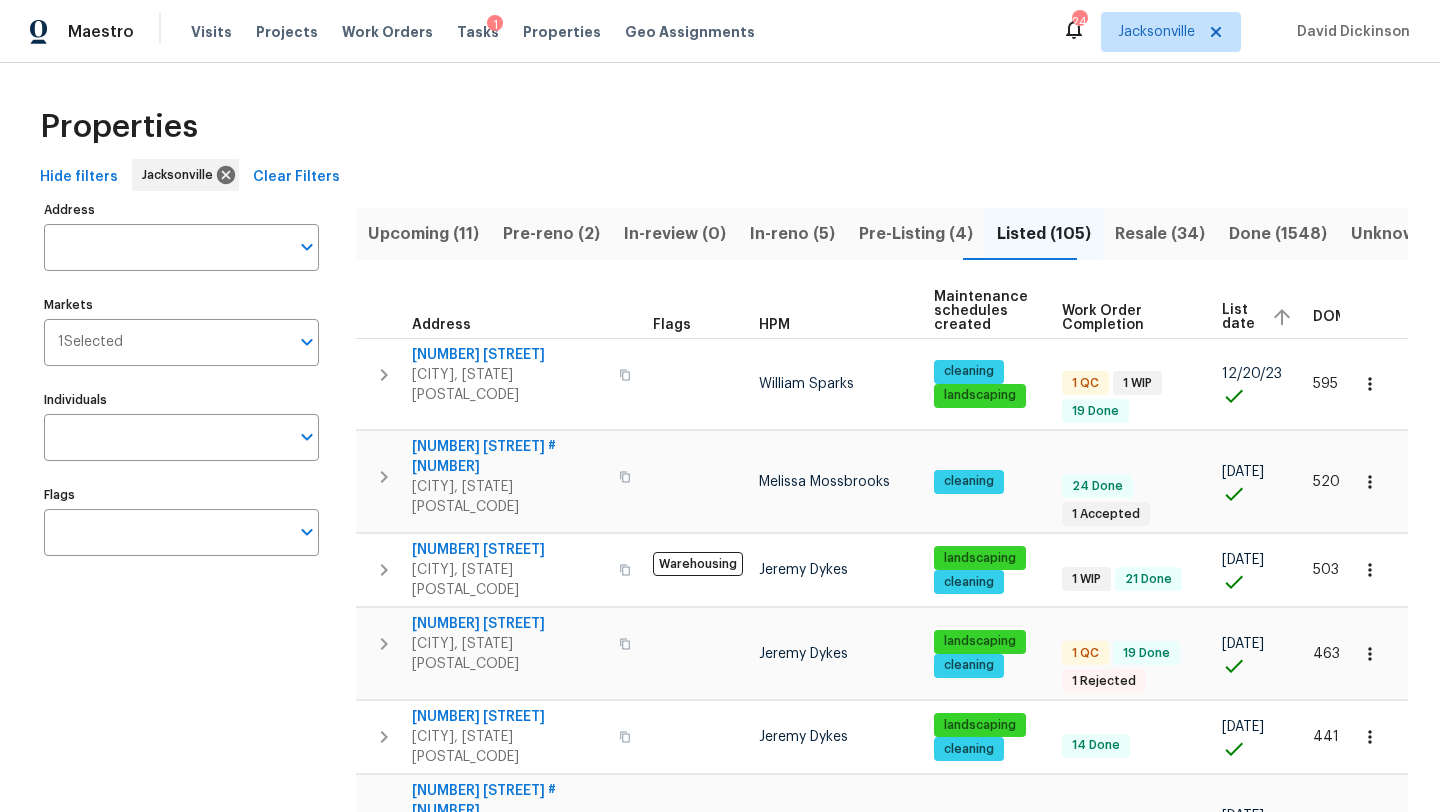 scroll, scrollTop: 0, scrollLeft: 0, axis: both 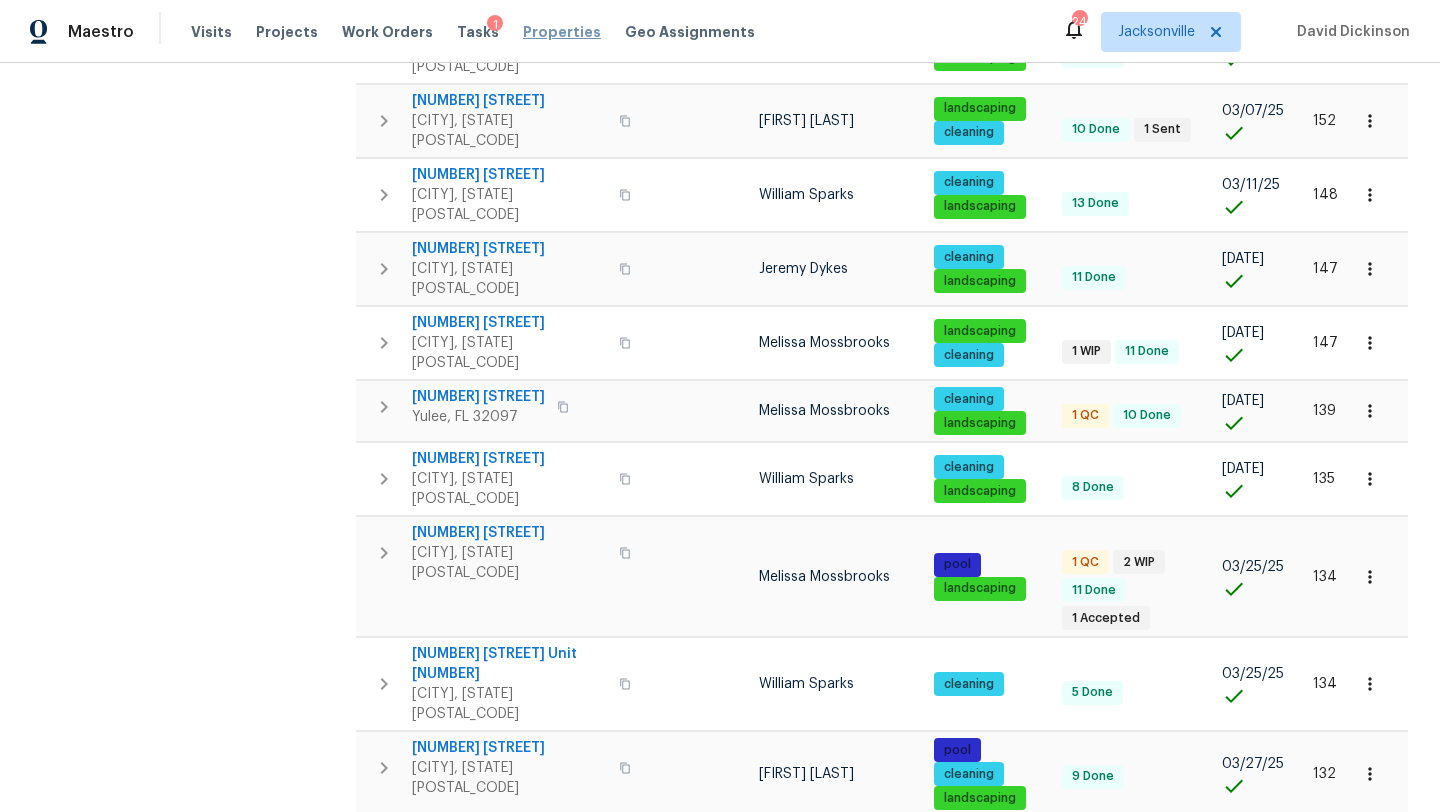 click on "Properties" at bounding box center (562, 32) 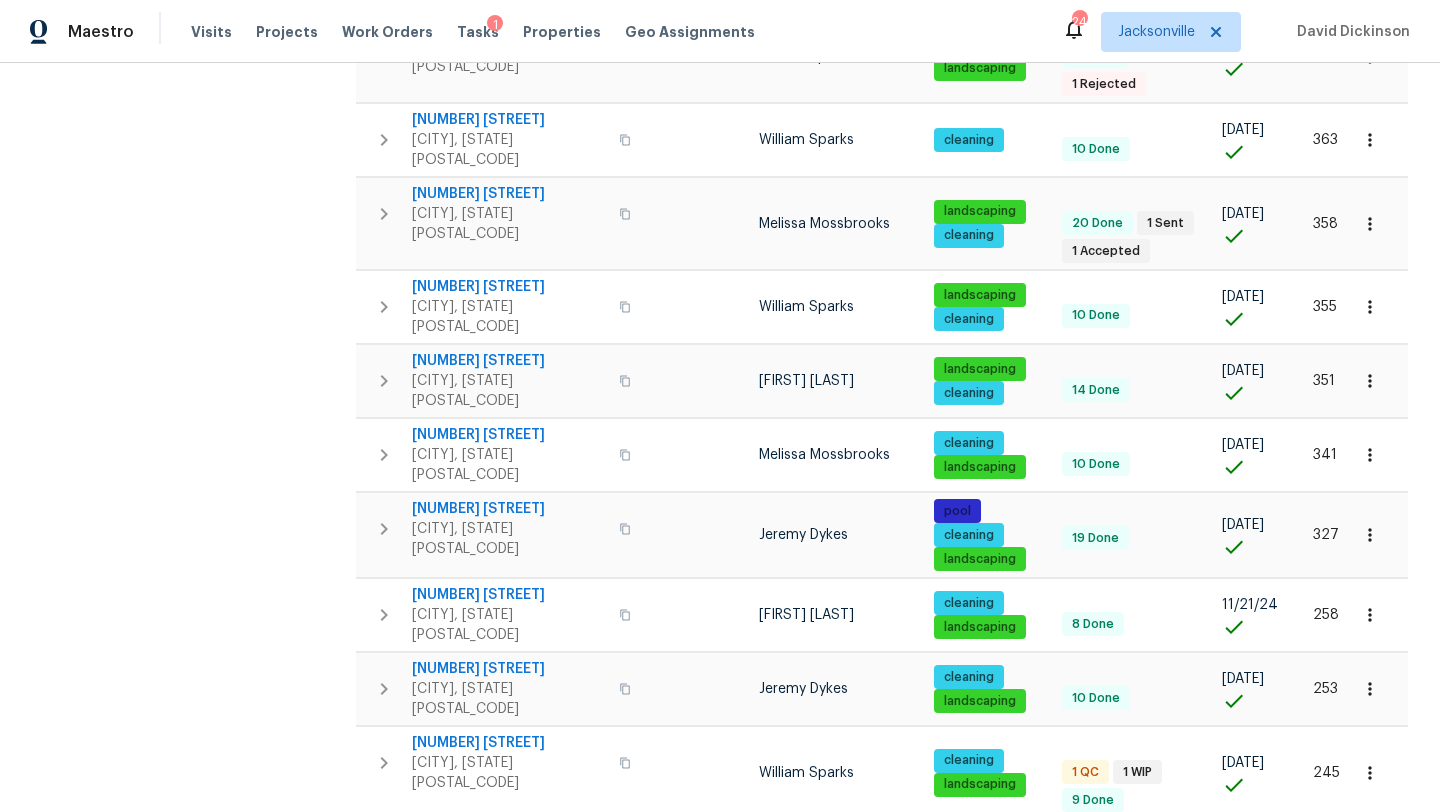 scroll, scrollTop: 0, scrollLeft: 0, axis: both 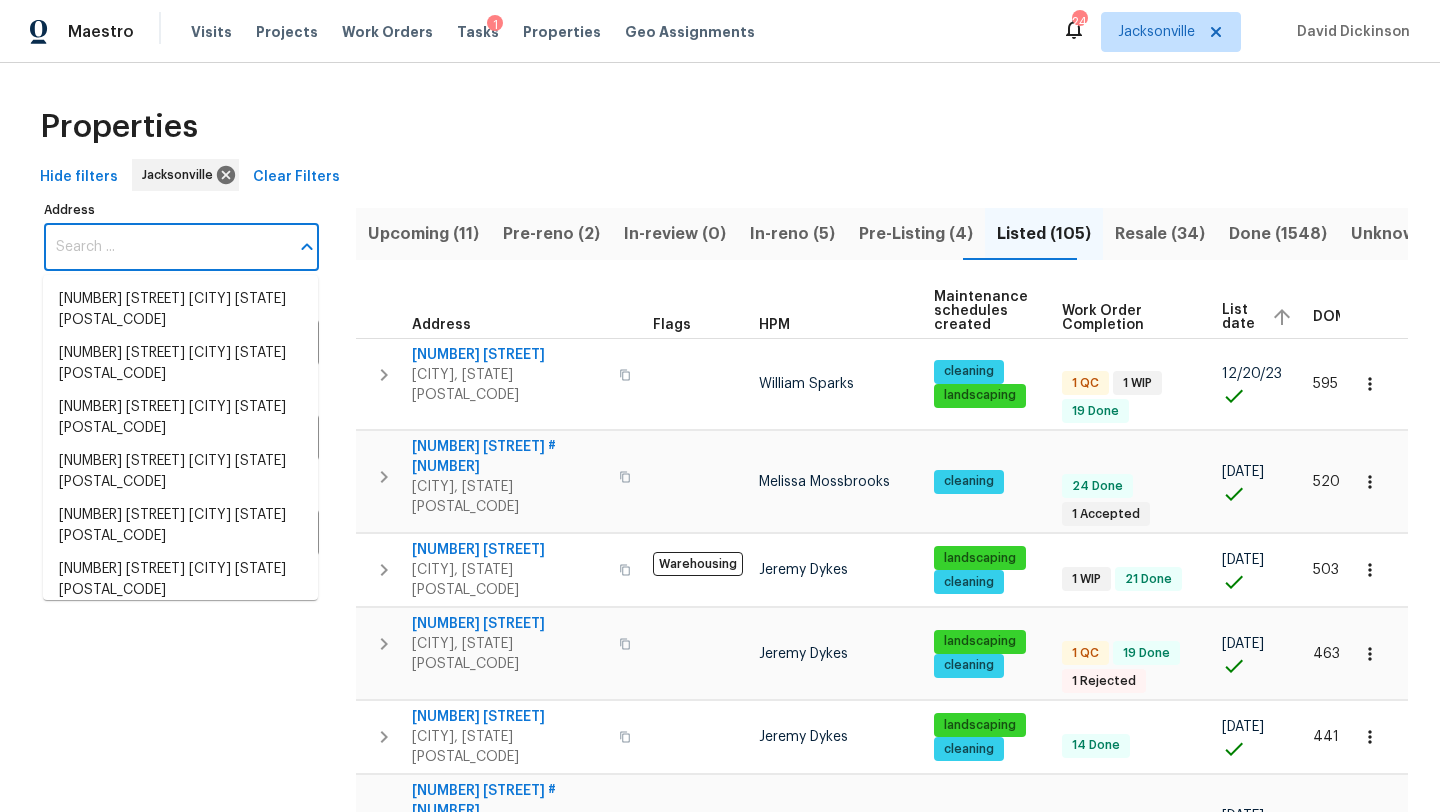click on "Address" at bounding box center [166, 247] 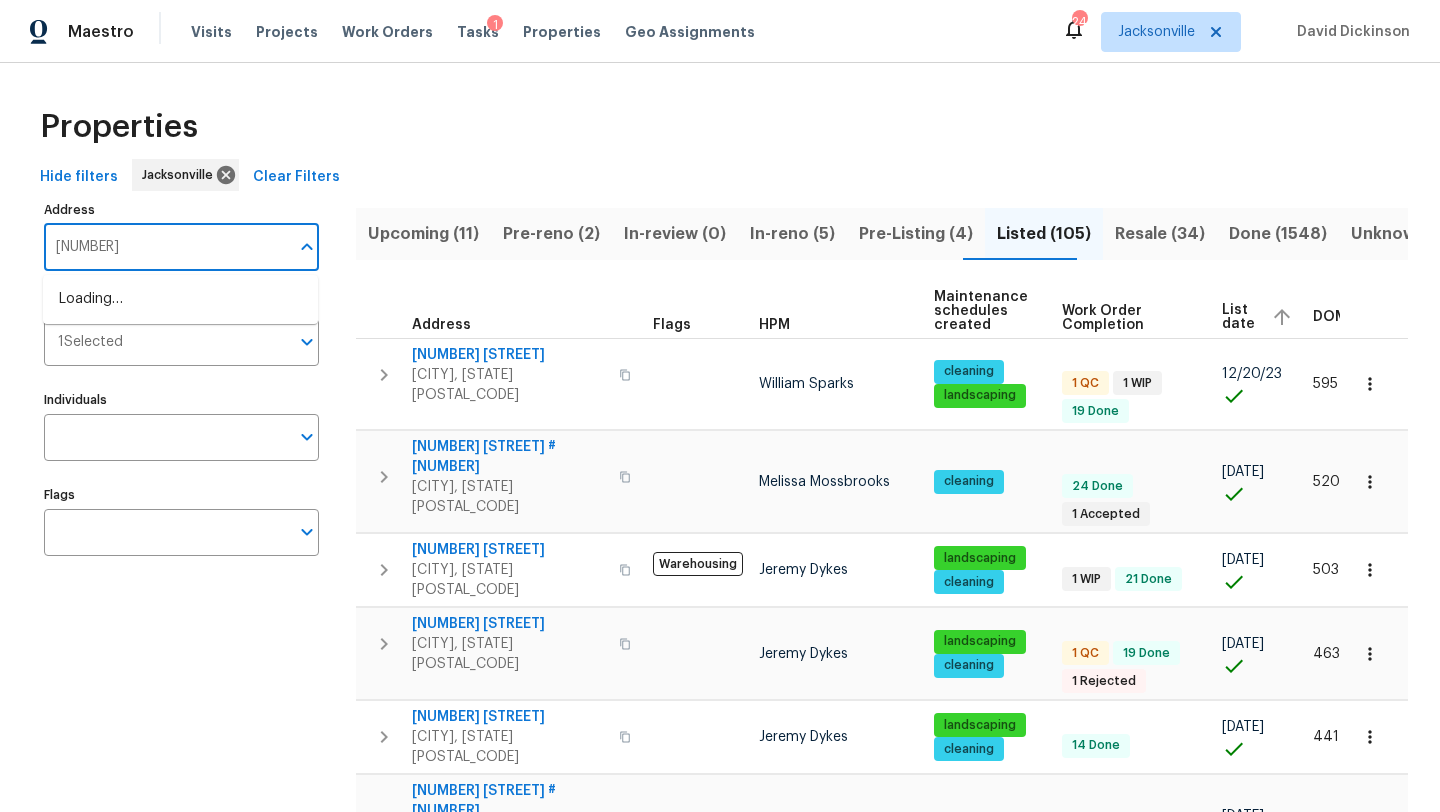 type on "14562" 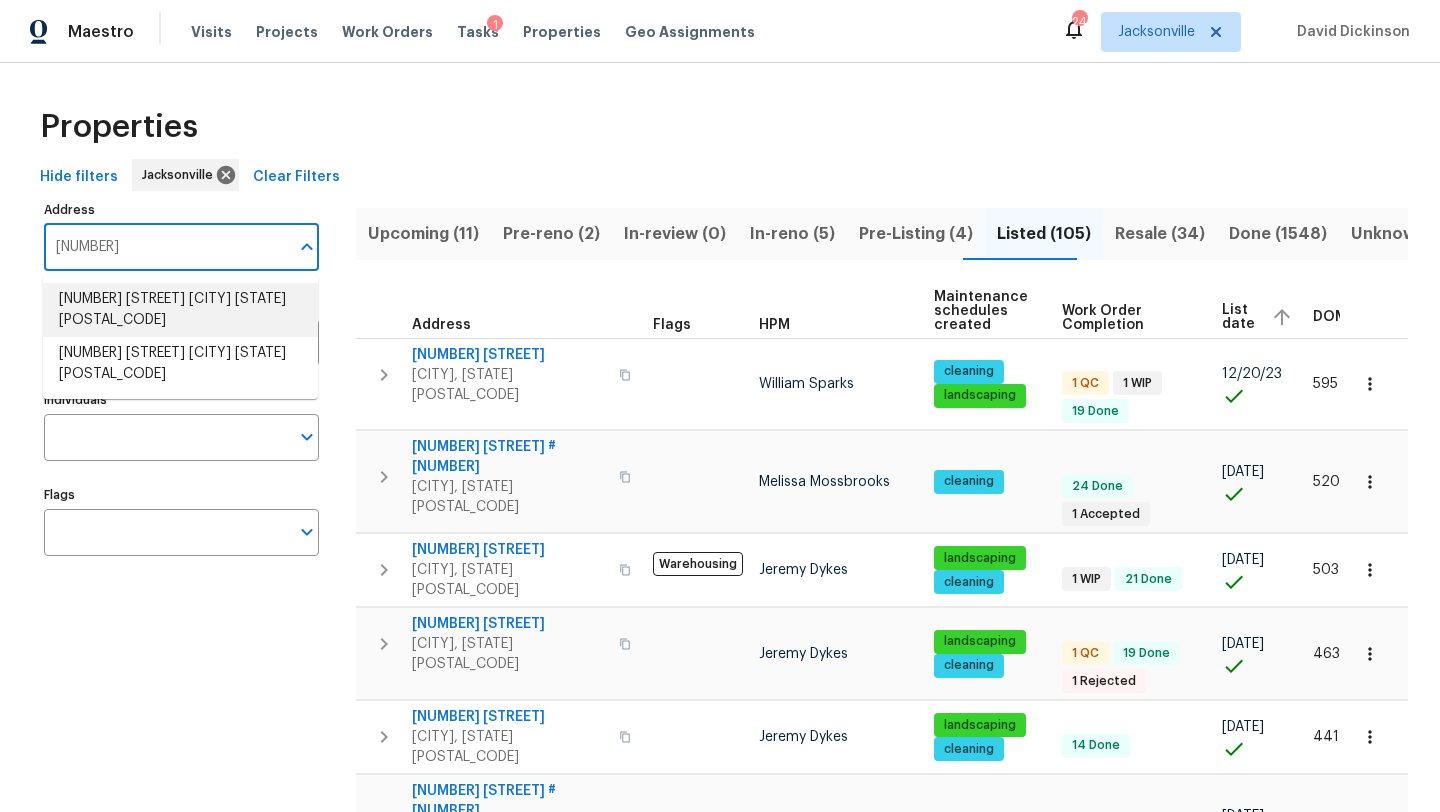 click on "14562 Serenoa Dr Jacksonville FL 32258" at bounding box center [180, 310] 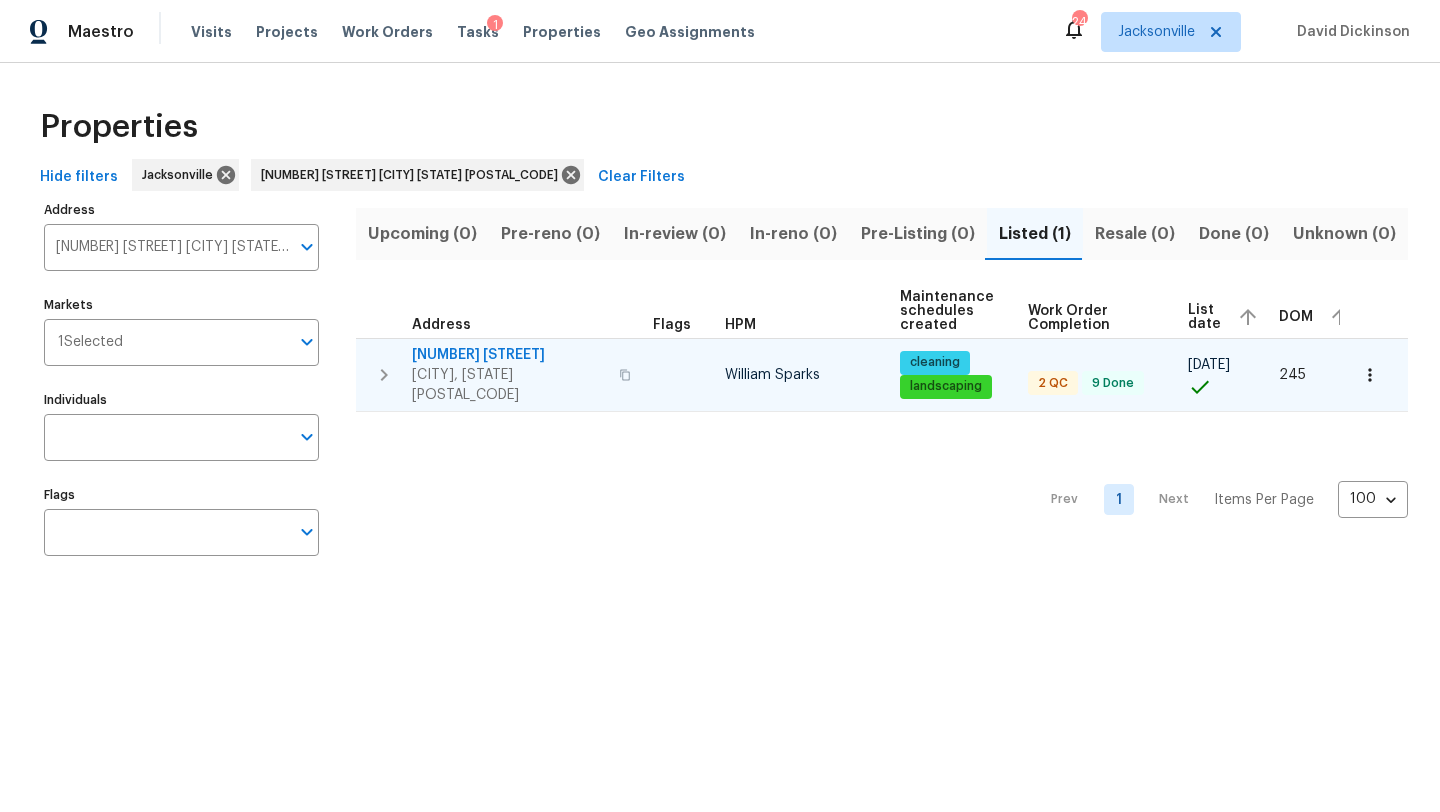 click on "Jacksonville, FL 32258" at bounding box center [509, 385] 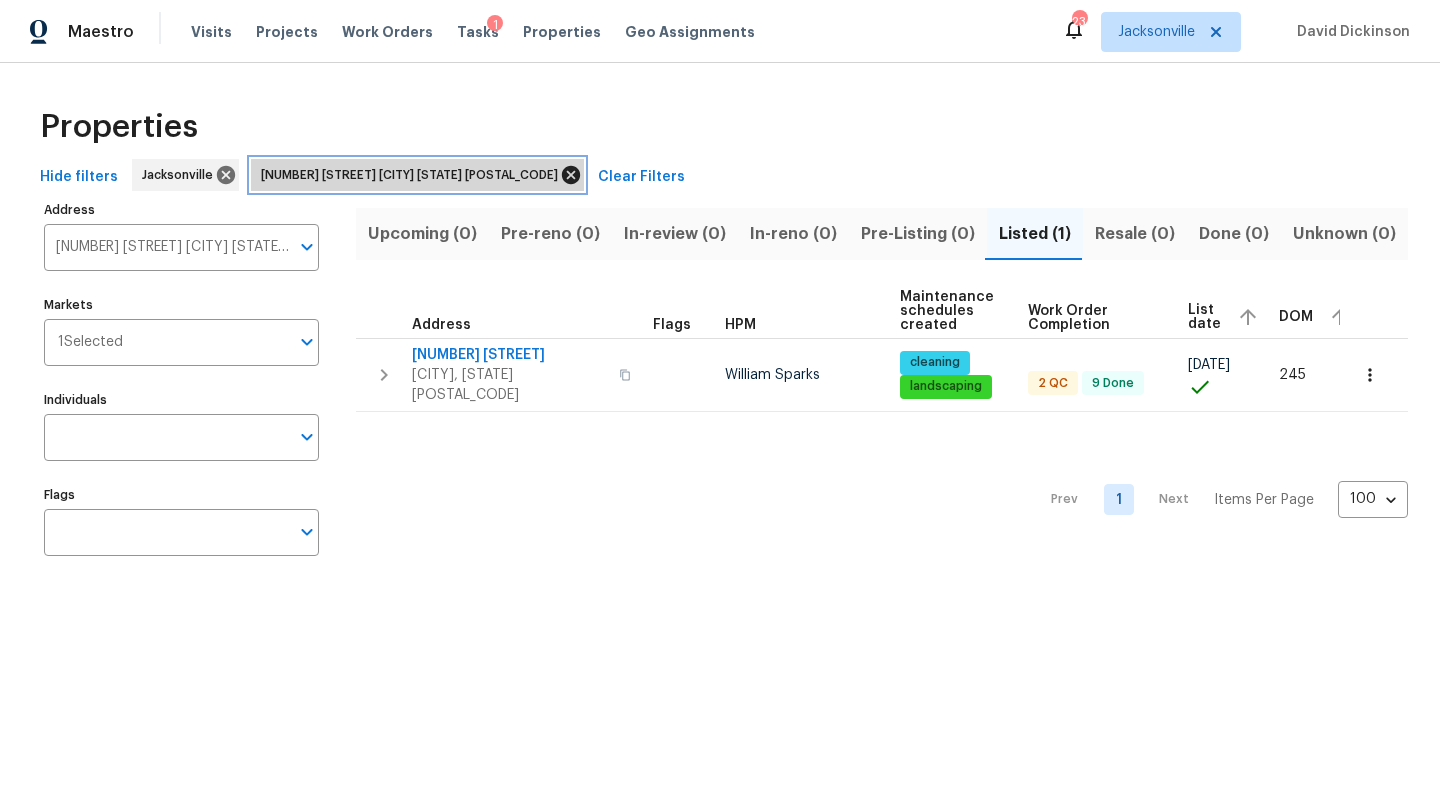 click 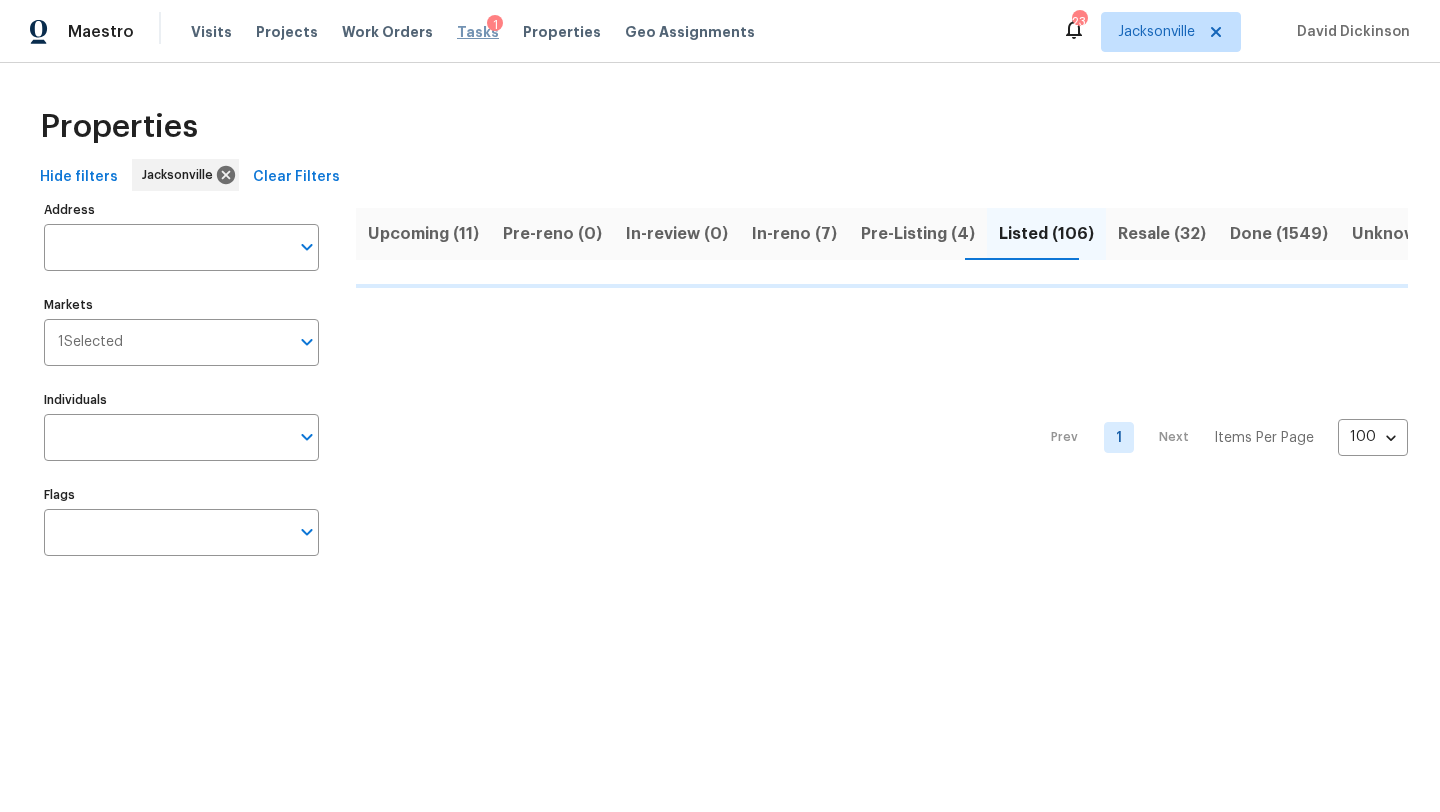 click on "Tasks" at bounding box center (478, 32) 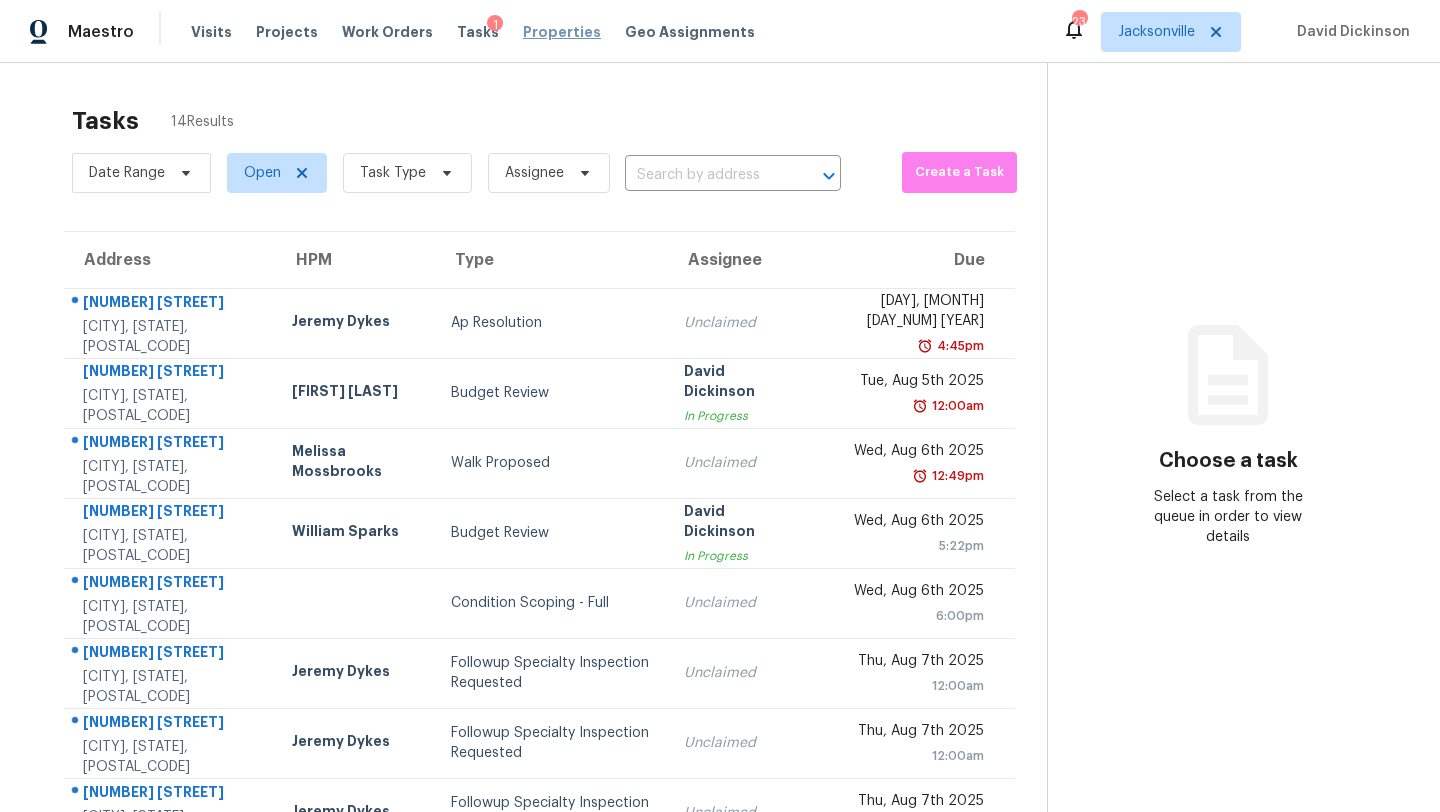 click on "Properties" at bounding box center [562, 32] 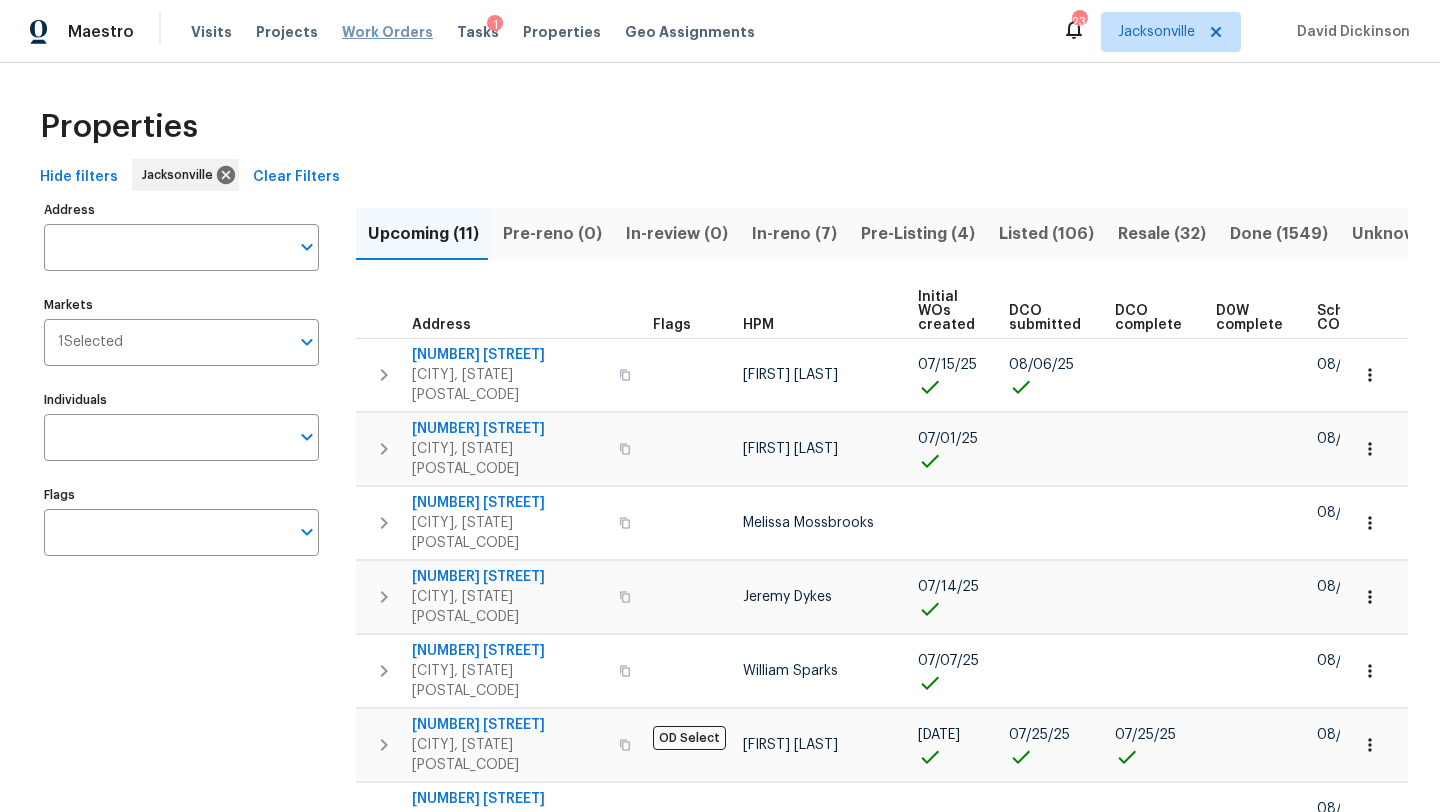 click on "Work Orders" at bounding box center (387, 32) 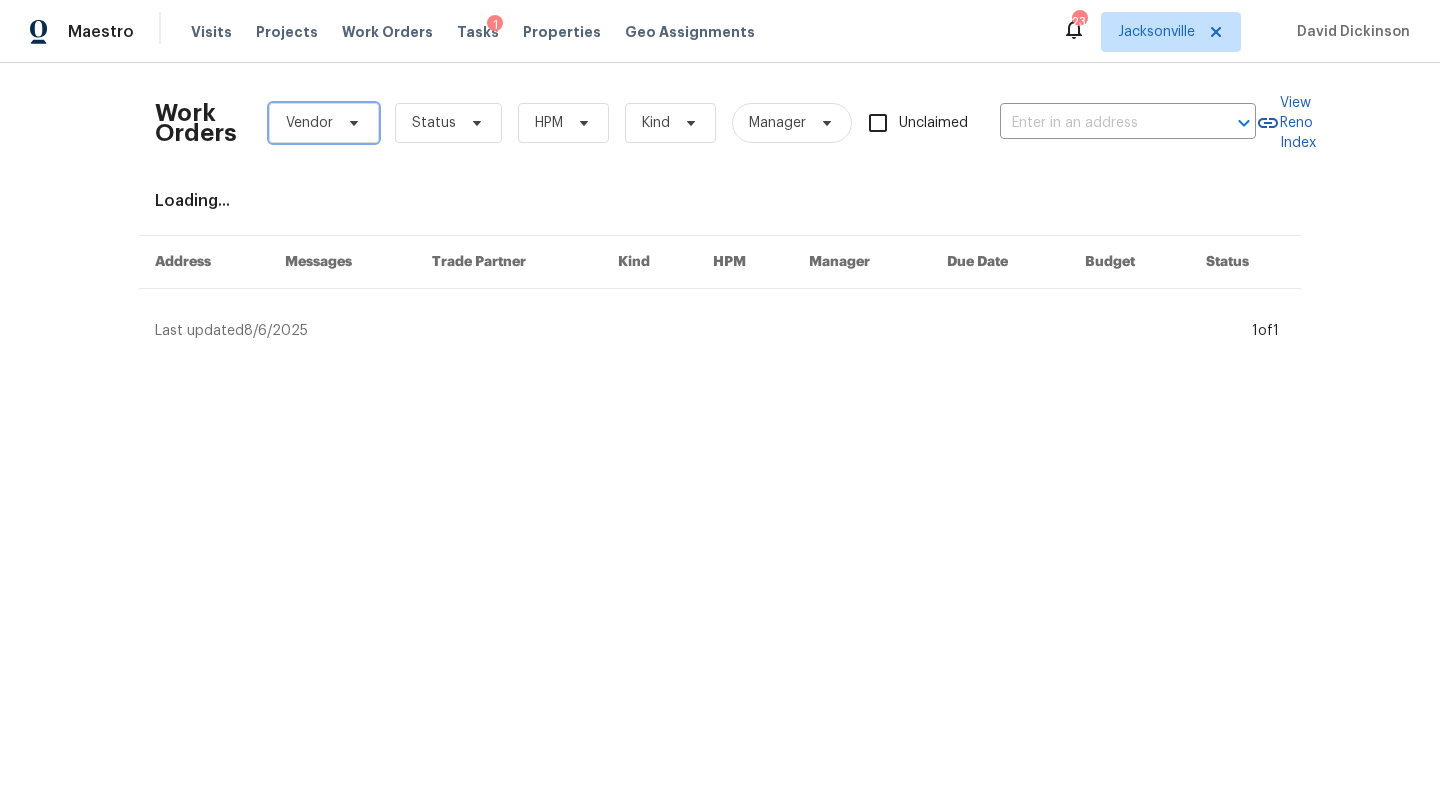 click at bounding box center [351, 123] 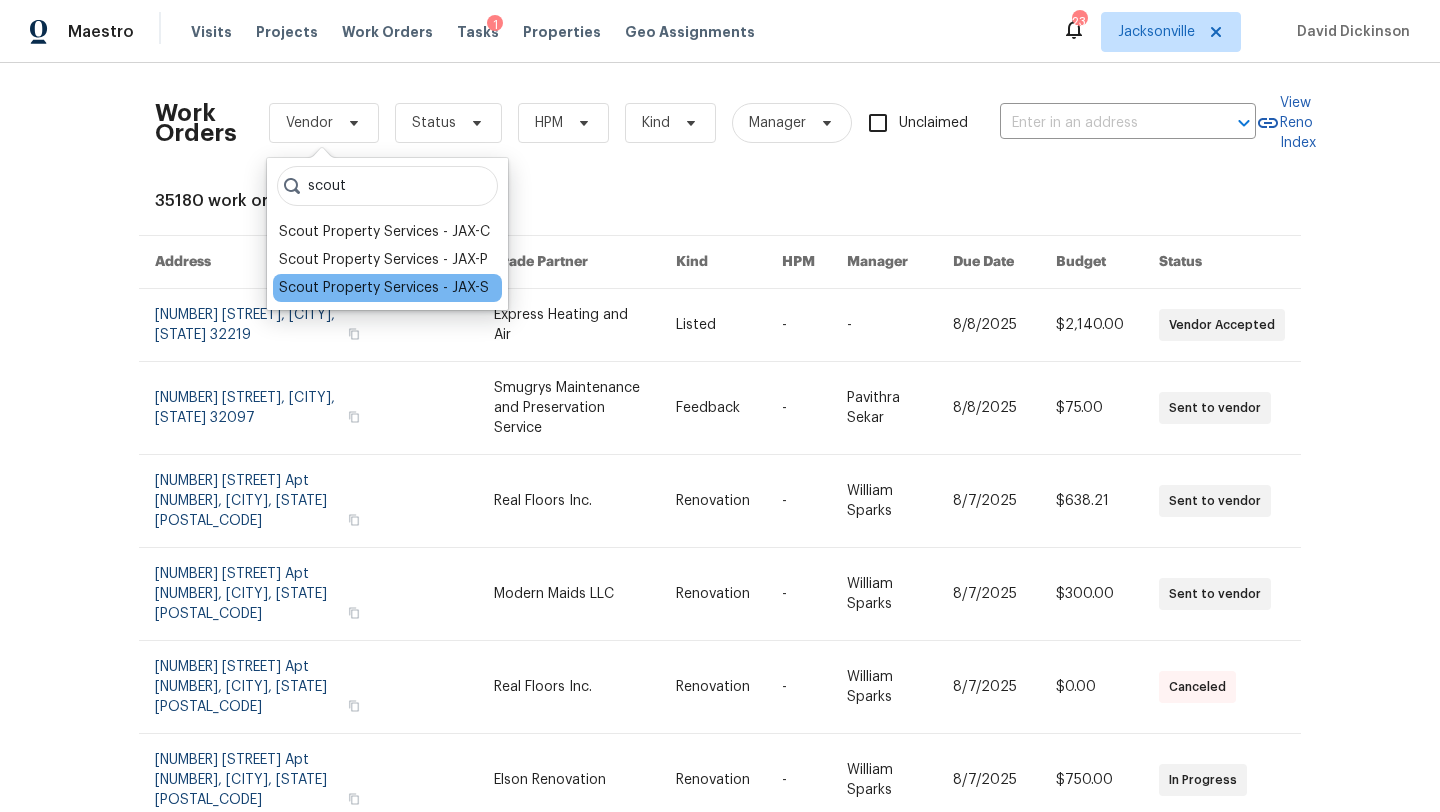 type on "scout" 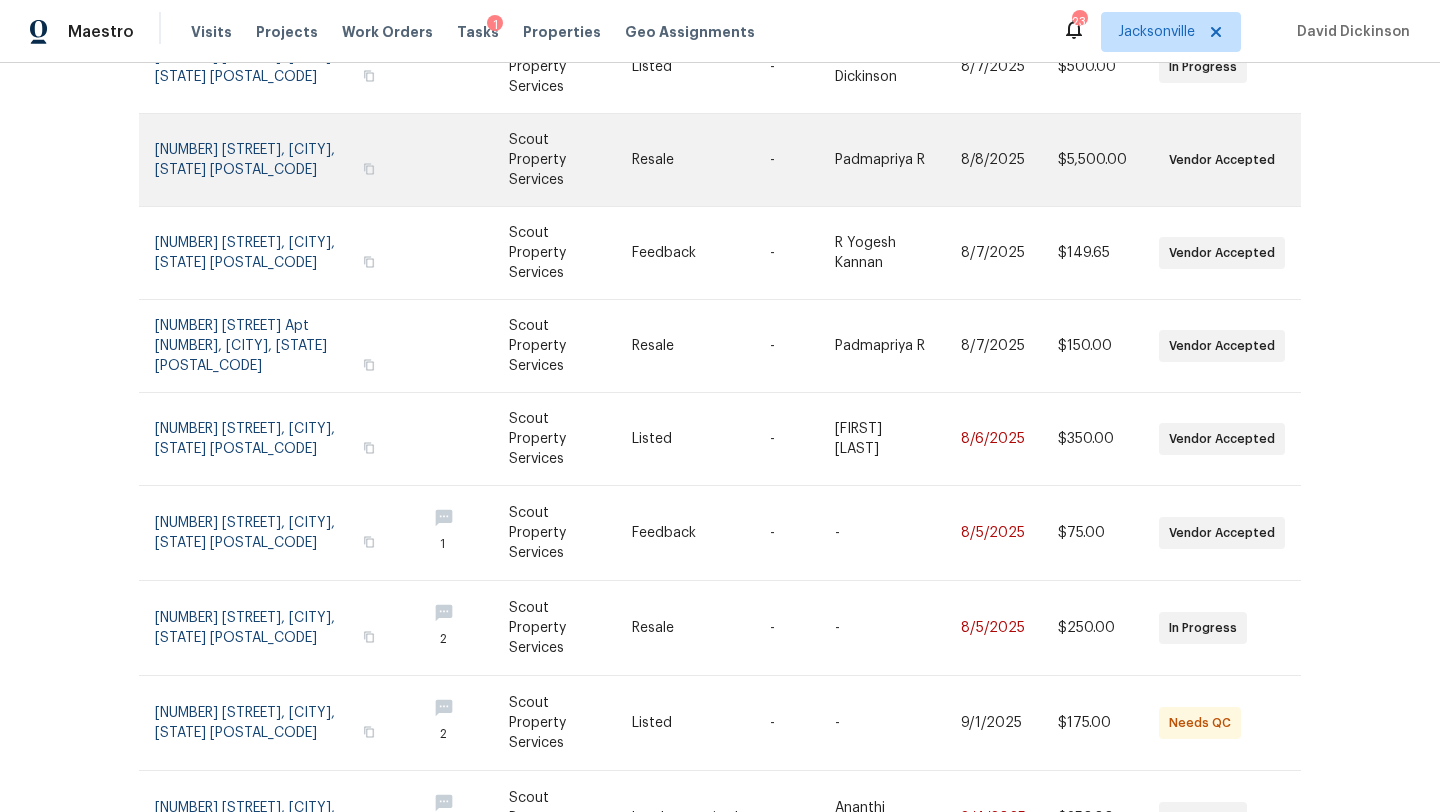 scroll, scrollTop: 0, scrollLeft: 0, axis: both 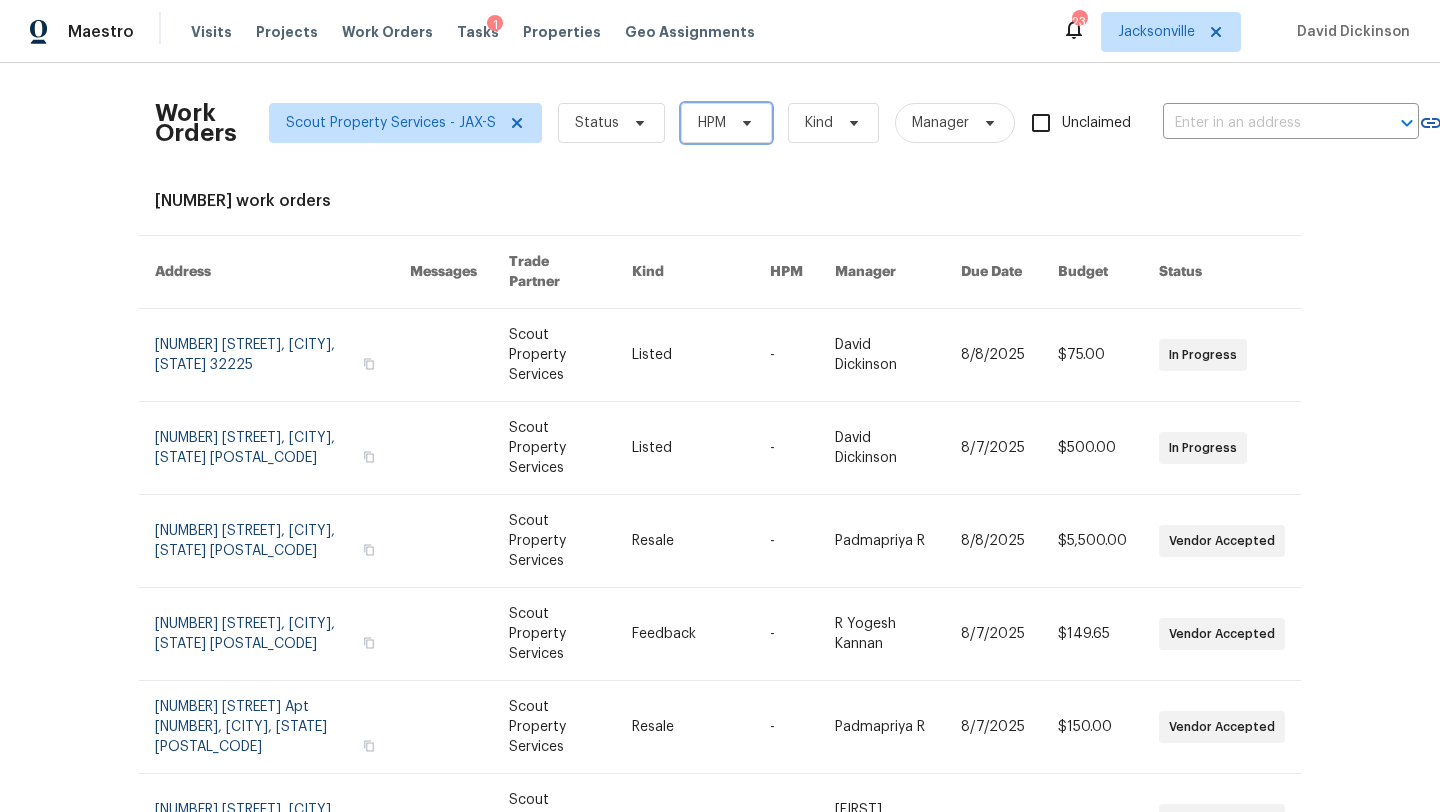 click on "HPM" at bounding box center (726, 123) 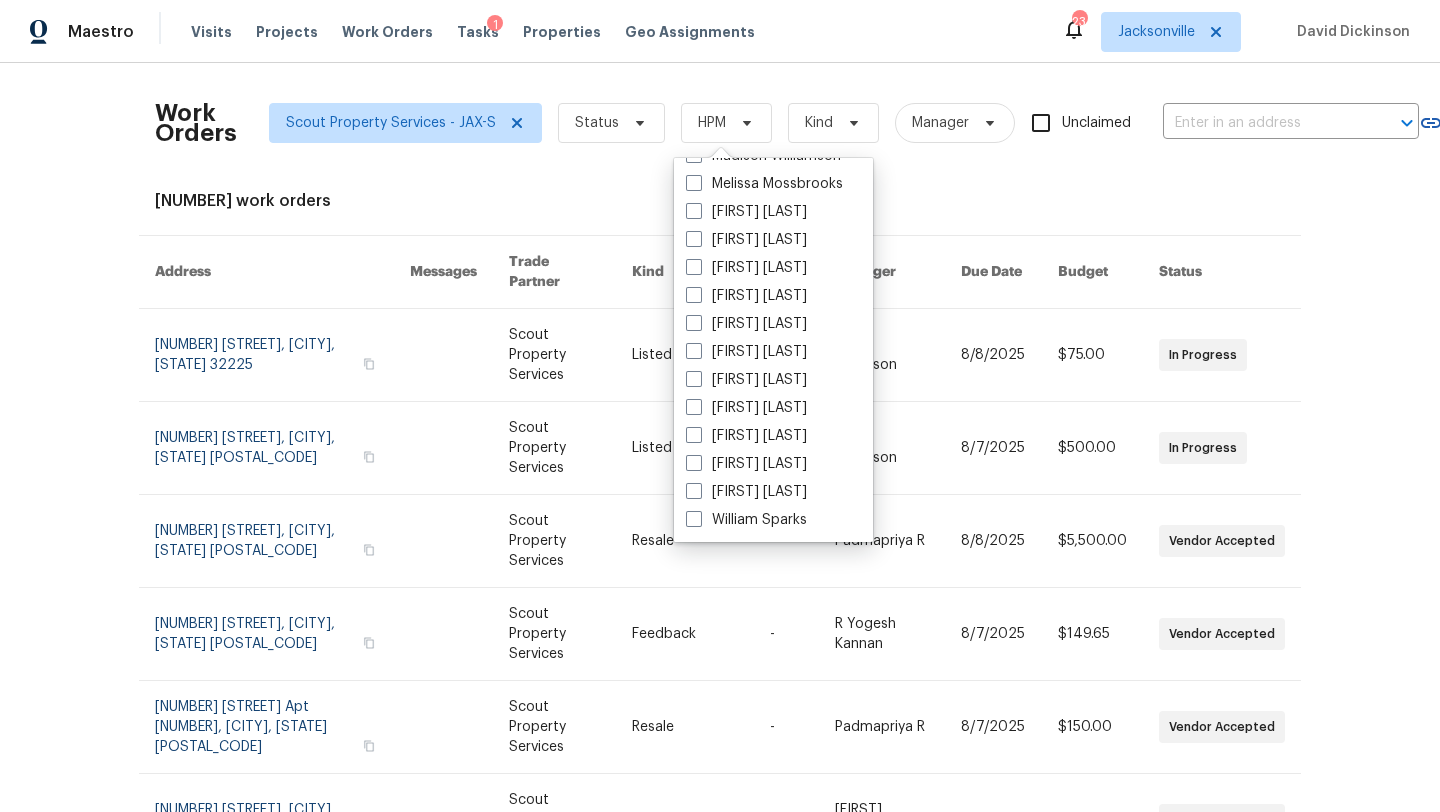 scroll, scrollTop: 349, scrollLeft: 0, axis: vertical 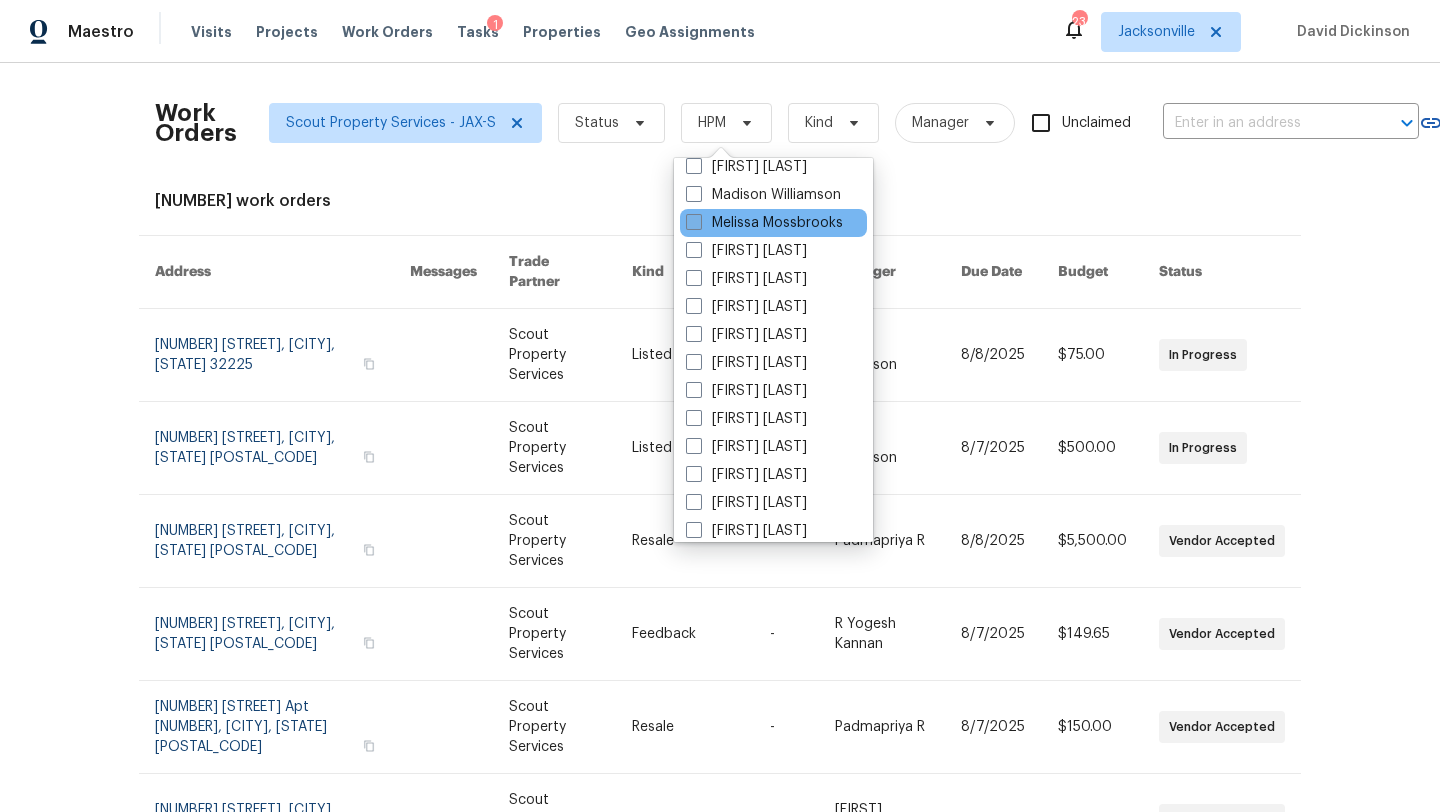 click on "Melissa Mossbrooks" at bounding box center [764, 223] 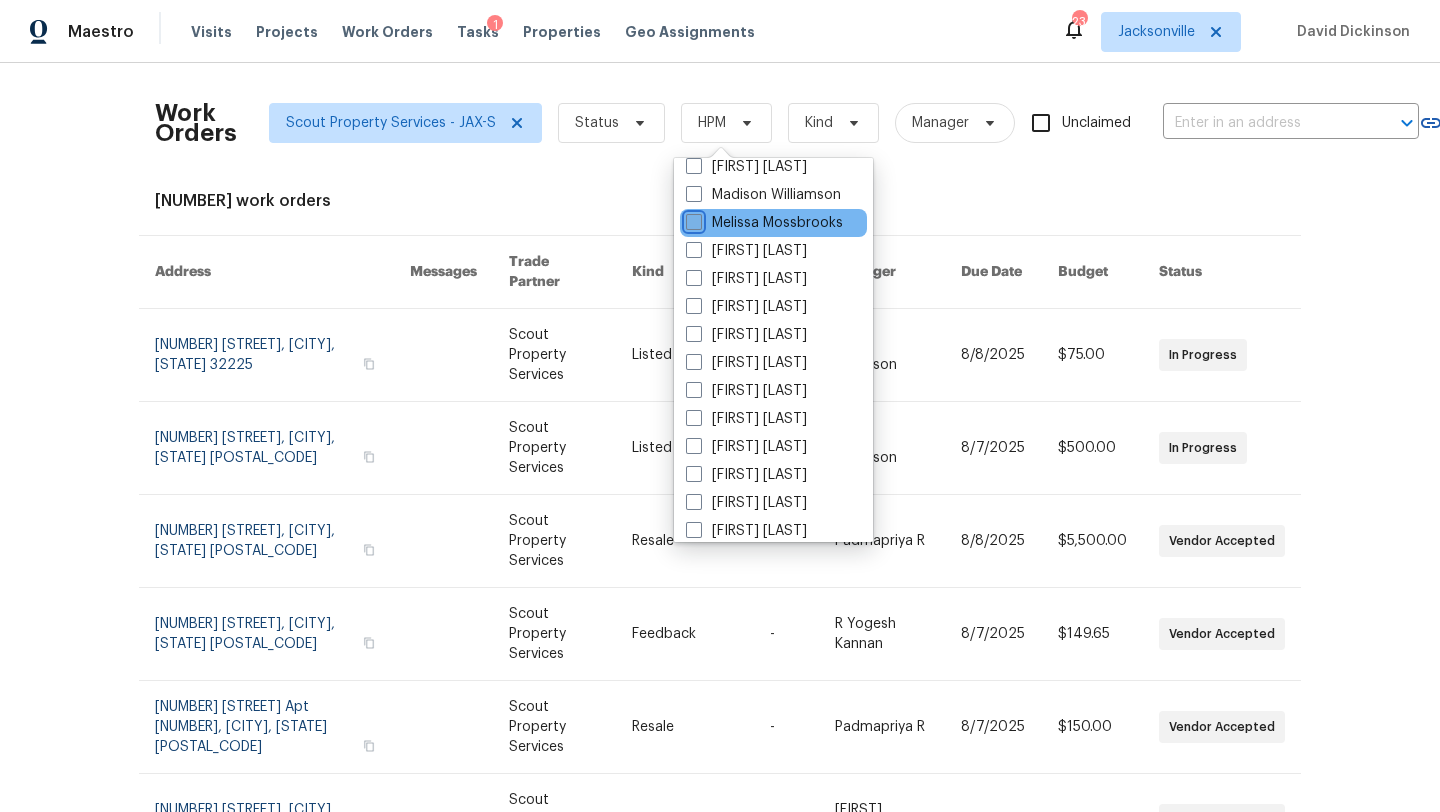 click on "Melissa Mossbrooks" at bounding box center (692, 219) 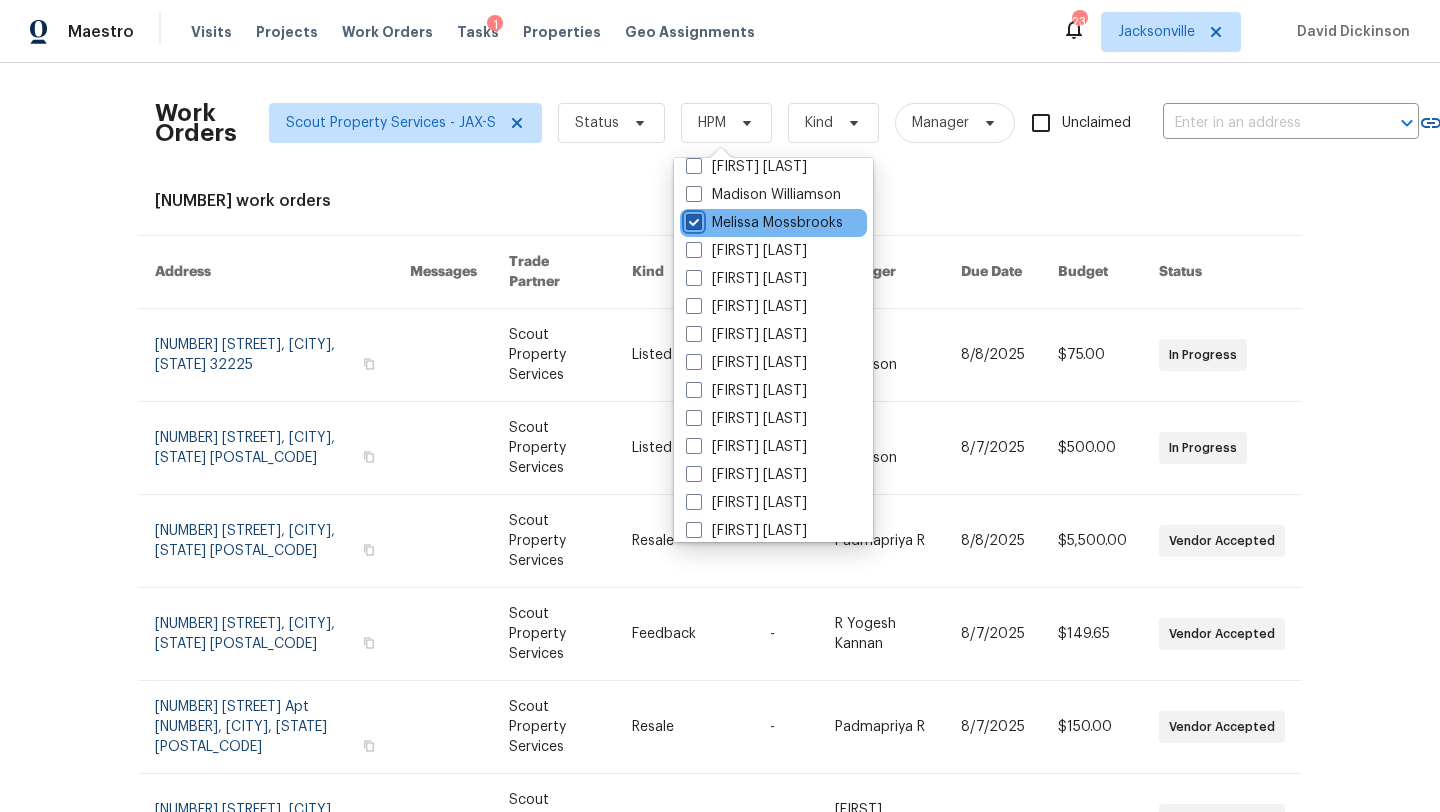 checkbox on "true" 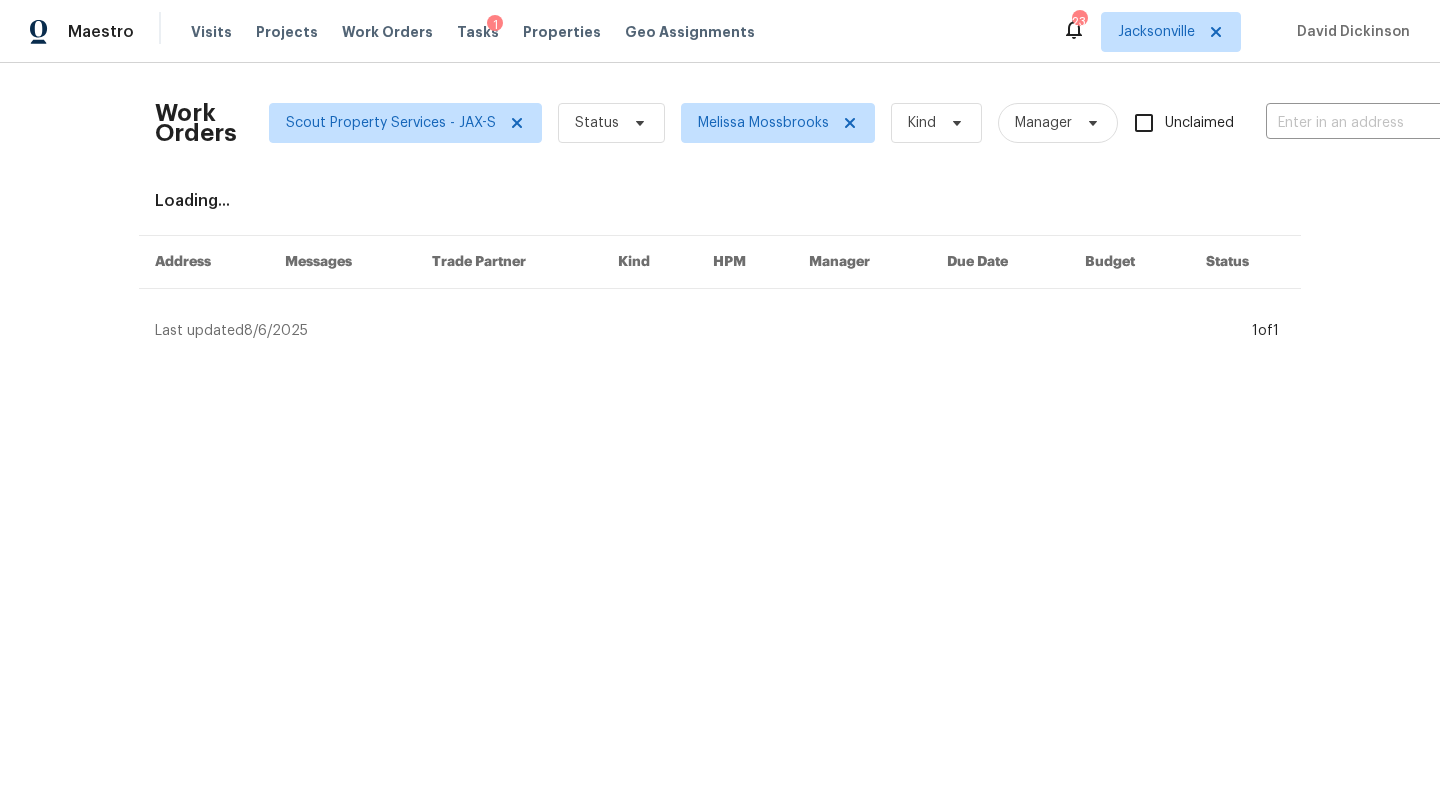 click on "Loading..." at bounding box center [720, 201] 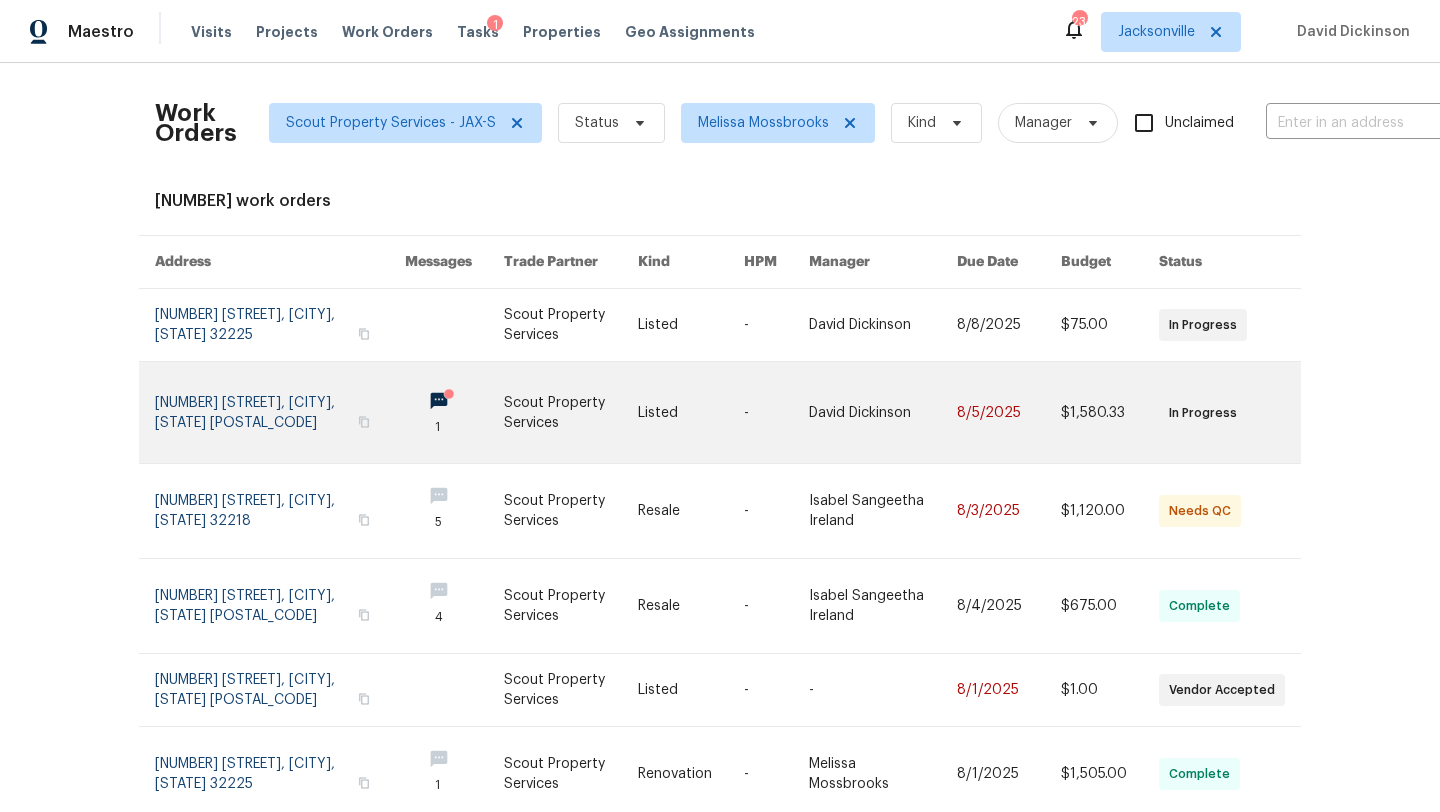 click at bounding box center (280, 412) 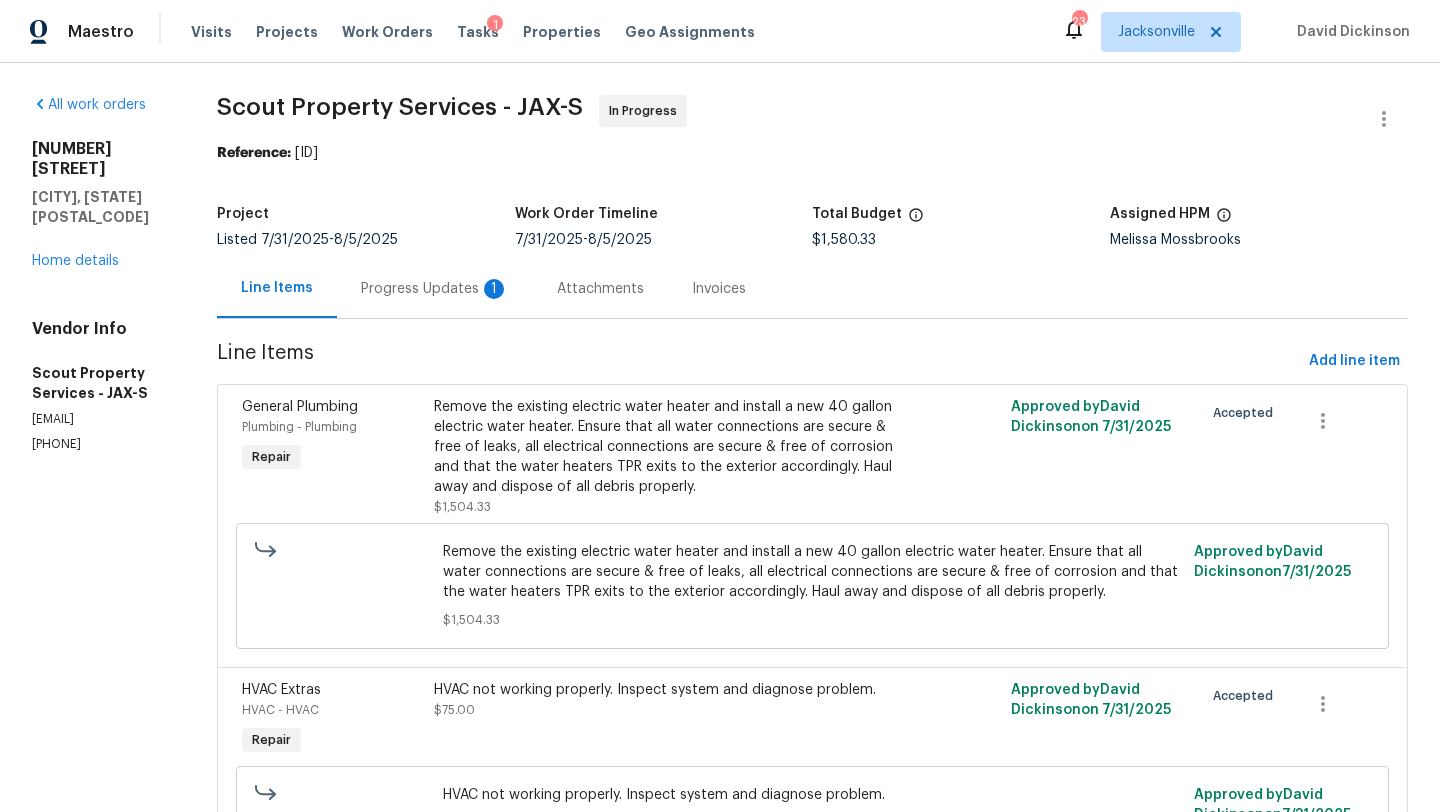 click on "Progress Updates 1" at bounding box center [435, 289] 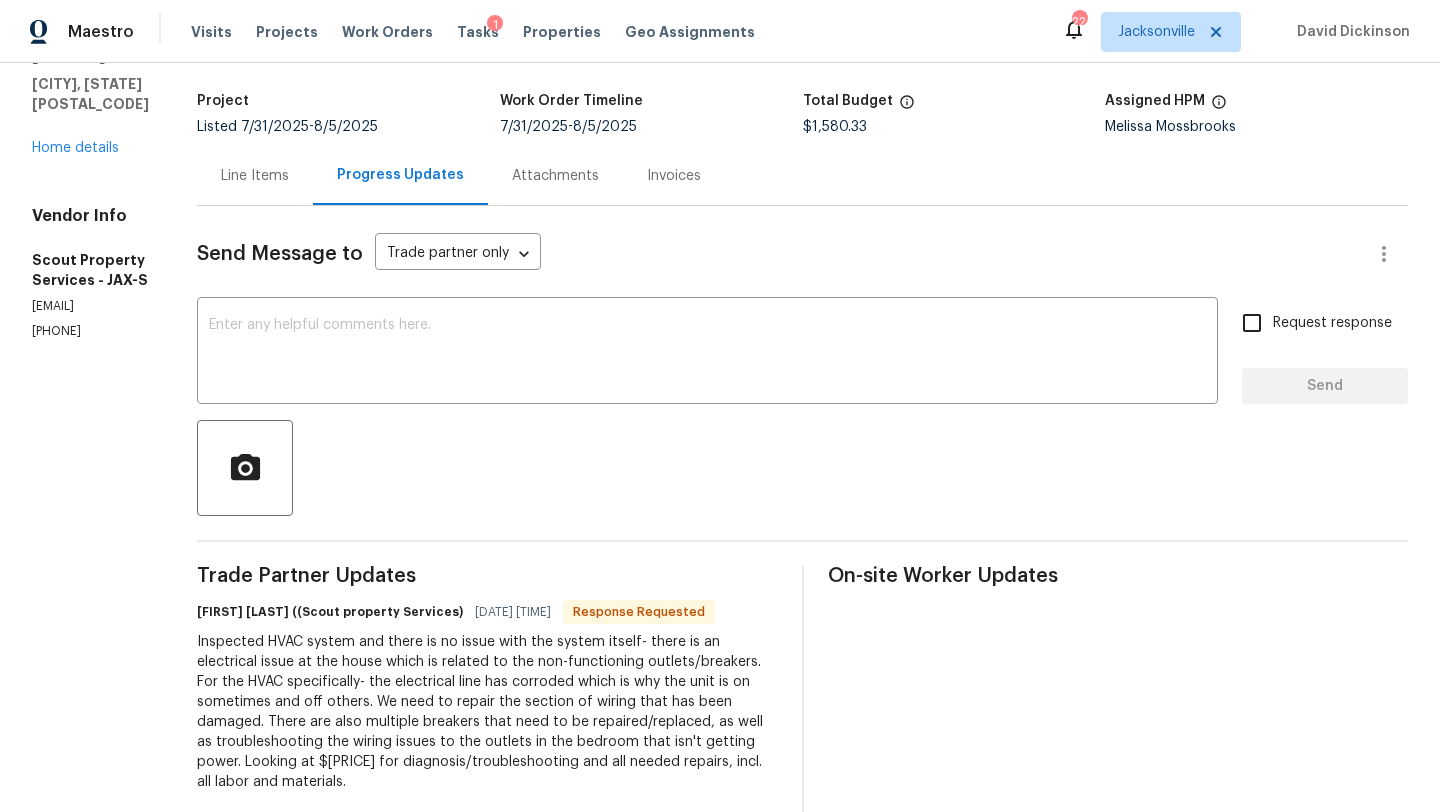 scroll, scrollTop: 112, scrollLeft: 0, axis: vertical 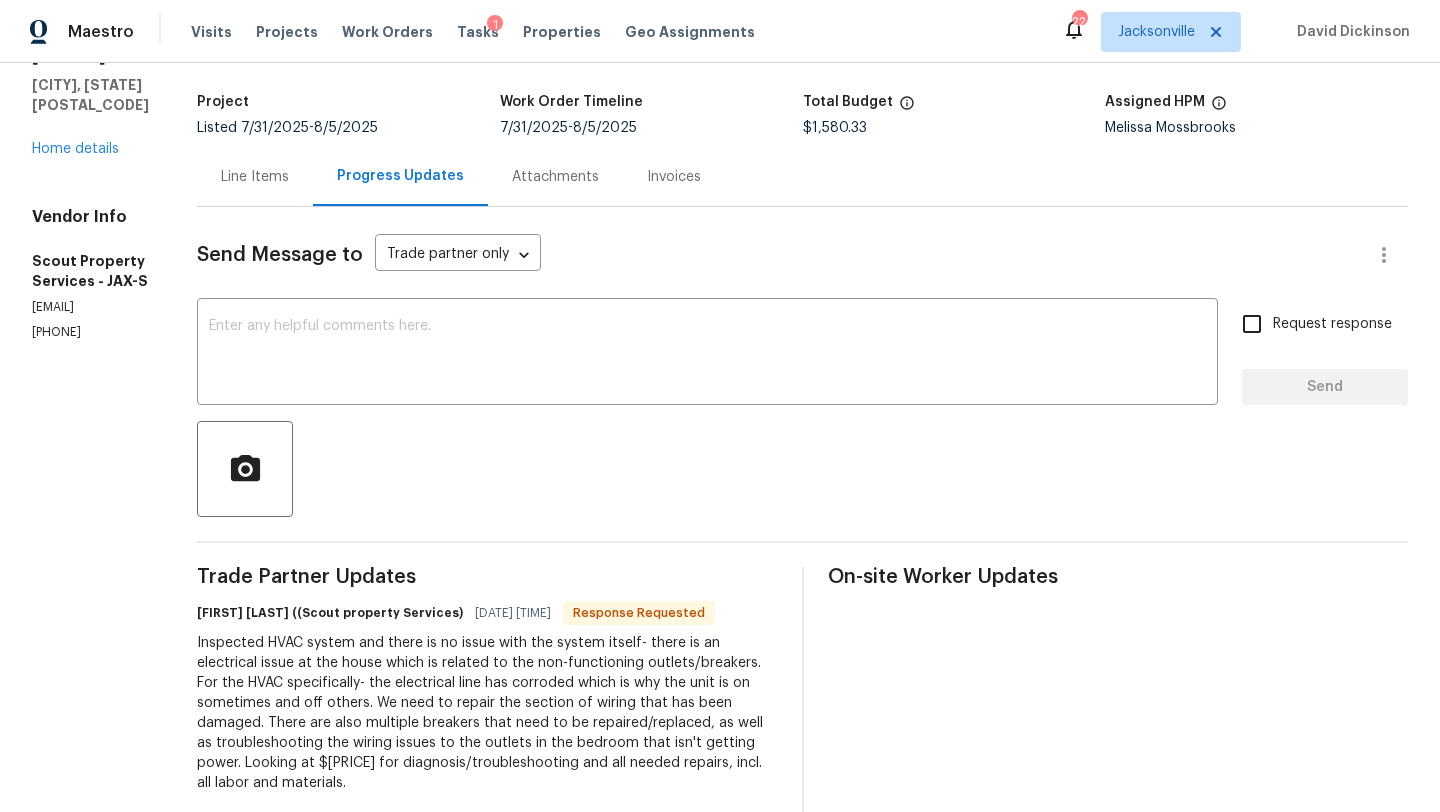 click on "Line Items" at bounding box center (255, 177) 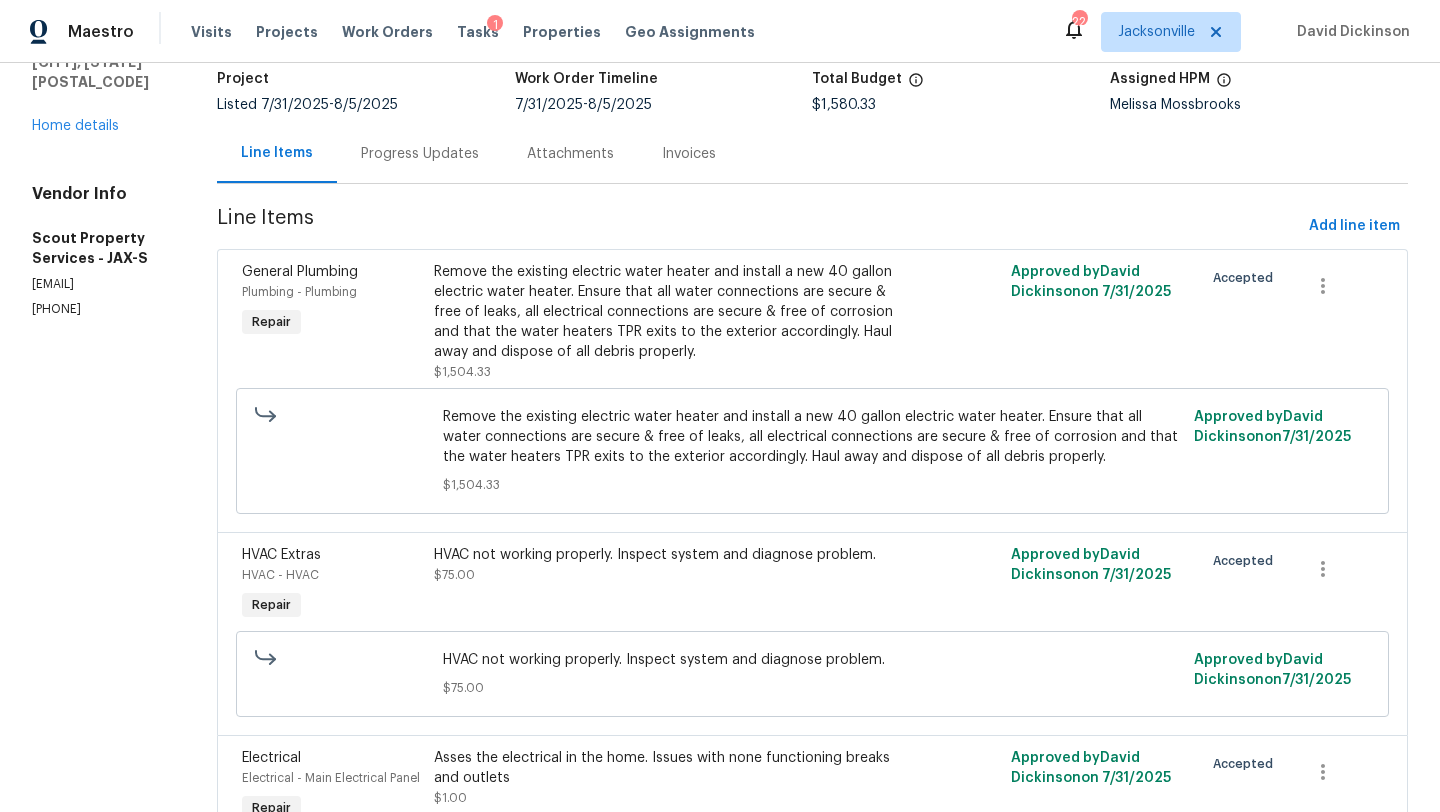 scroll, scrollTop: 96, scrollLeft: 0, axis: vertical 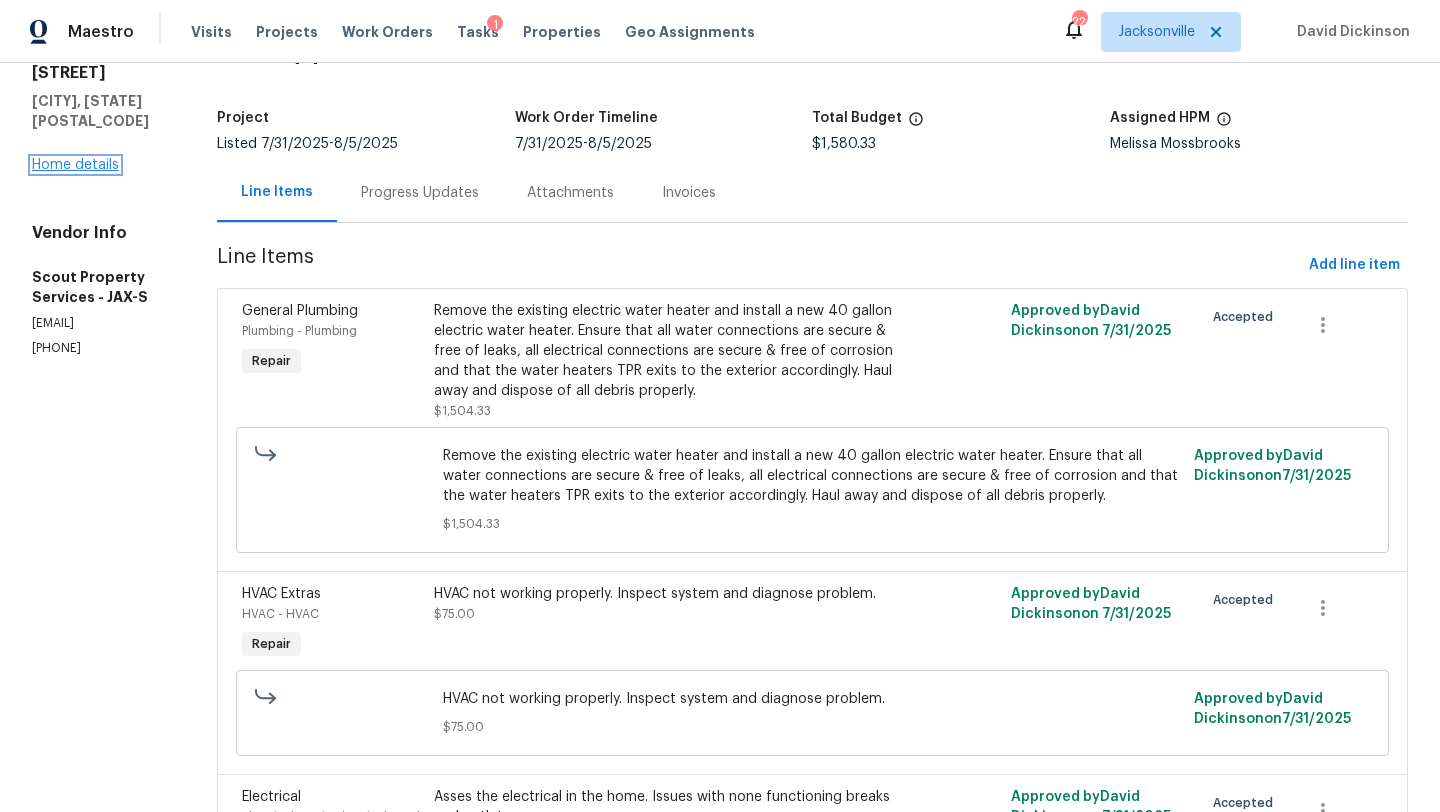 click on "Home details" at bounding box center (75, 165) 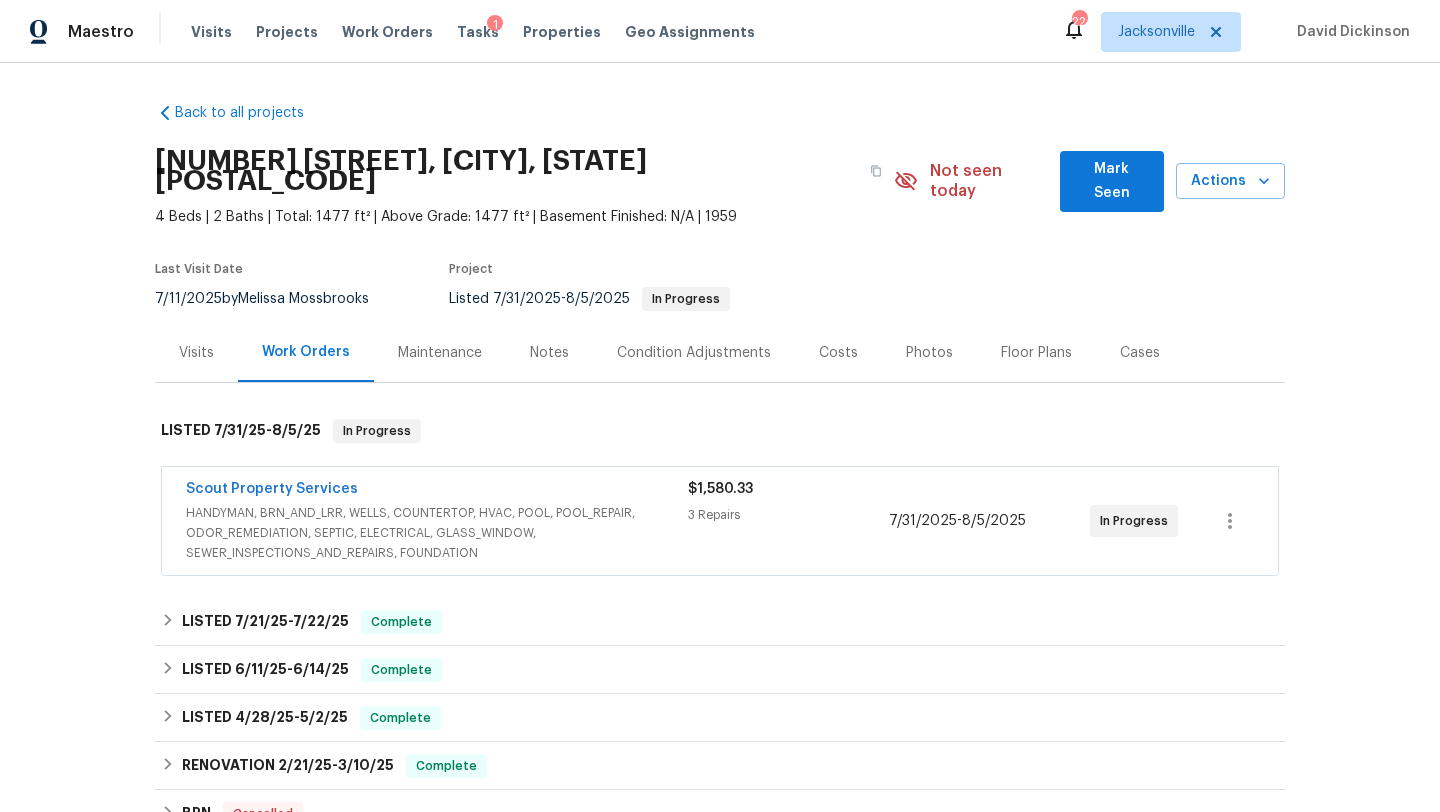 click on "Scout Property Services" at bounding box center (272, 489) 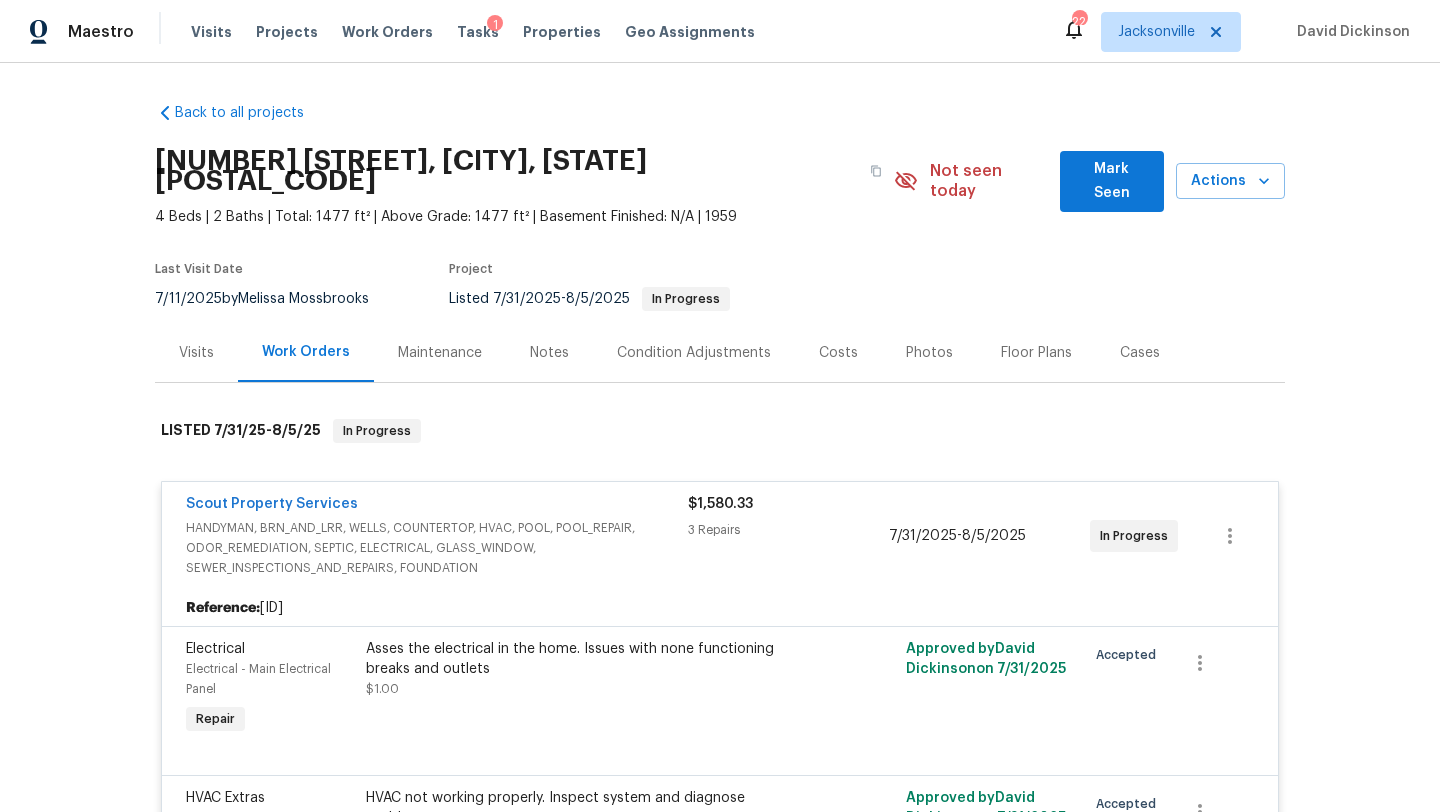 scroll, scrollTop: 90, scrollLeft: 0, axis: vertical 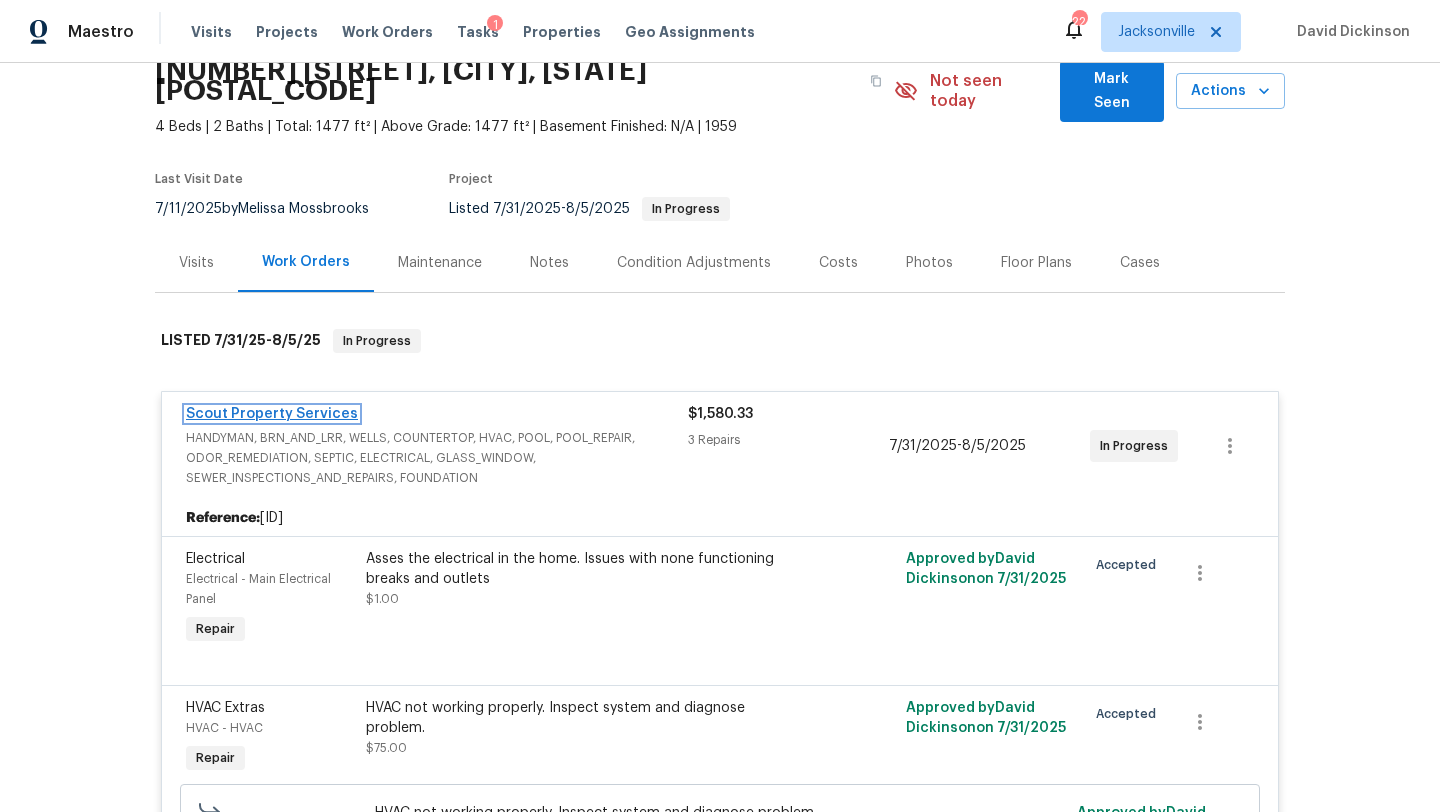 click on "Scout Property Services" at bounding box center (272, 414) 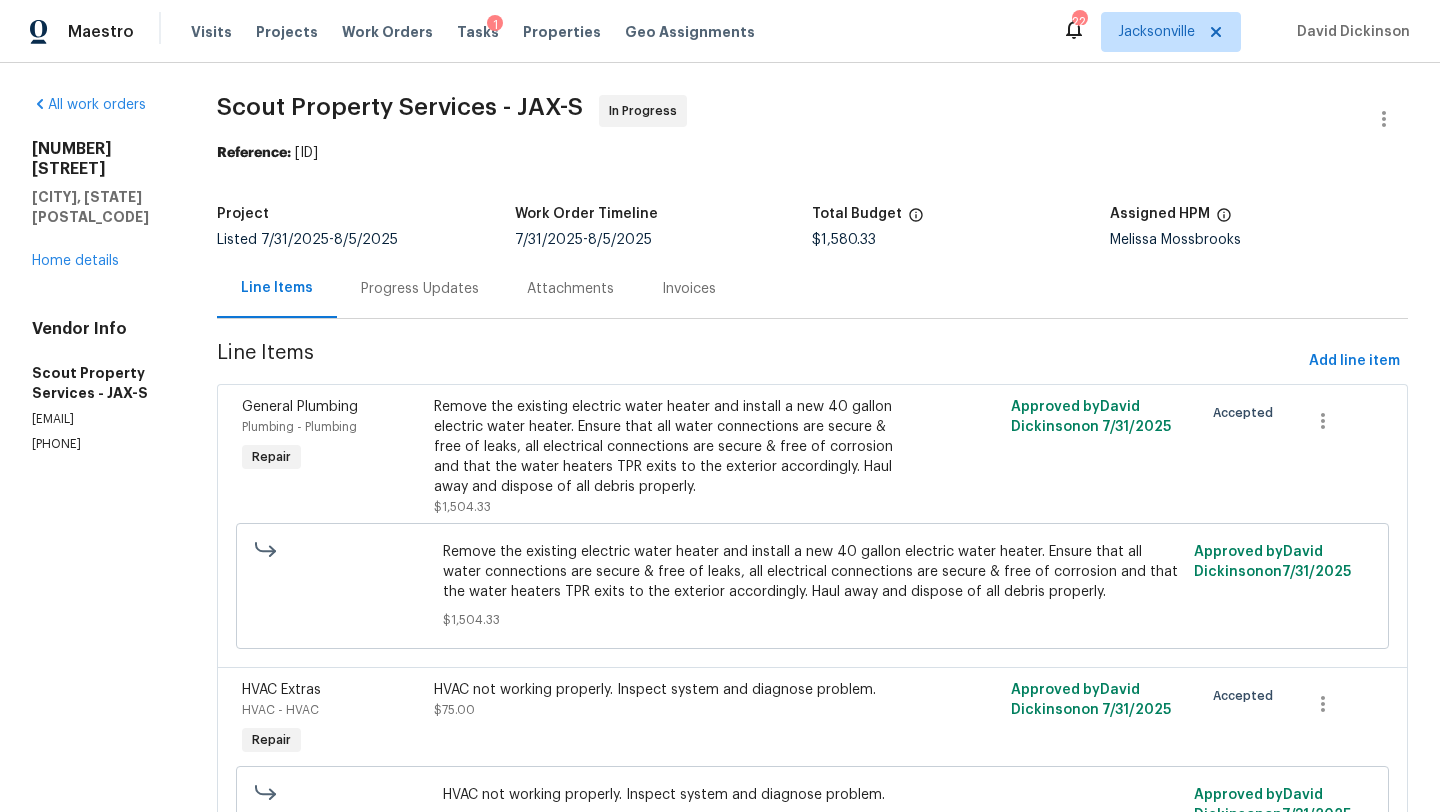 click on "Progress Updates" at bounding box center (420, 288) 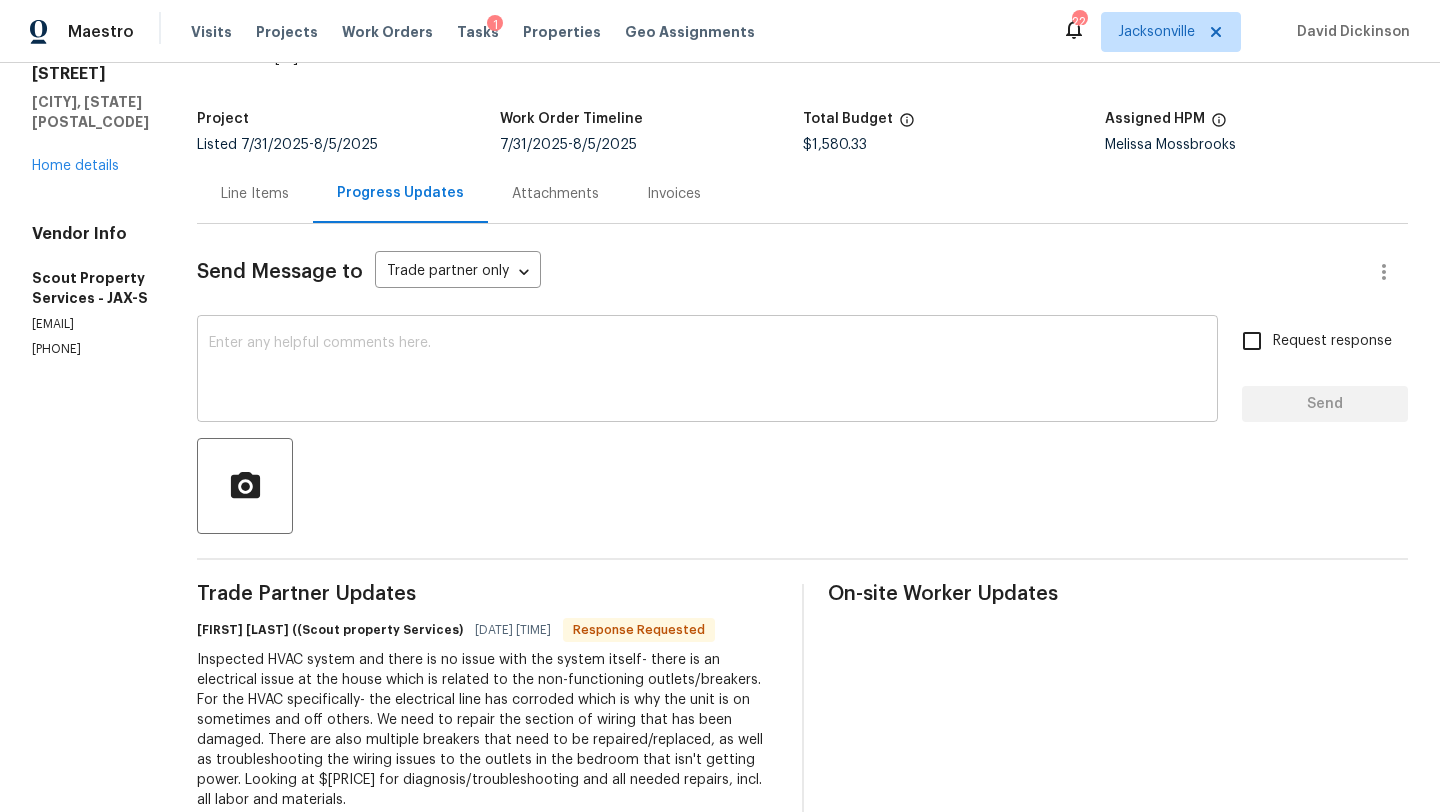 scroll, scrollTop: 119, scrollLeft: 0, axis: vertical 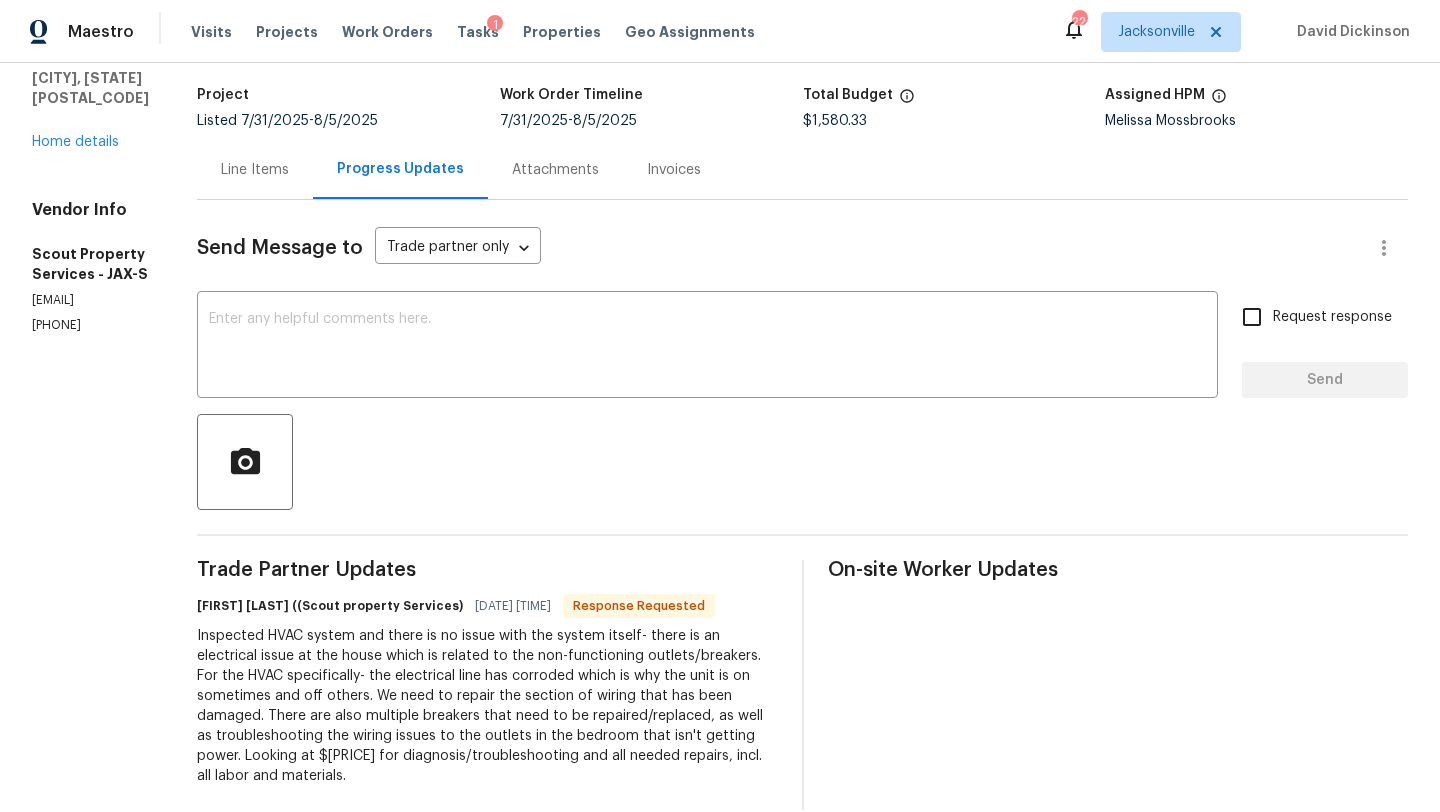 click on "Line Items" at bounding box center [255, 170] 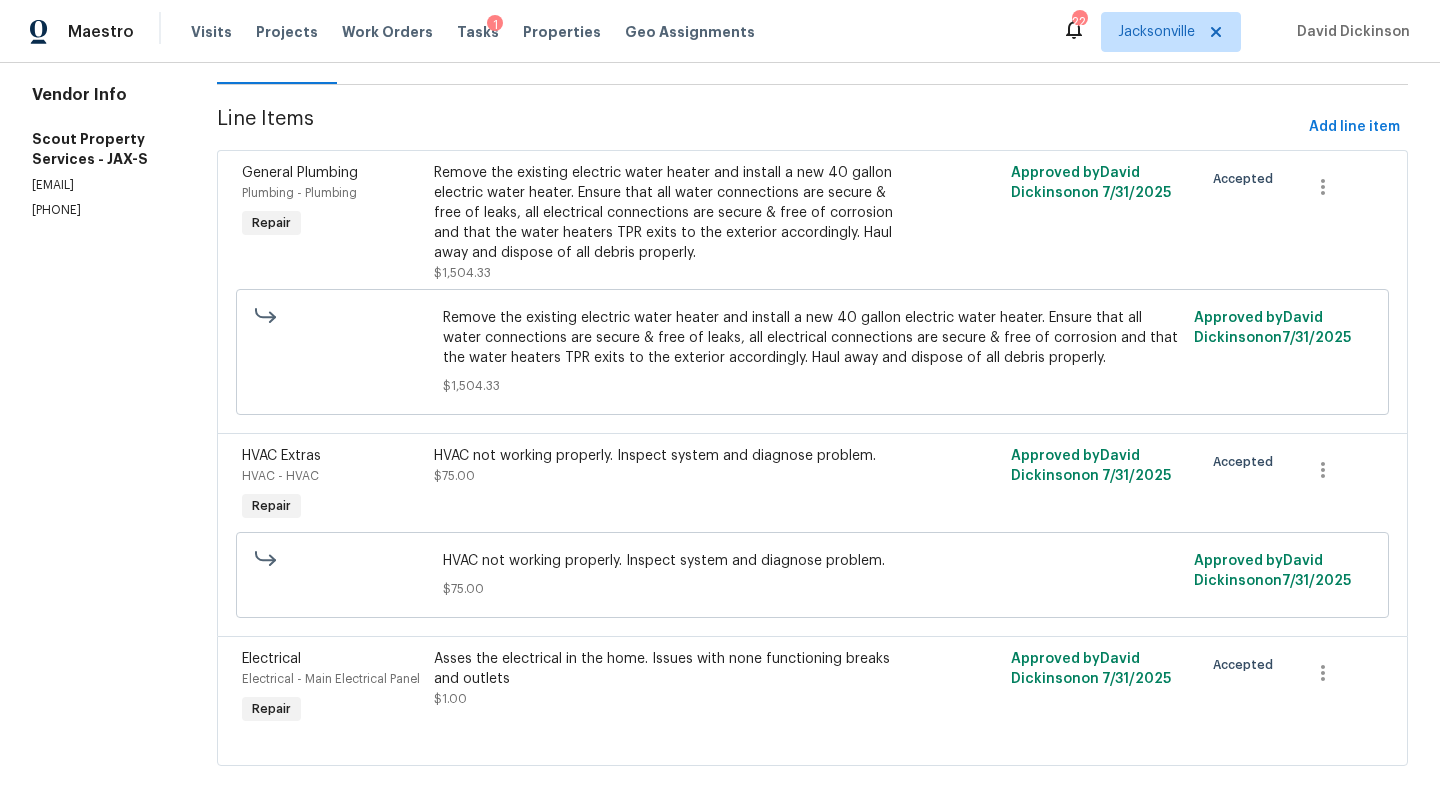 scroll, scrollTop: 246, scrollLeft: 0, axis: vertical 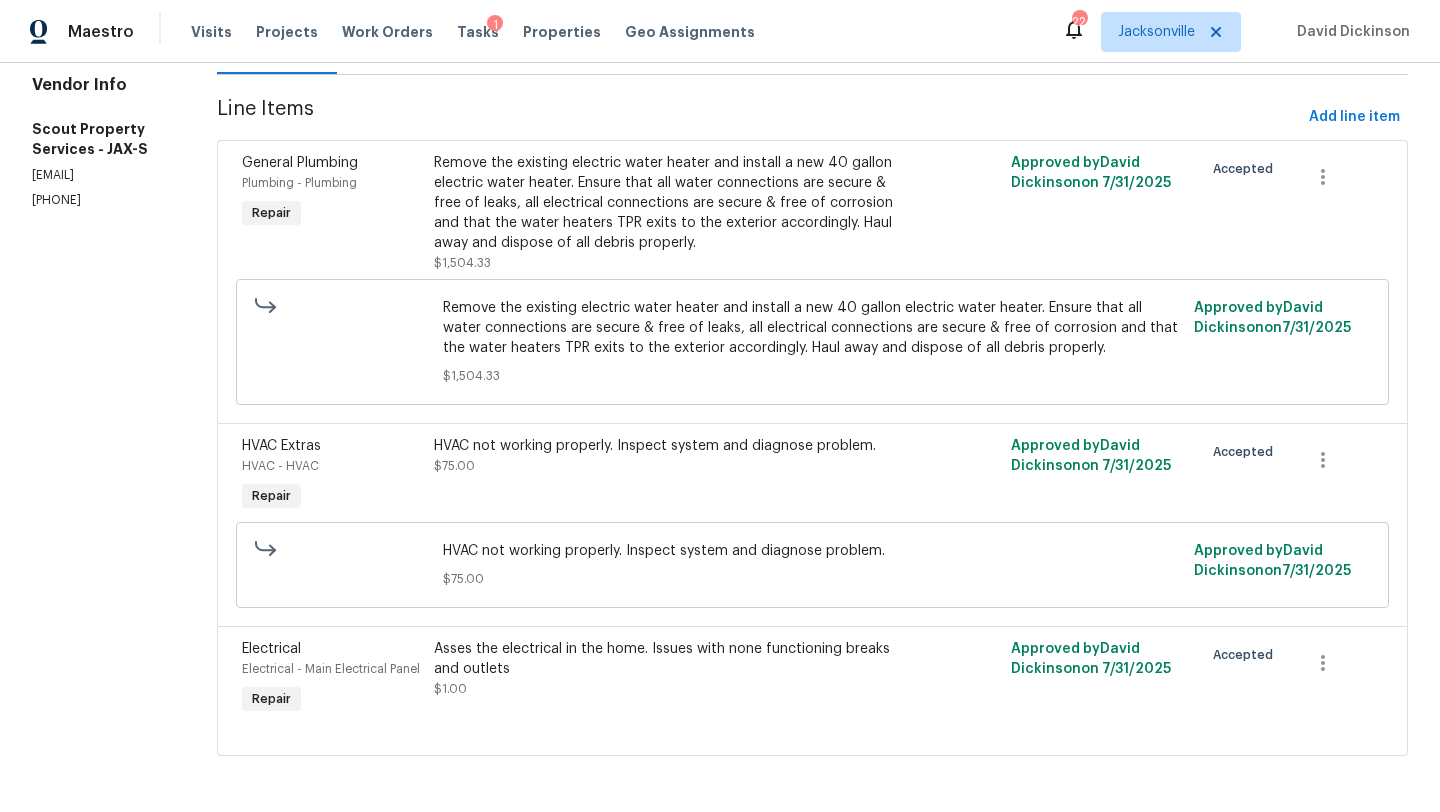 click on "Asses the electrical in the home. Issues with none functioning breaks and outlets $1.00" at bounding box center (668, 679) 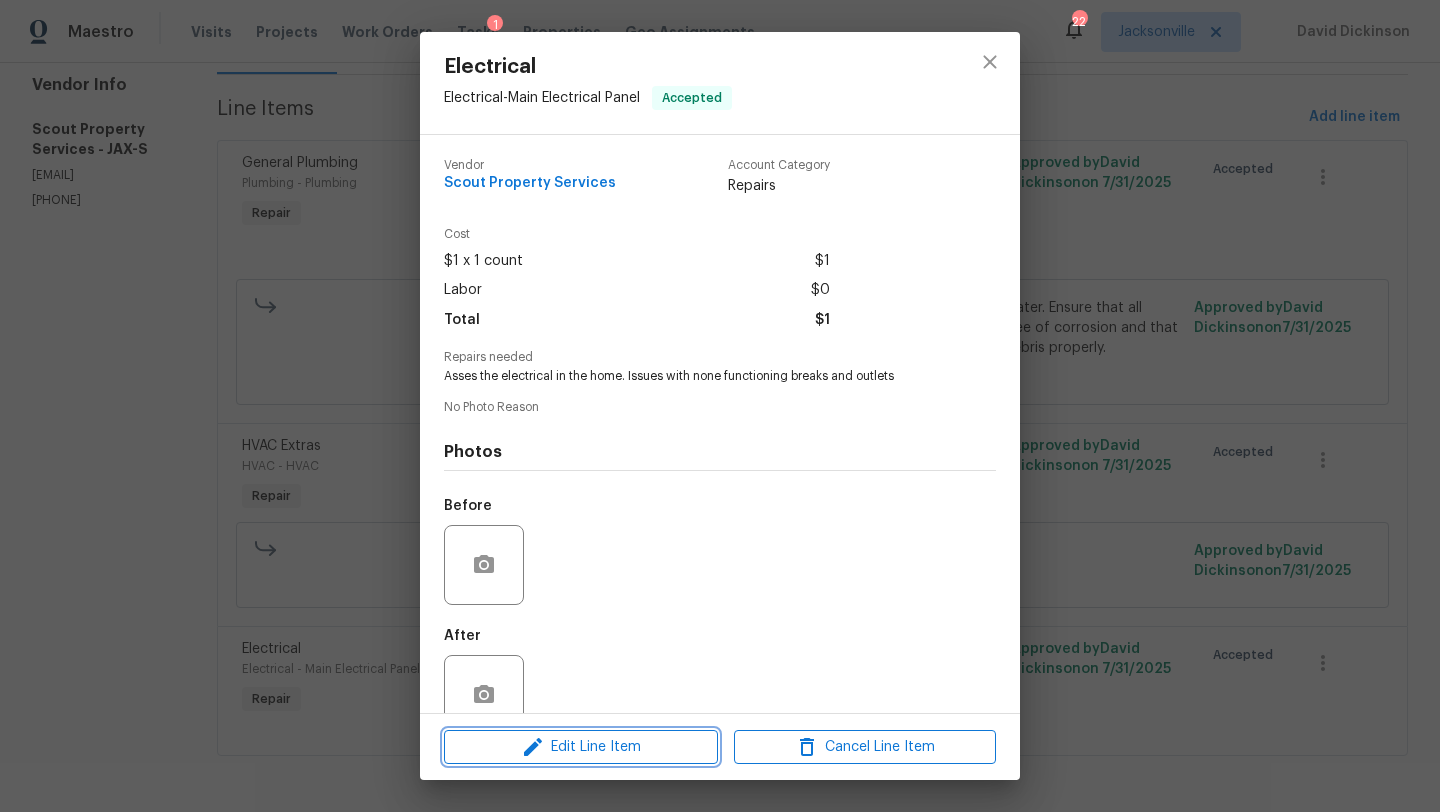 click on "Edit Line Item" at bounding box center (581, 747) 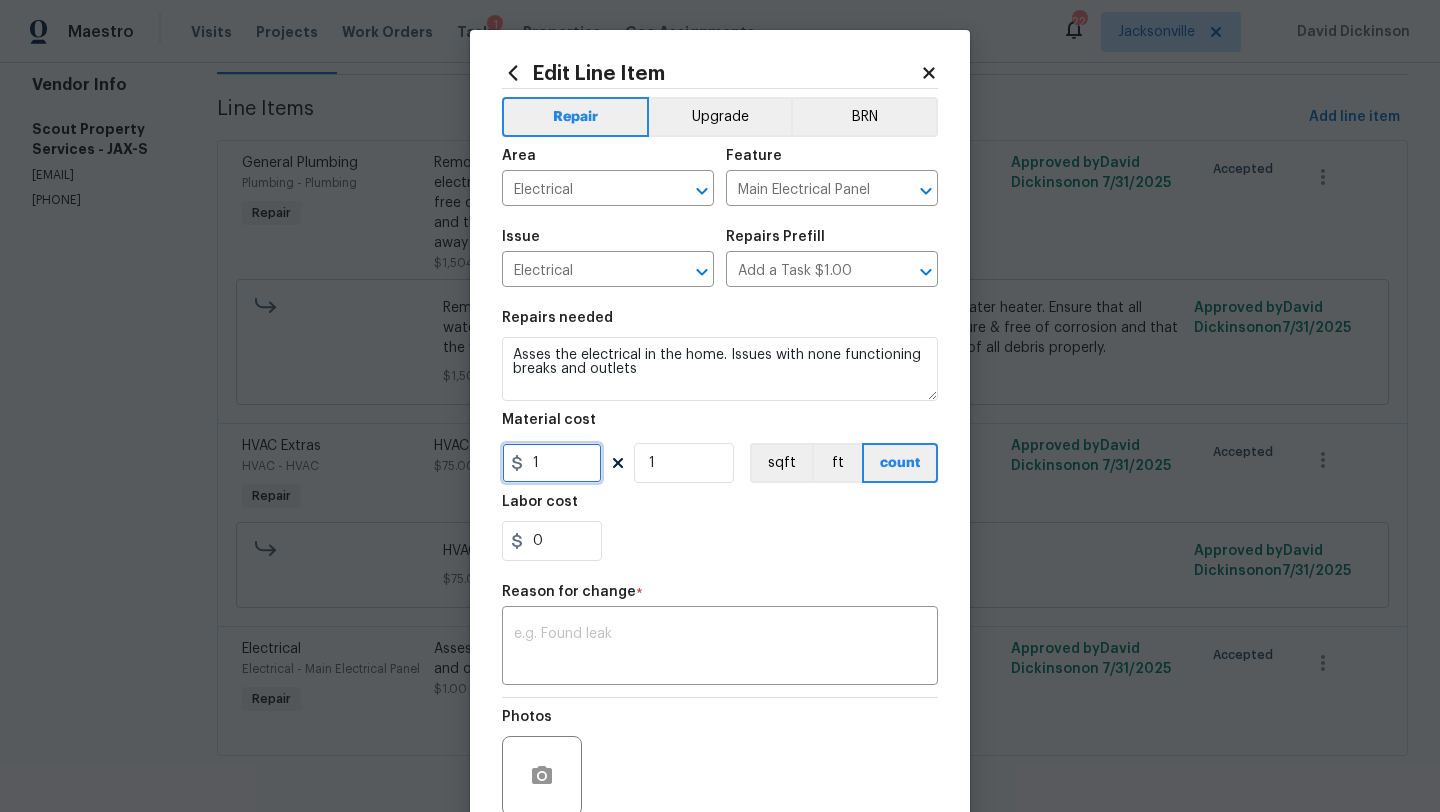 click on "1" at bounding box center (552, 463) 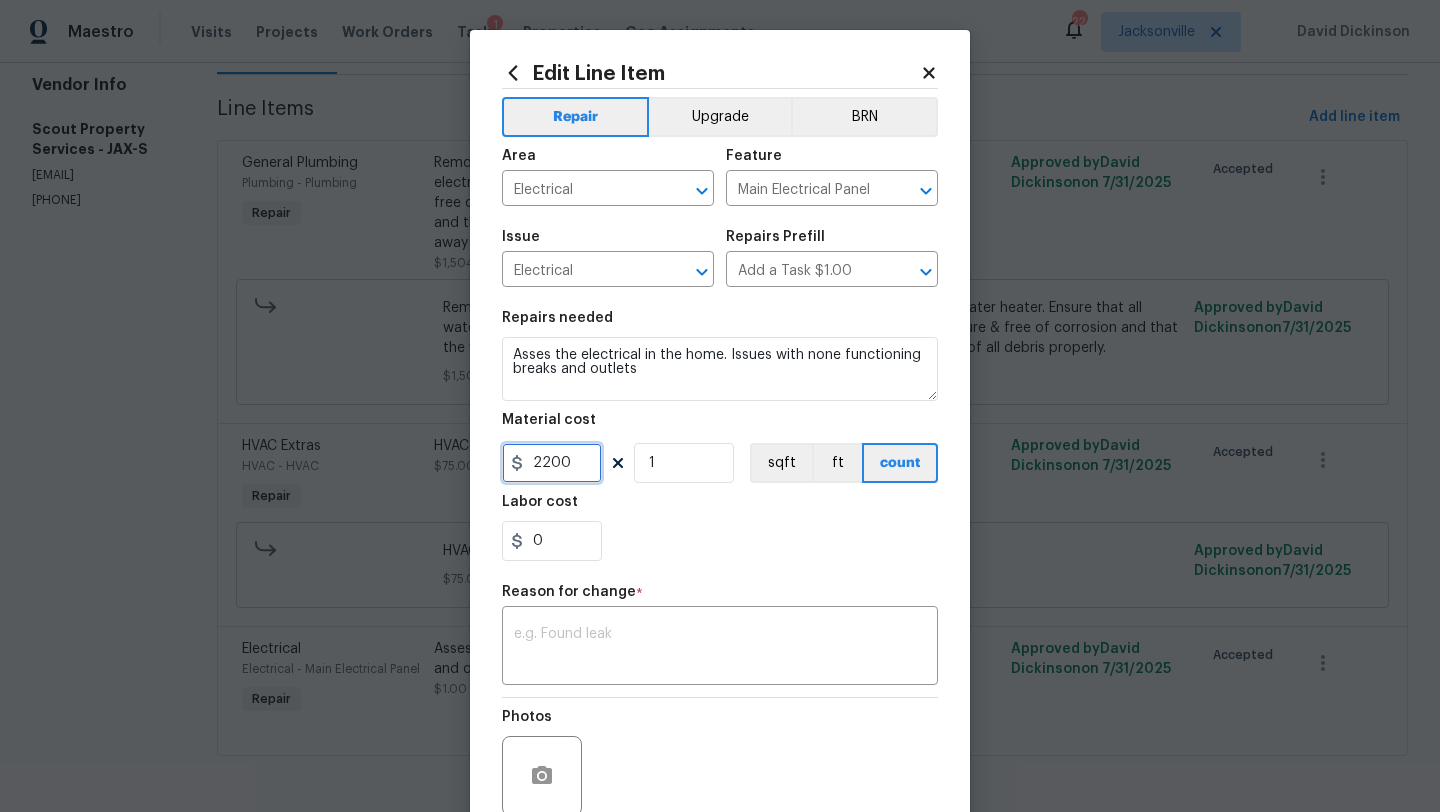 type on "2200" 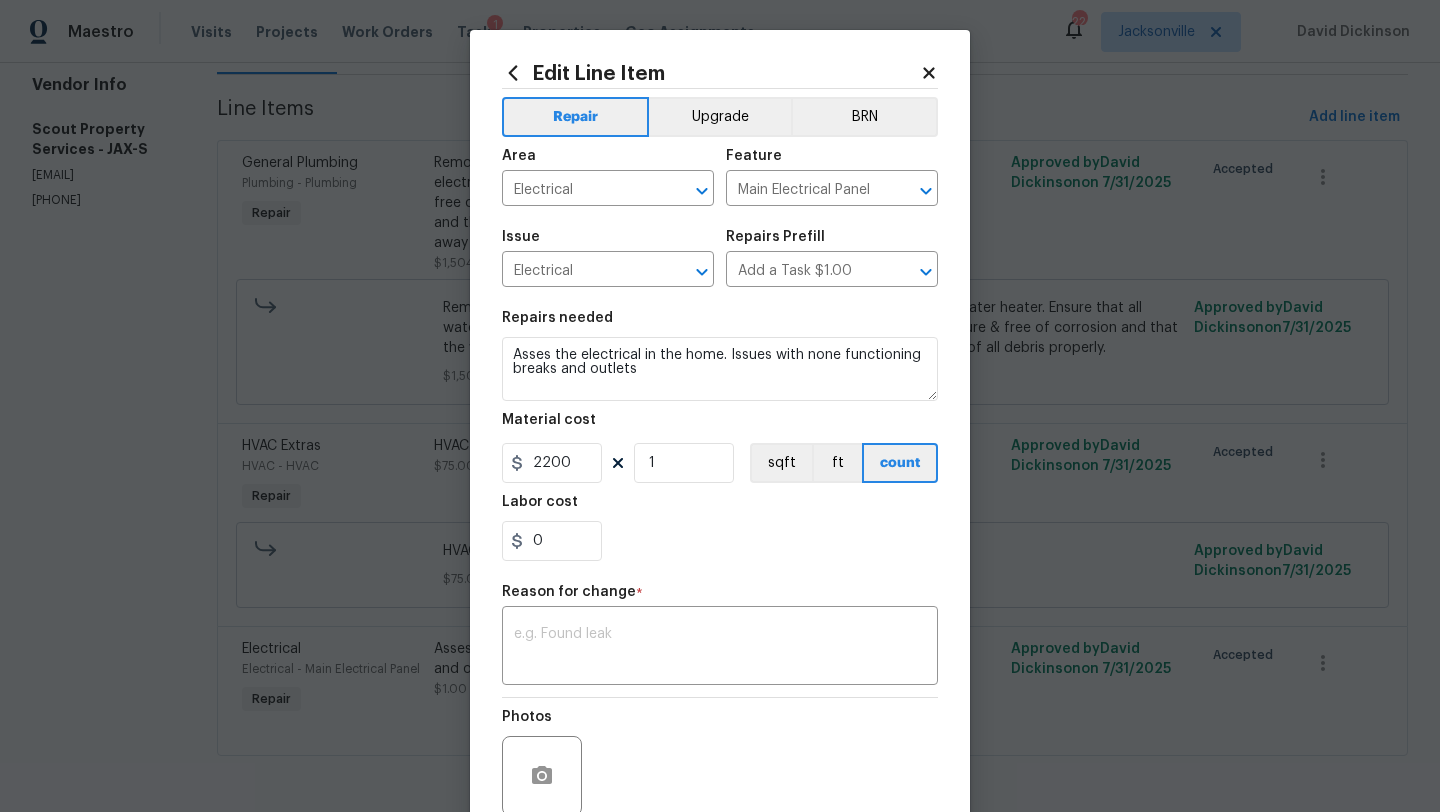 click on "Reason for change *" at bounding box center [720, 598] 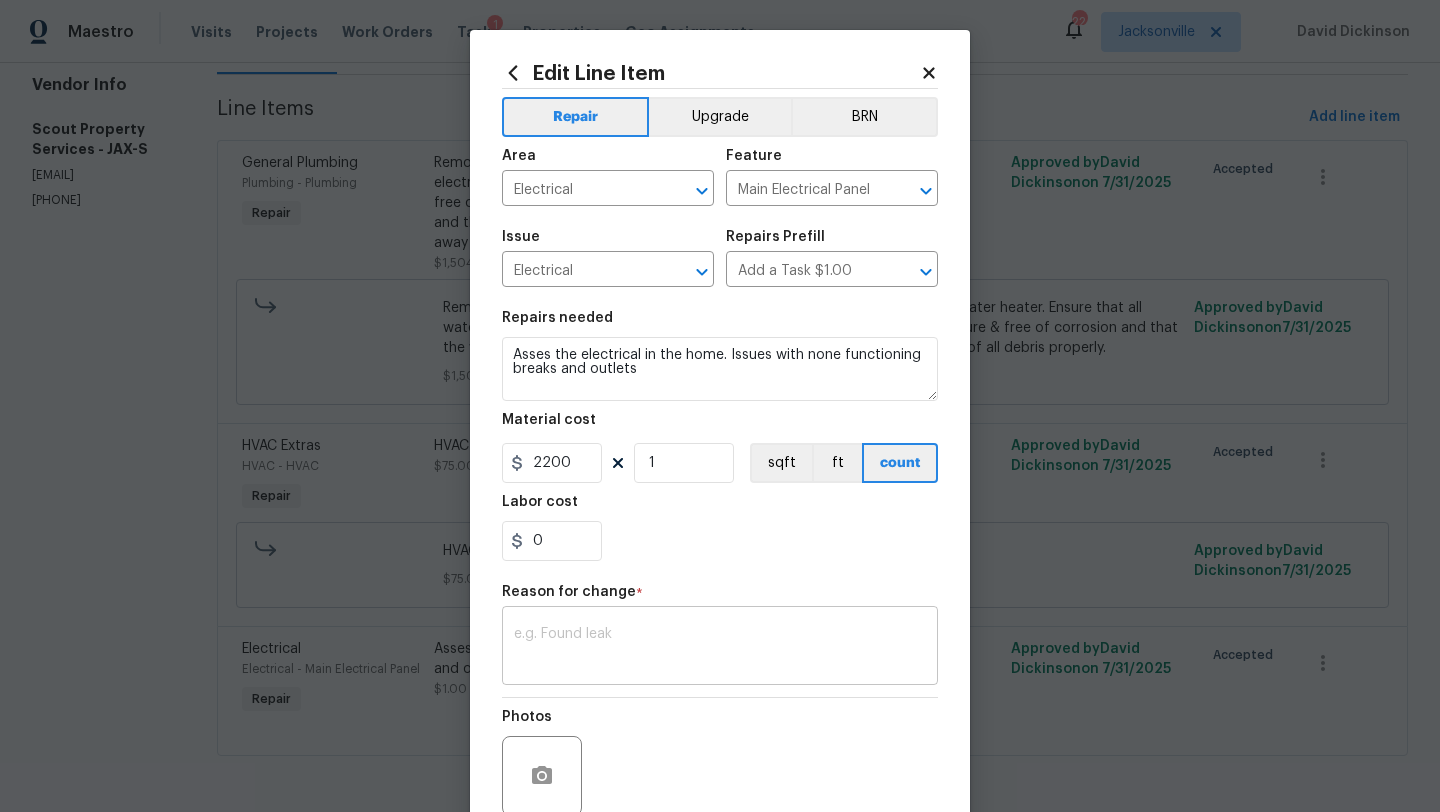 click on "x ​" at bounding box center [720, 648] 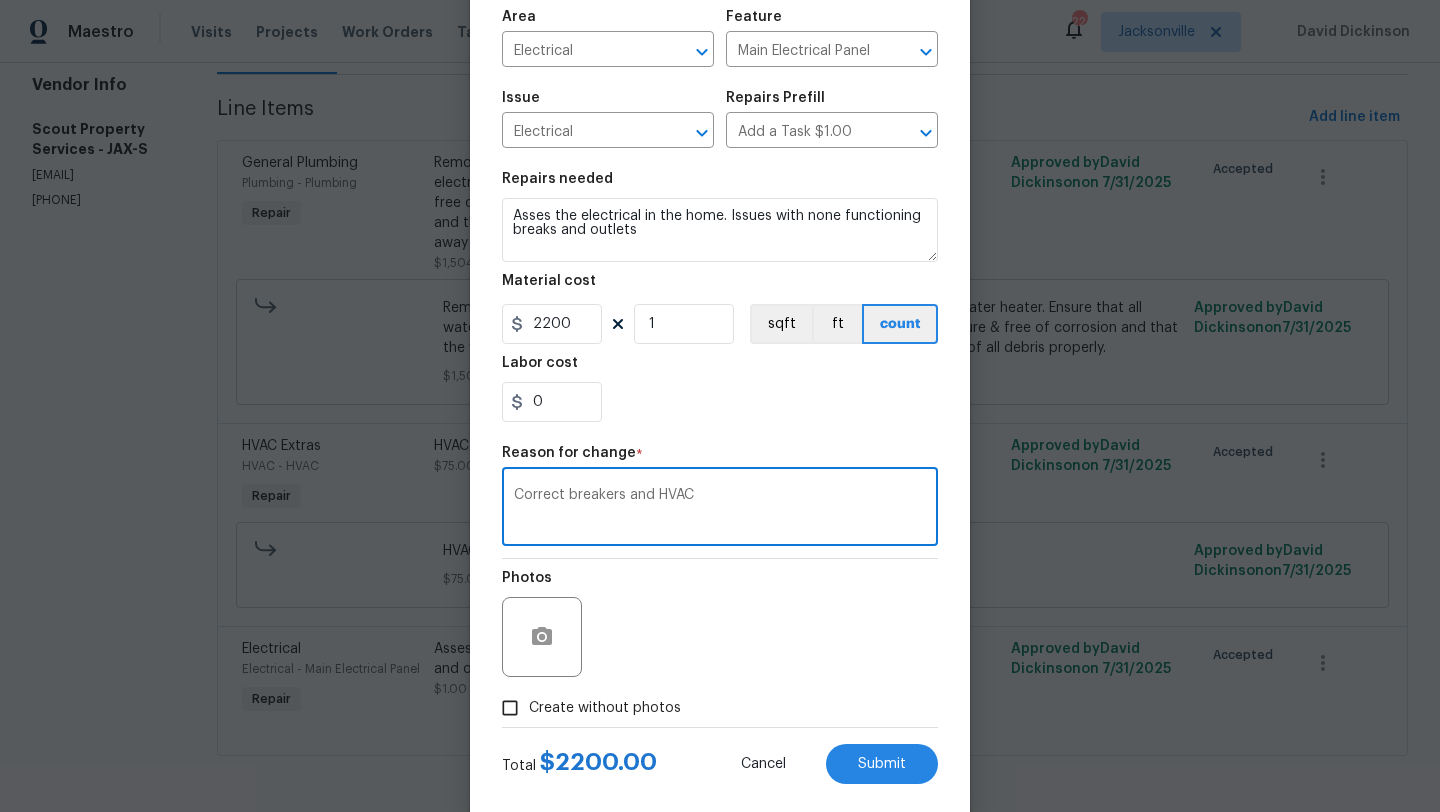 scroll, scrollTop: 174, scrollLeft: 0, axis: vertical 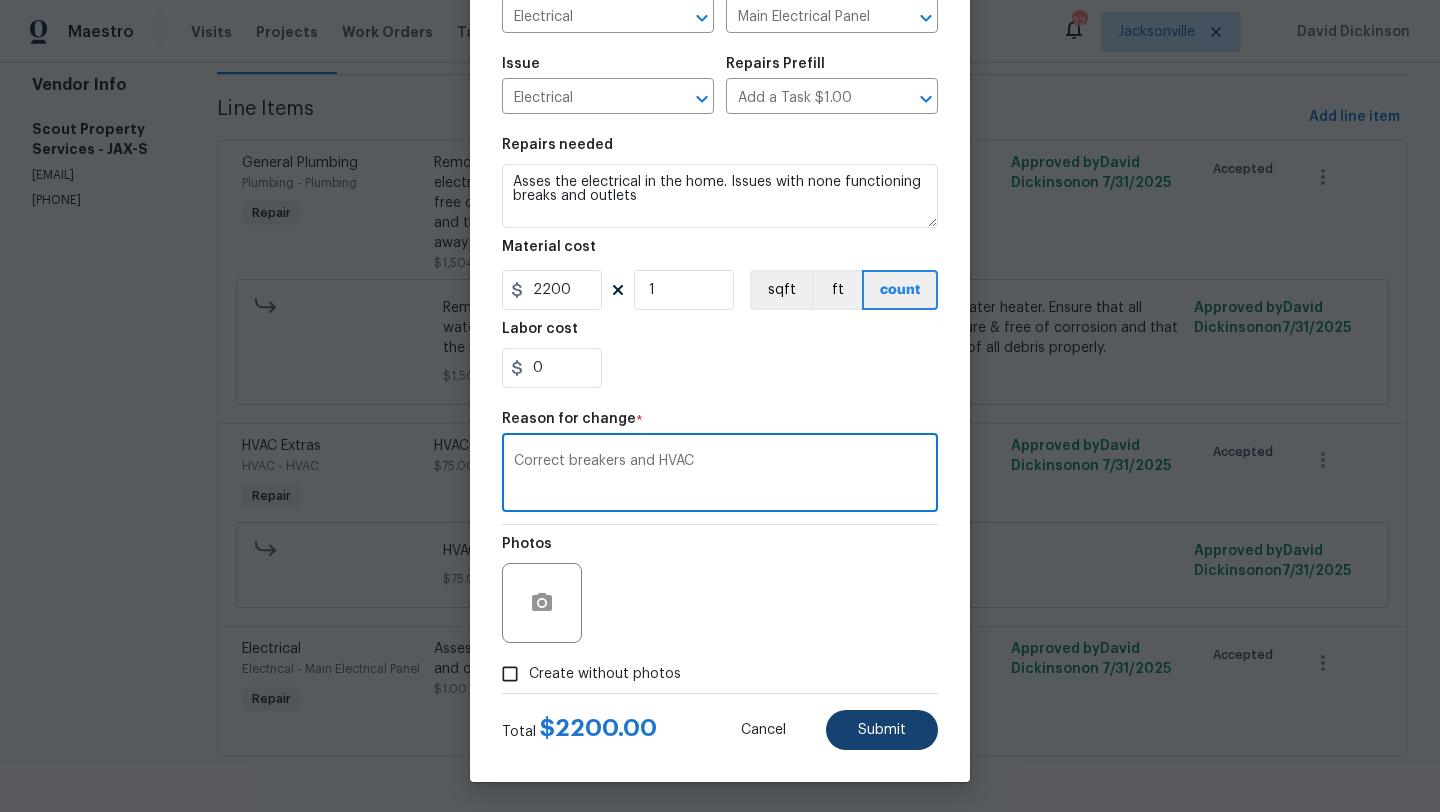 type on "Correct breakers and HVAC" 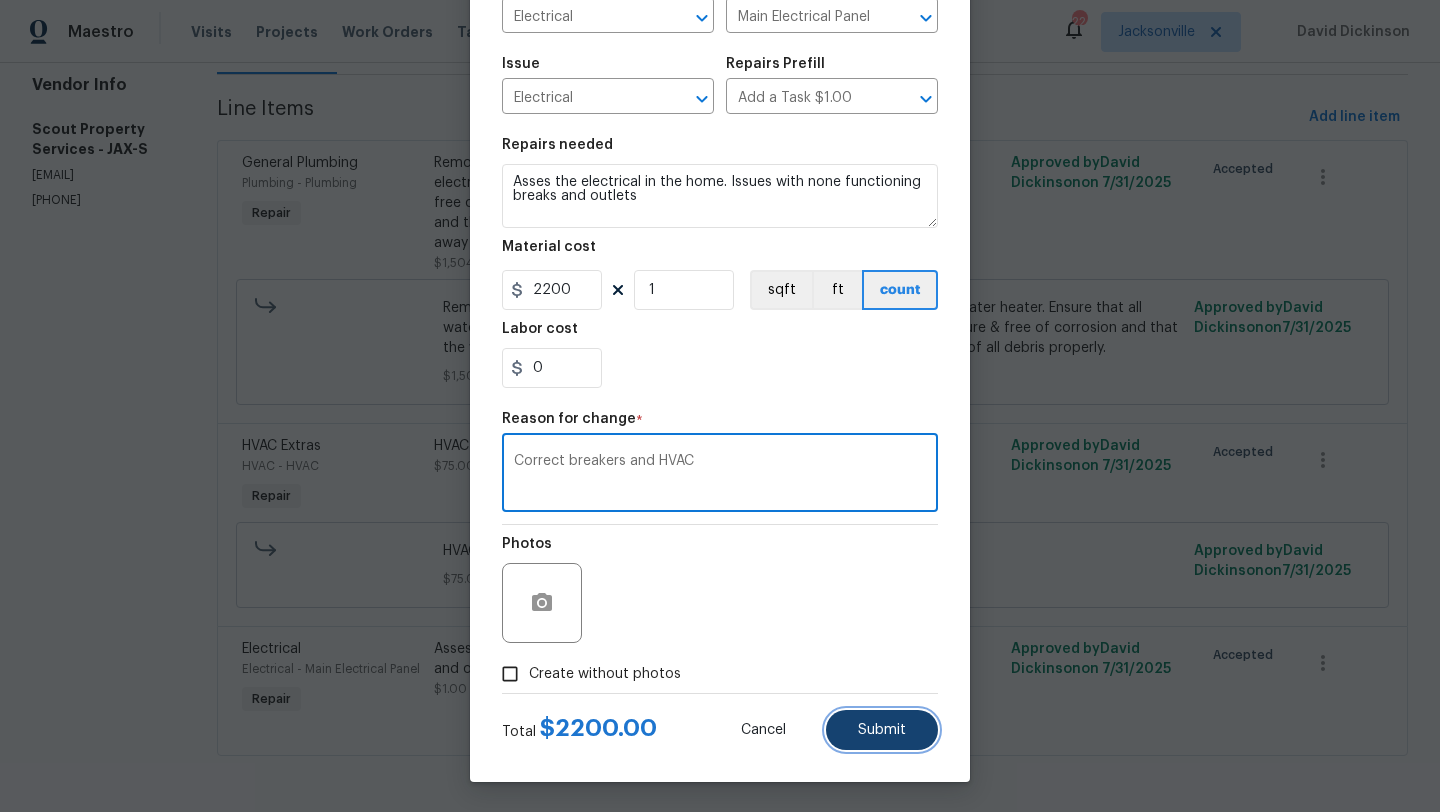 click on "Submit" at bounding box center (882, 730) 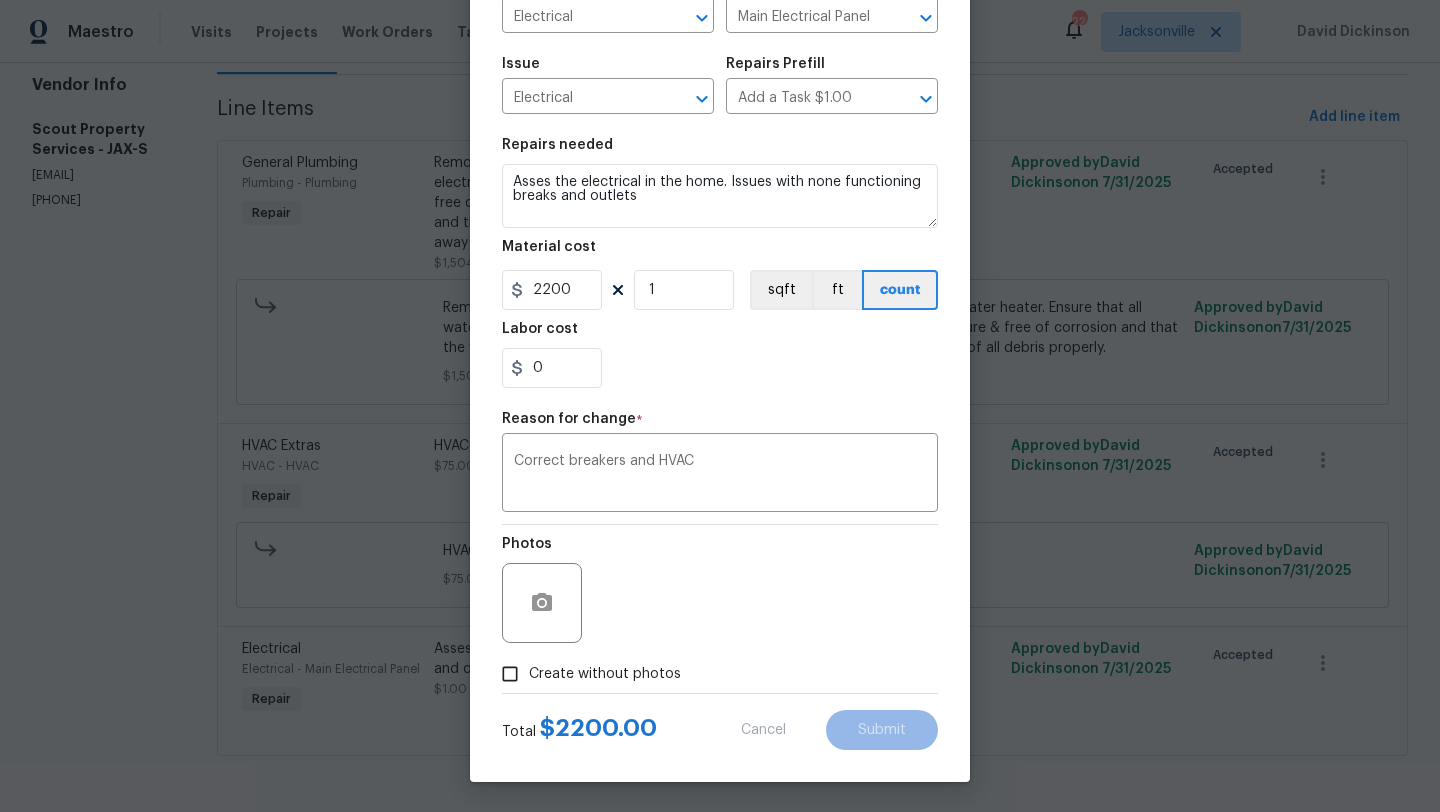 type on "1" 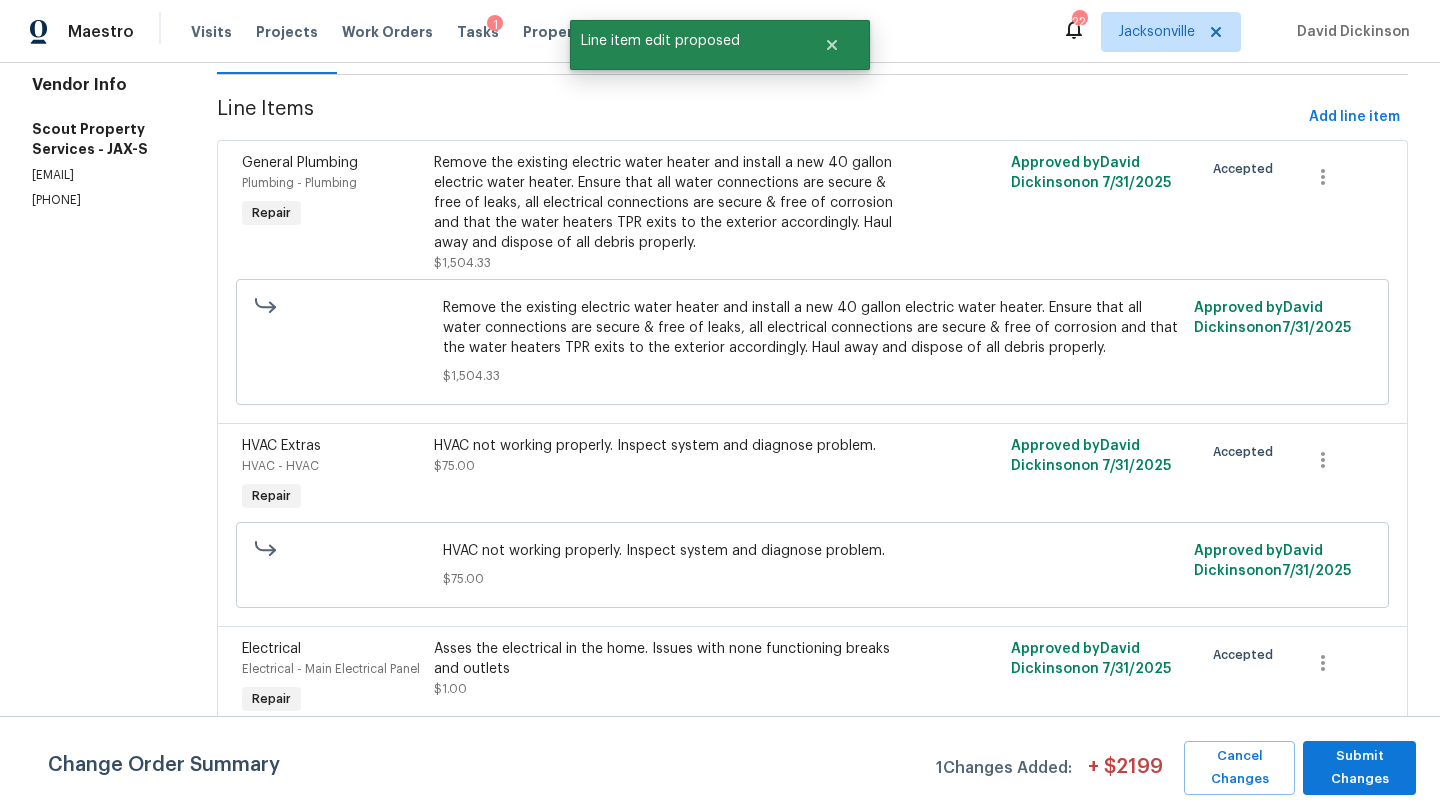 scroll, scrollTop: 0, scrollLeft: 0, axis: both 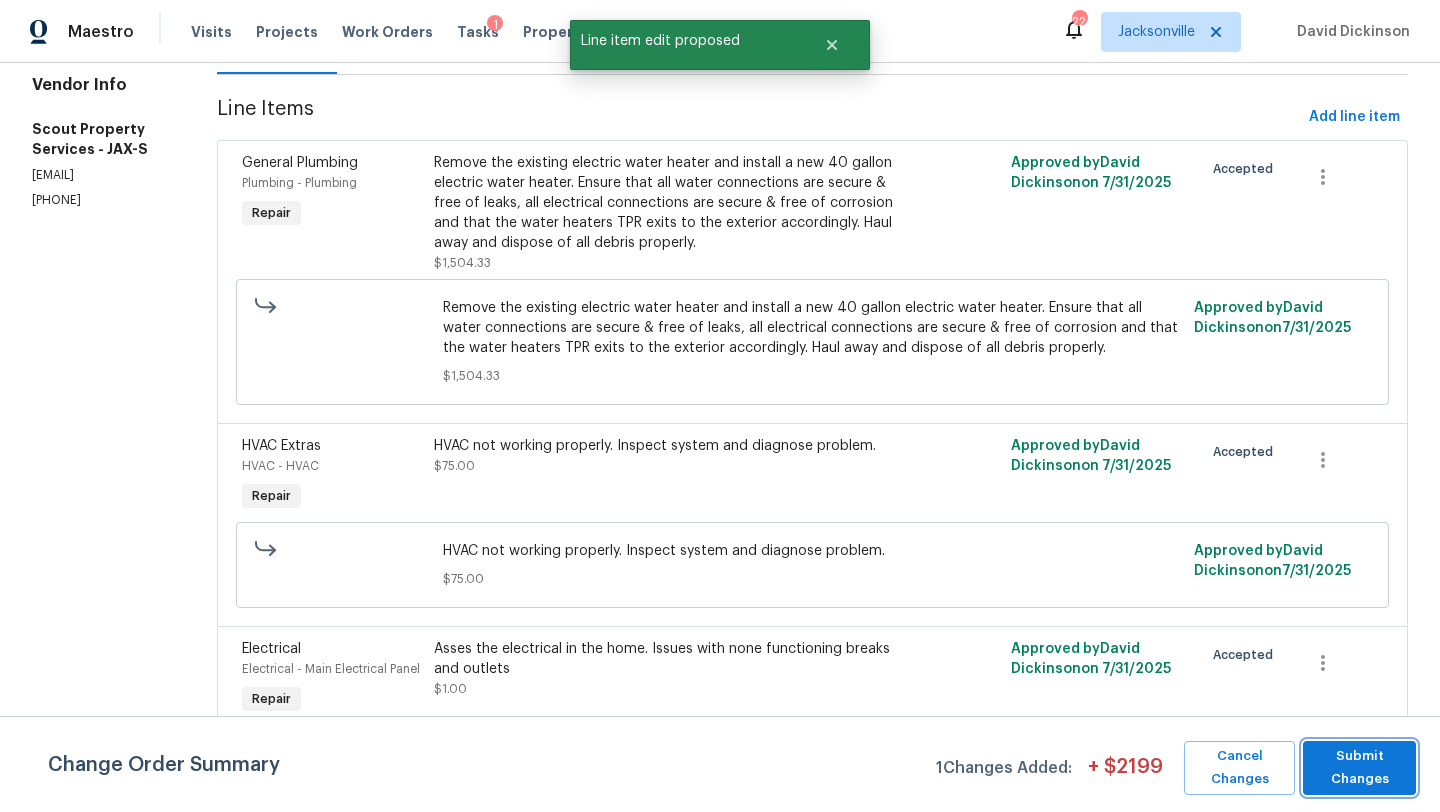 click on "Submit Changes" at bounding box center (1359, 768) 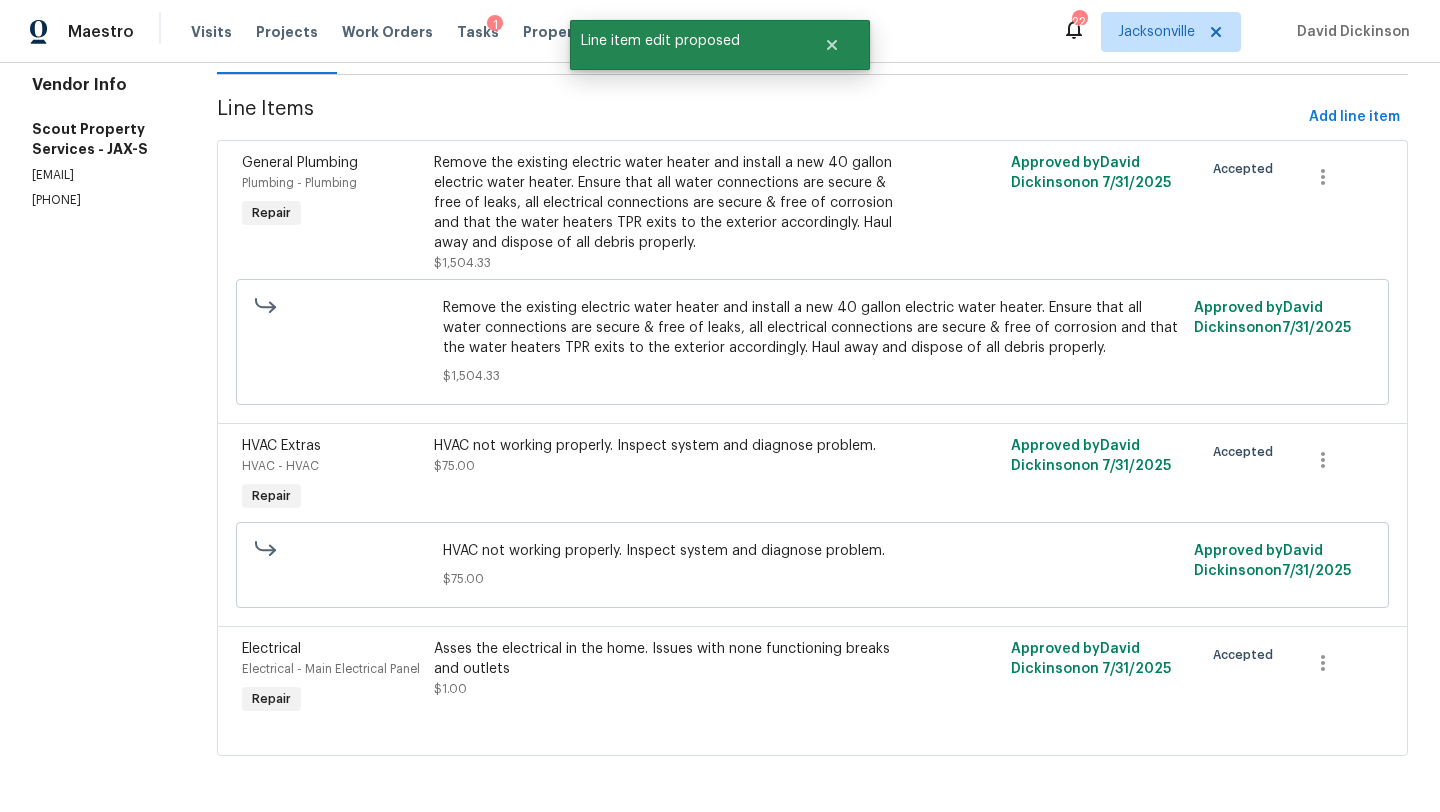 scroll, scrollTop: 0, scrollLeft: 0, axis: both 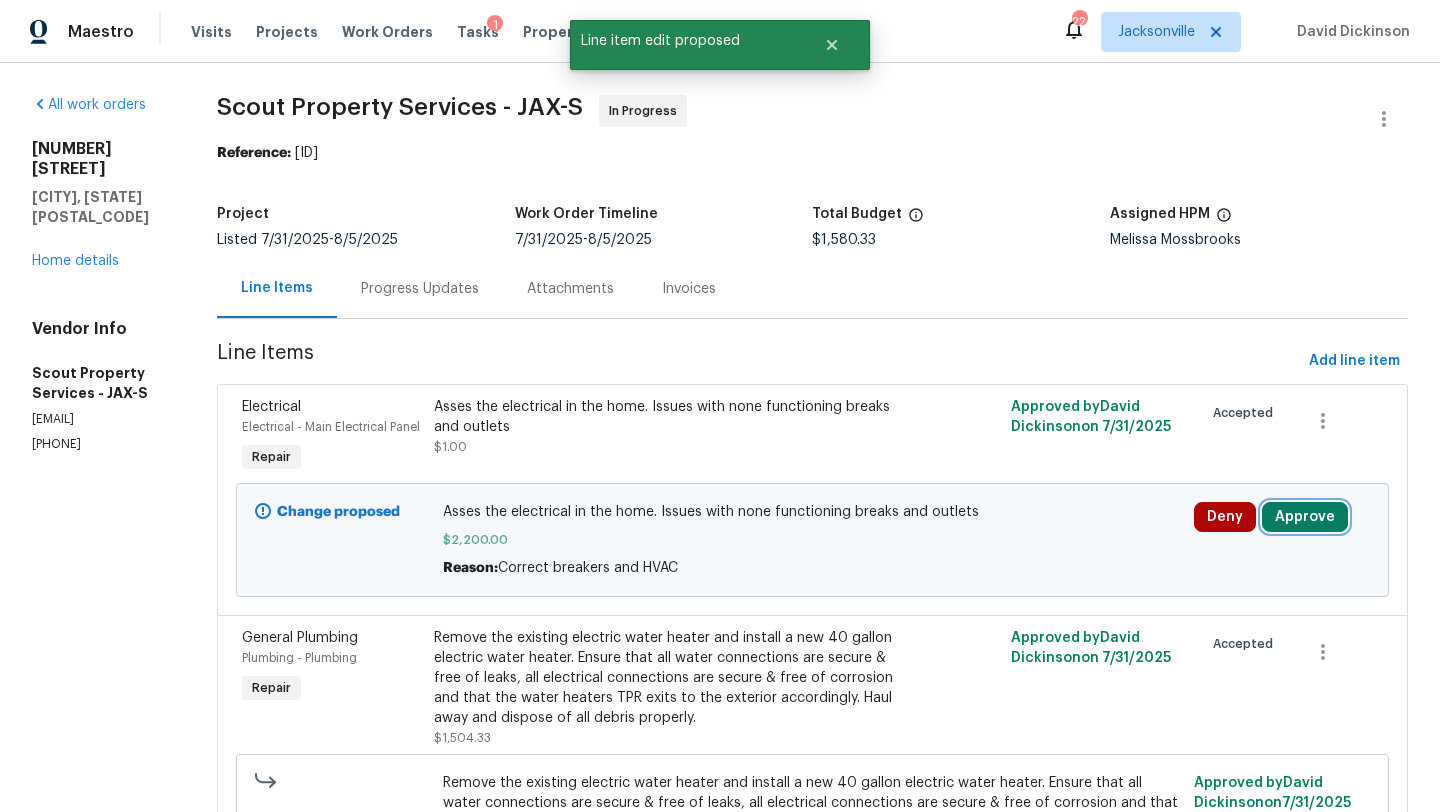 click on "Approve" at bounding box center (1305, 517) 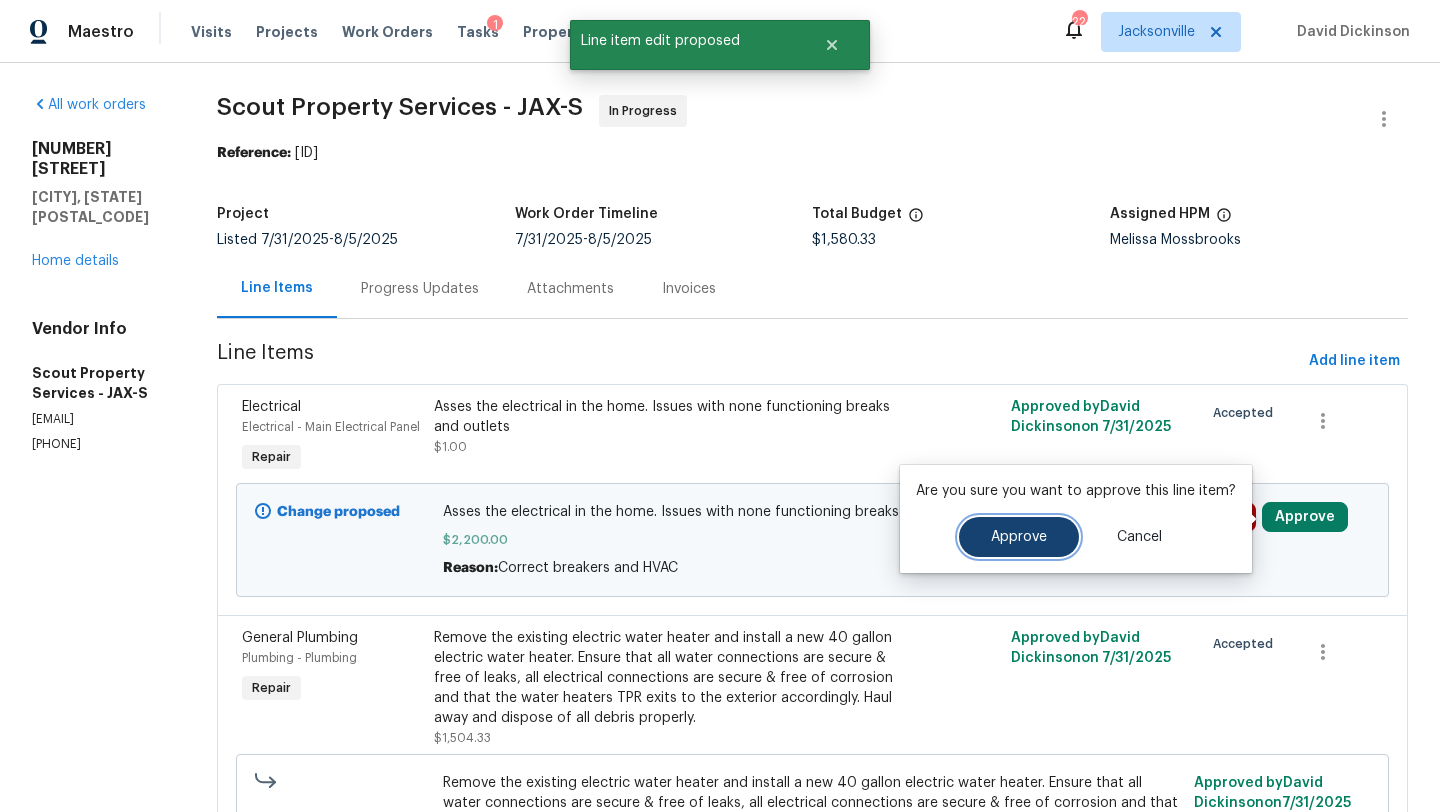 click on "Approve" at bounding box center [1019, 537] 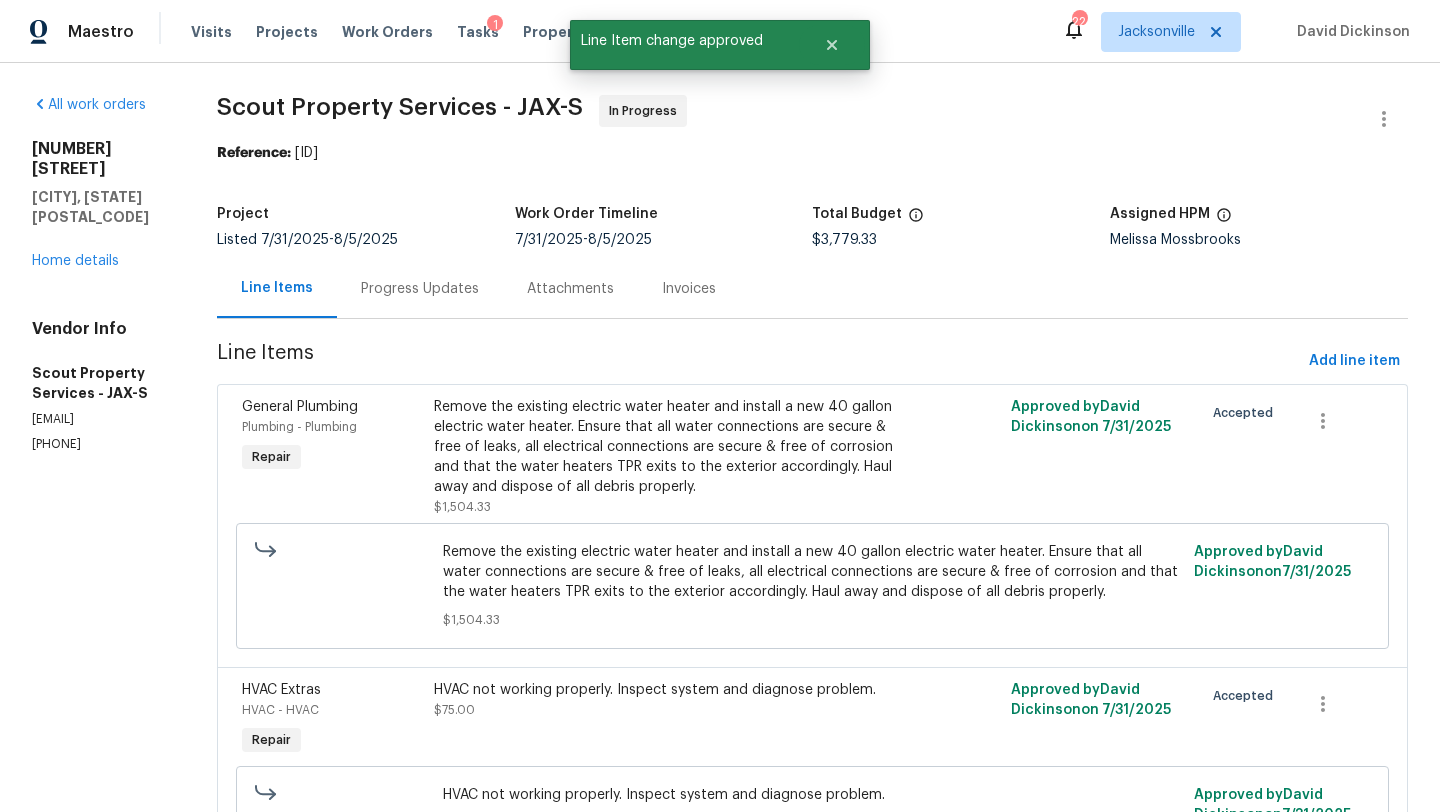 click on "Progress Updates" at bounding box center [420, 289] 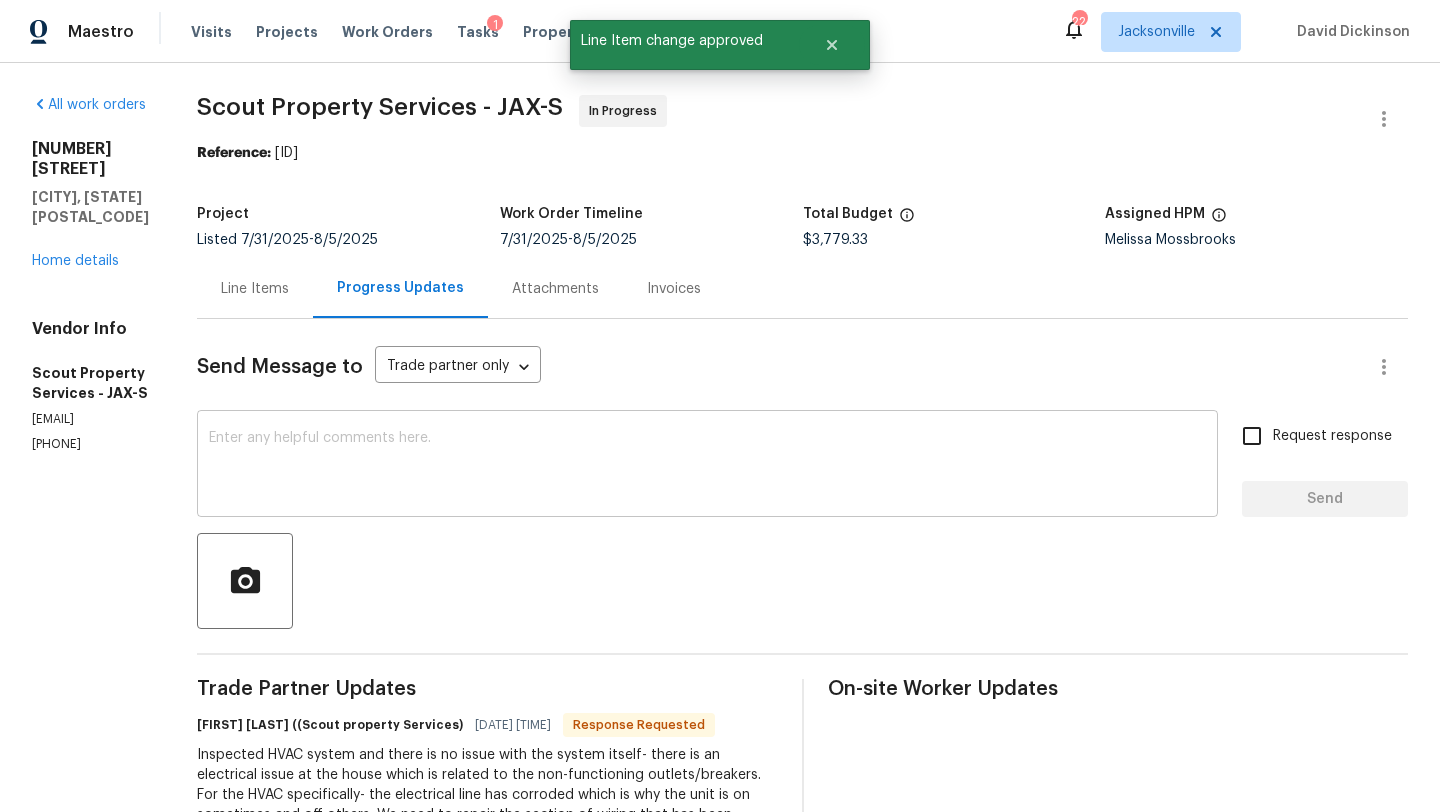 click on "x ​" at bounding box center (707, 466) 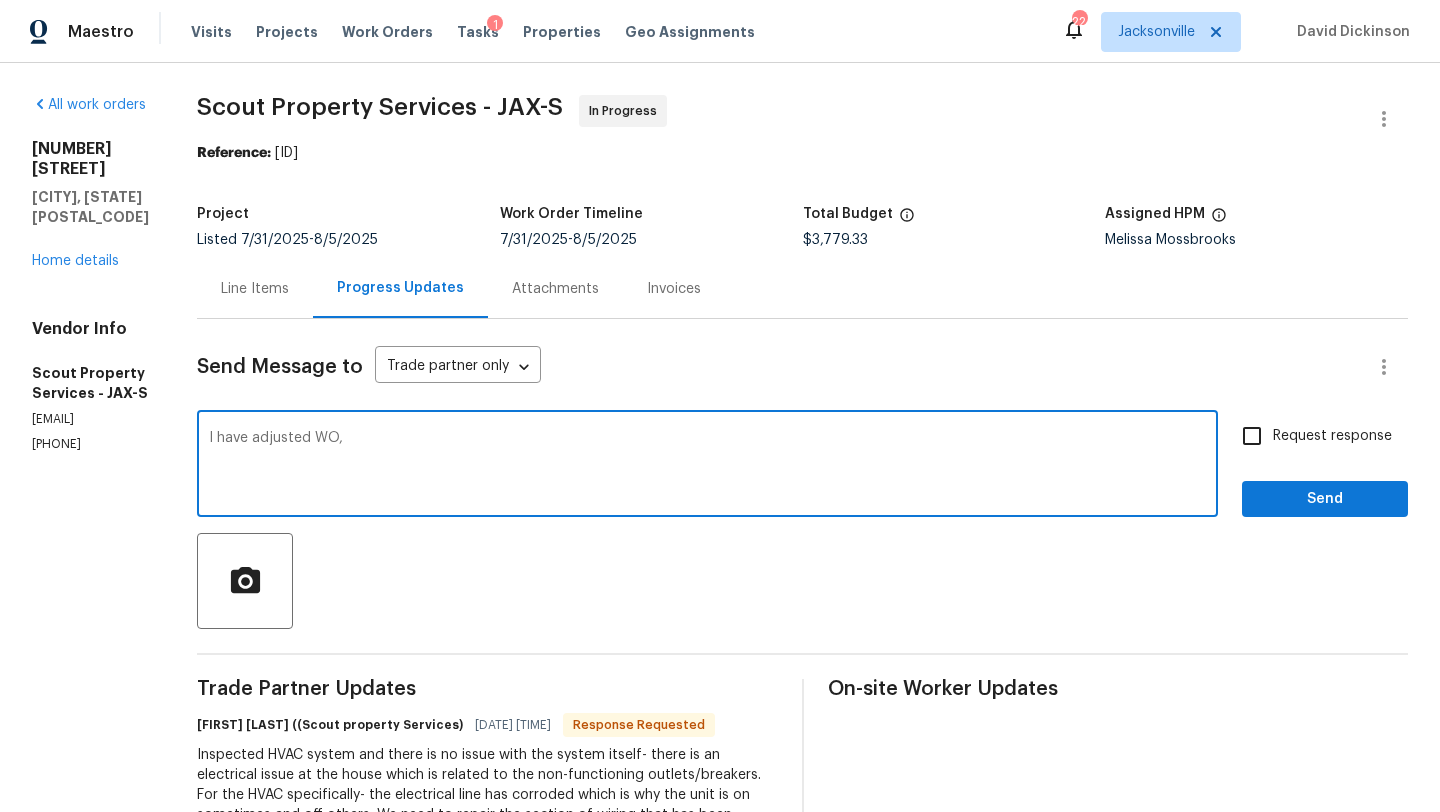 type on "I have adjusted WO," 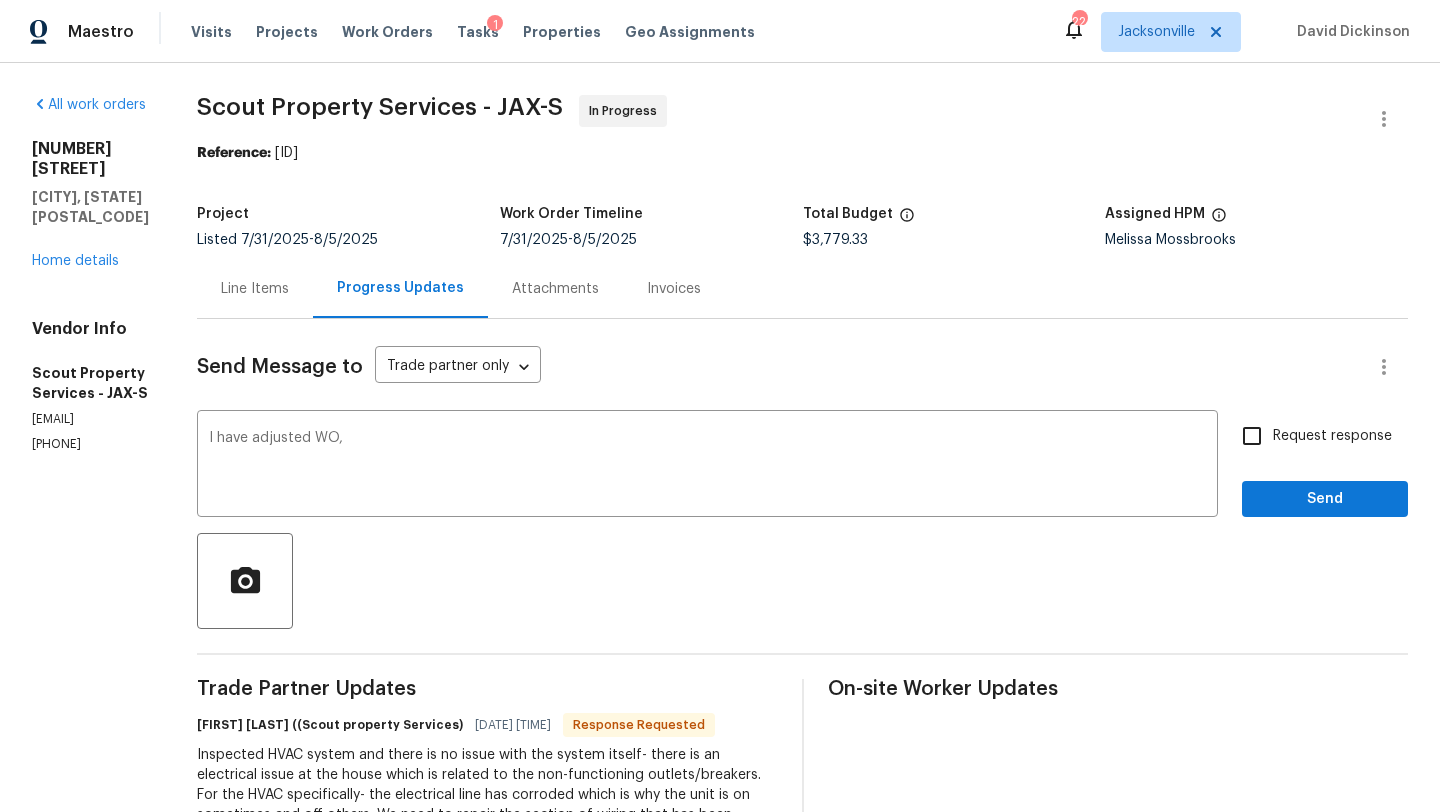 click on "Request response" at bounding box center [1332, 436] 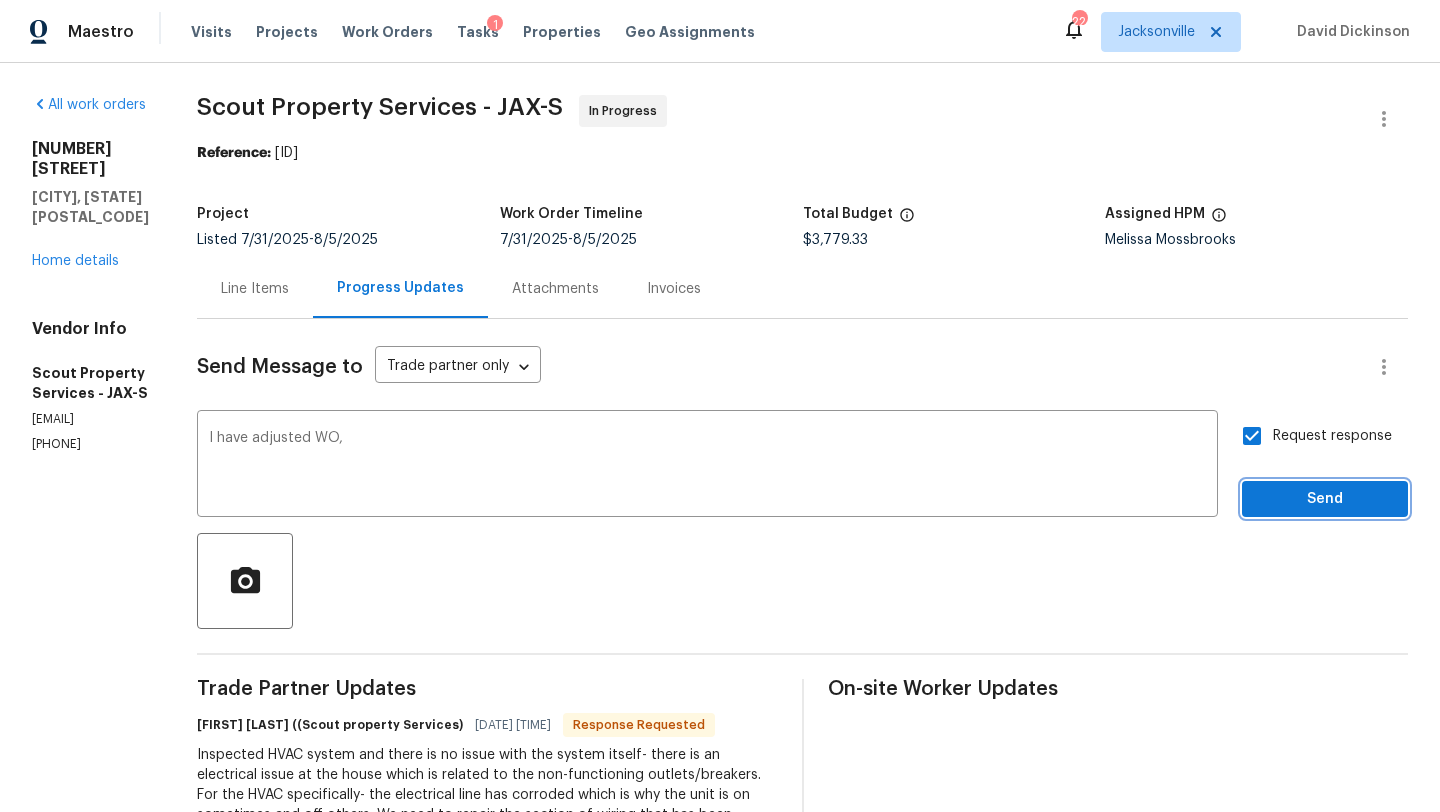 click on "Send" at bounding box center (1325, 499) 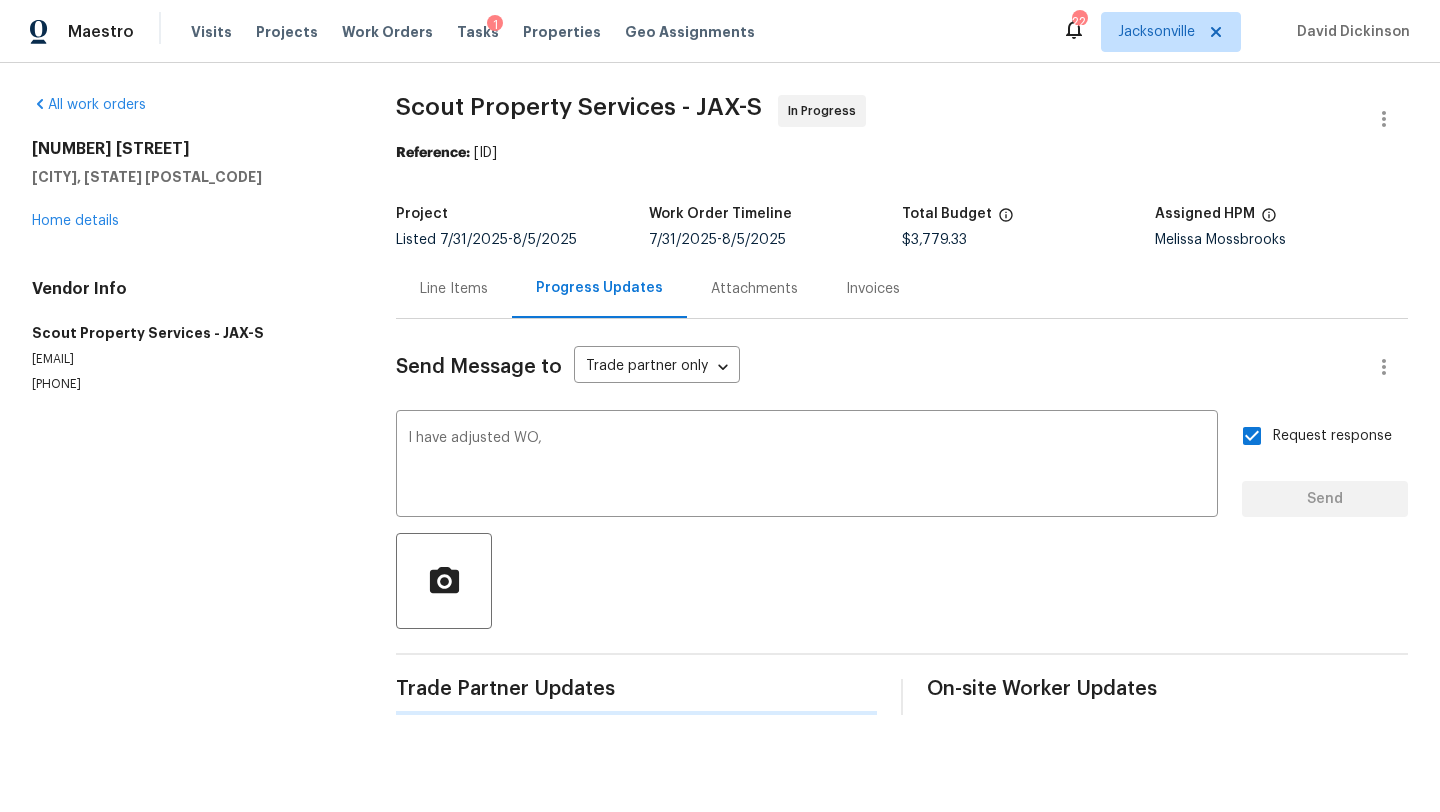 type 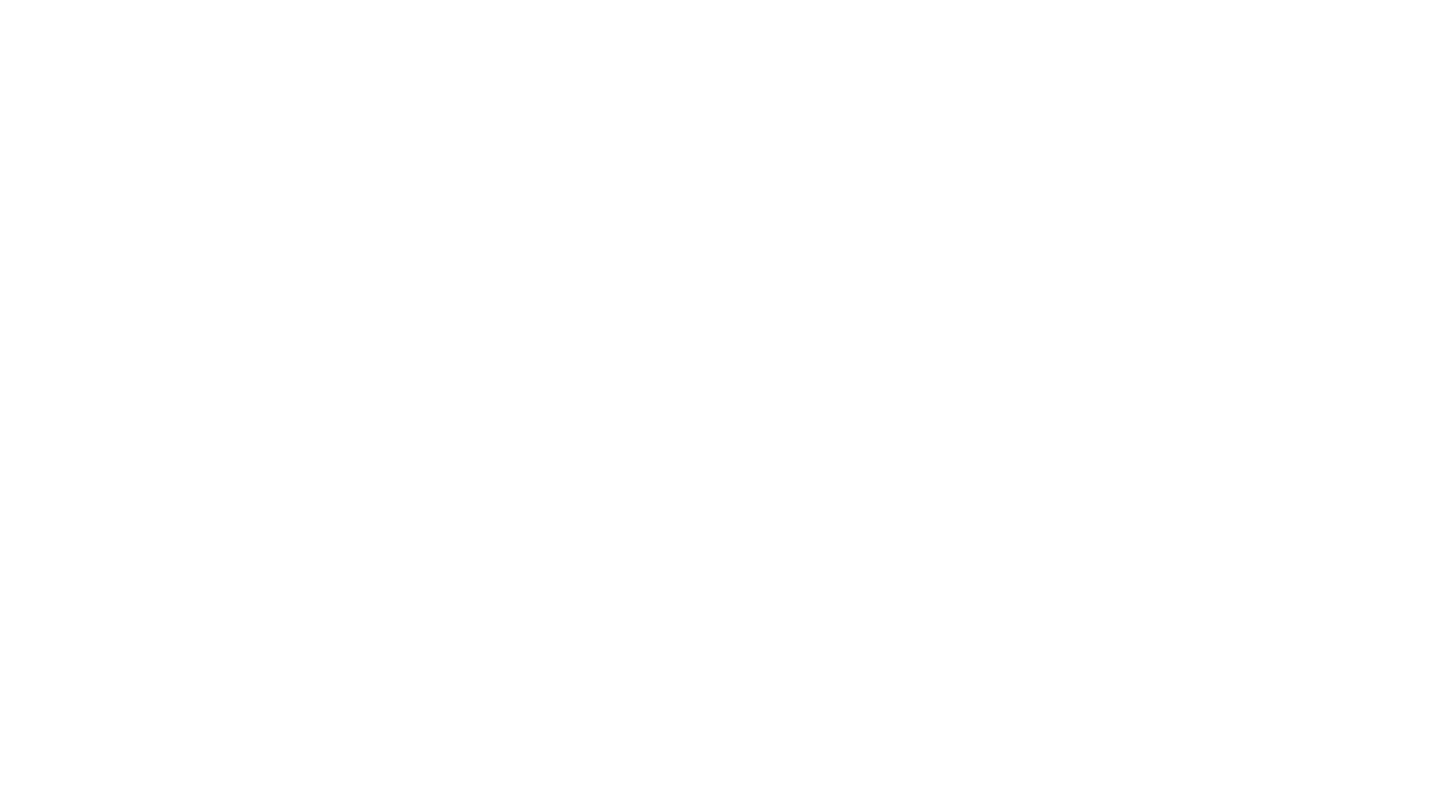 scroll, scrollTop: 0, scrollLeft: 0, axis: both 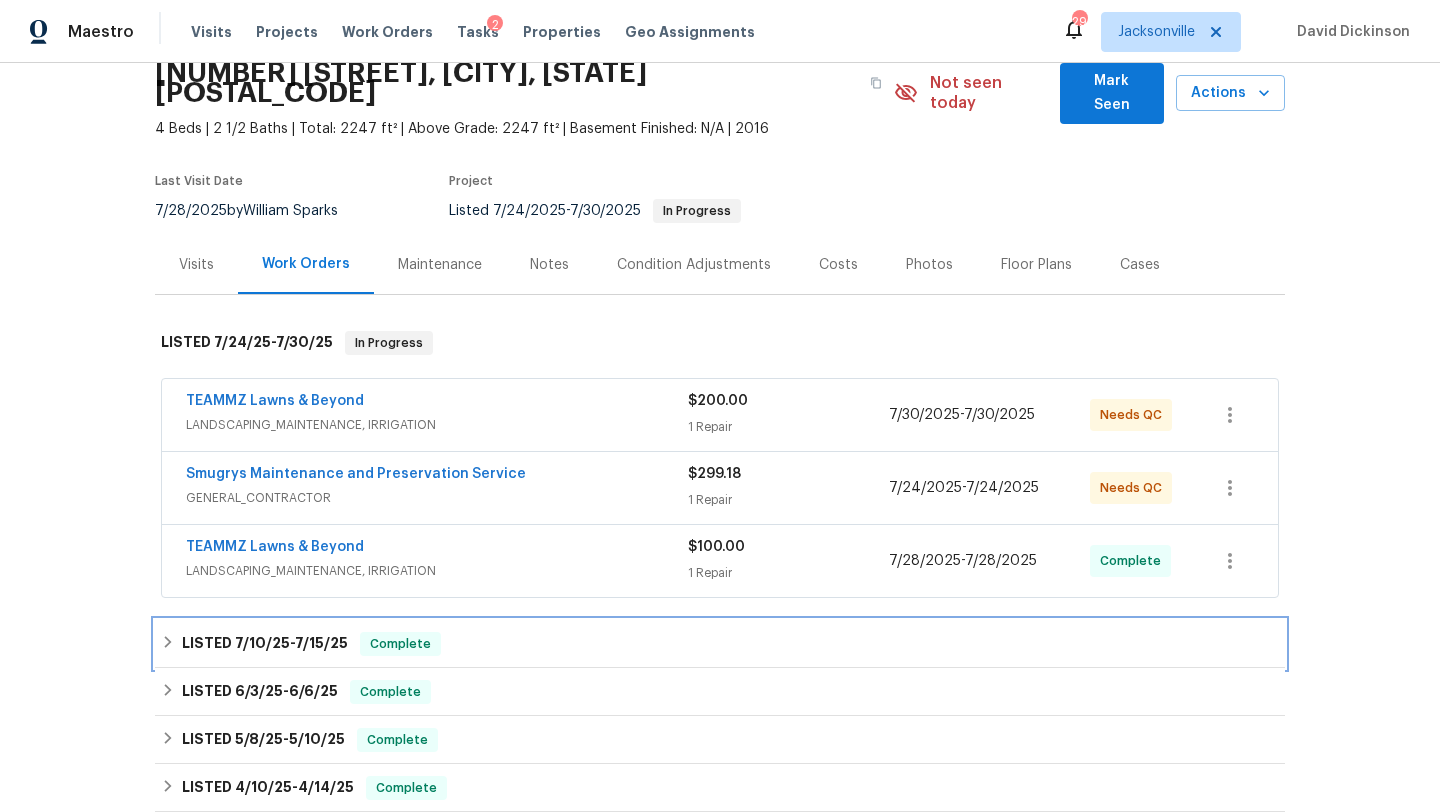 click on "7/10/25" at bounding box center [262, 643] 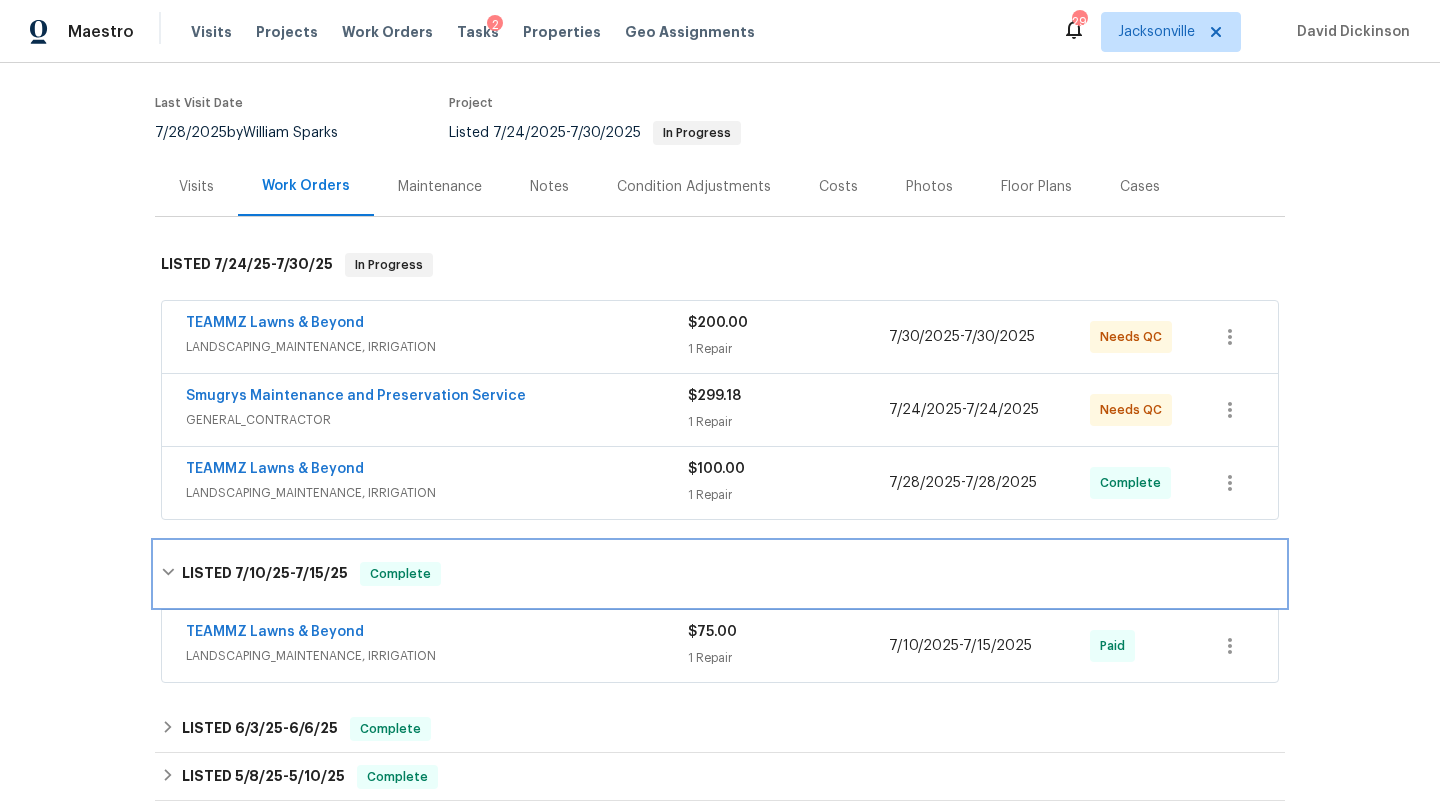 scroll, scrollTop: 174, scrollLeft: 0, axis: vertical 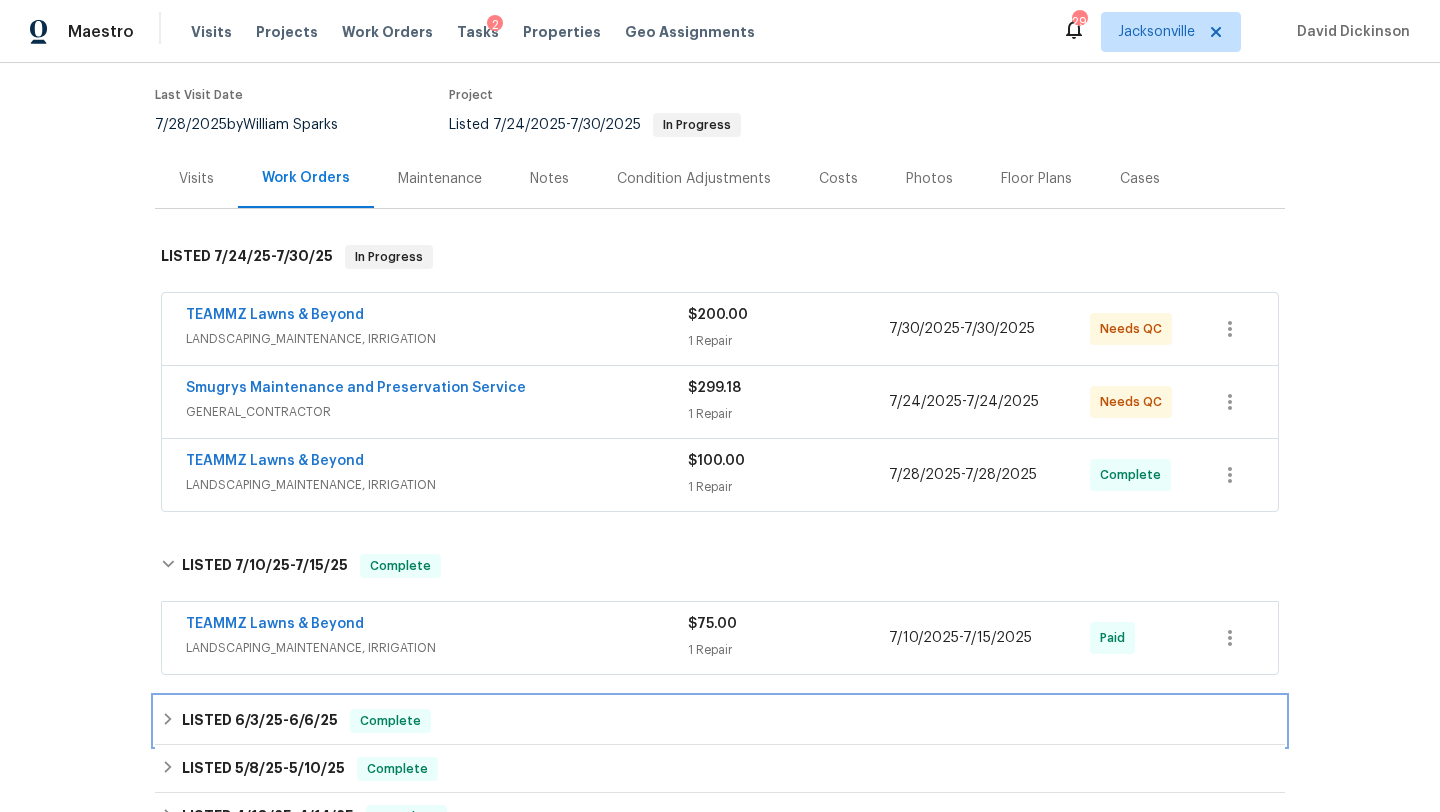 click on "6/3/25" at bounding box center [259, 720] 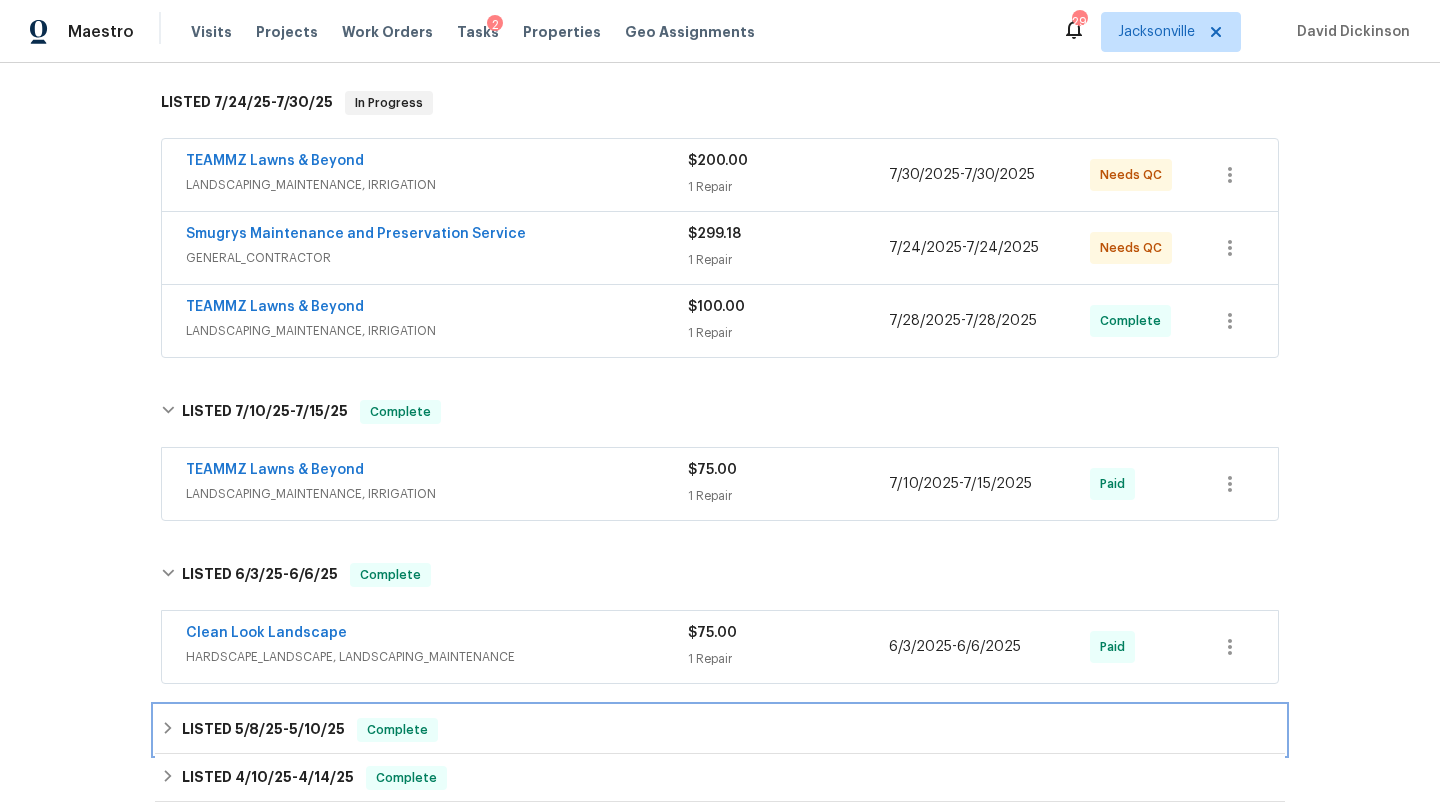 click on "5/8/25" at bounding box center [259, 729] 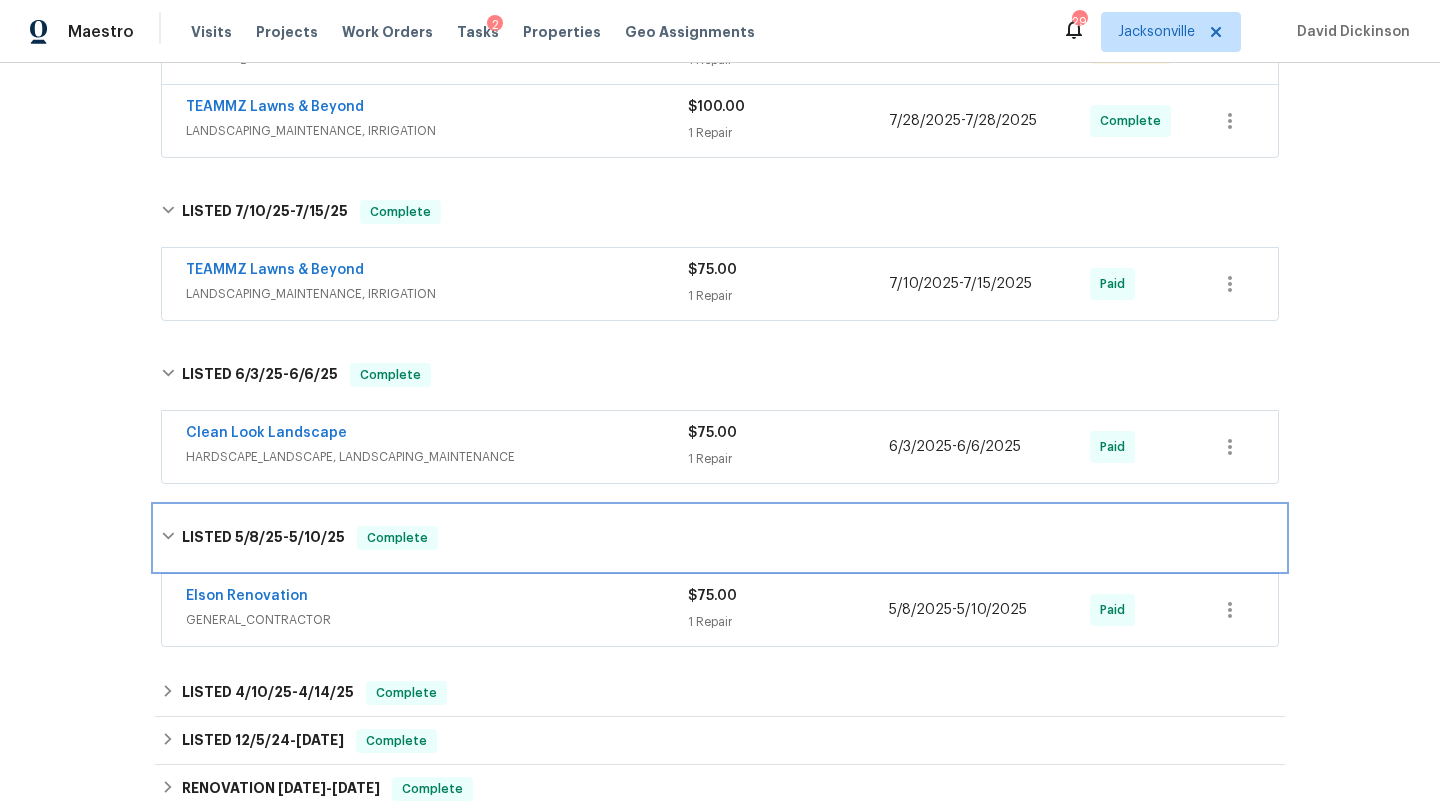 scroll, scrollTop: 530, scrollLeft: 0, axis: vertical 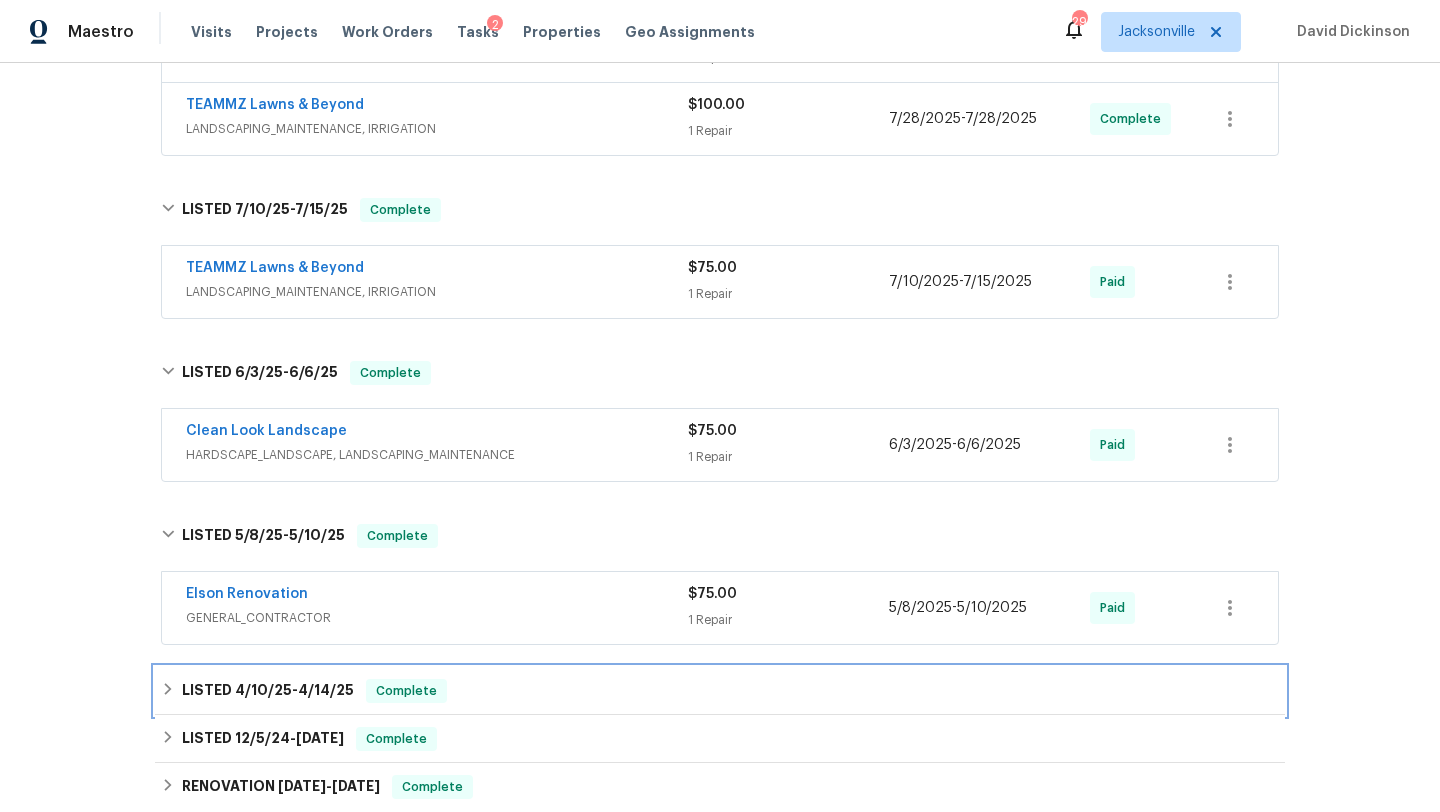 click on "4/10/25" at bounding box center (263, 690) 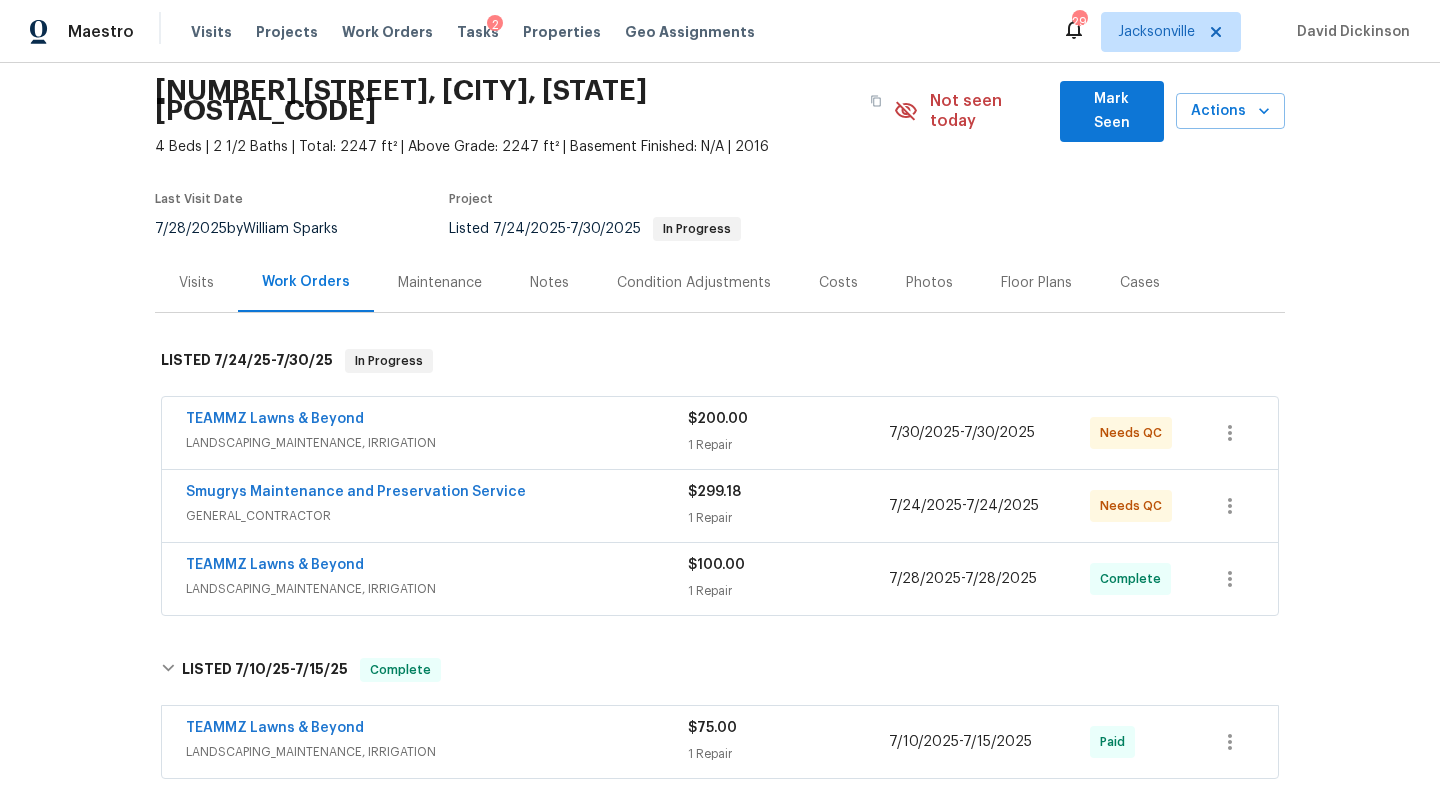 scroll, scrollTop: 0, scrollLeft: 0, axis: both 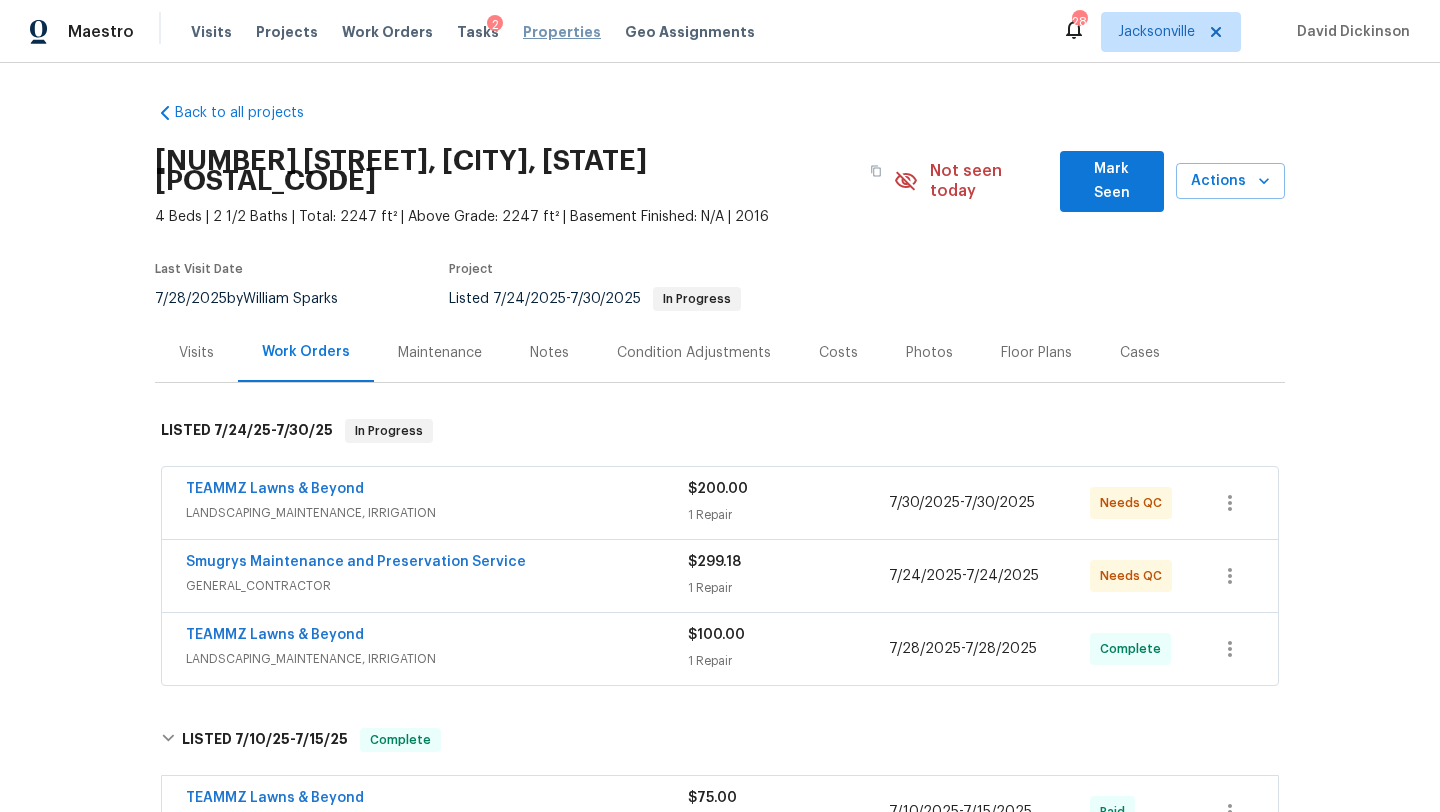 click on "Properties" at bounding box center [562, 32] 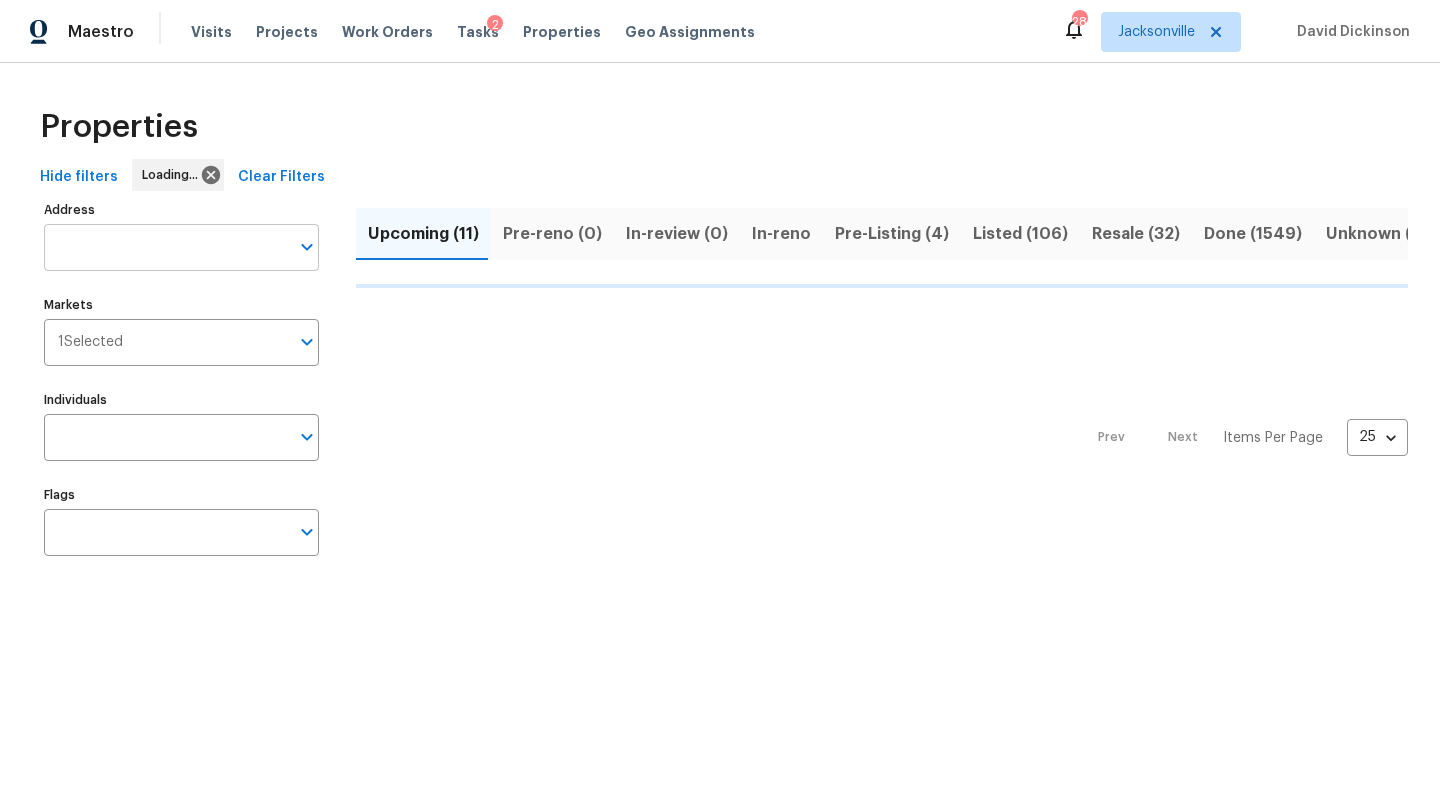 click on "Address" at bounding box center [166, 247] 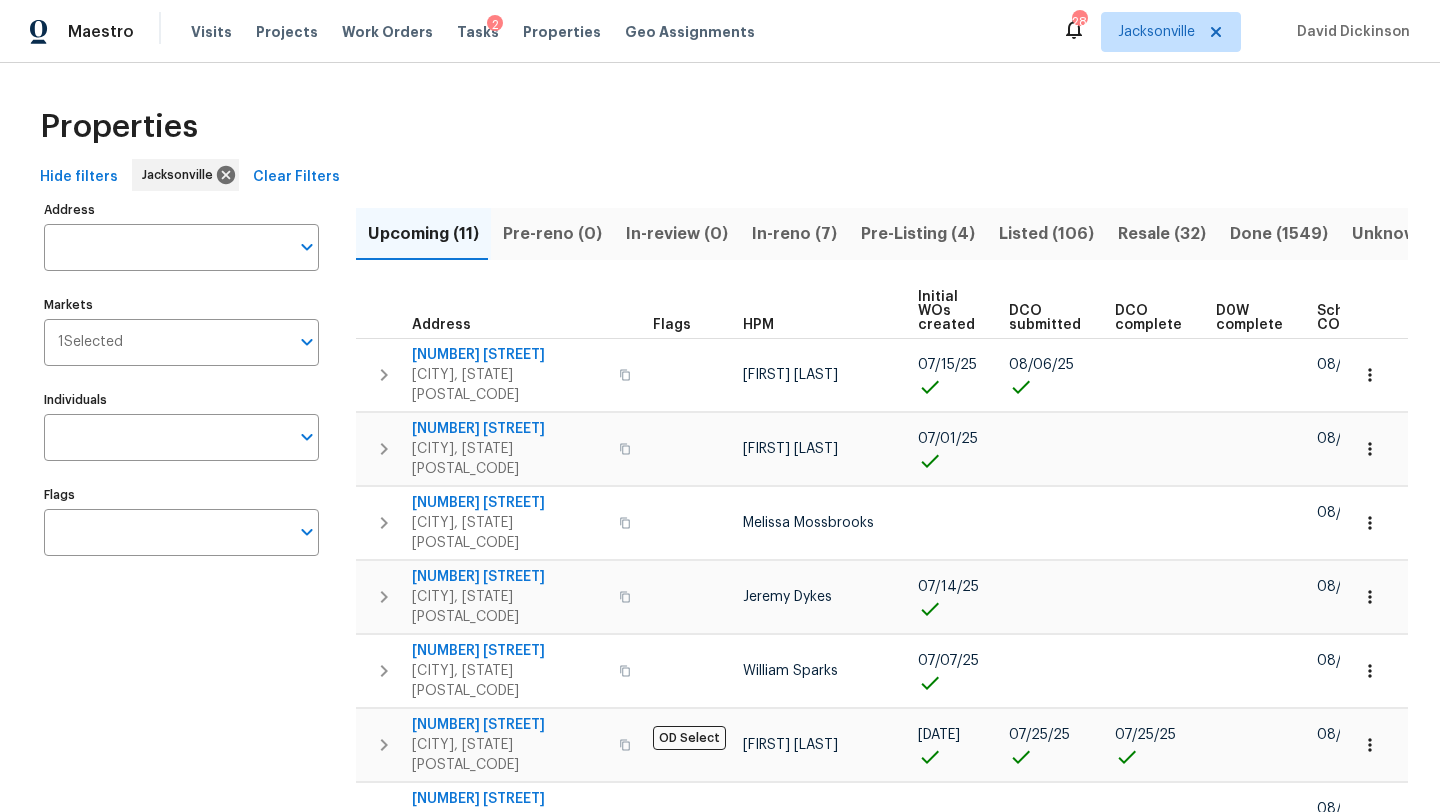 click on "Address" at bounding box center [166, 247] 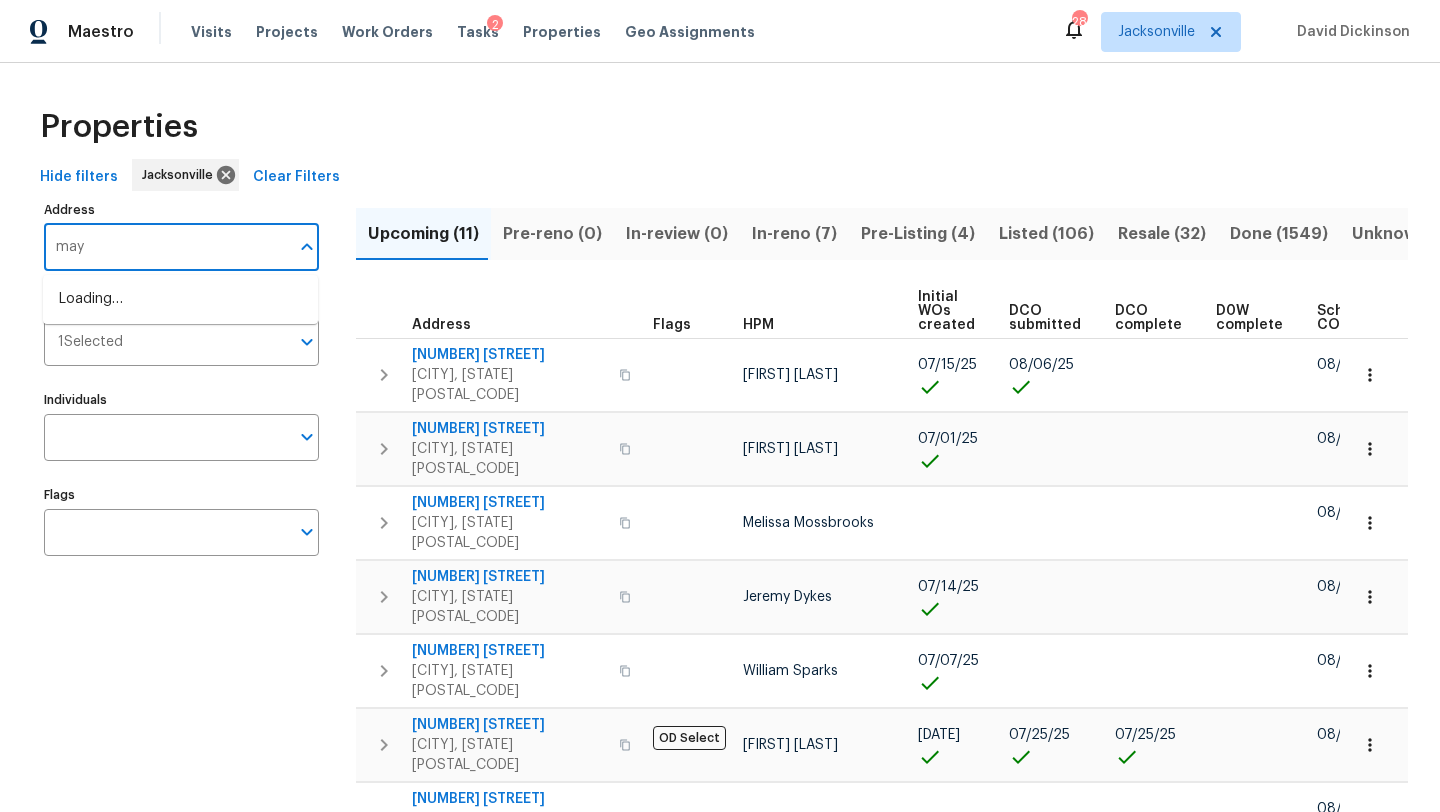 type on "mays" 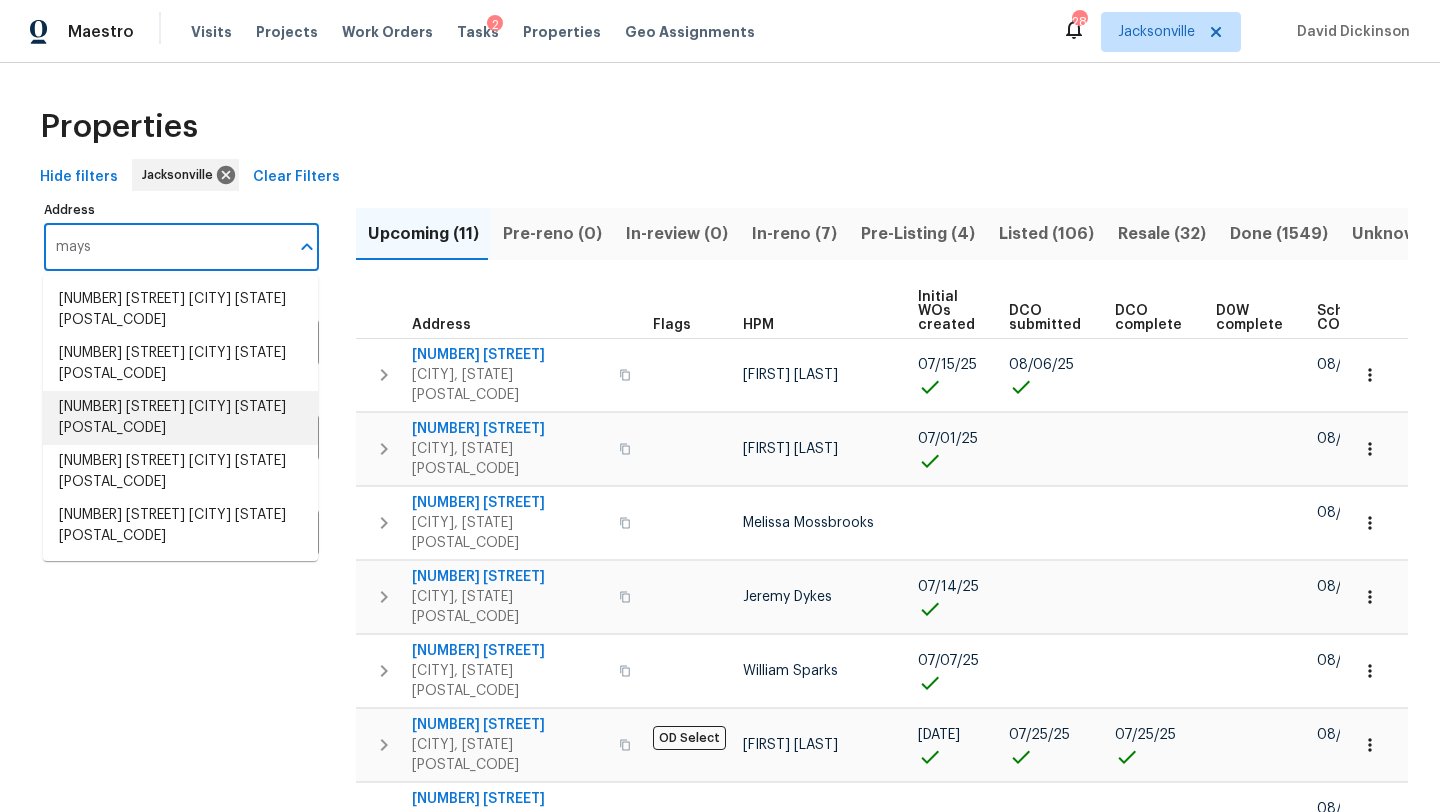 click on "5334 Mays Dr Jacksonville FL 32209" at bounding box center (180, 418) 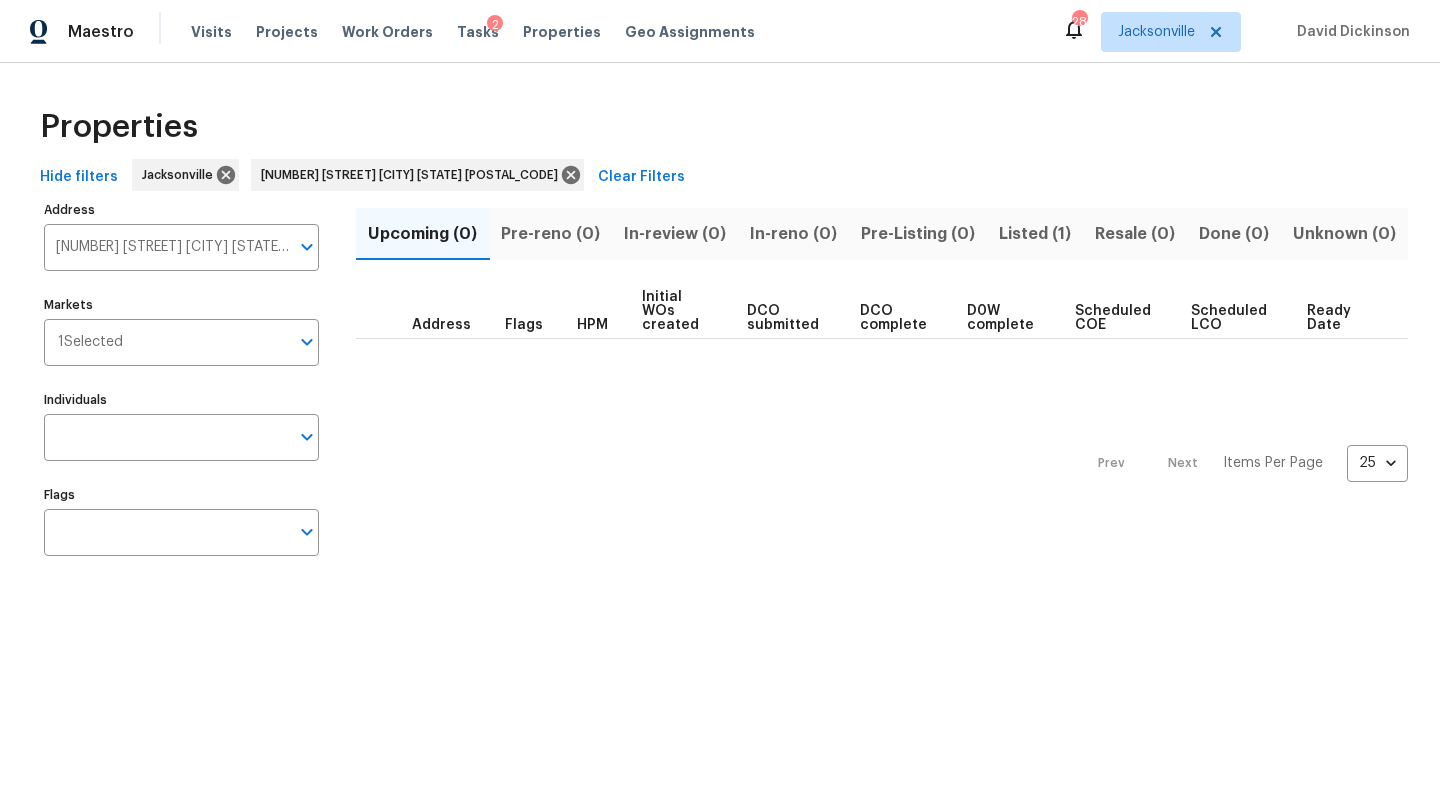 click on "Listed (1)" at bounding box center (1035, 234) 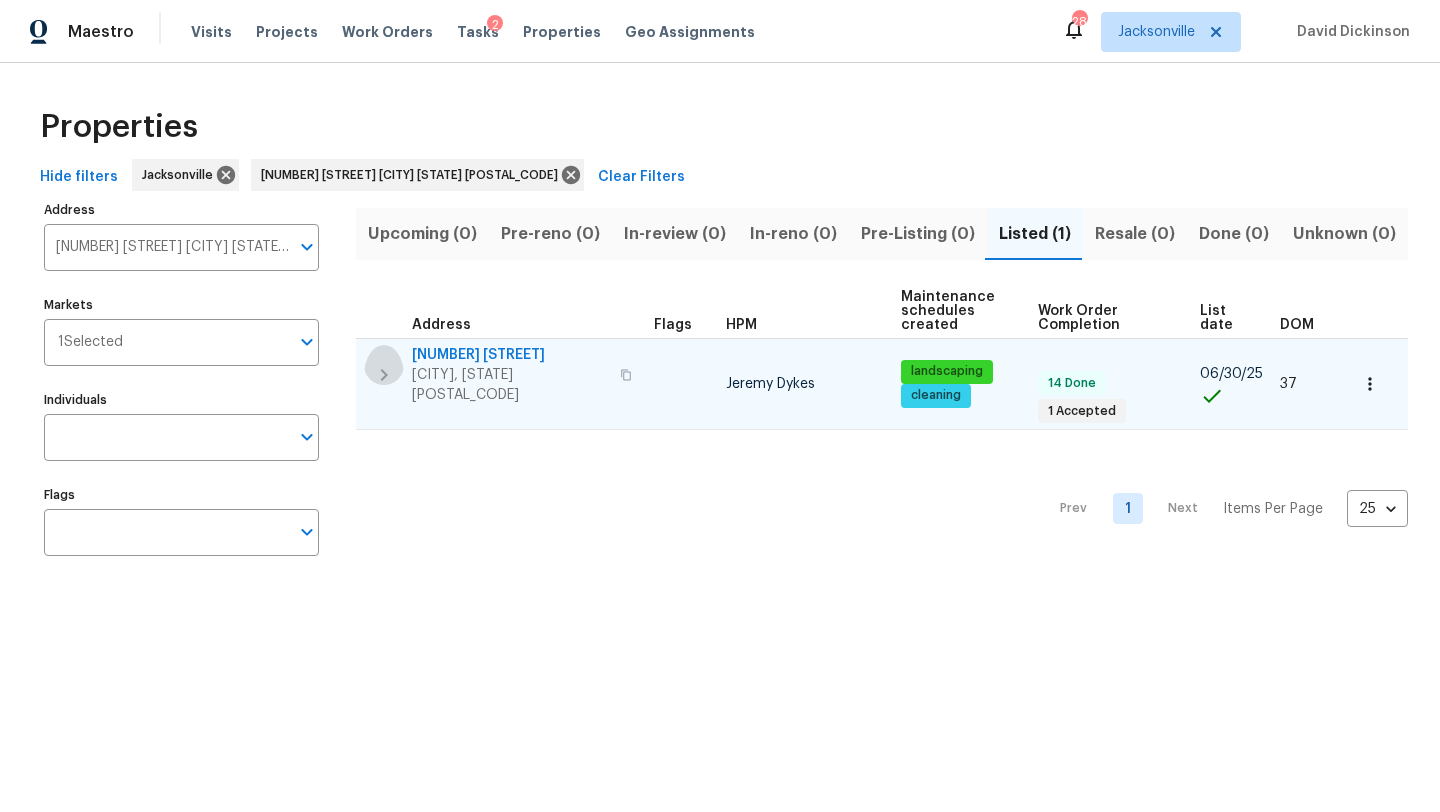 click at bounding box center [384, 375] 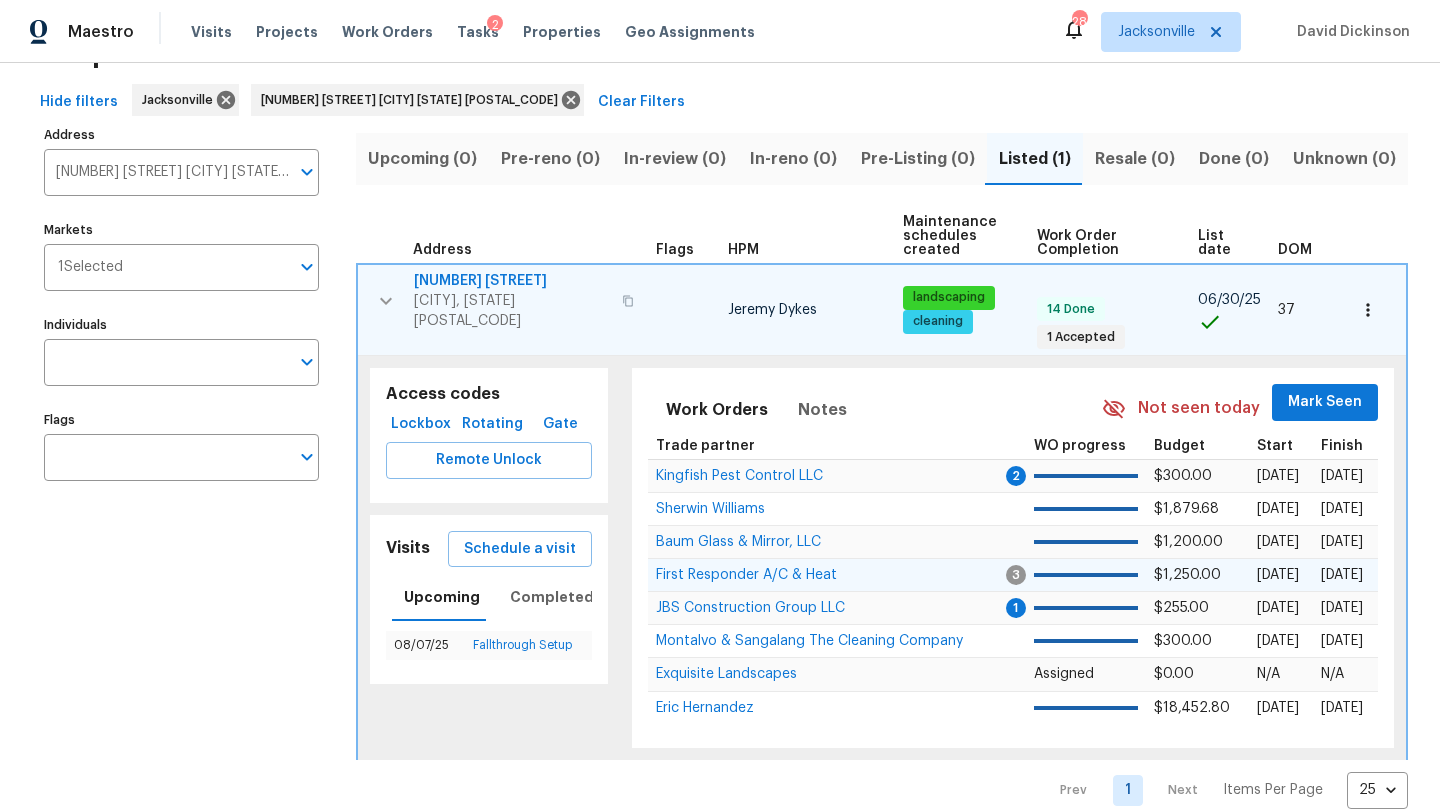 scroll, scrollTop: 83, scrollLeft: 0, axis: vertical 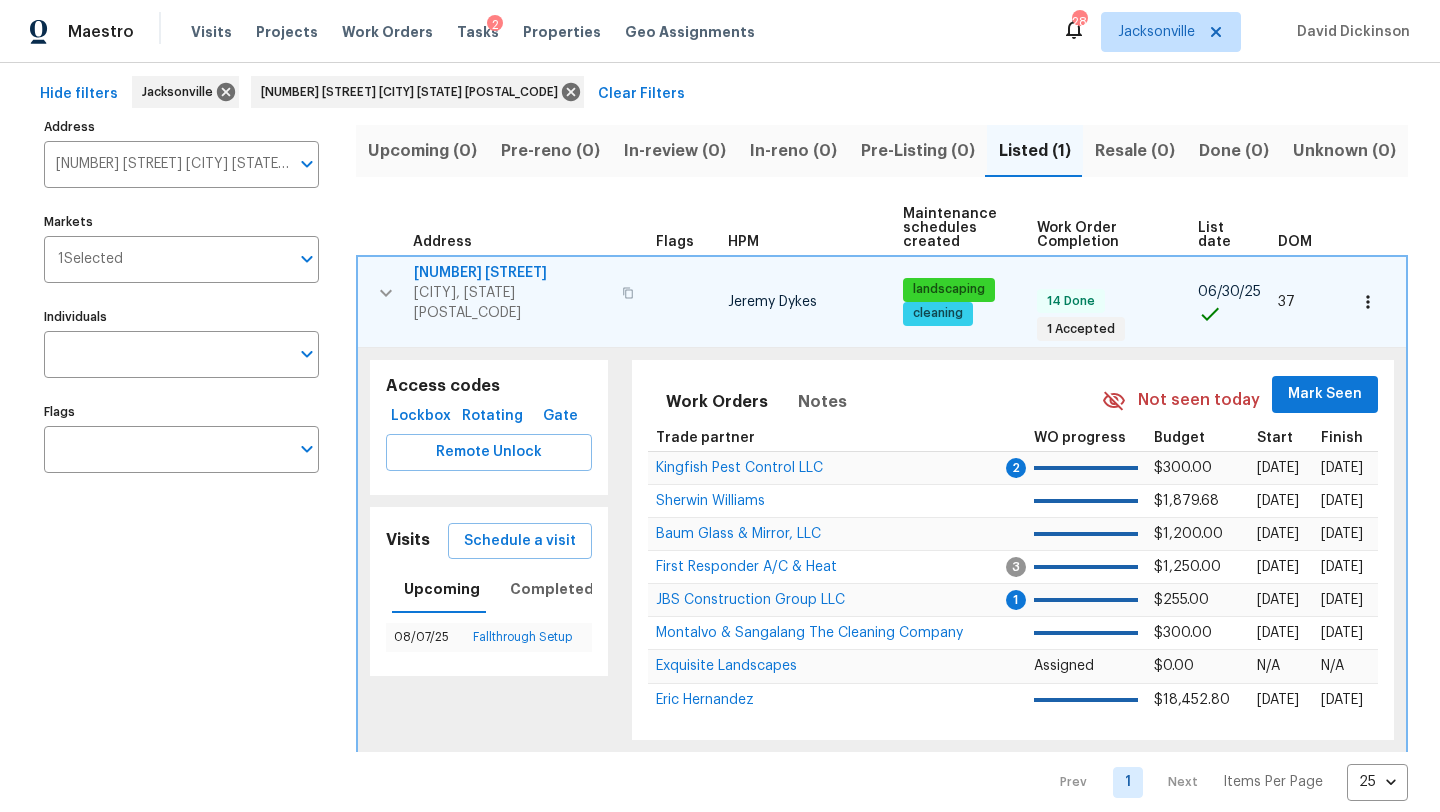 click on "5334 Mays Dr" at bounding box center (512, 273) 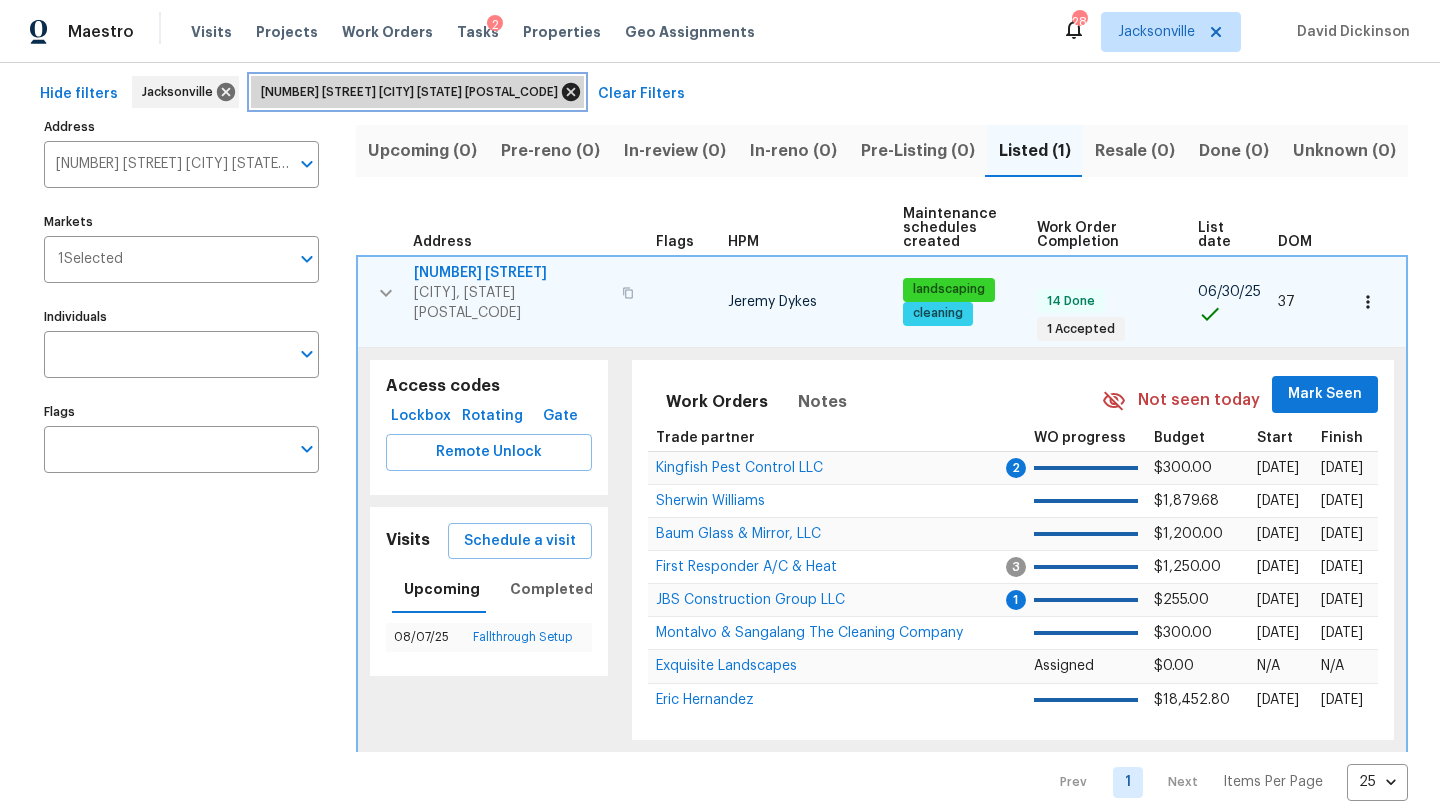 click 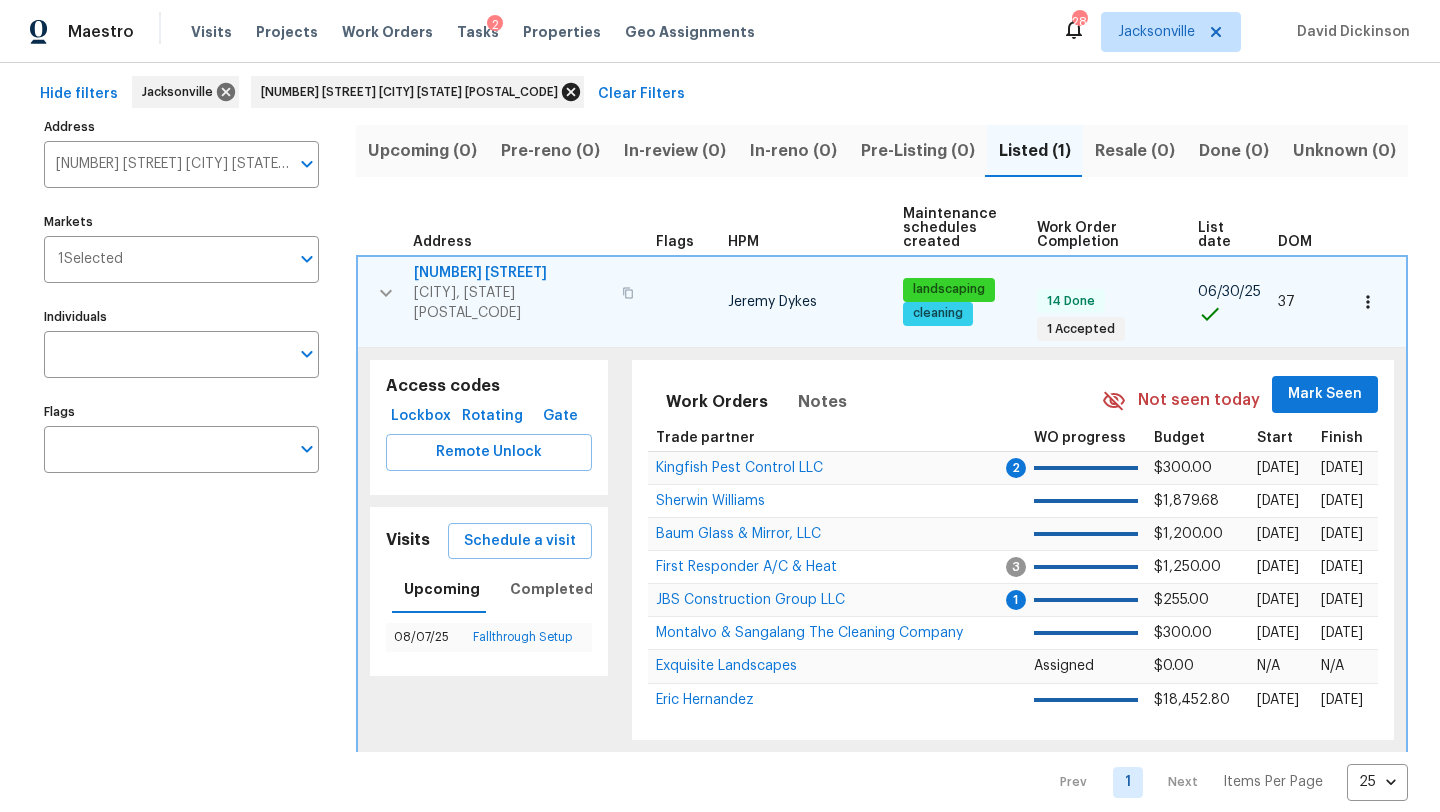 scroll, scrollTop: 0, scrollLeft: 0, axis: both 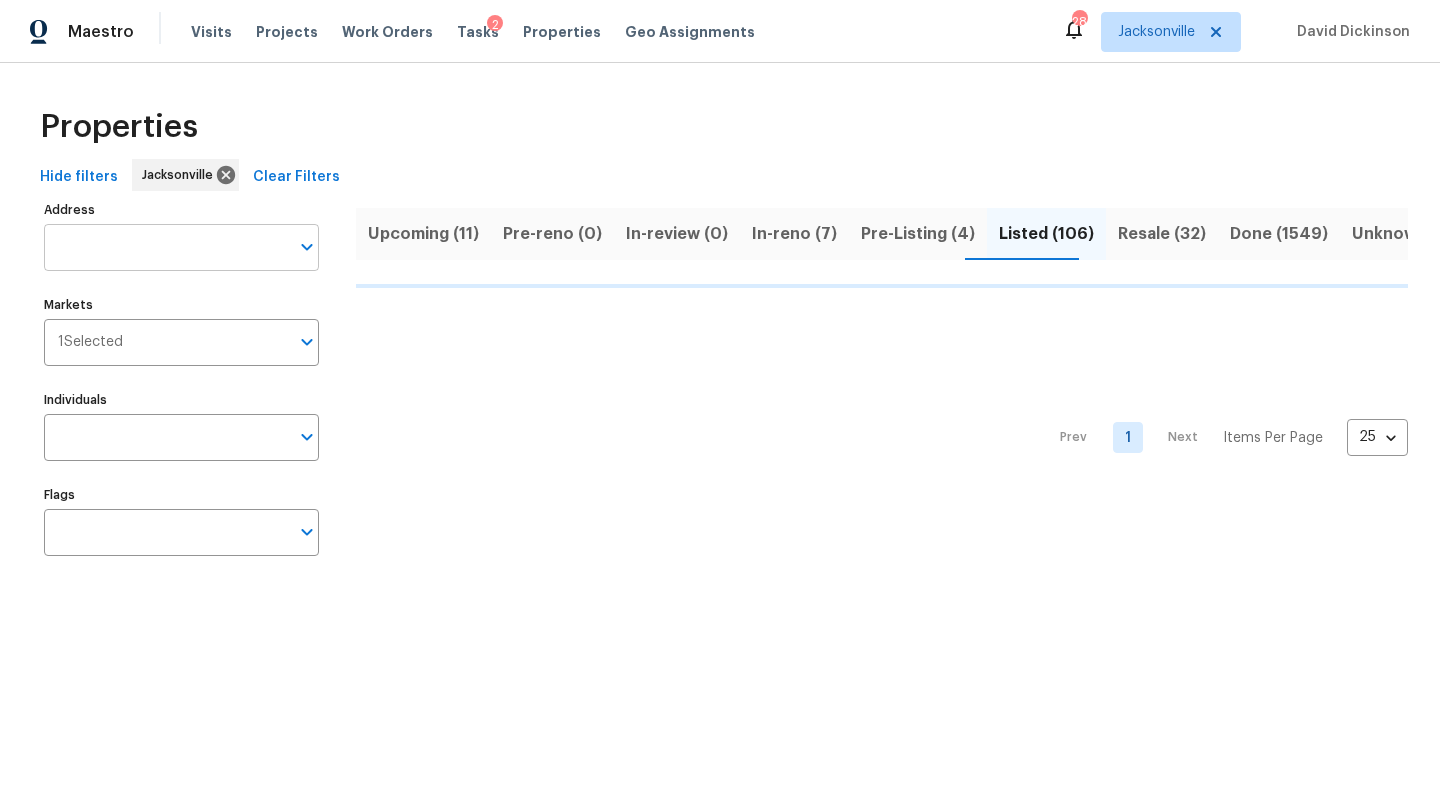 click on "Address" at bounding box center [166, 247] 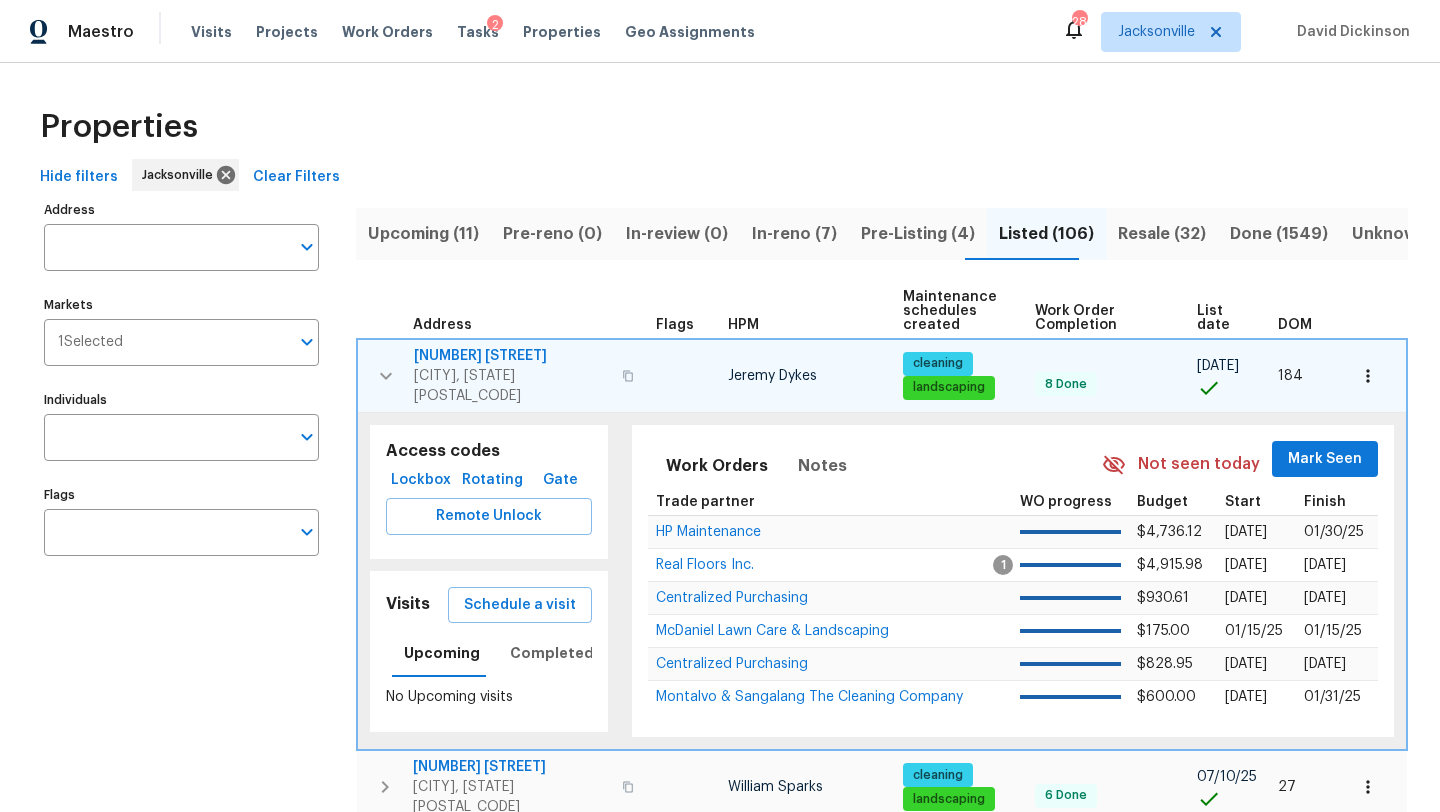 click on "Address" at bounding box center (166, 247) 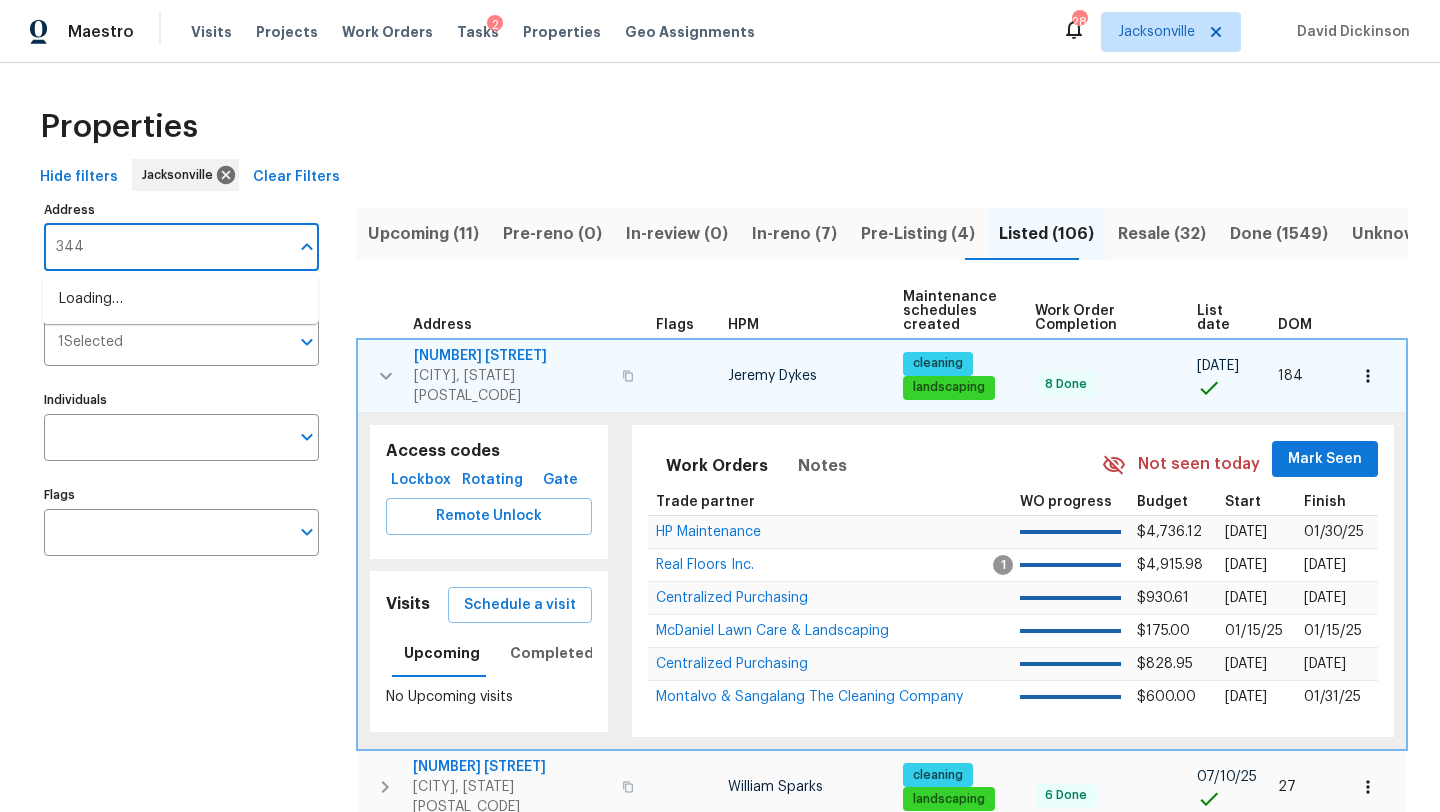 type on "3445" 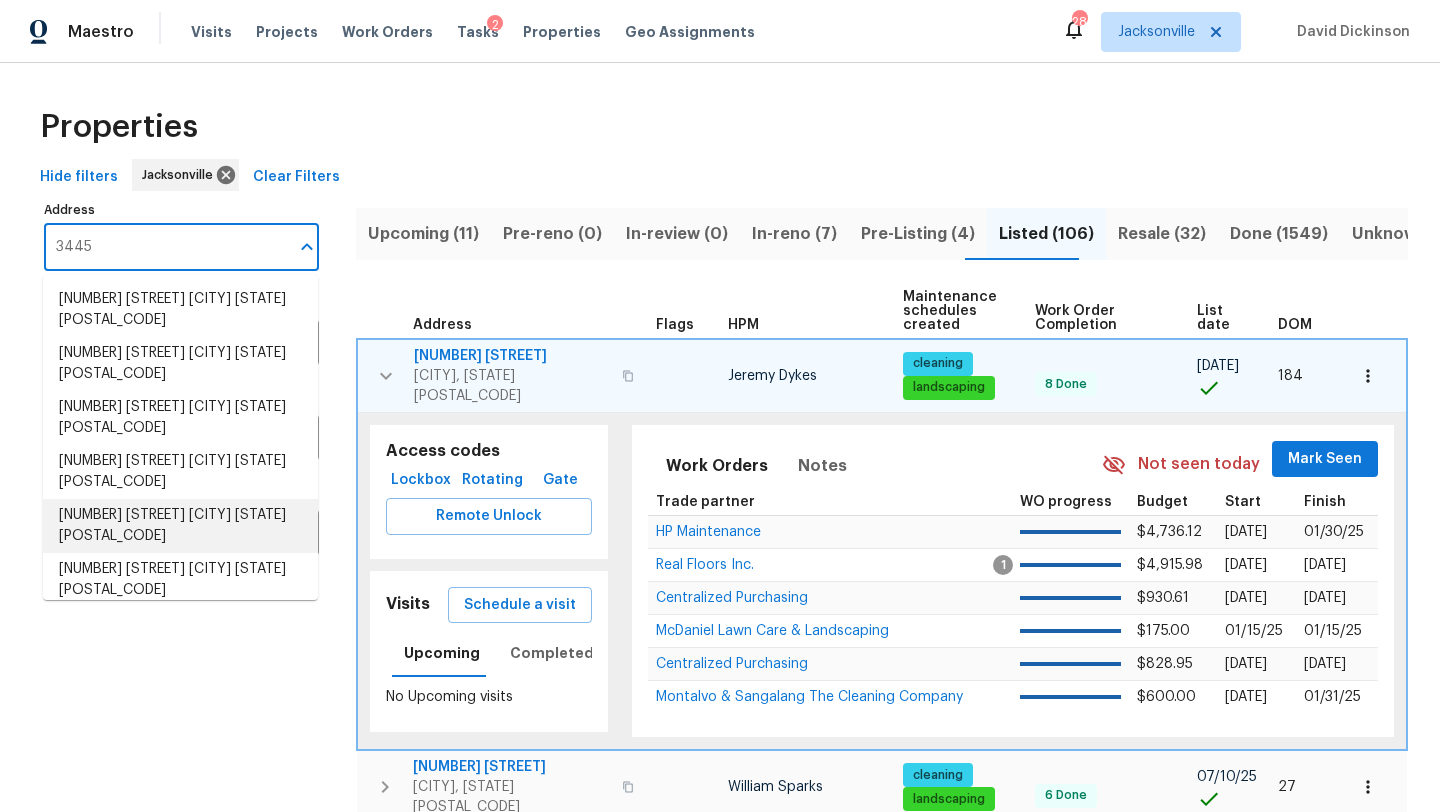 click on "3445 Tarpon Dr Jacksonville FL 32277" at bounding box center (180, 526) 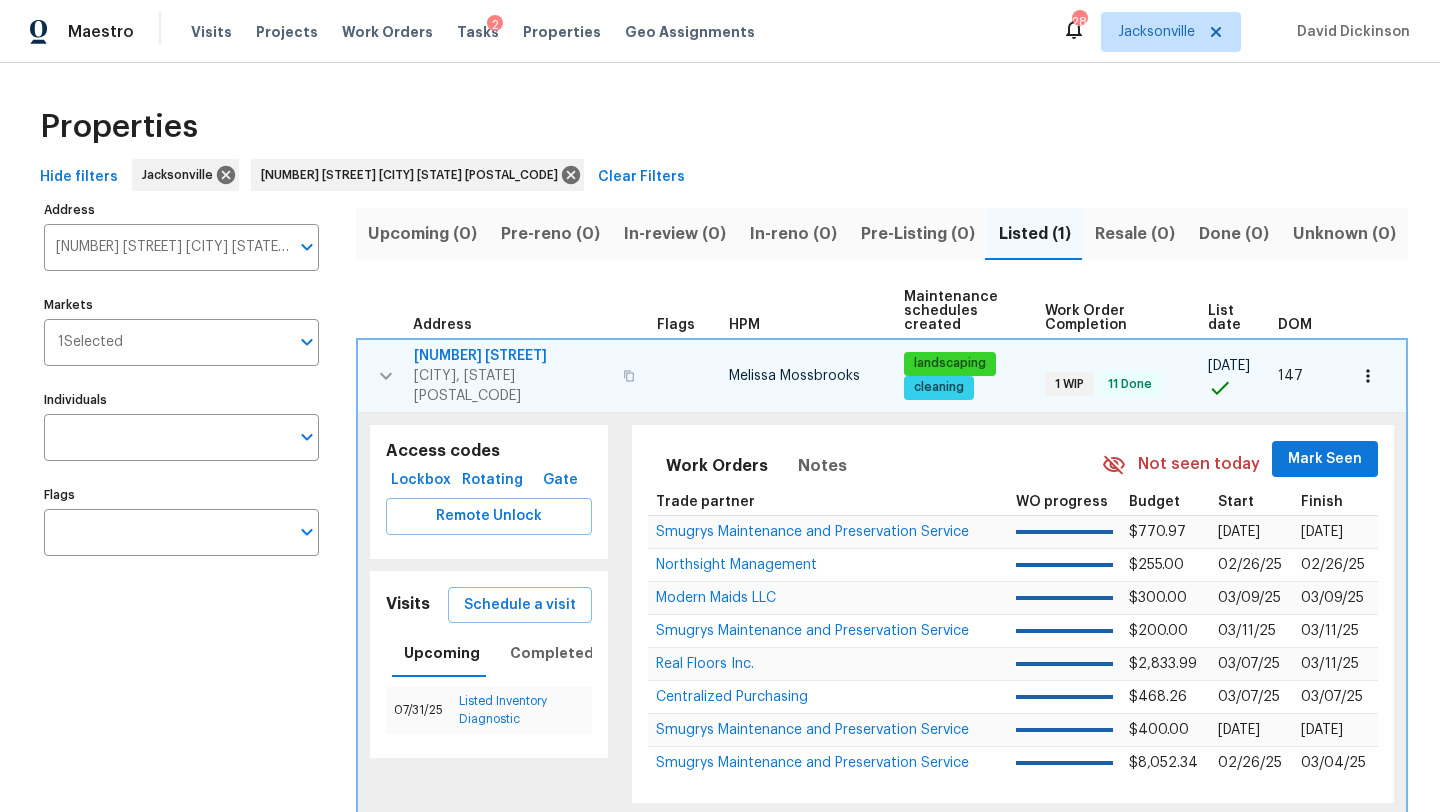 click on "[NUMBER] [STREET]" at bounding box center (512, 356) 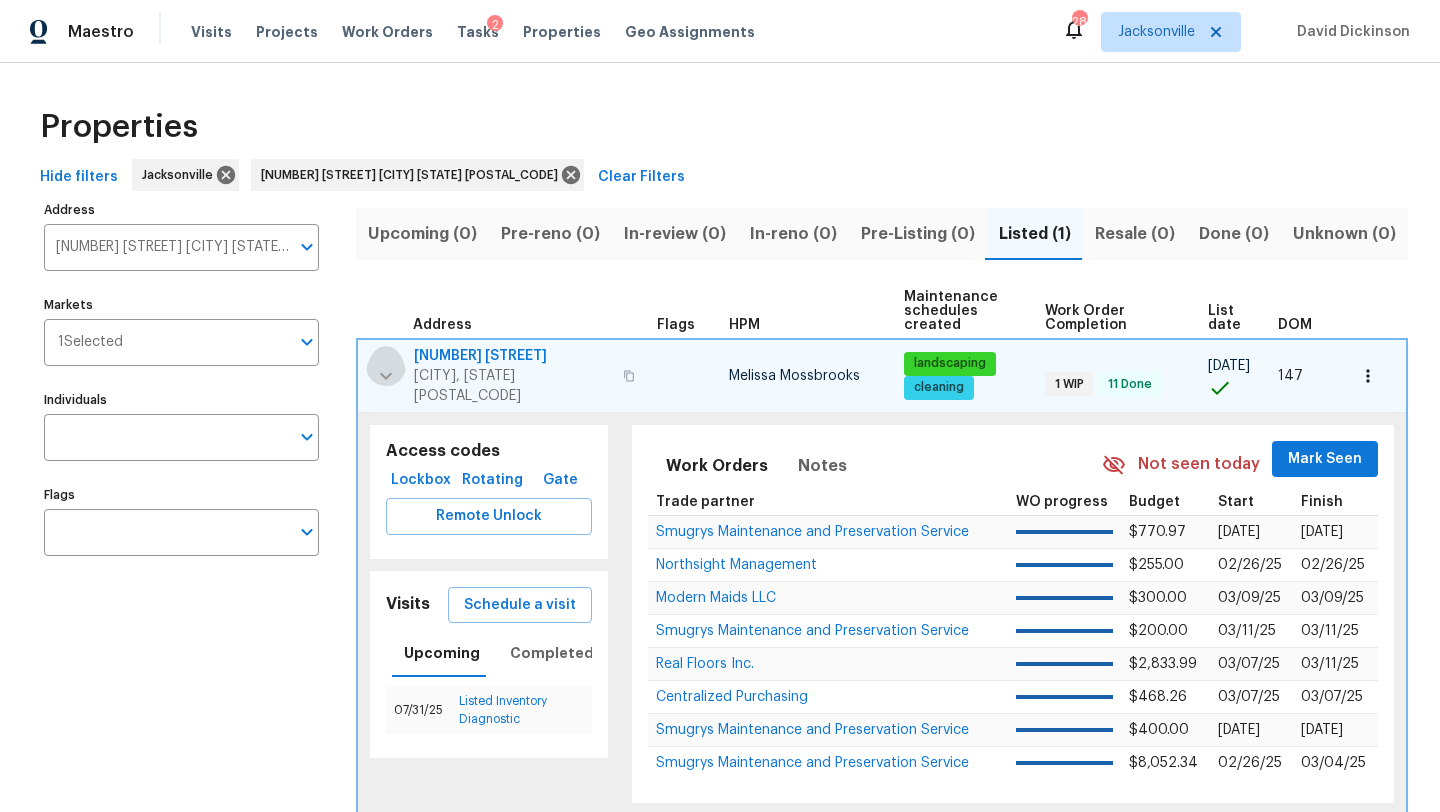click at bounding box center (386, 376) 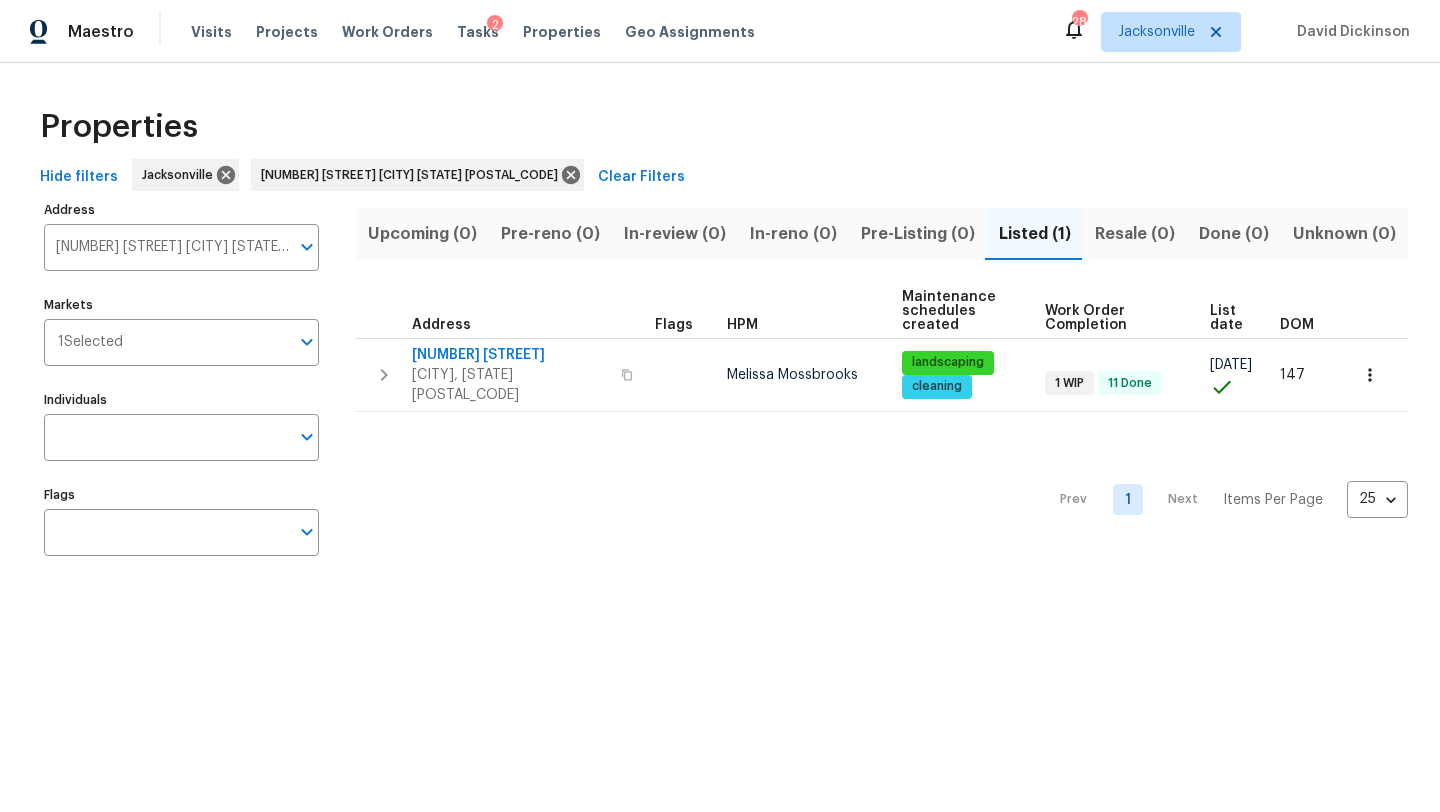 drag, startPoint x: 600, startPoint y: 768, endPoint x: 513, endPoint y: 811, distance: 97.04638 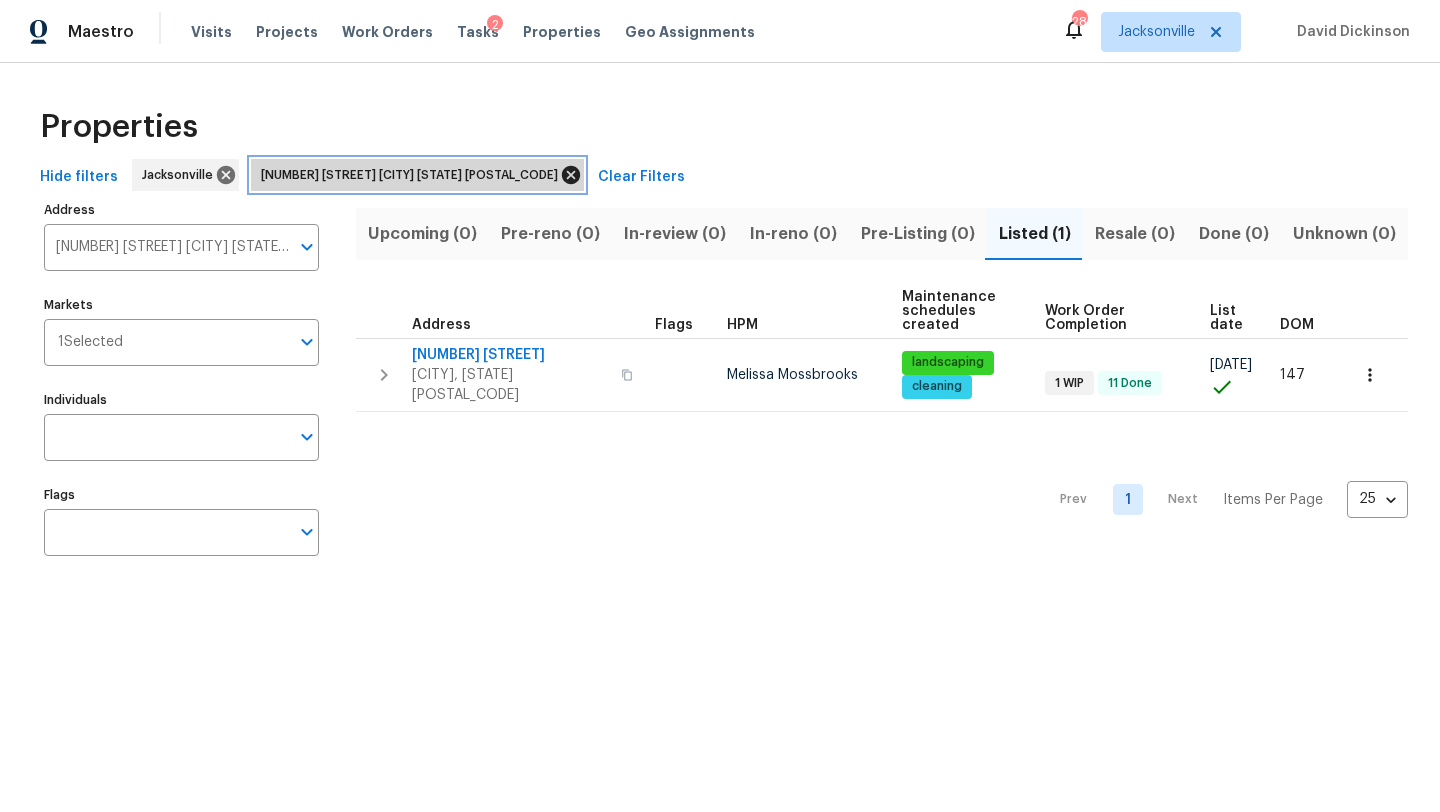 click 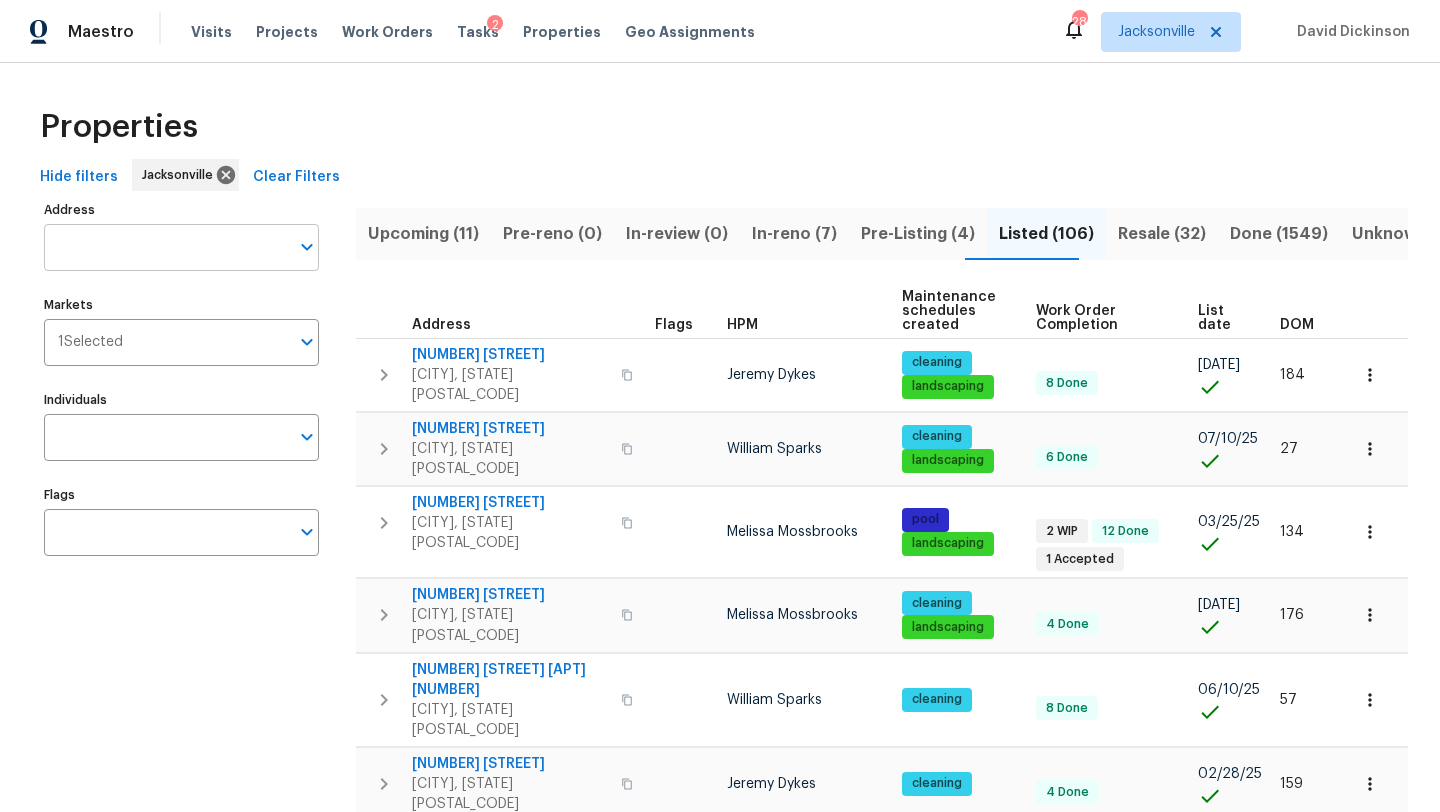click on "Address" at bounding box center [166, 247] 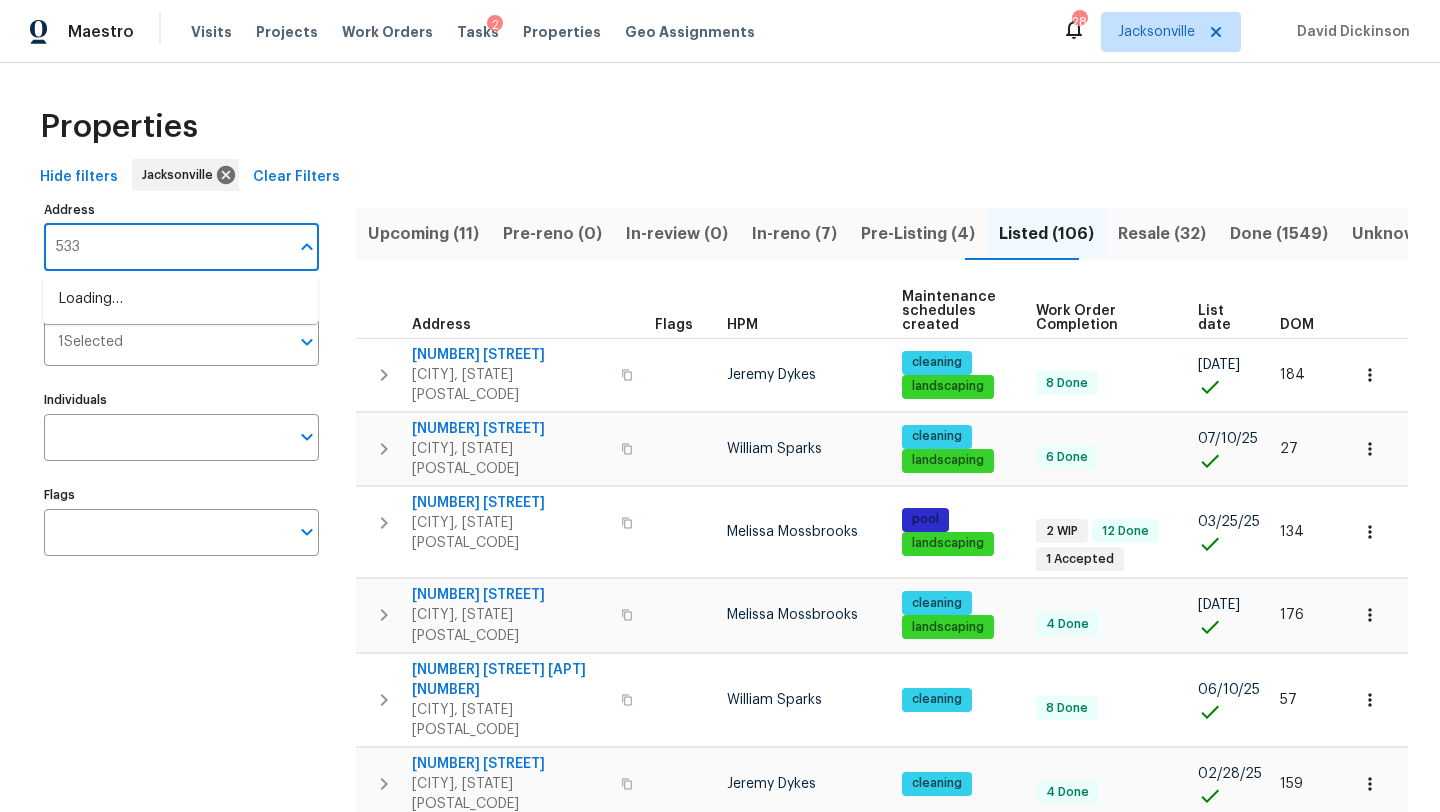 type on "5334" 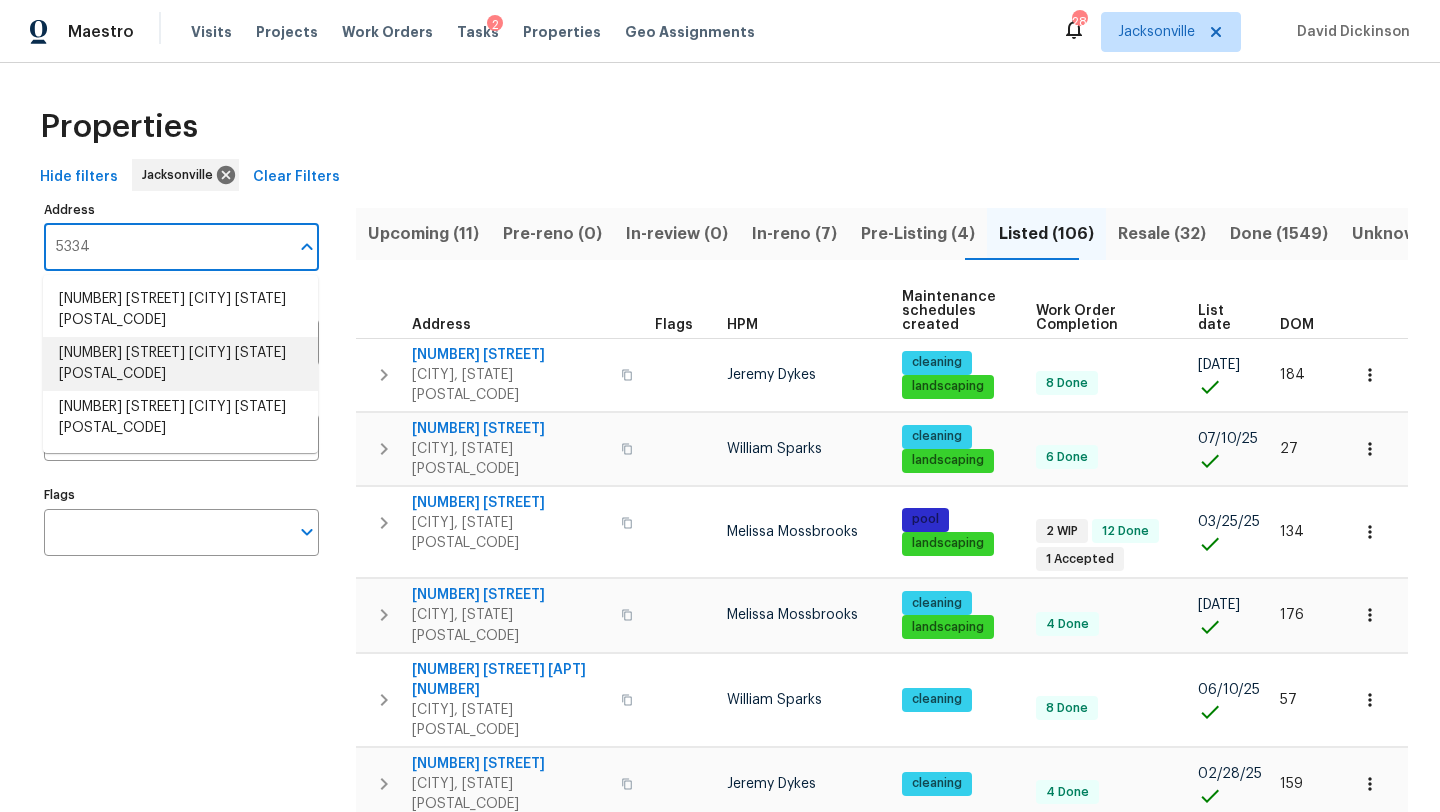click on "5334 Mays Dr Jacksonville FL 32209" at bounding box center [180, 364] 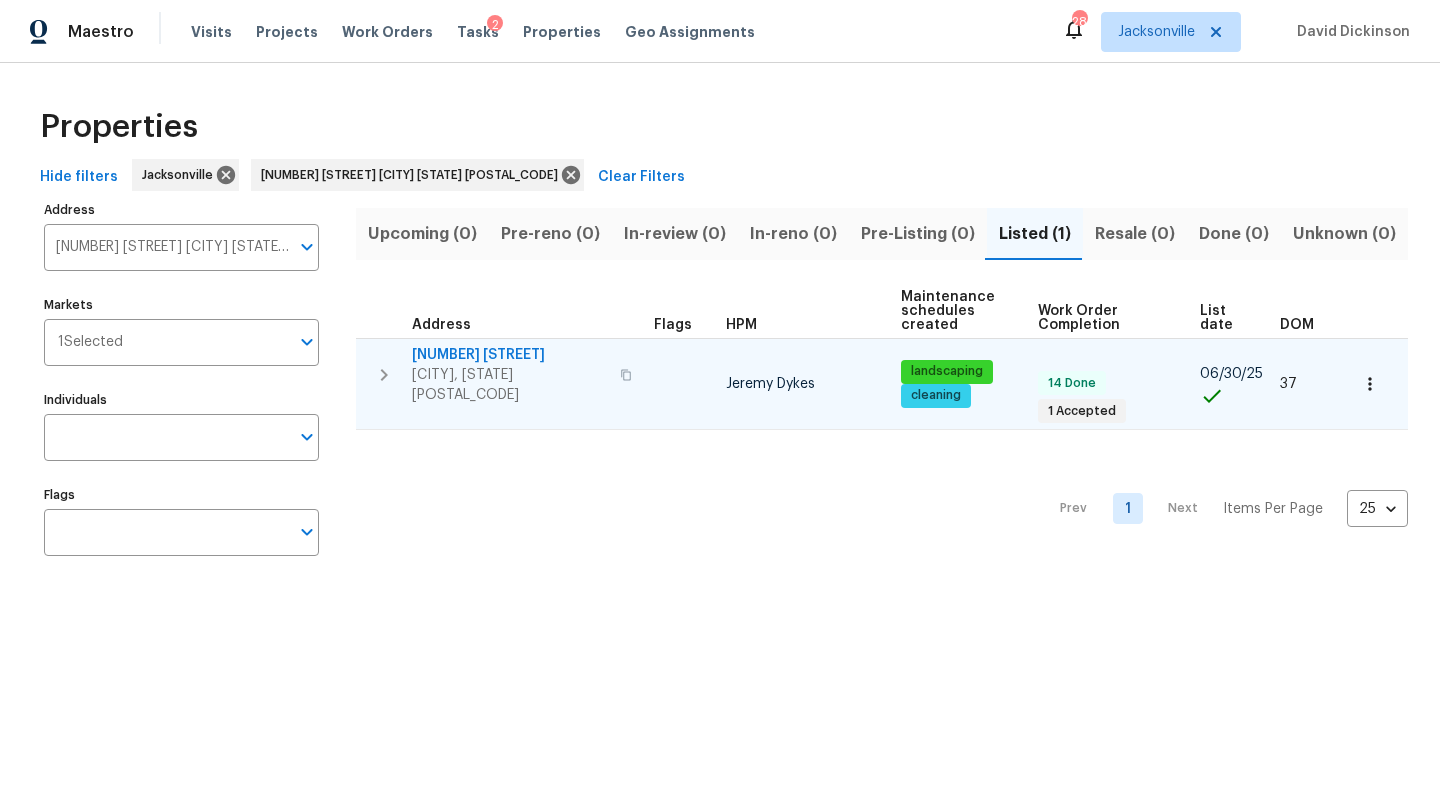 click on "5334 Mays Dr" at bounding box center [510, 355] 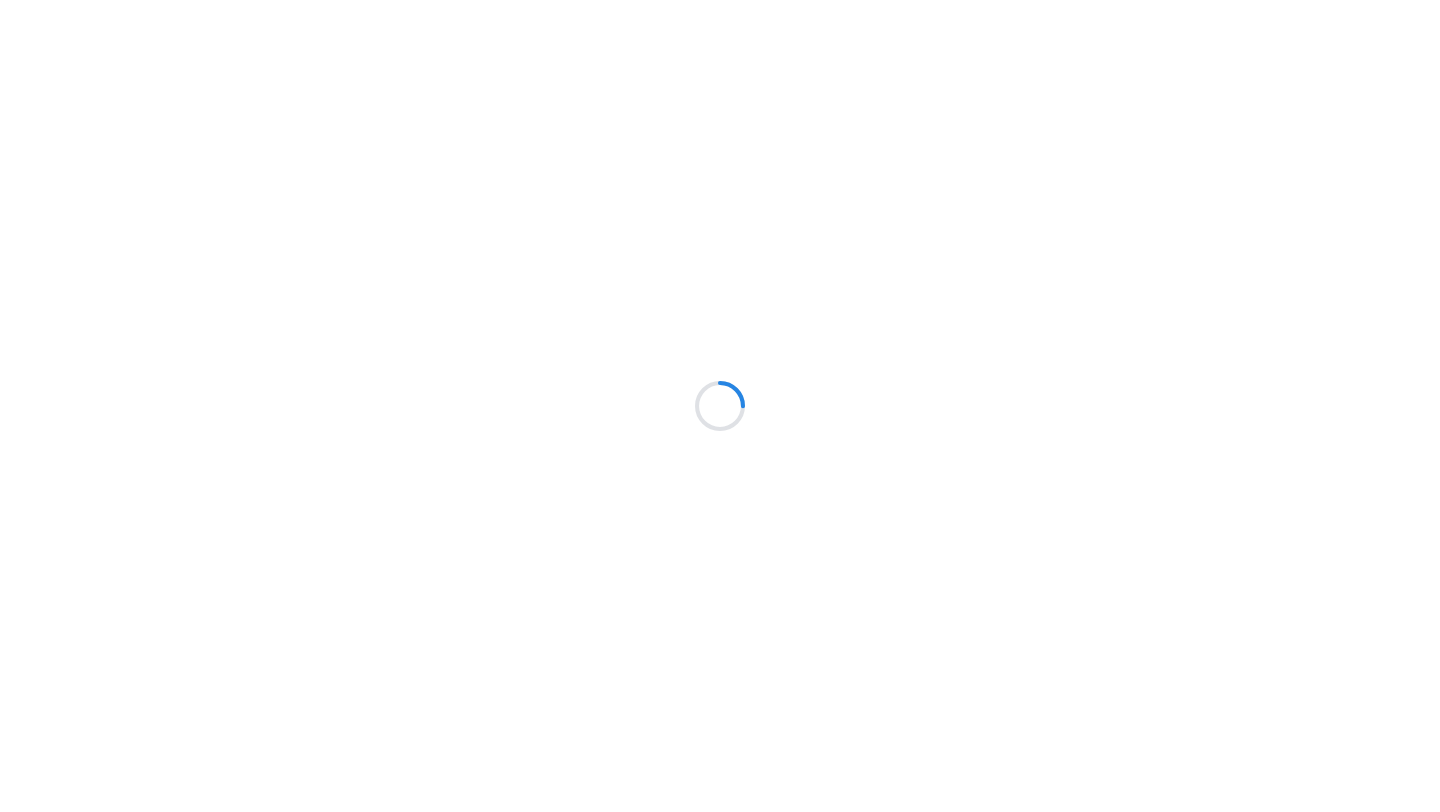 scroll, scrollTop: 0, scrollLeft: 0, axis: both 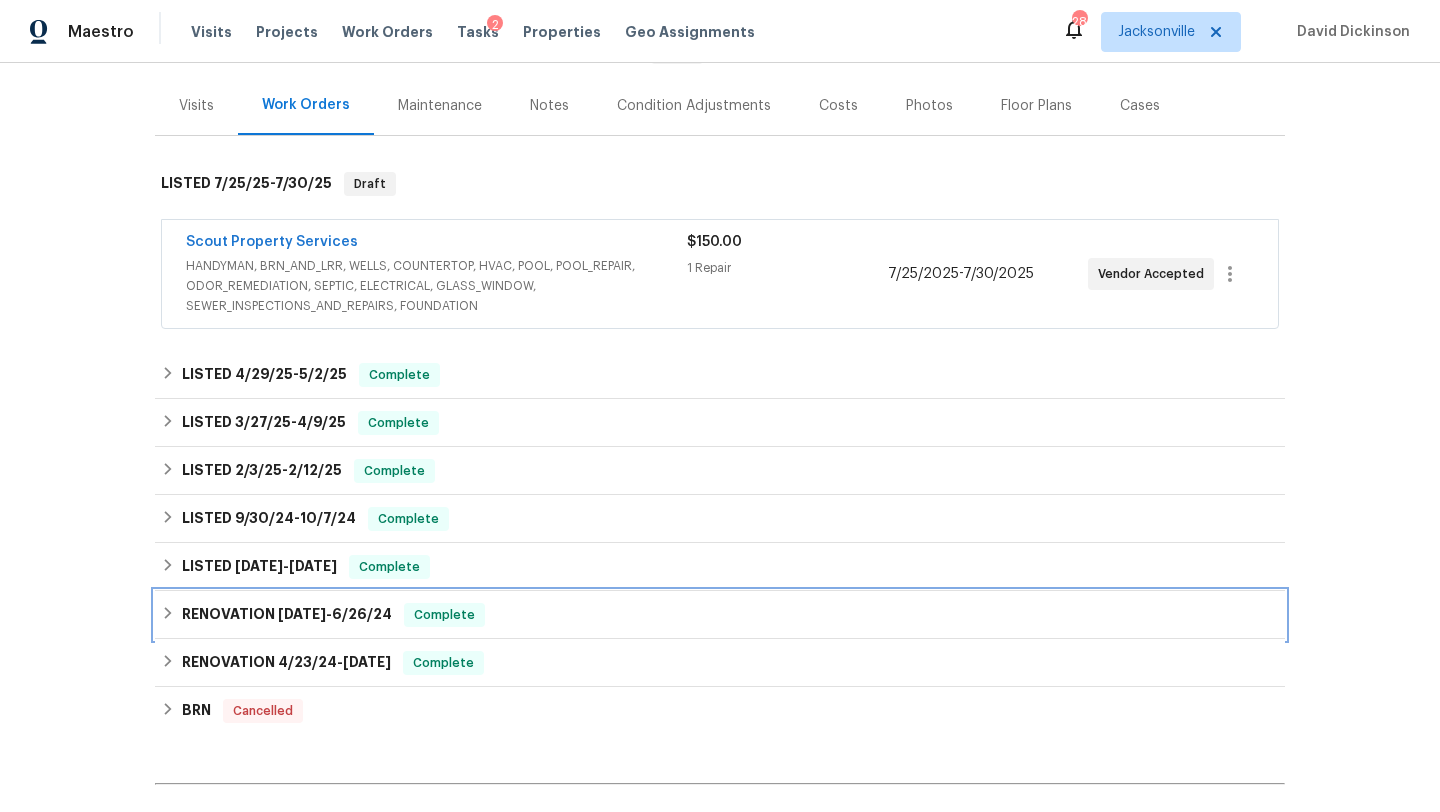 click on "[DATE]" at bounding box center [302, 614] 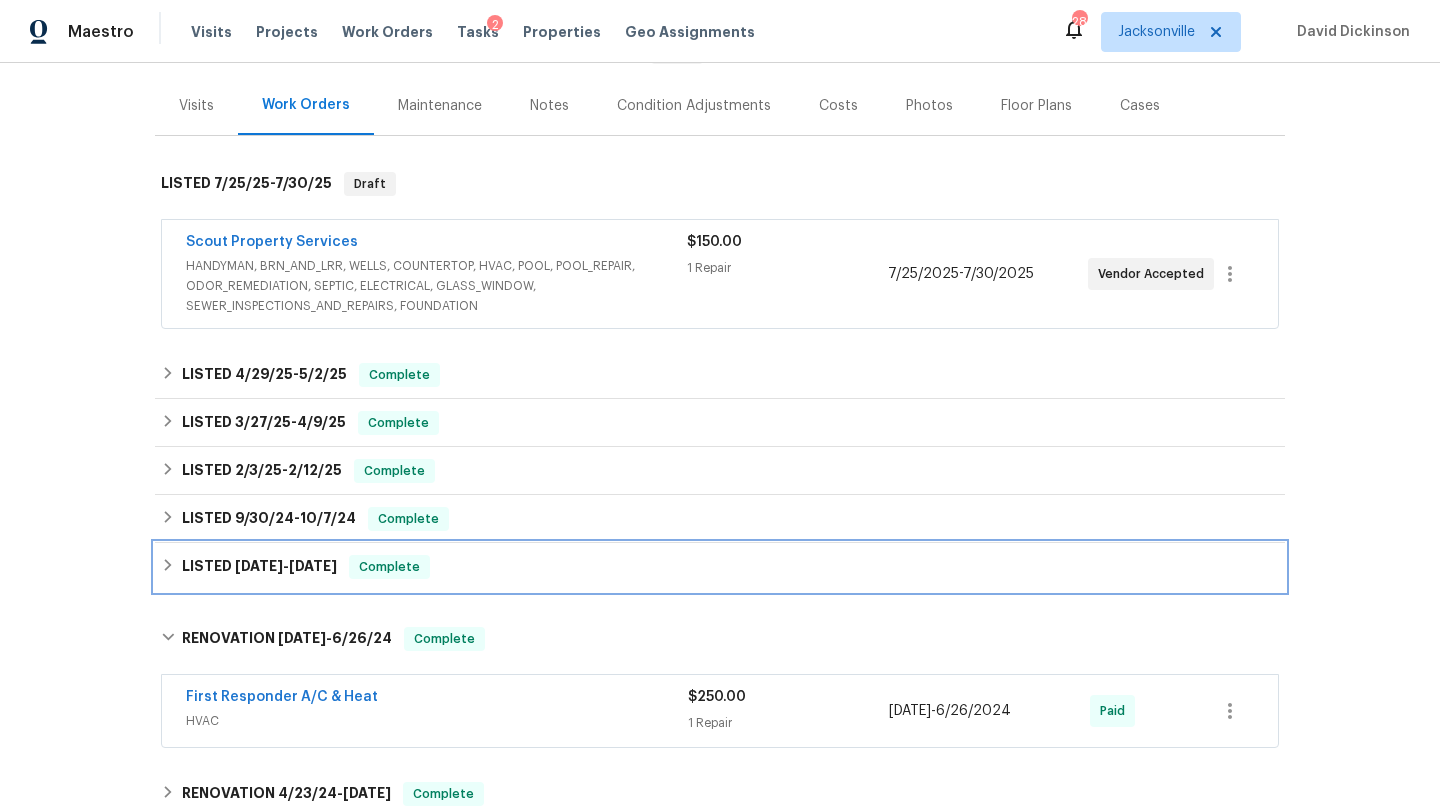 click on "LISTED   8/9/24  -  9/5/24" at bounding box center (259, 567) 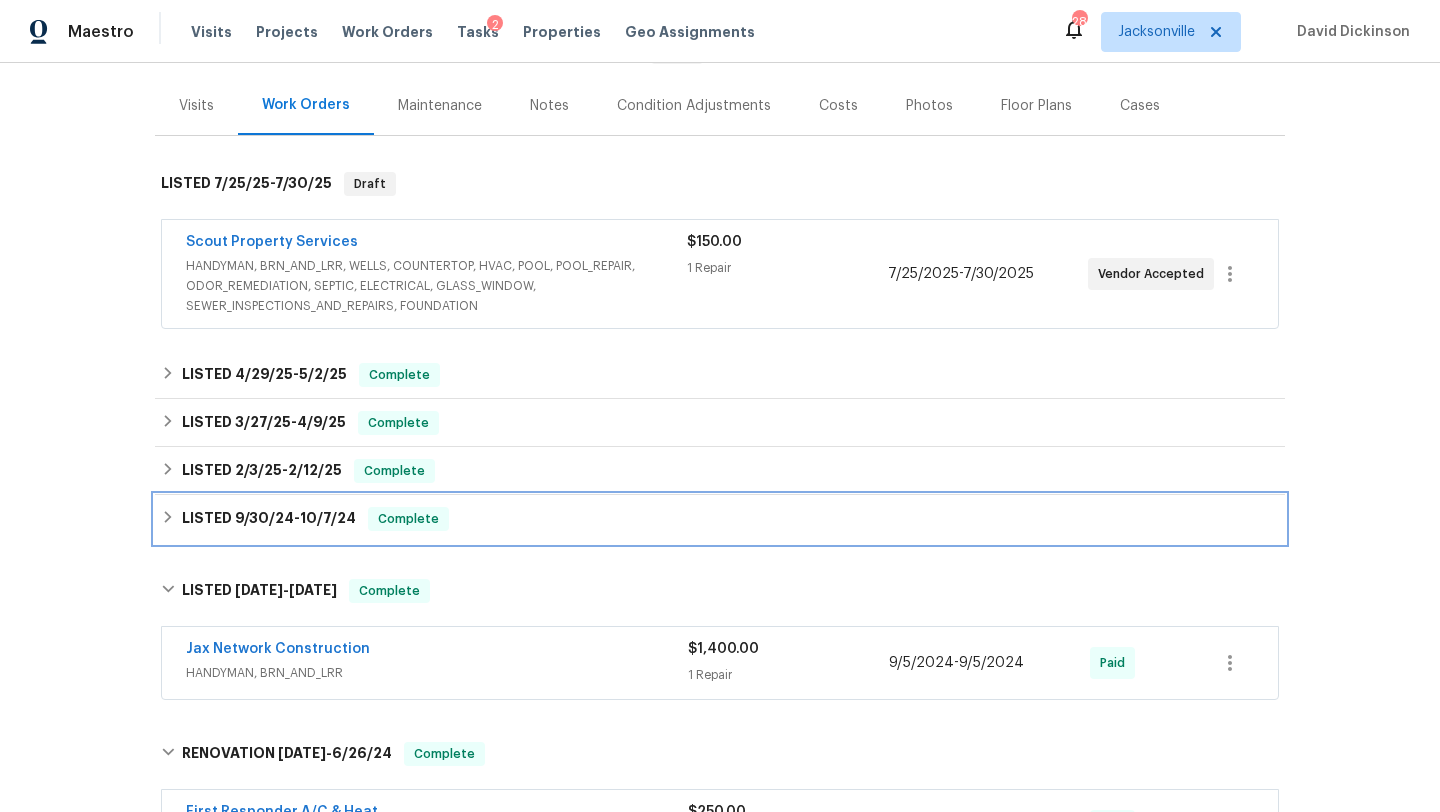click on "LISTED   9/30/24  -  10/7/24" at bounding box center (269, 519) 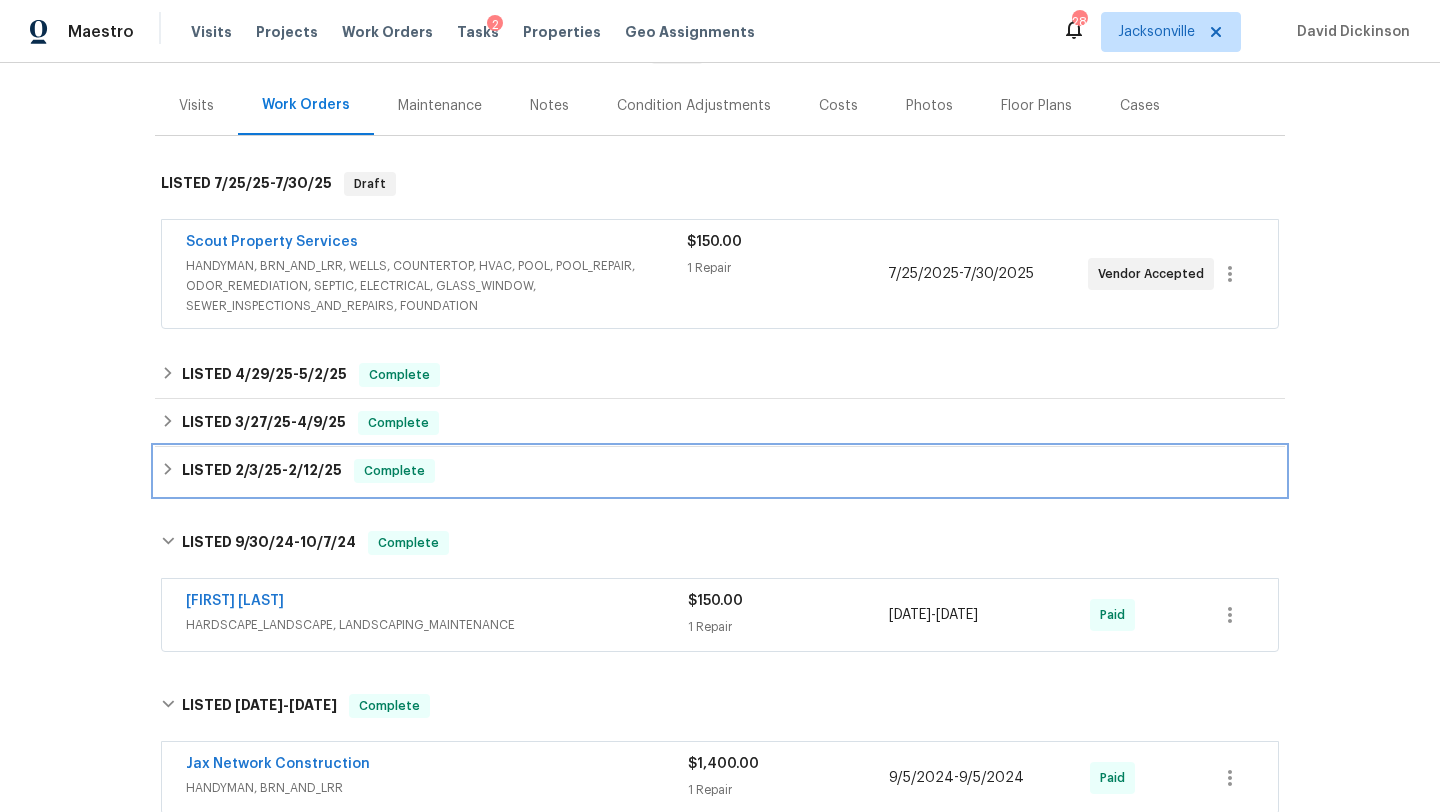 click on "LISTED   2/3/25  -  2/12/25 Complete" at bounding box center [720, 471] 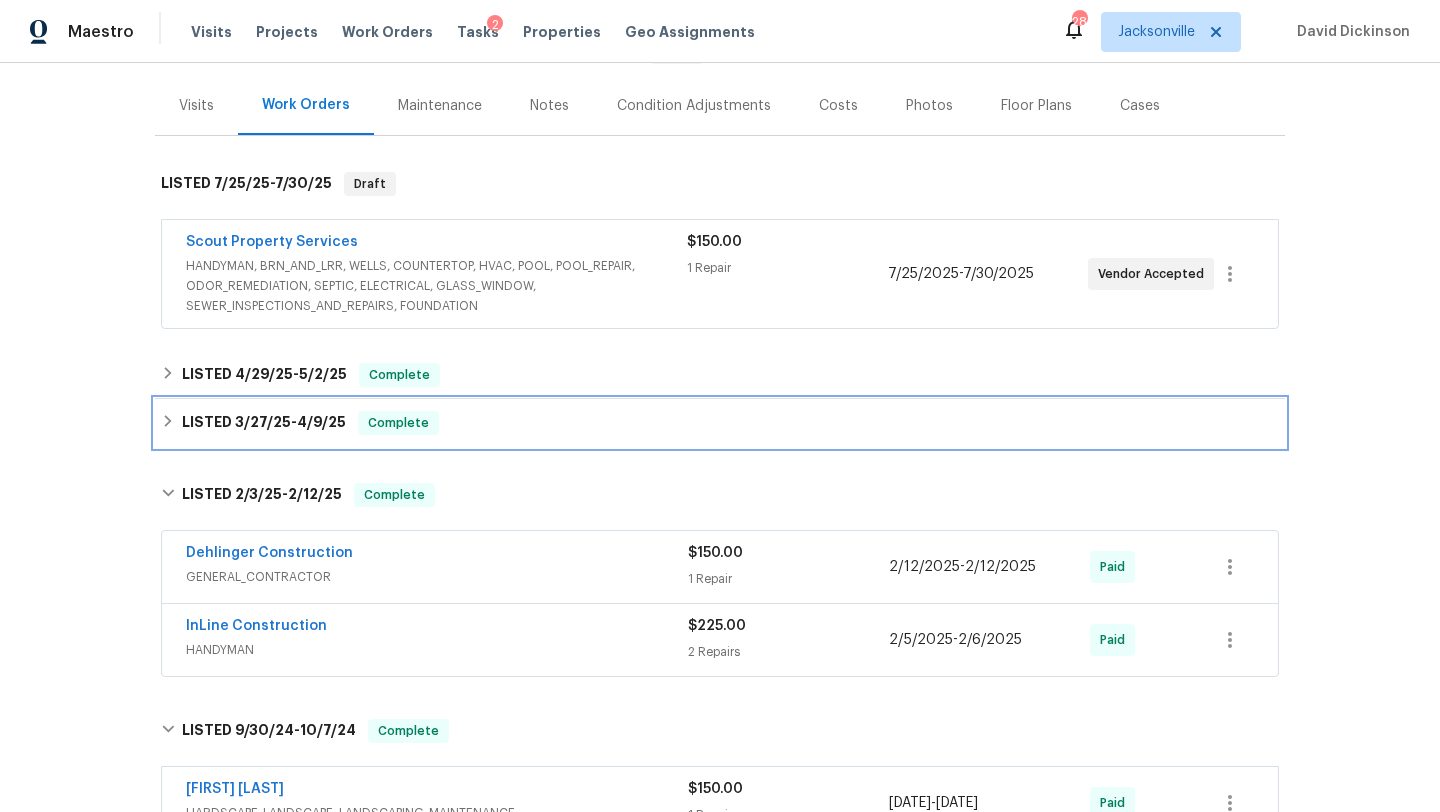 click on "LISTED   3/27/25  -  4/9/25 Complete" at bounding box center (720, 423) 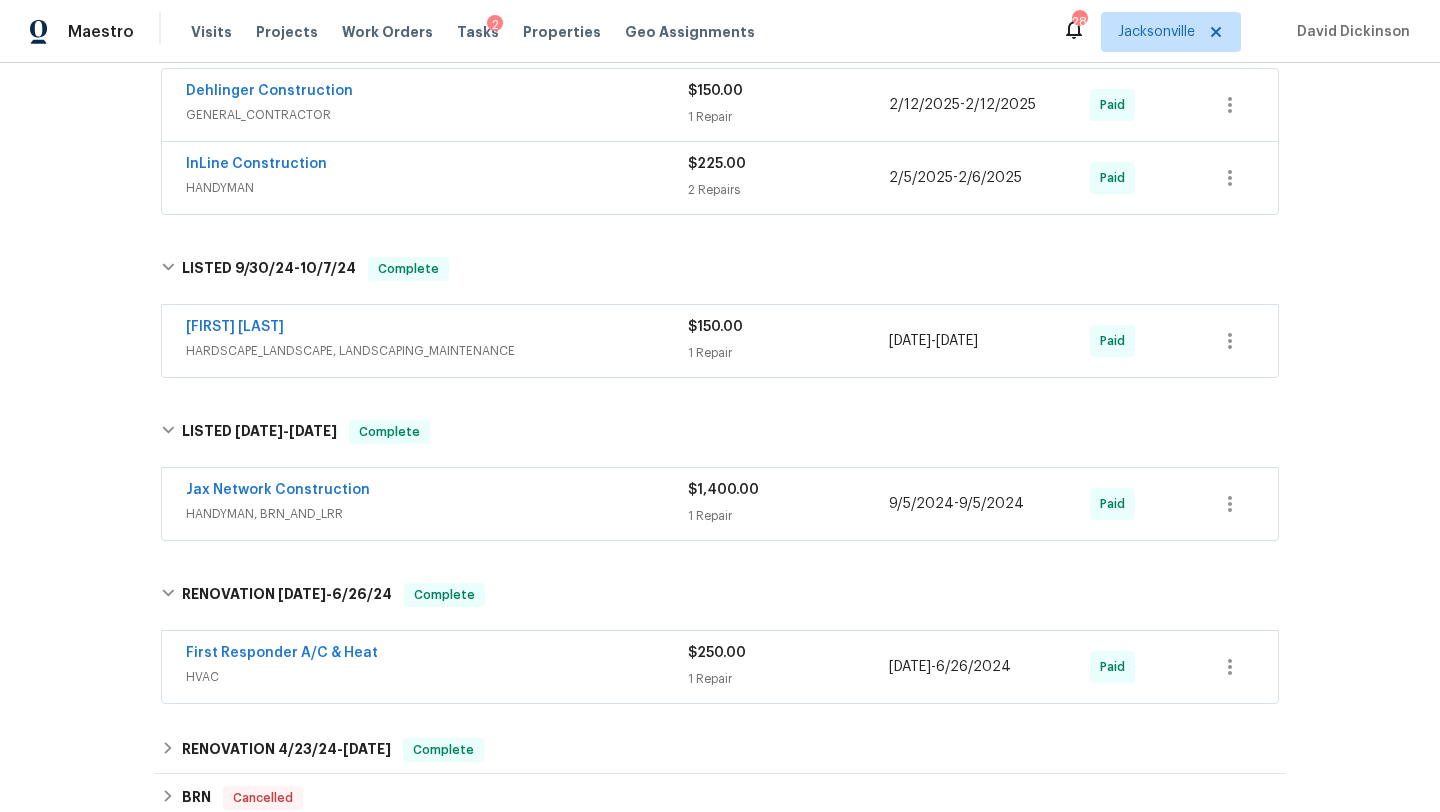 scroll, scrollTop: 953, scrollLeft: 0, axis: vertical 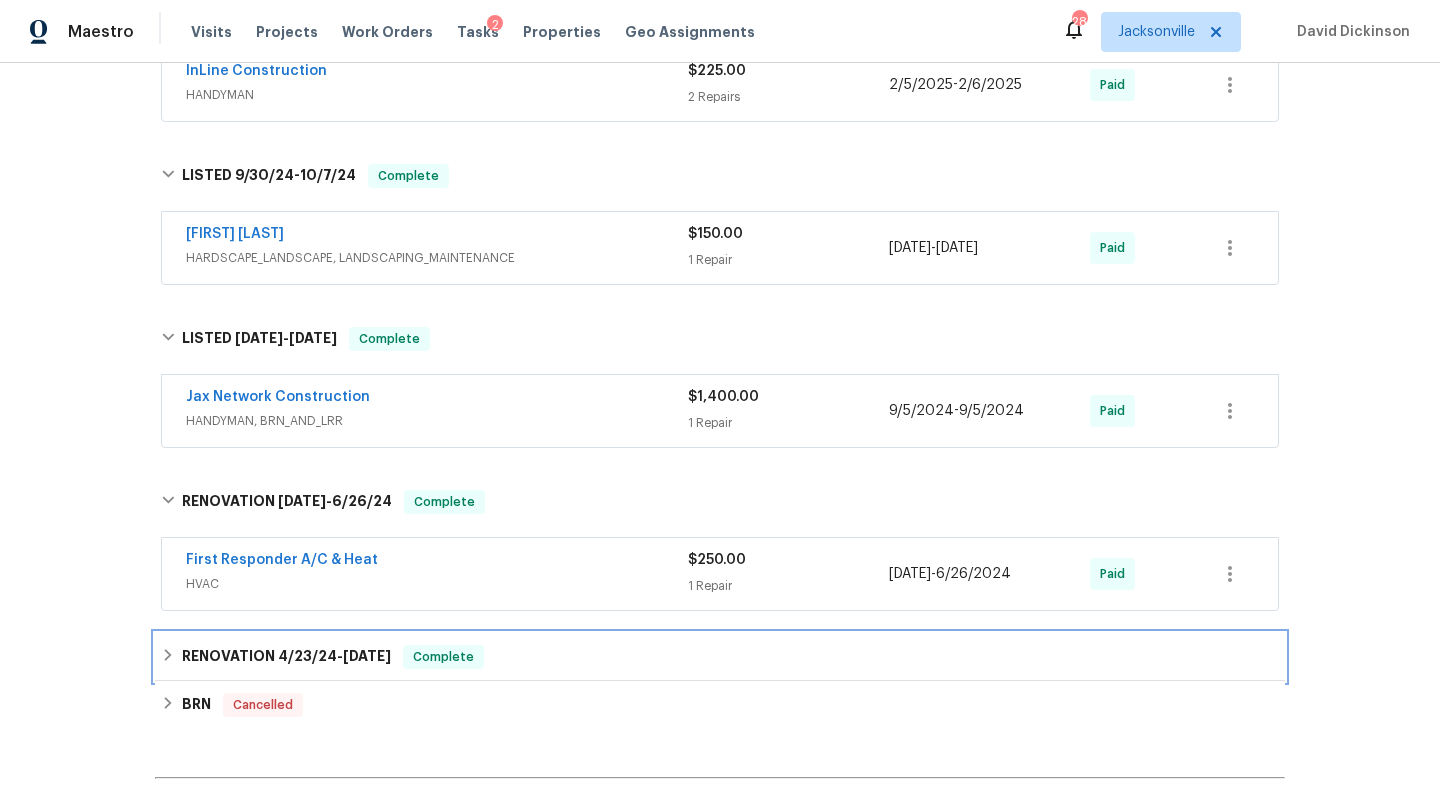 click on "RENOVATION   4/23/24  -  5/15/24" at bounding box center (286, 657) 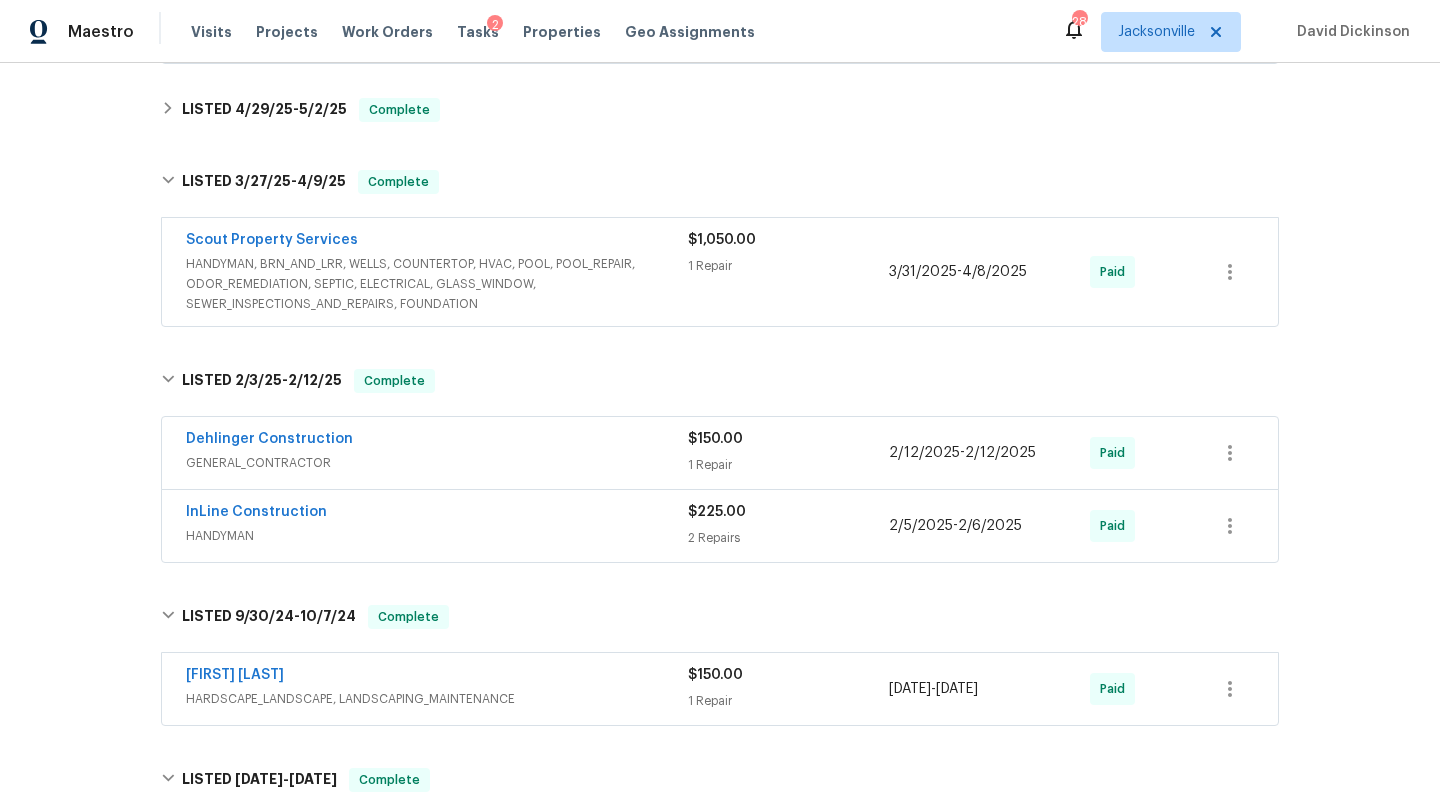 scroll, scrollTop: 0, scrollLeft: 0, axis: both 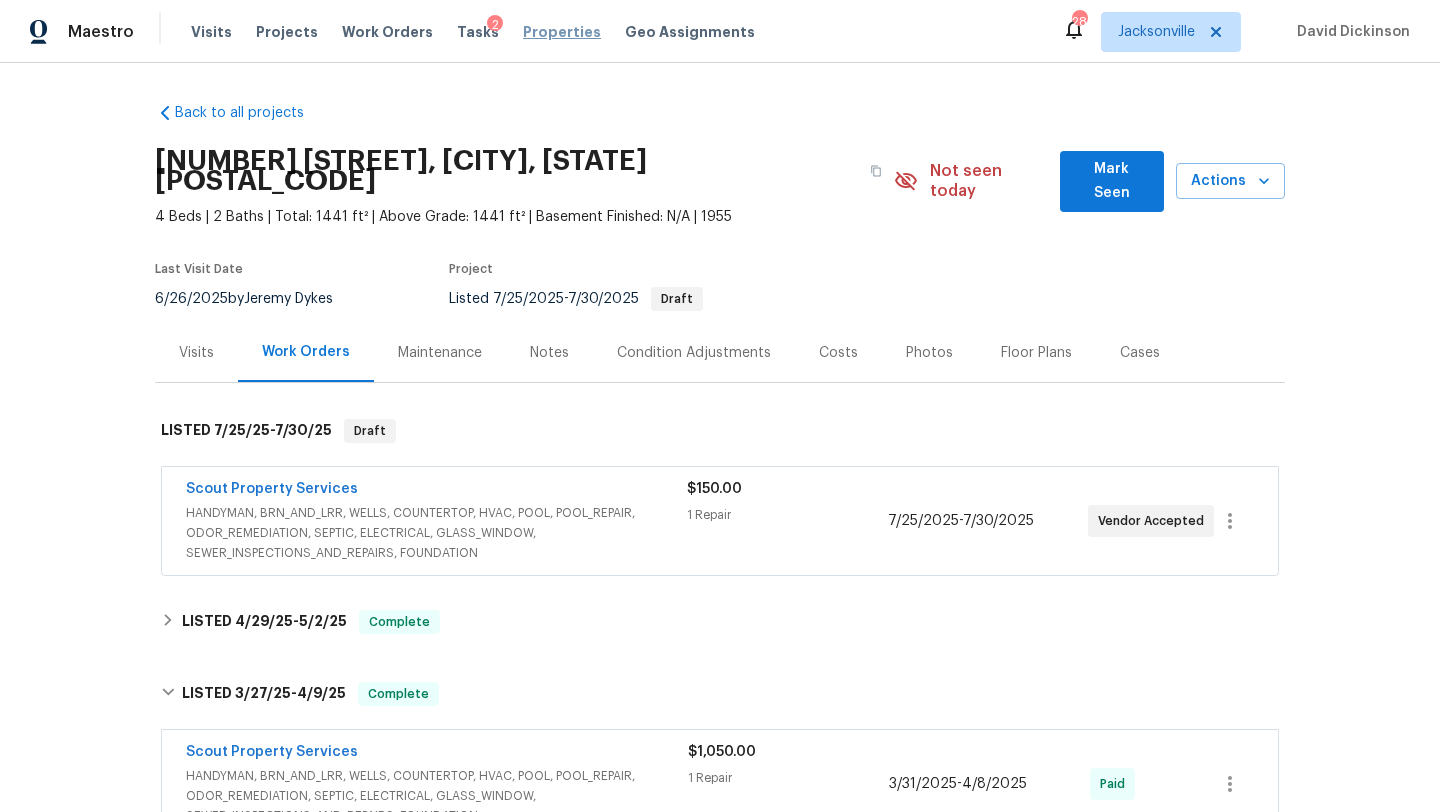 click on "Properties" at bounding box center (562, 32) 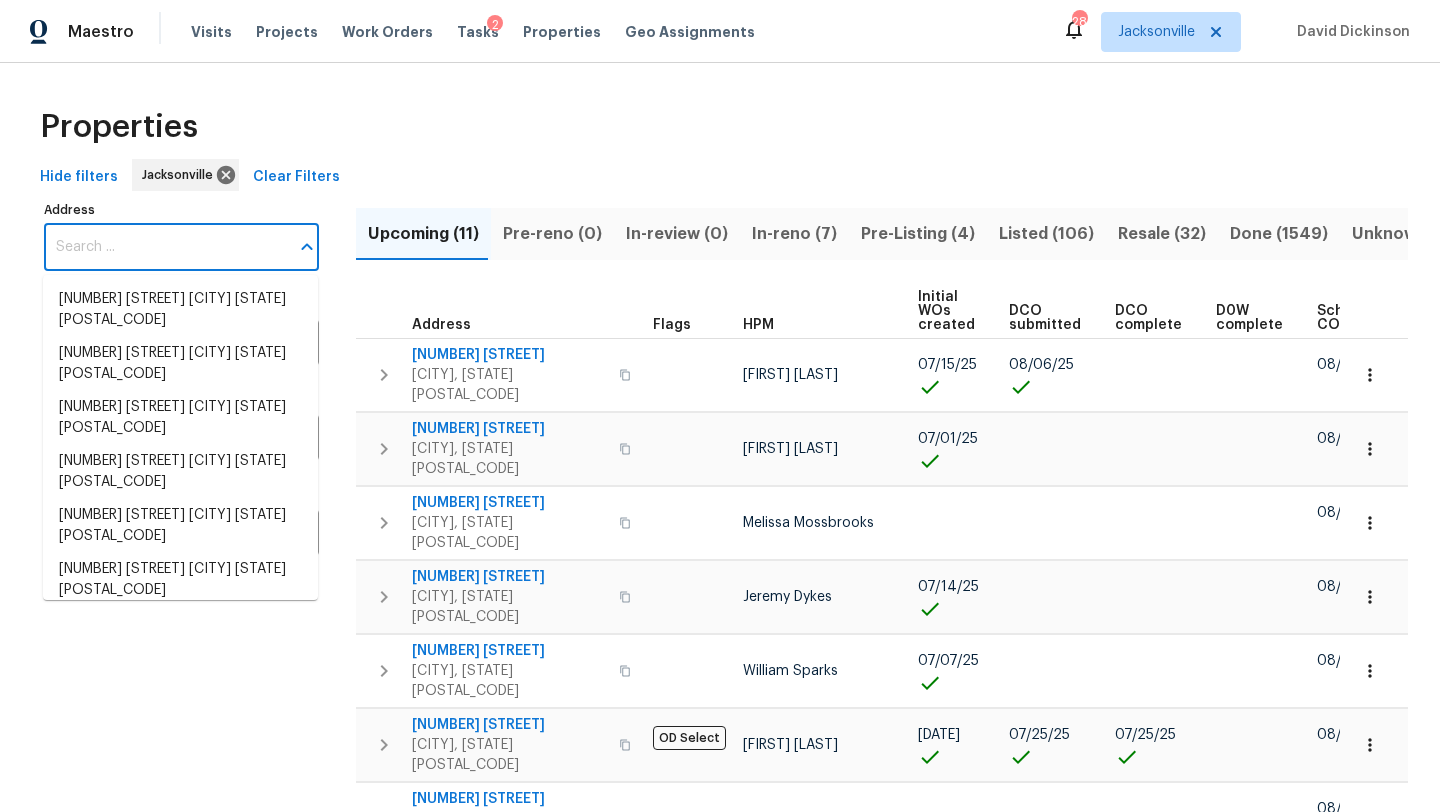 click on "Address" at bounding box center [166, 247] 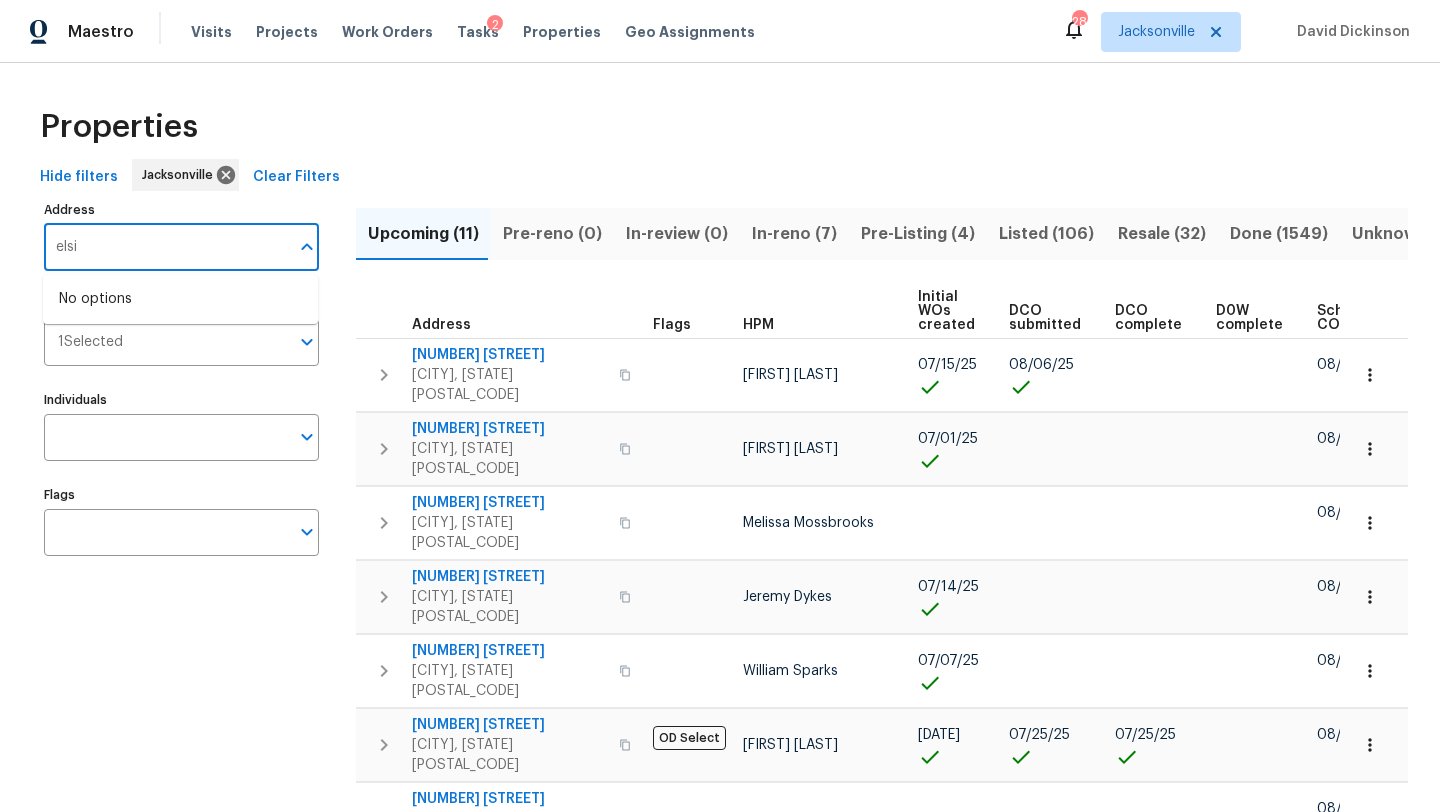 type on "elsie" 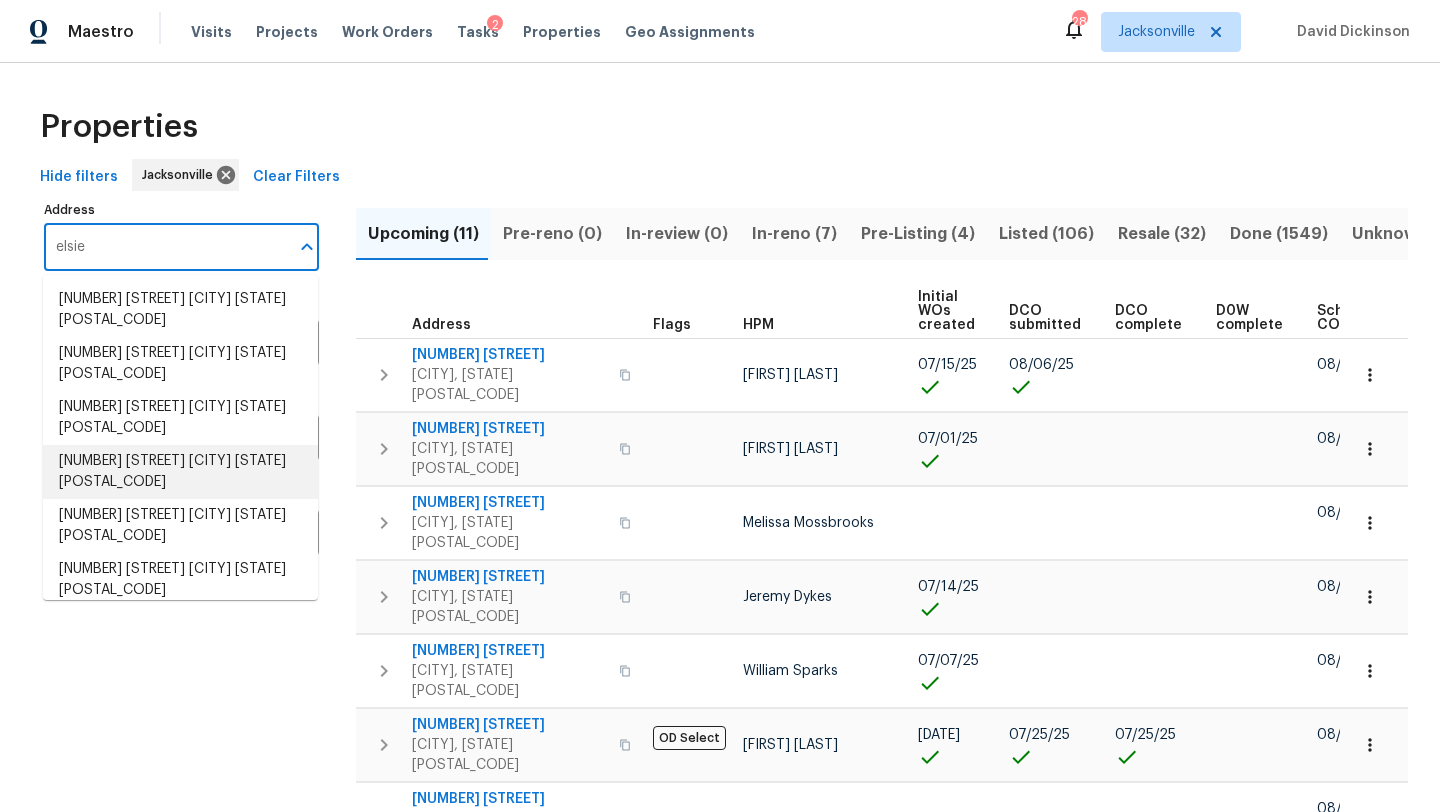 click on "1509 Elsie St Green Cove Springs FL 32043" at bounding box center (180, 472) 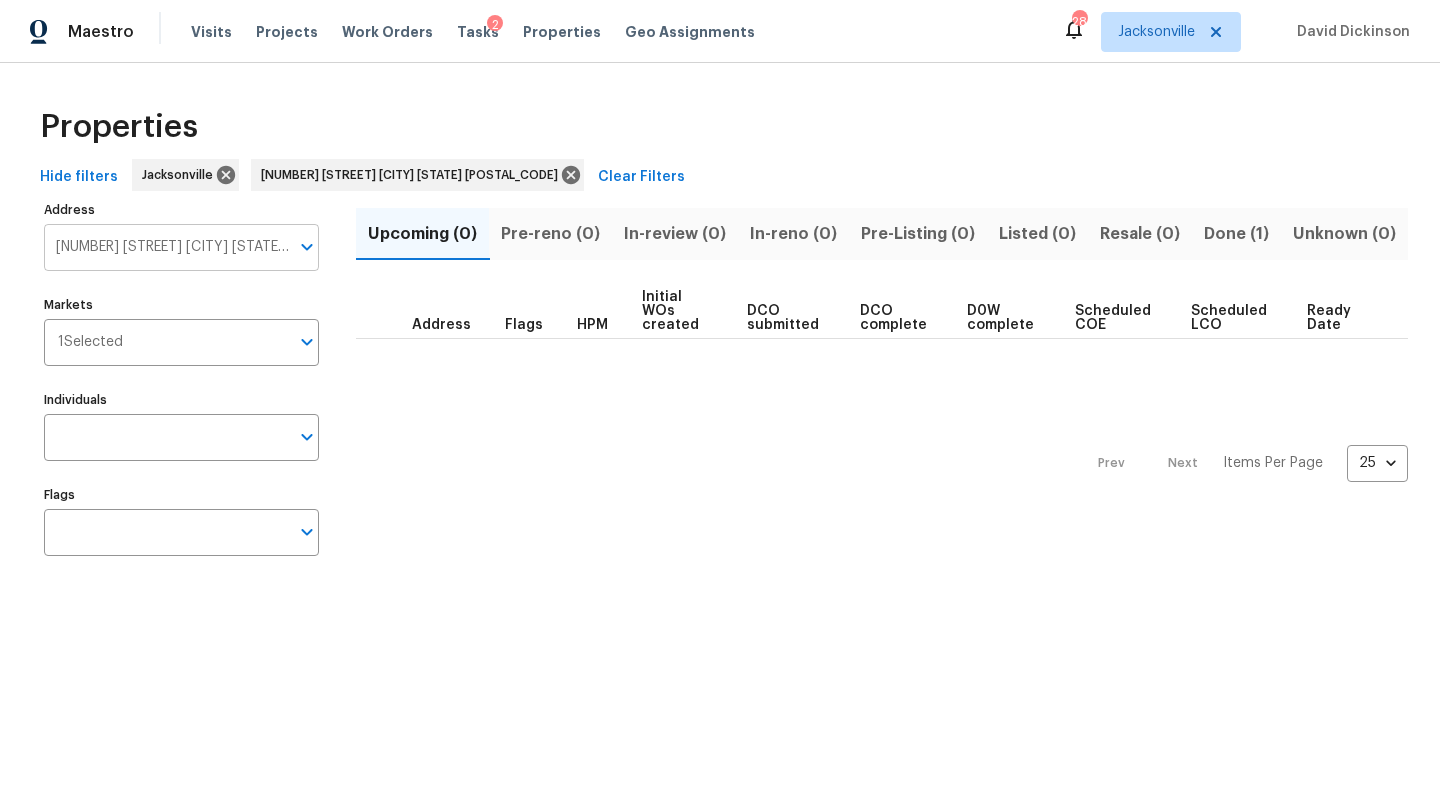 click on "1509 Elsie St Green Cove Springs FL 32043" at bounding box center (166, 247) 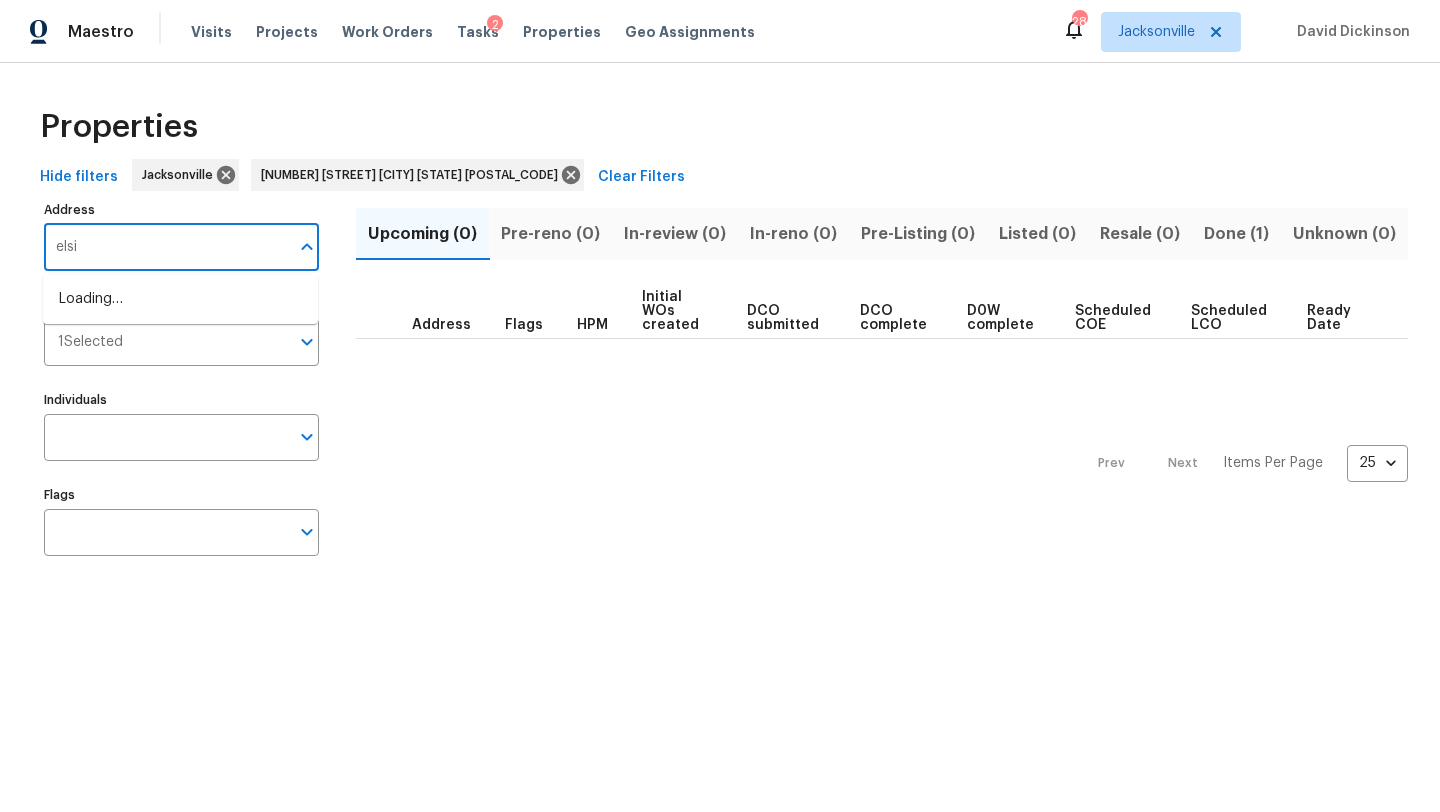 type on "elsie" 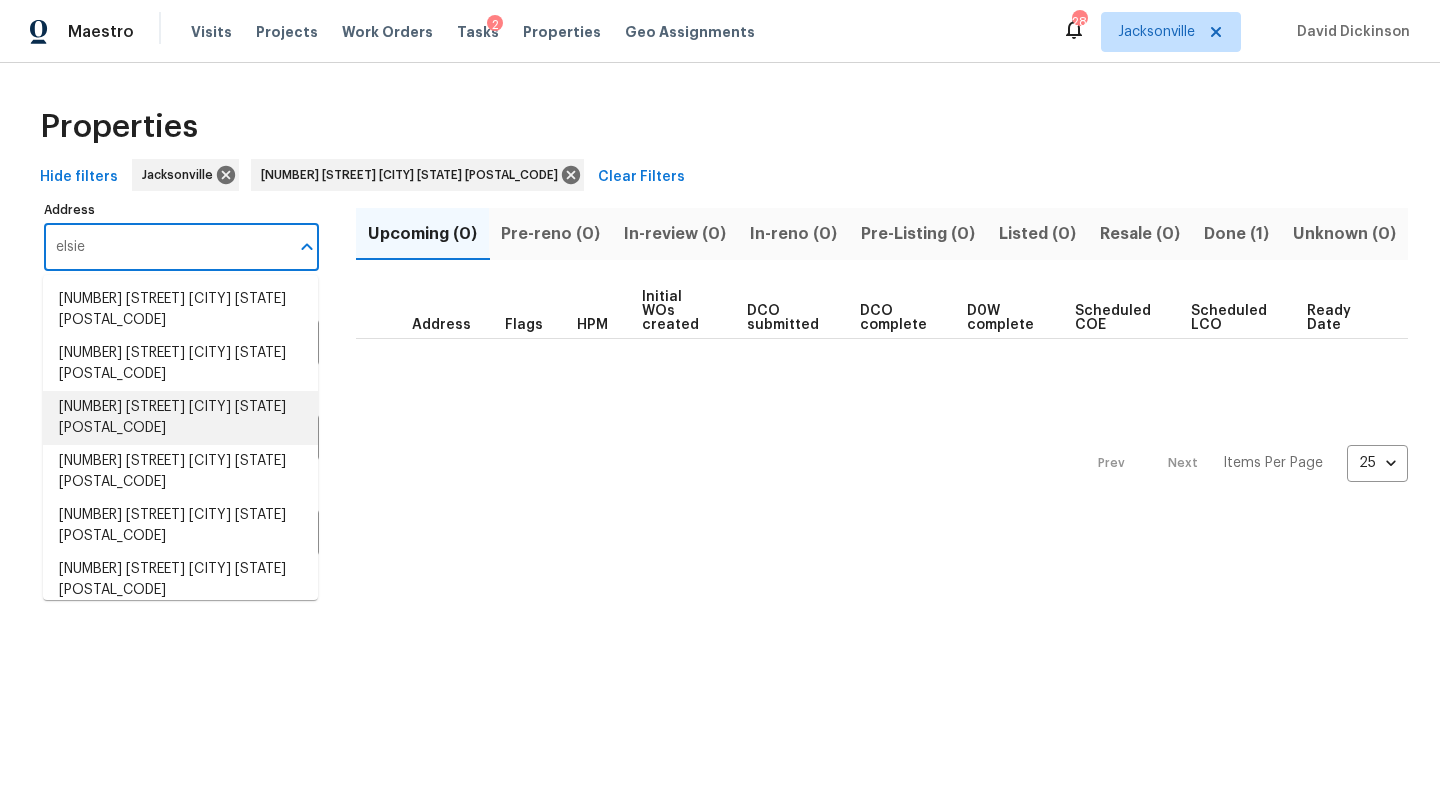 click on "1507 Elsie St Green Cove Springs FL 32043" at bounding box center [180, 418] 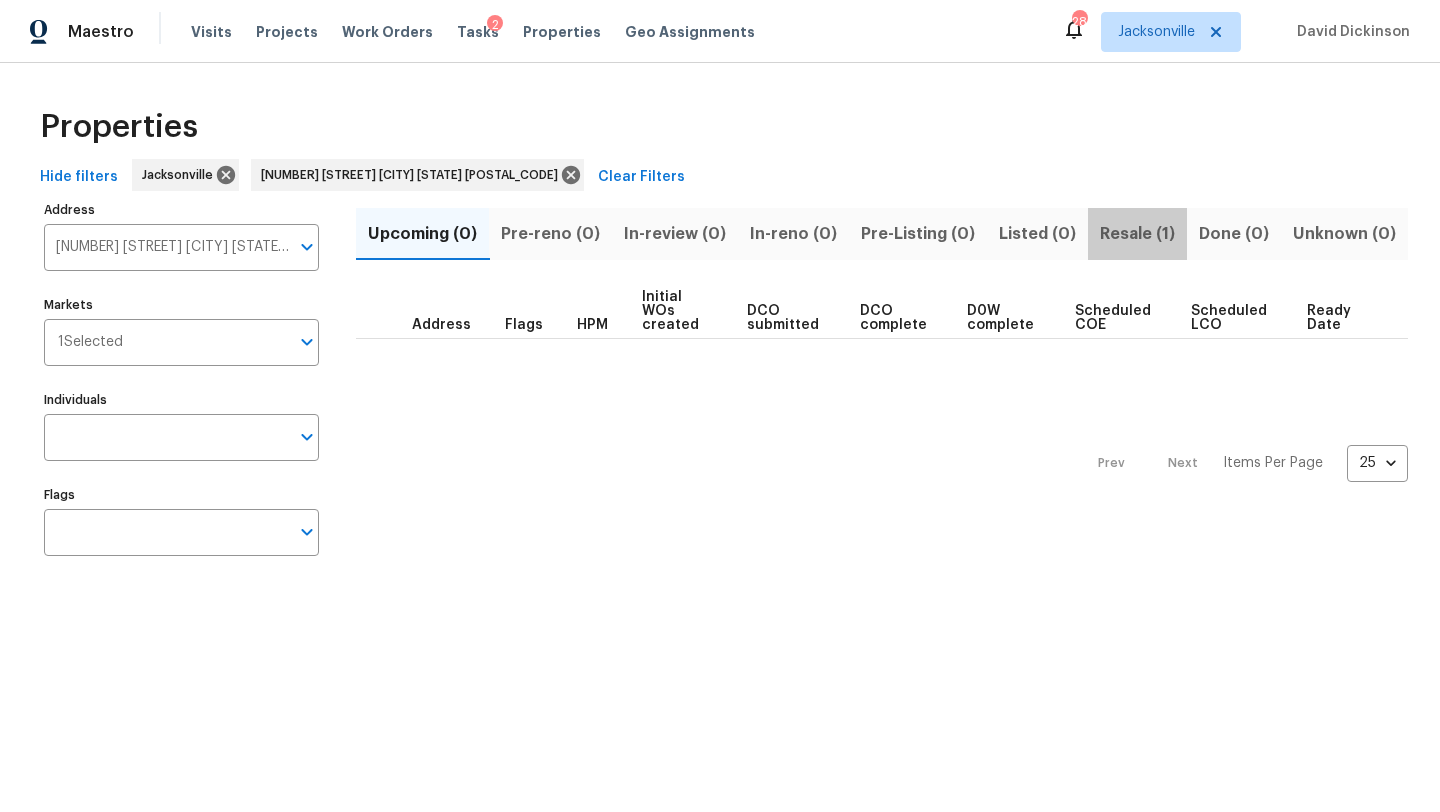 click on "Resale (1)" at bounding box center (1137, 234) 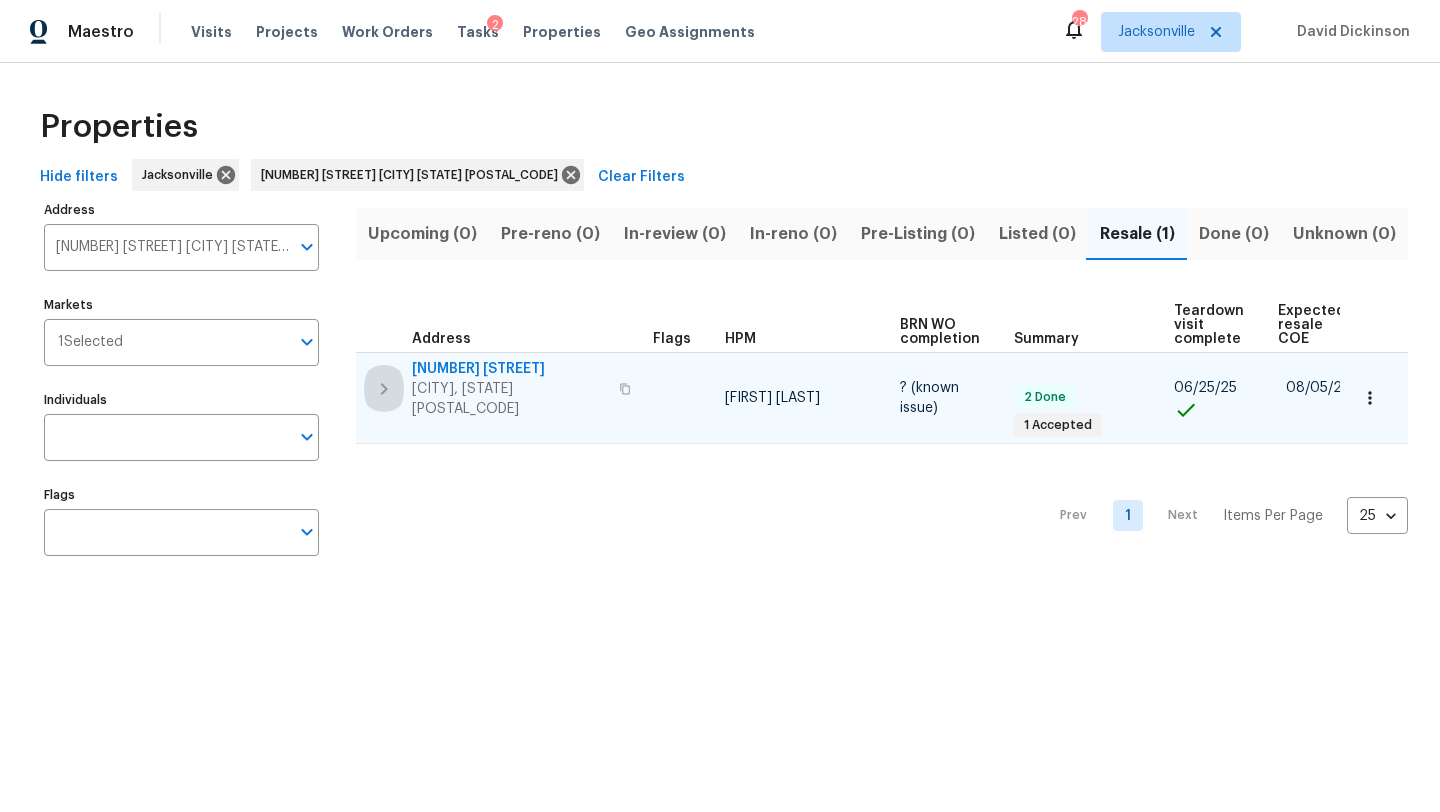 click 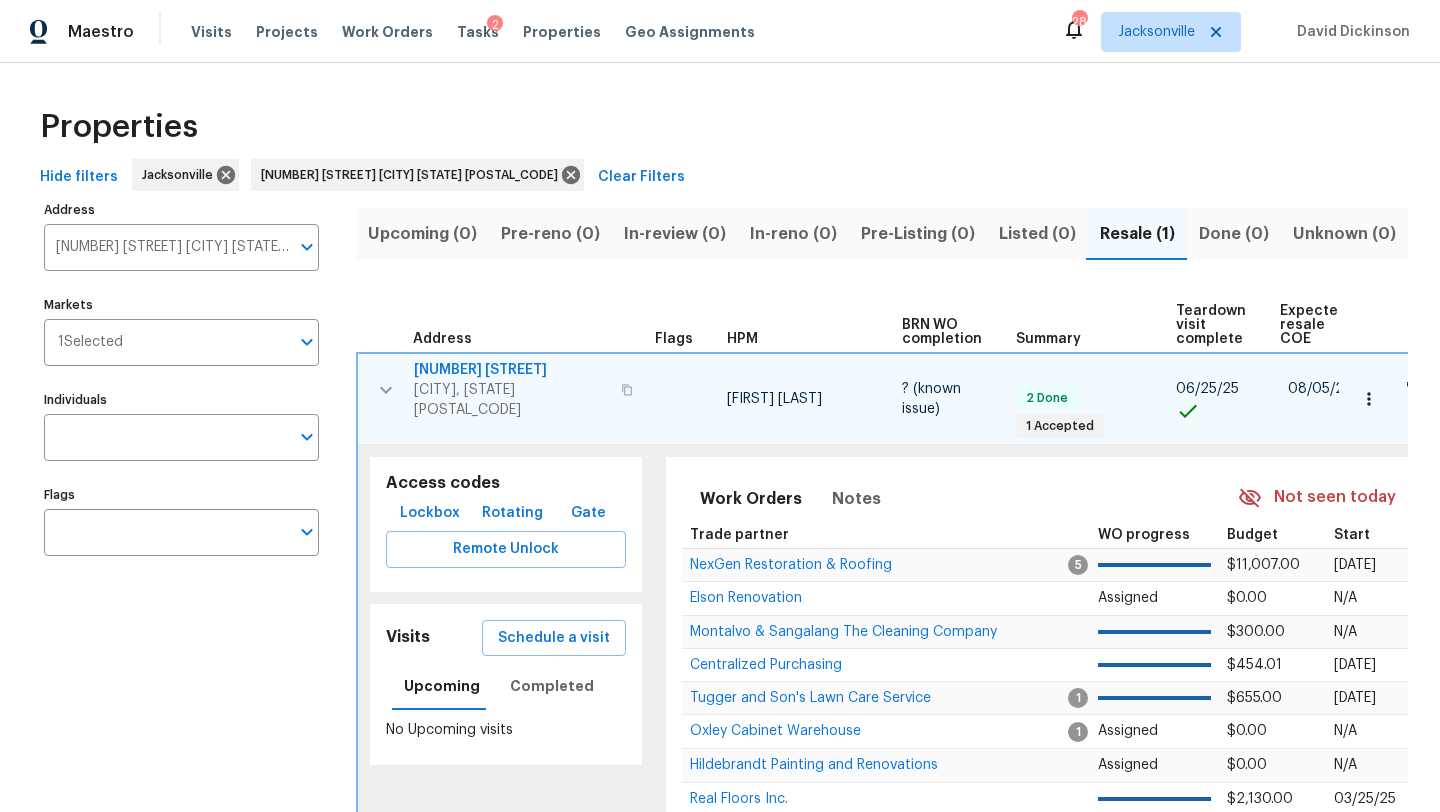 click on "Lockbox" at bounding box center [430, 513] 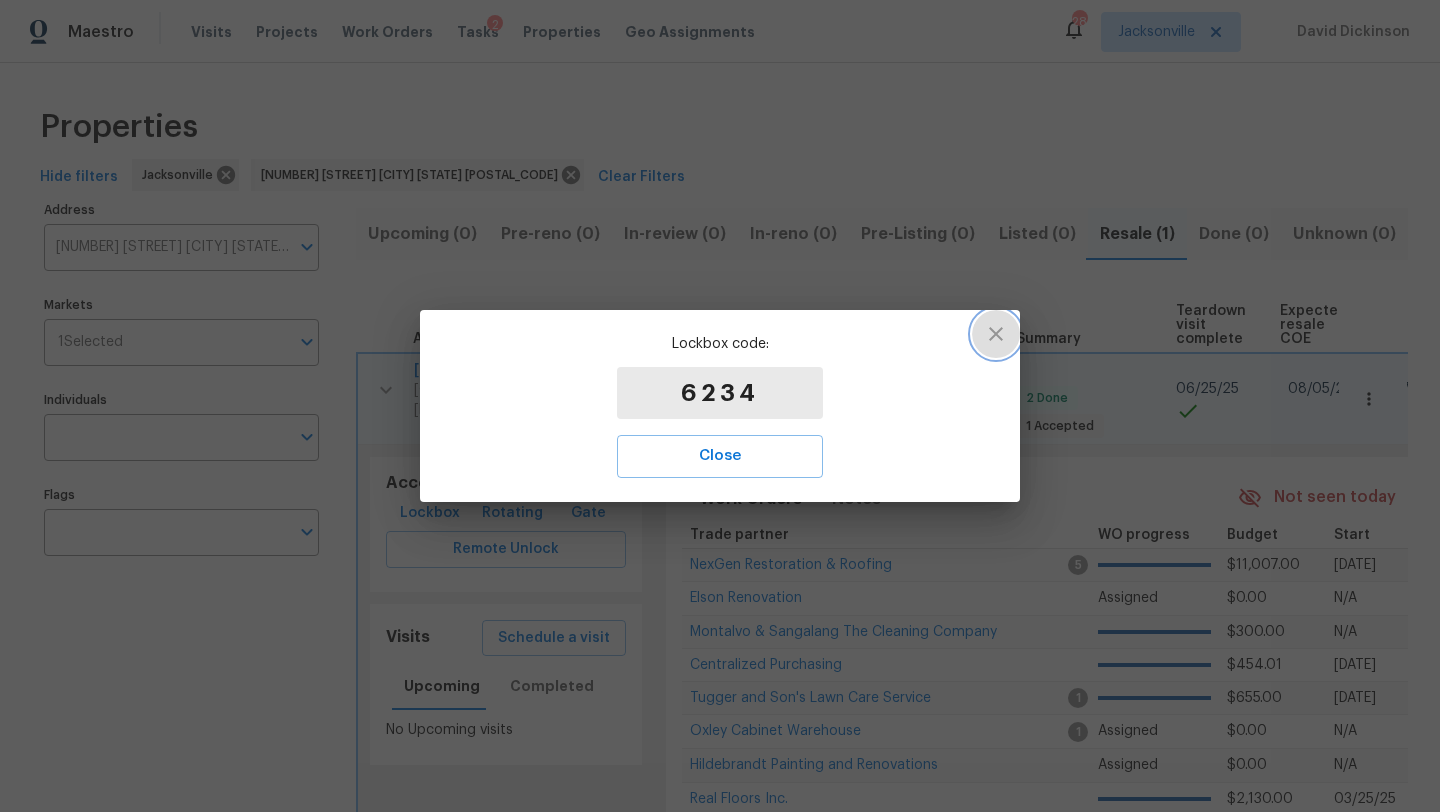 click 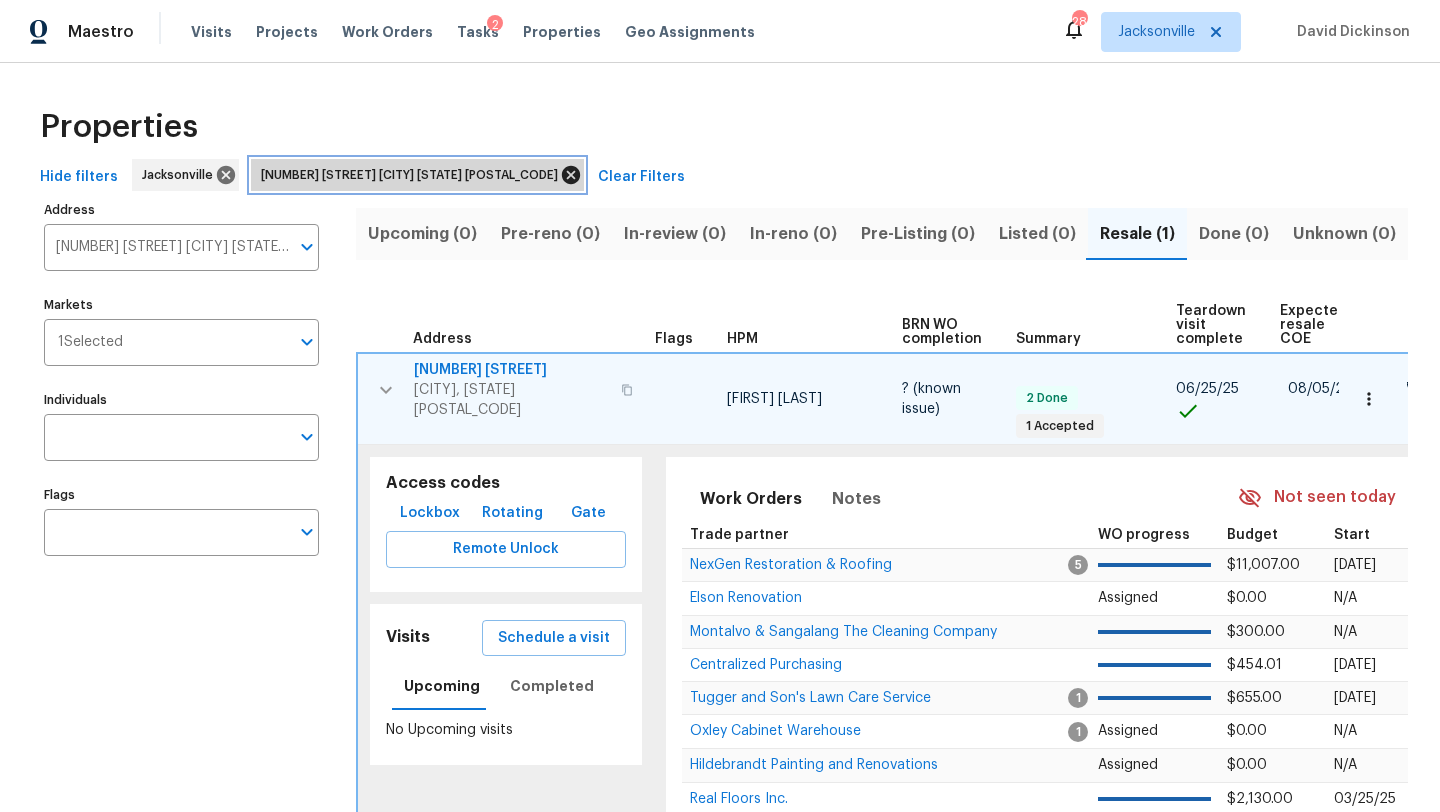 click 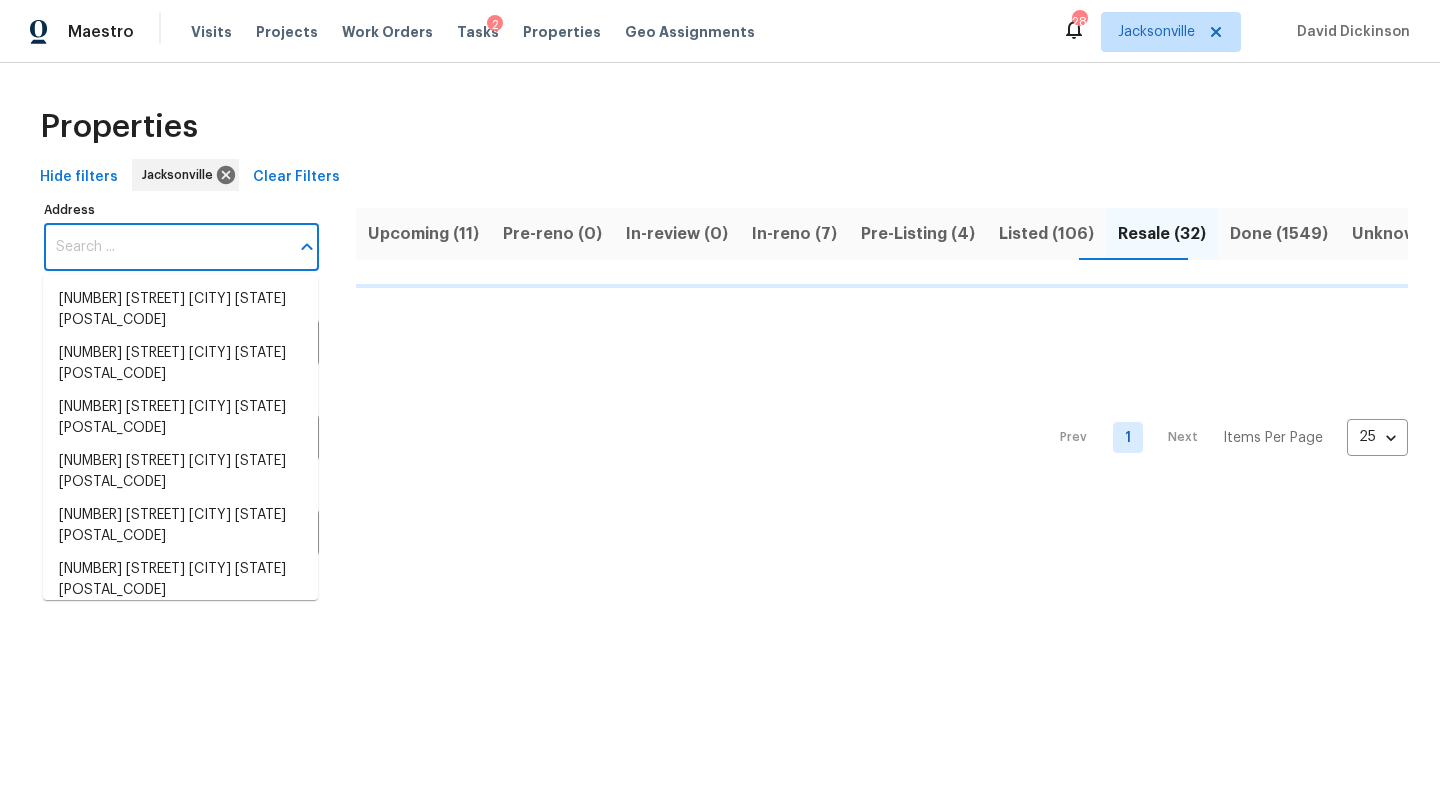 click on "Address" at bounding box center (166, 247) 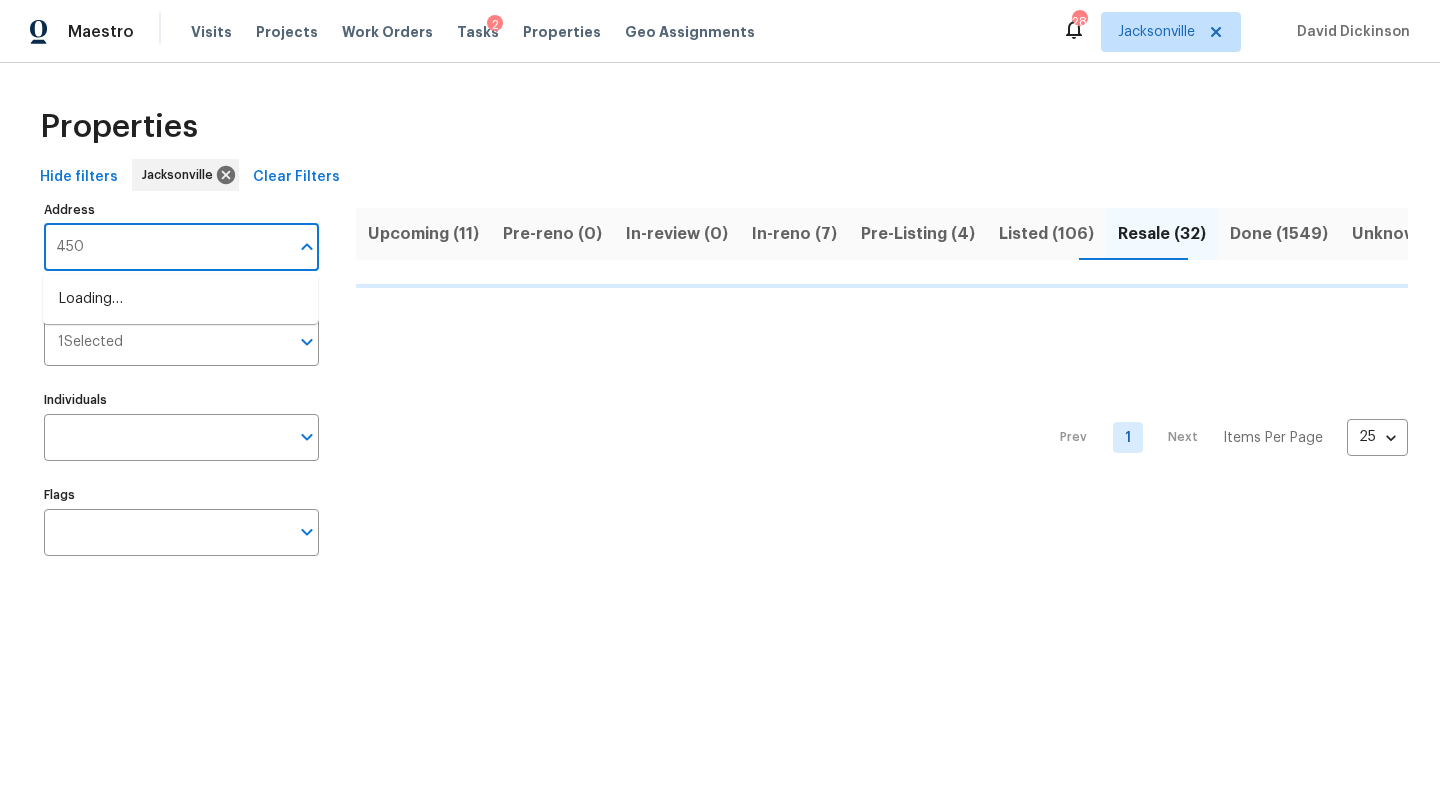 type on "4503" 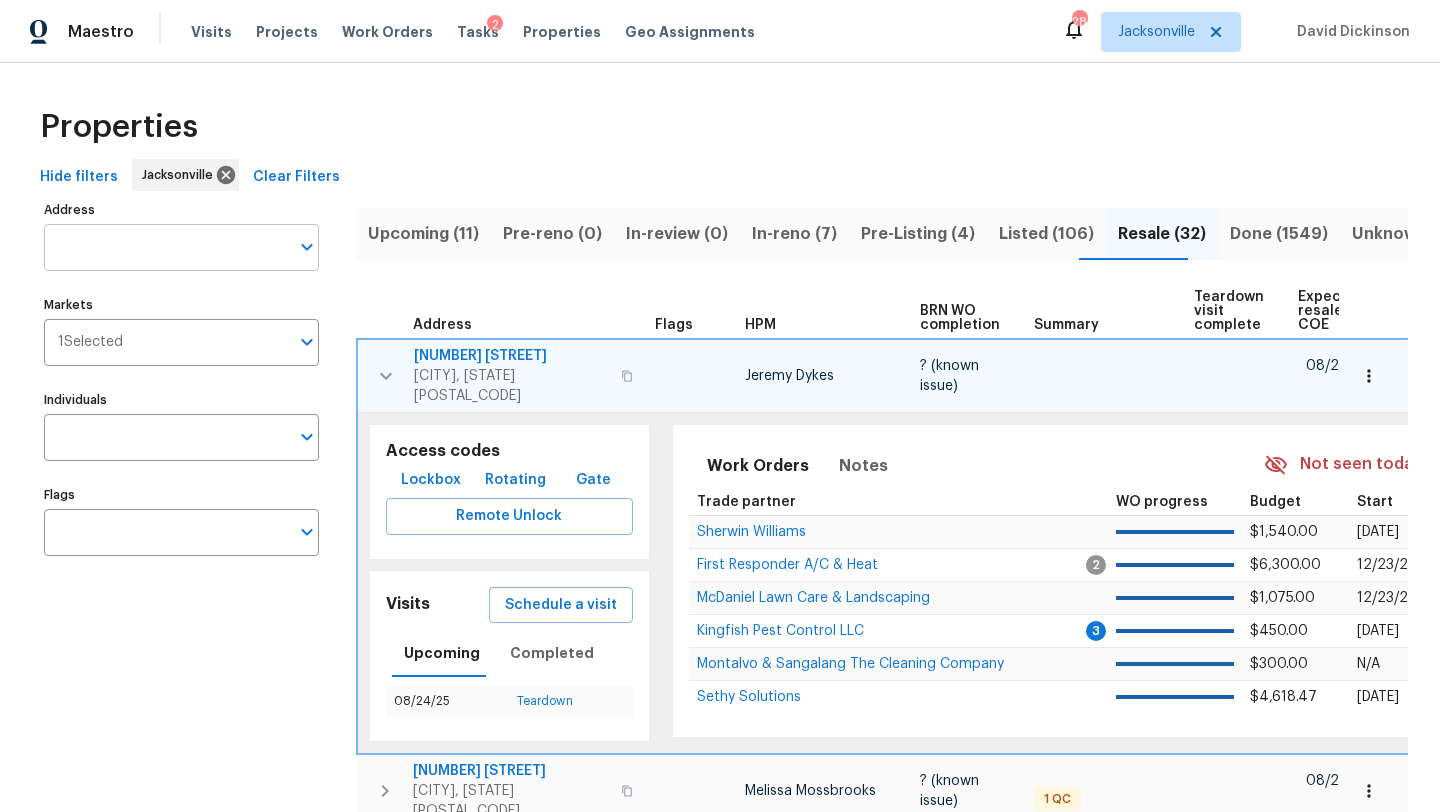 click on "Address" at bounding box center [166, 247] 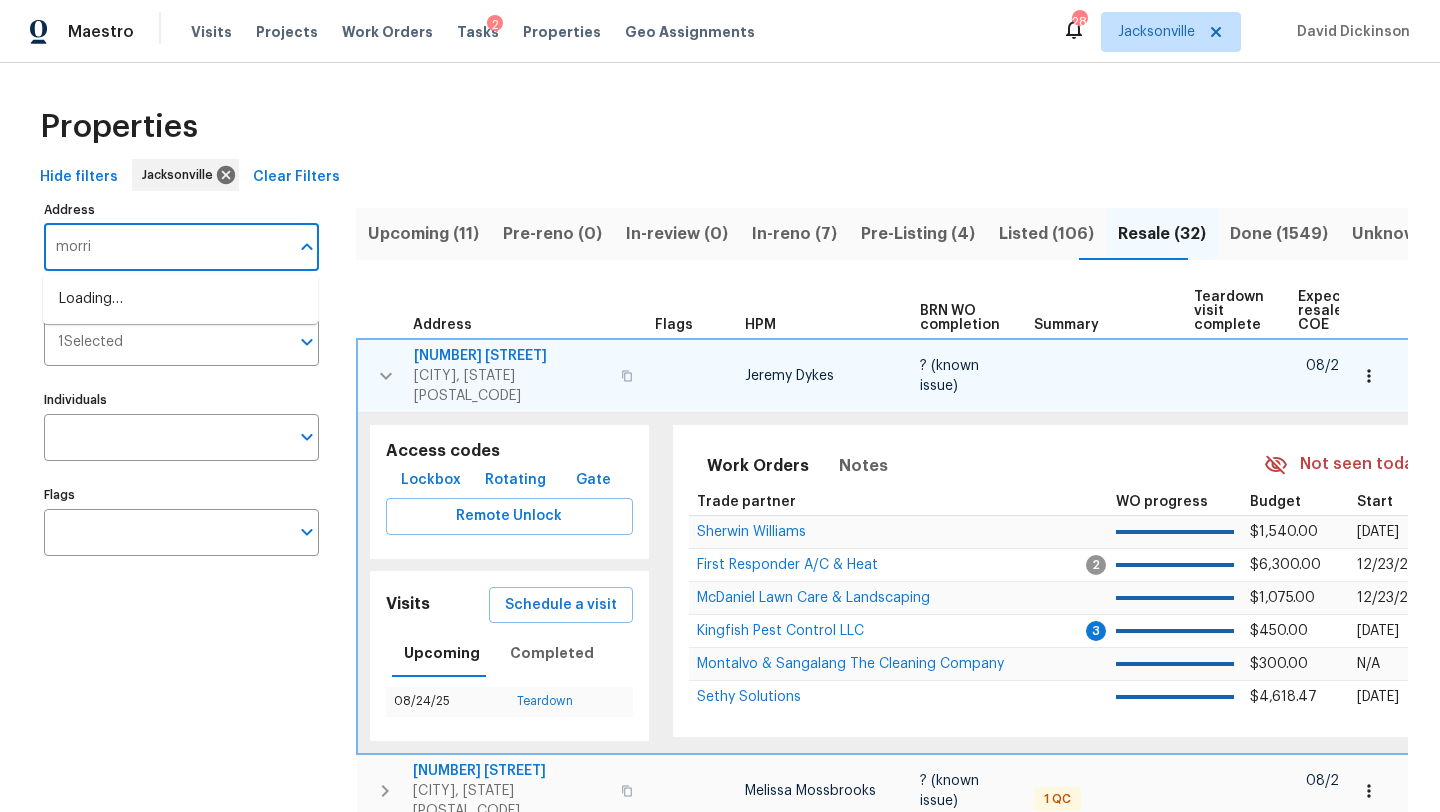 type on "morris" 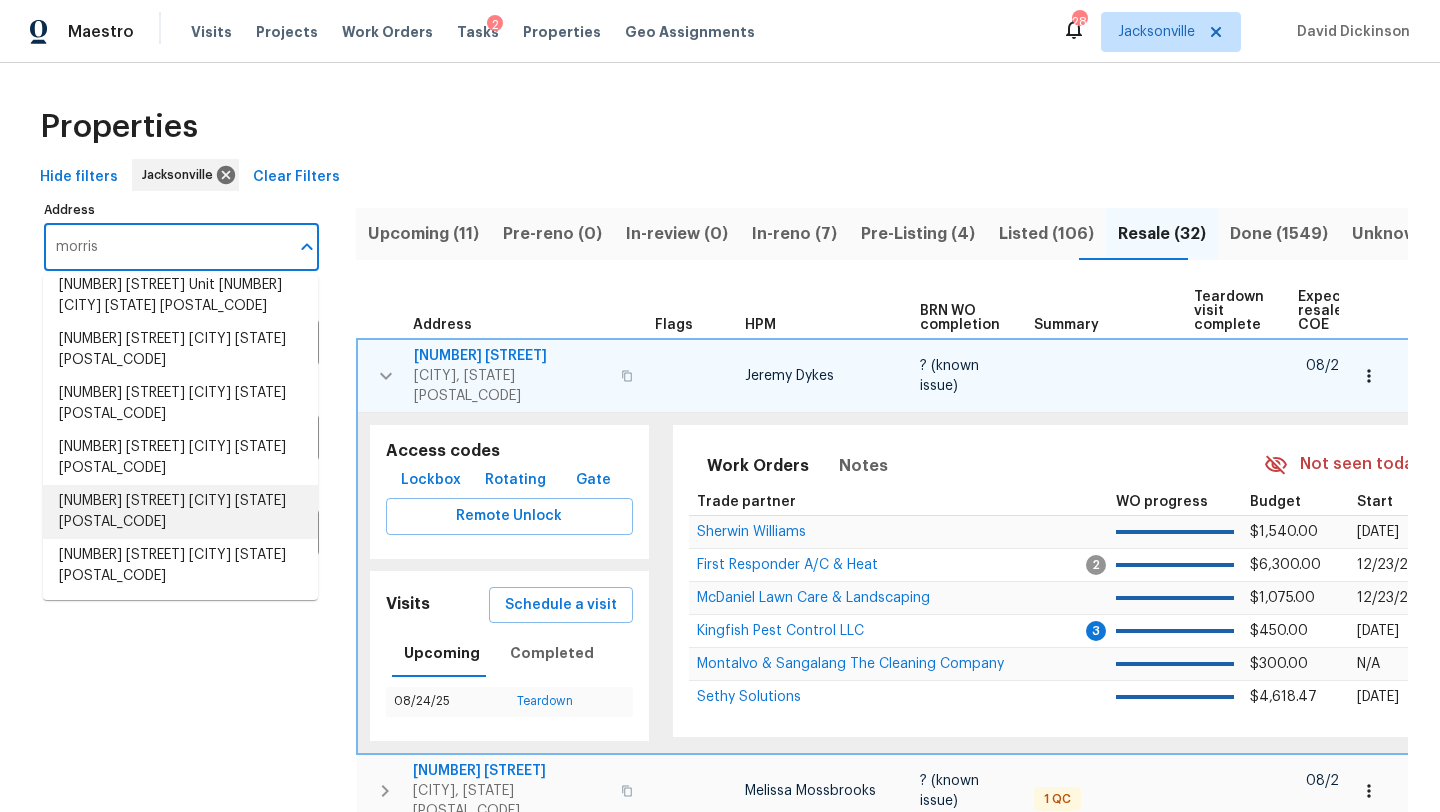 scroll, scrollTop: 235, scrollLeft: 0, axis: vertical 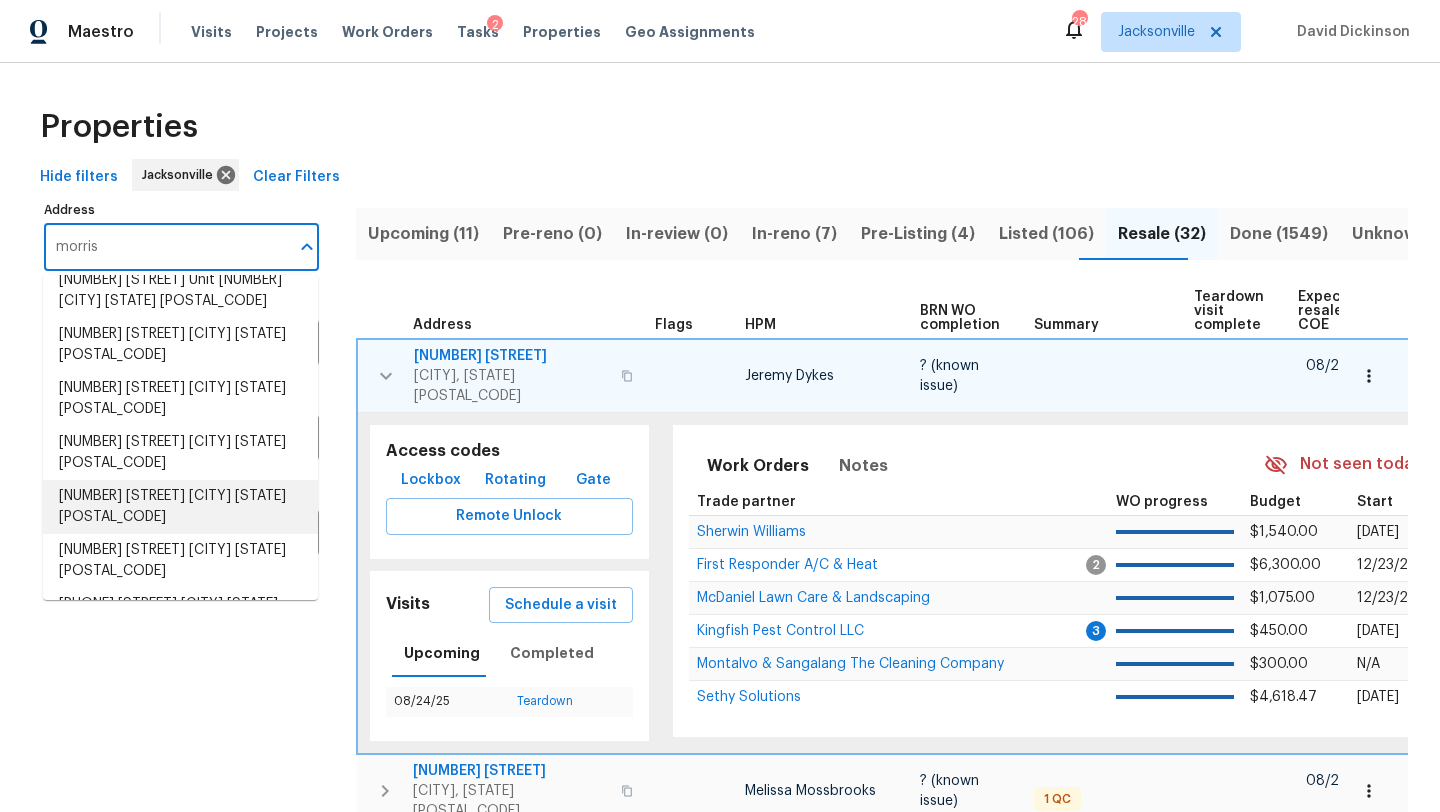click on "4503 Morris Rd Jacksonville FL 32225" at bounding box center [180, 507] 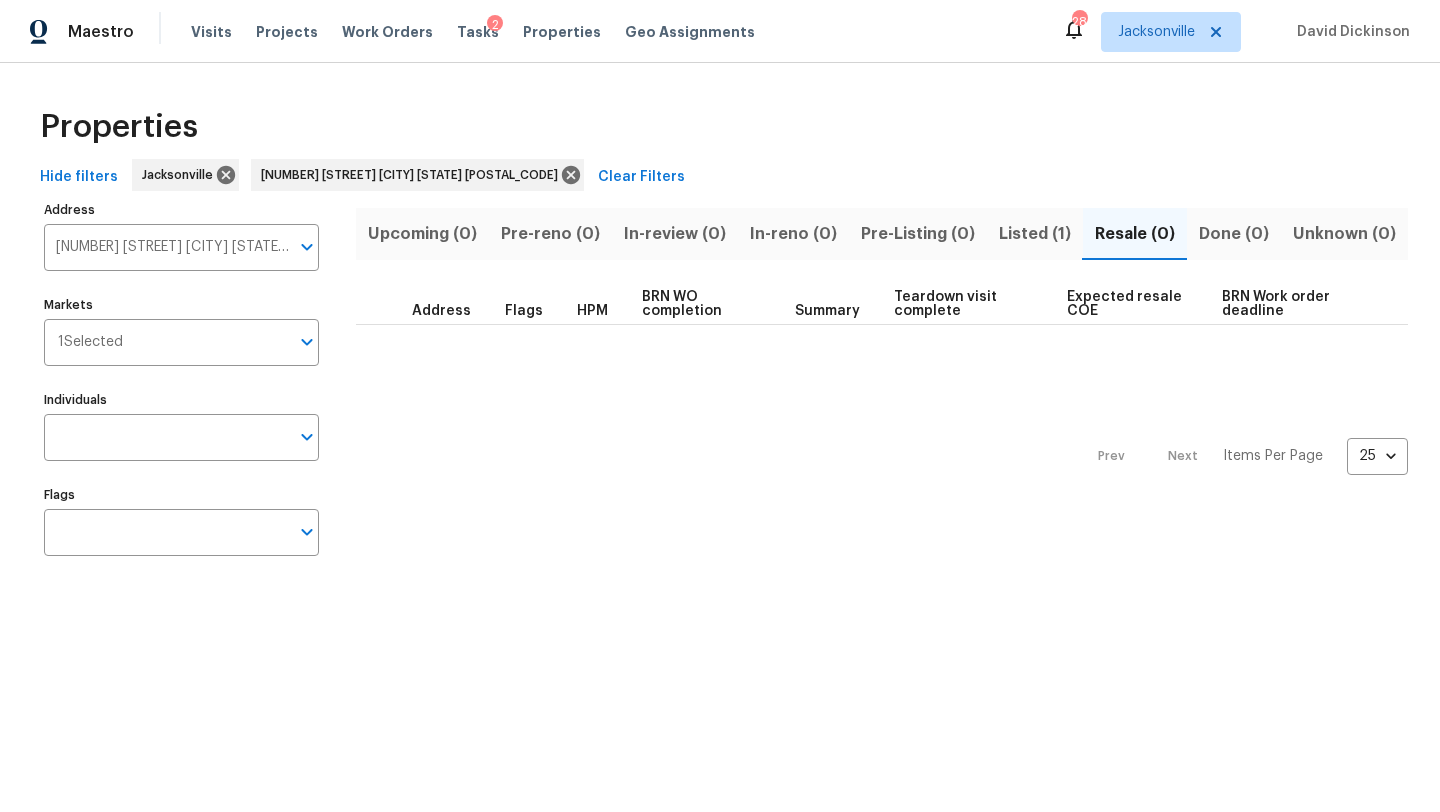 click on "Listed (1)" at bounding box center (1035, 234) 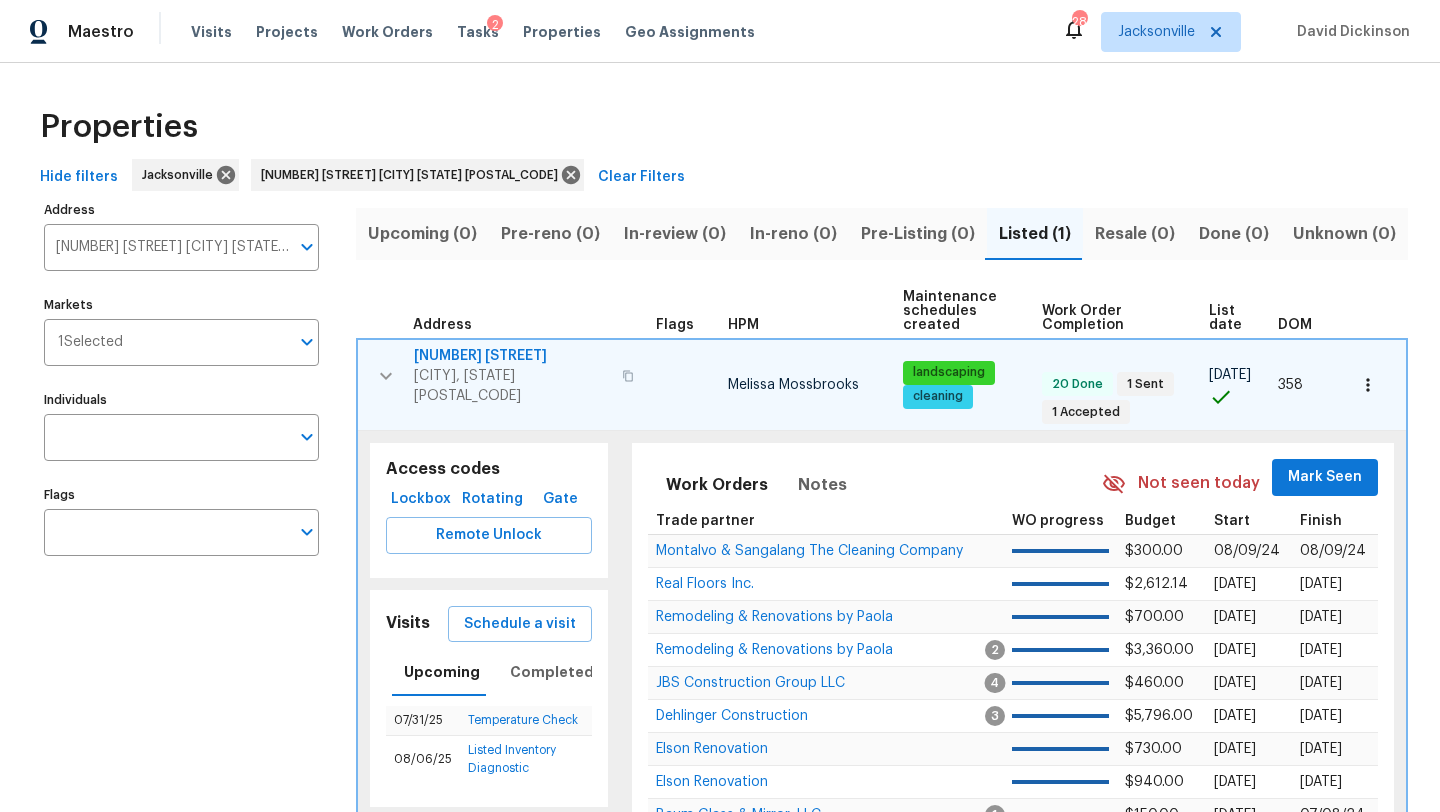 click on "Lockbox" at bounding box center (421, 499) 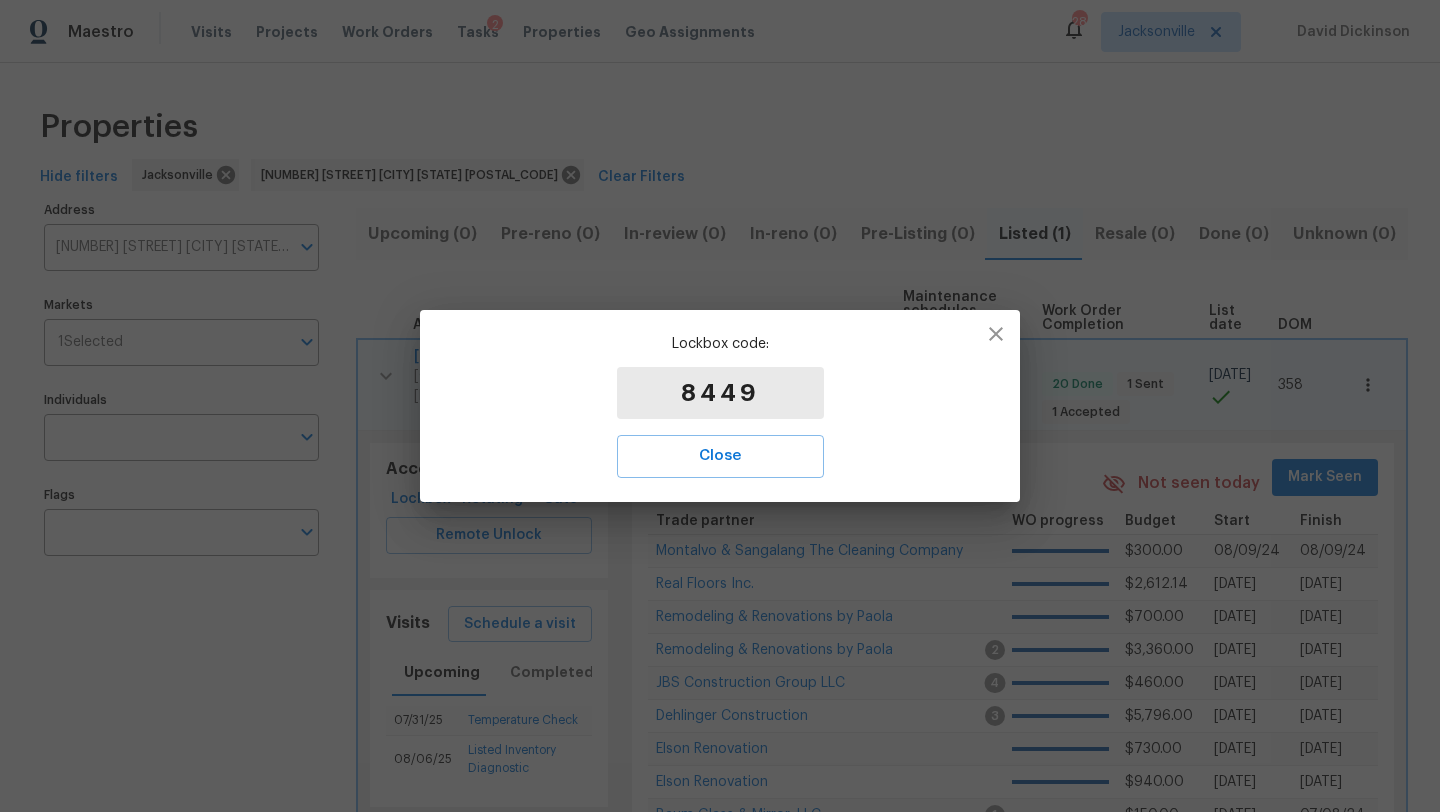 click on "Lockbox code: 8449 Close" at bounding box center (720, 405) 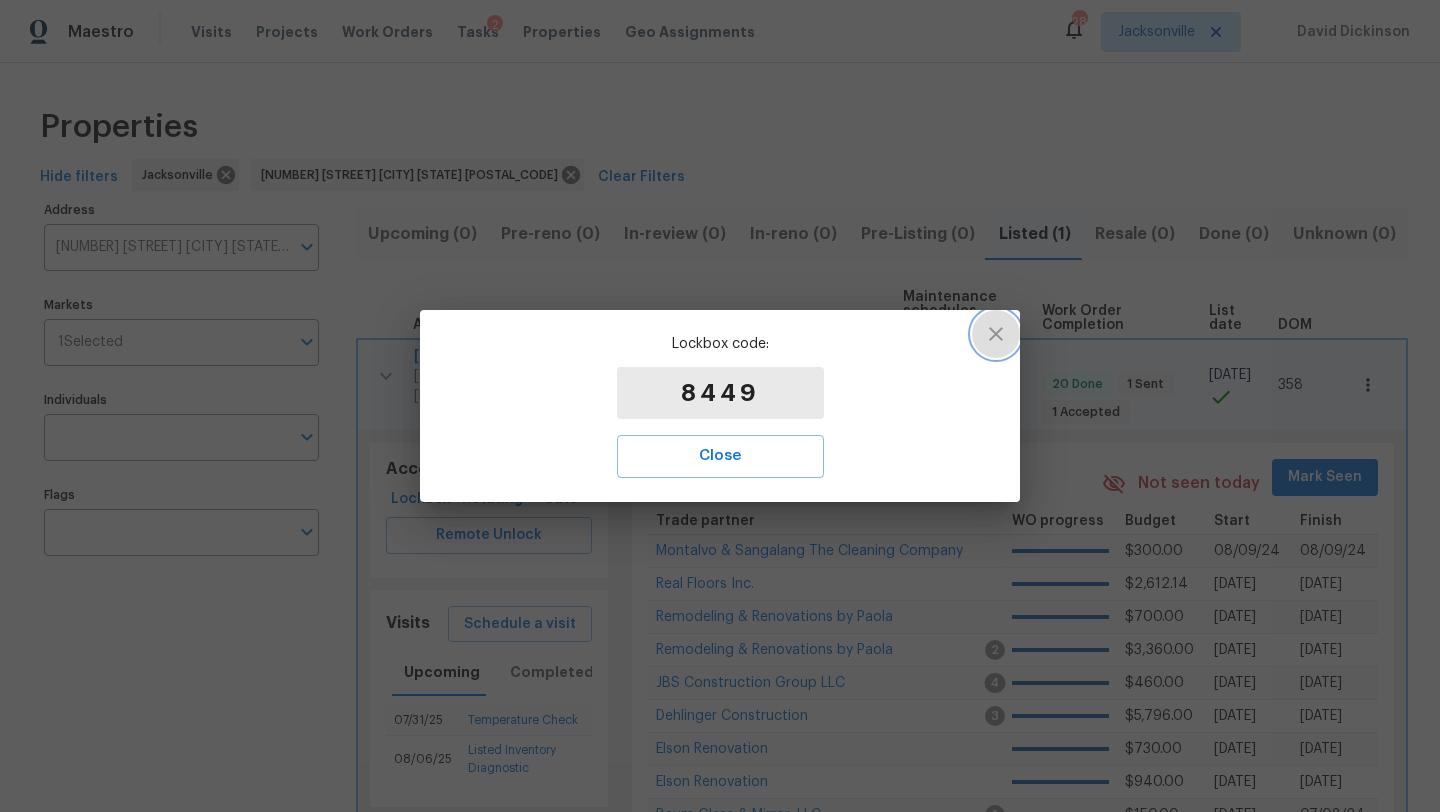click 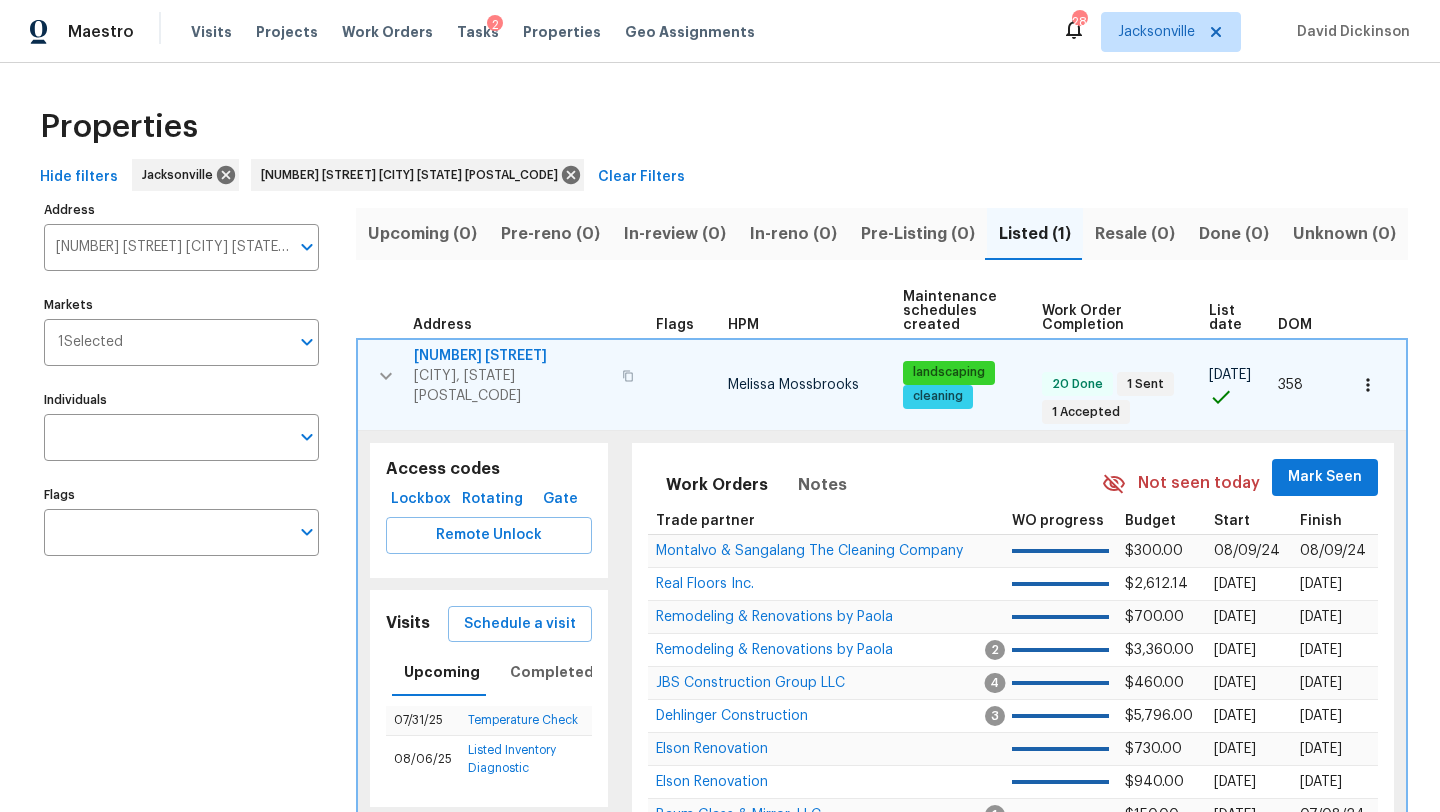 click 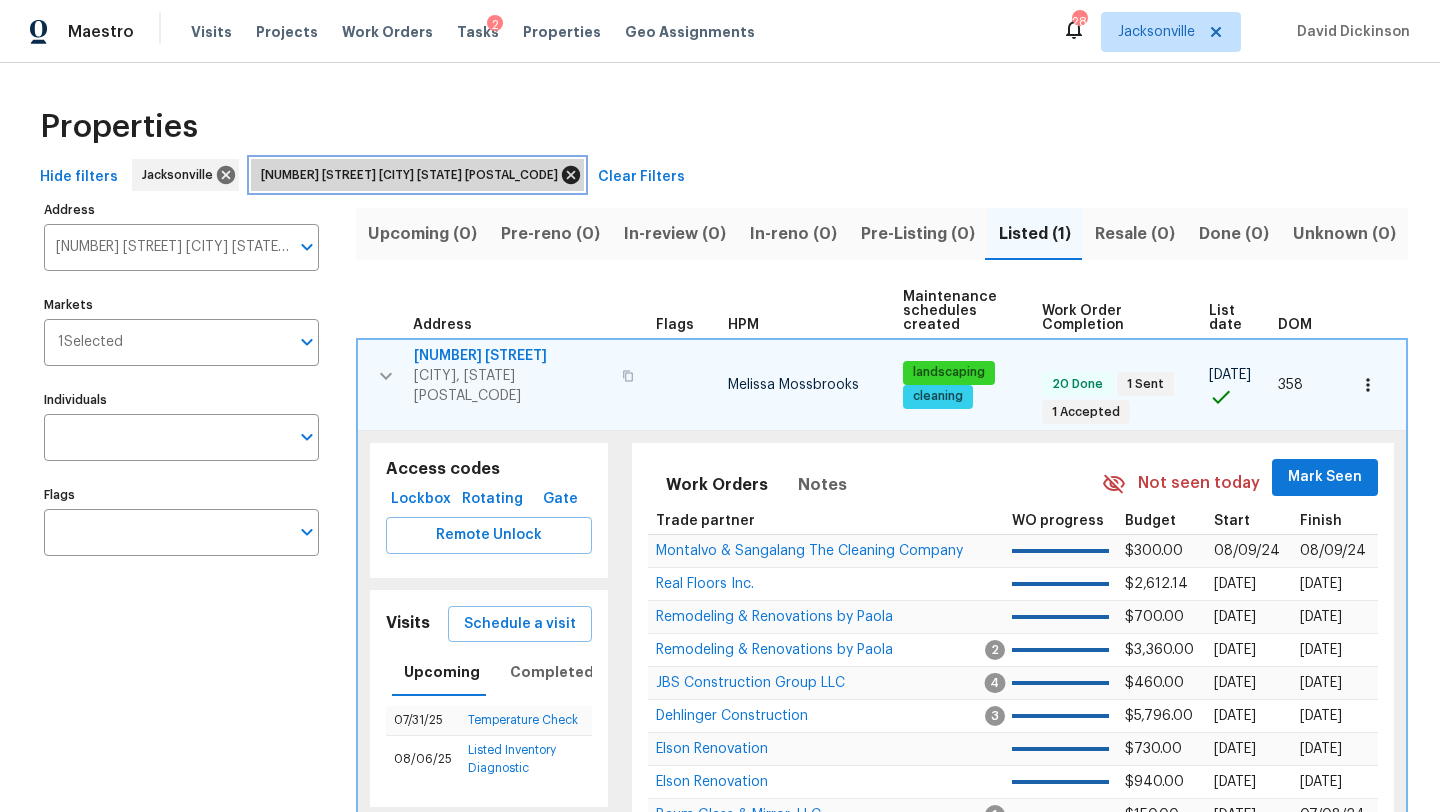 click 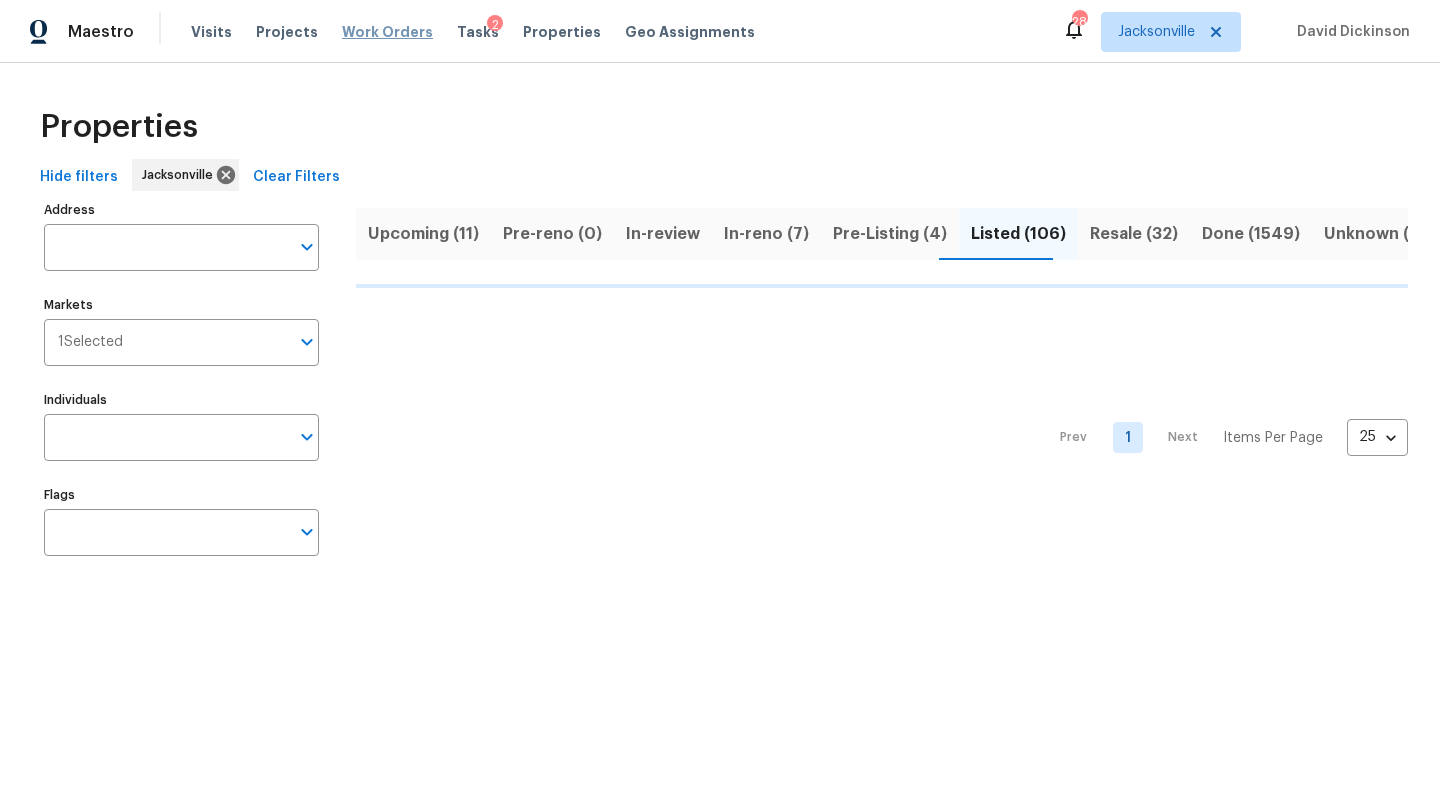 click on "Work Orders" at bounding box center [387, 32] 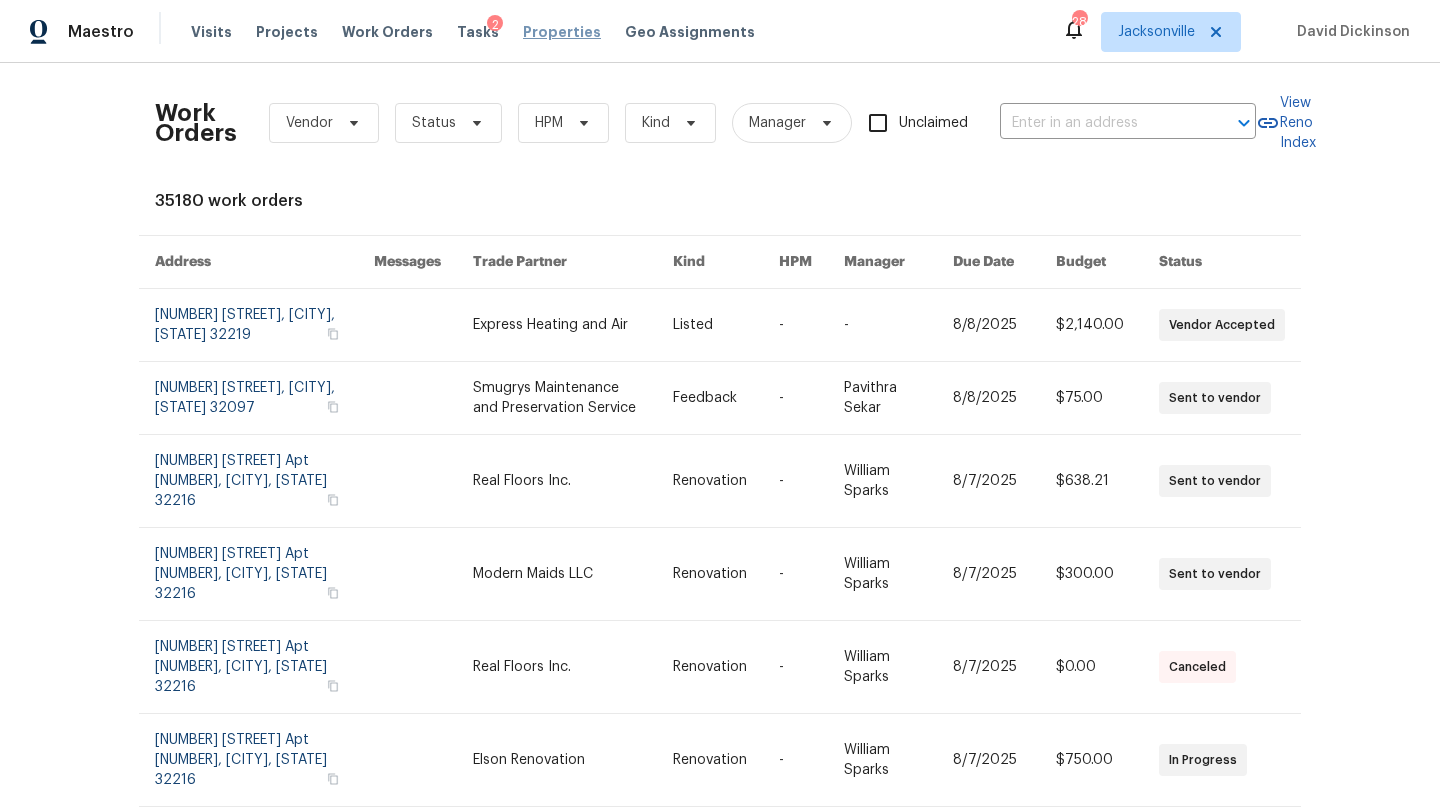 click on "Properties" at bounding box center (562, 32) 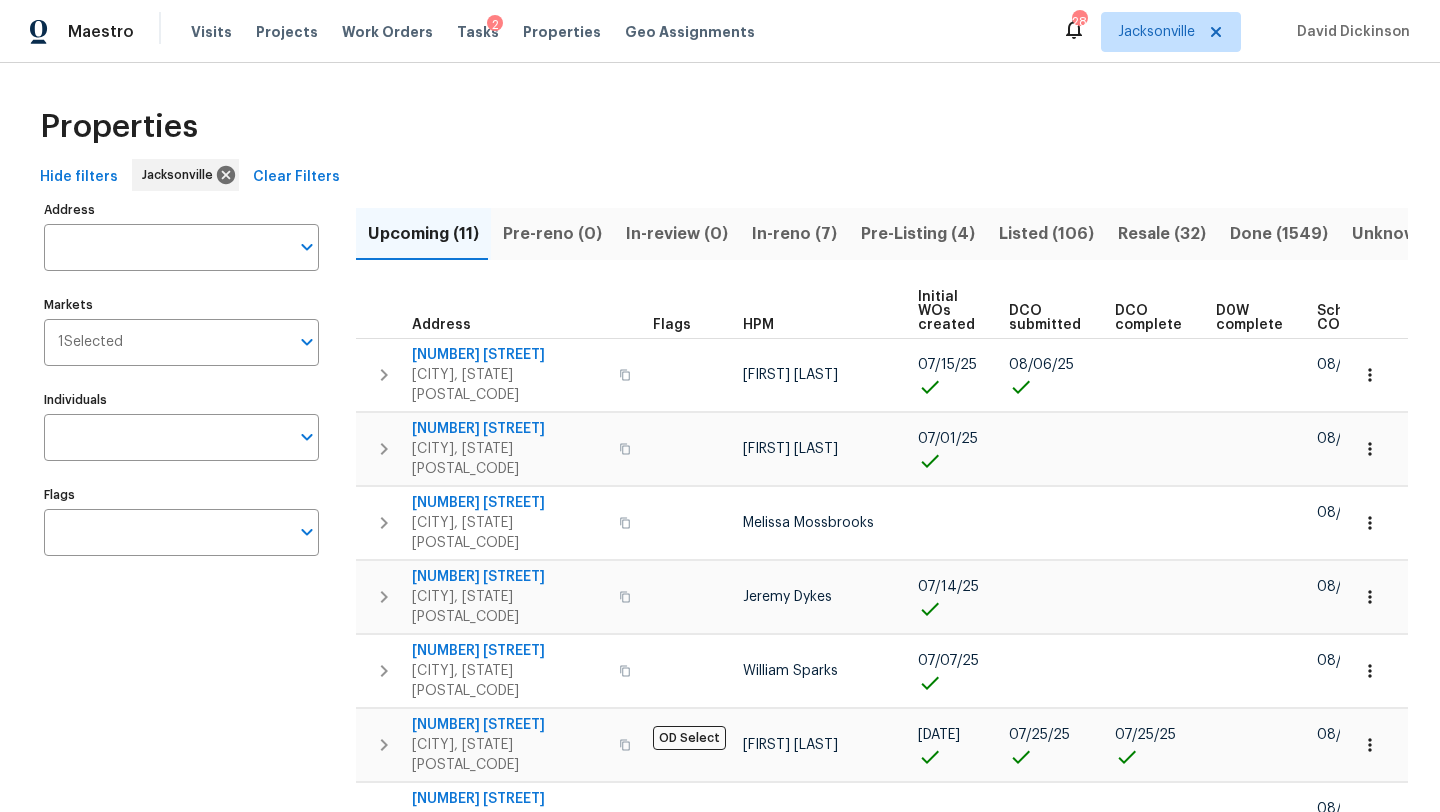 click on "In-reno (7)" at bounding box center (794, 234) 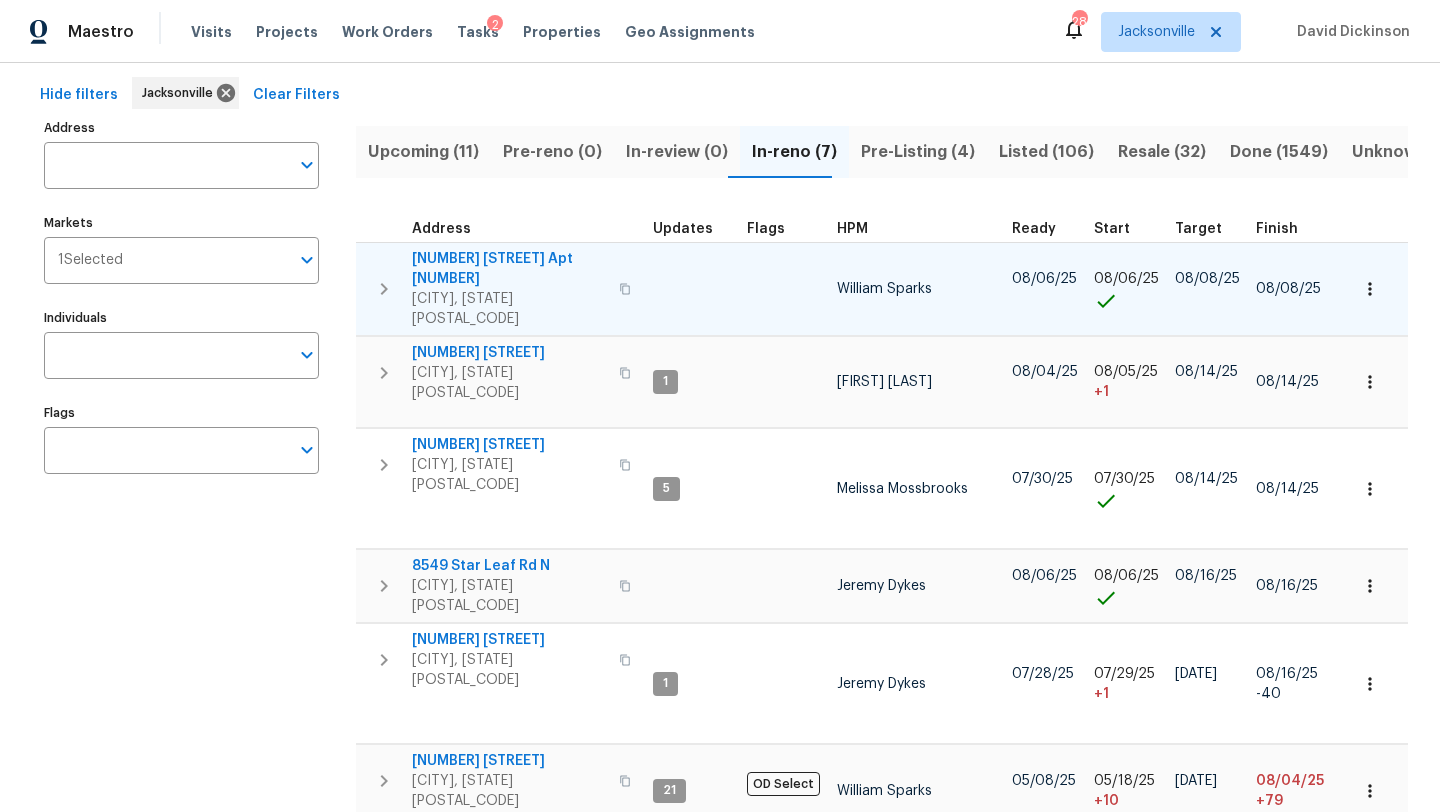 scroll, scrollTop: 83, scrollLeft: 0, axis: vertical 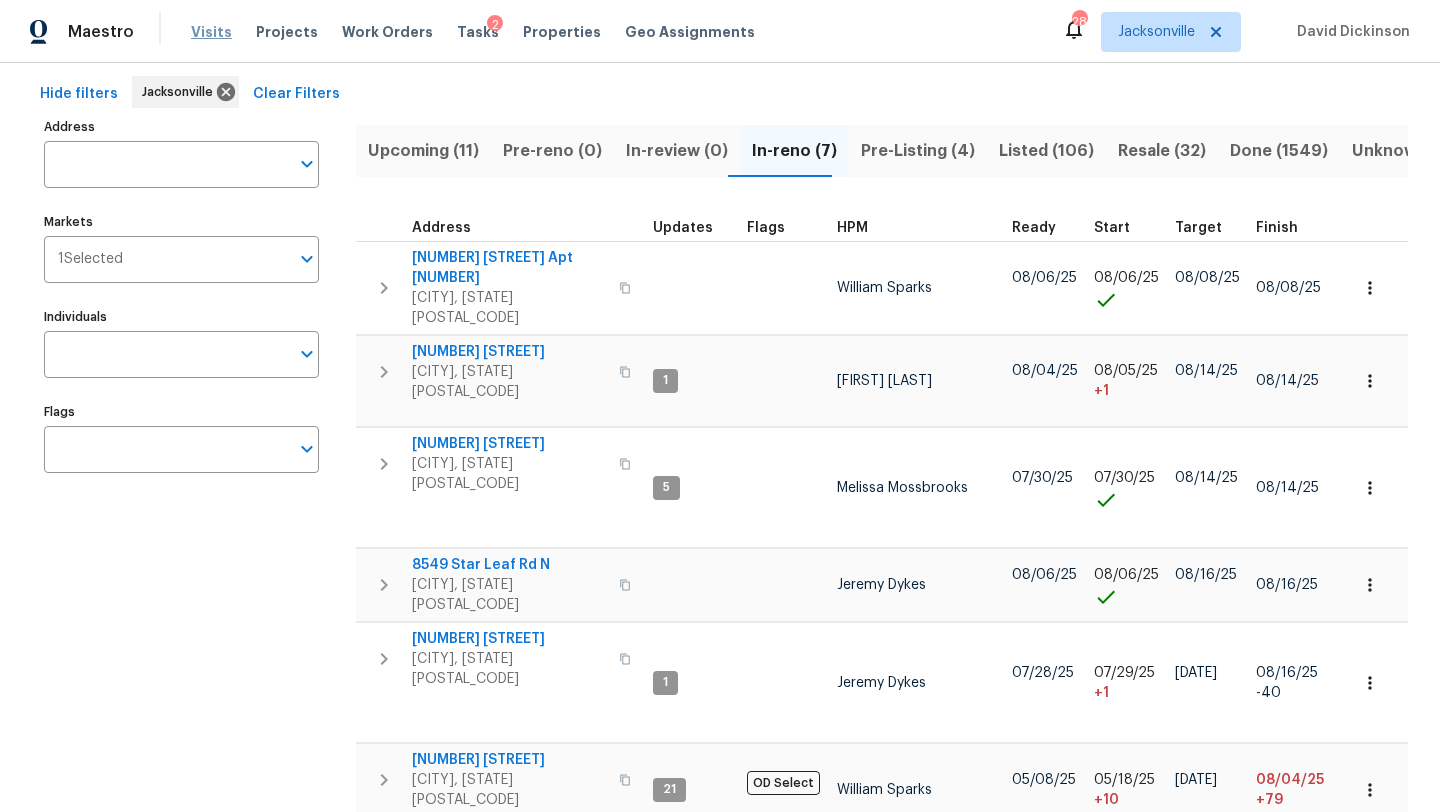 click on "Visits" at bounding box center [211, 32] 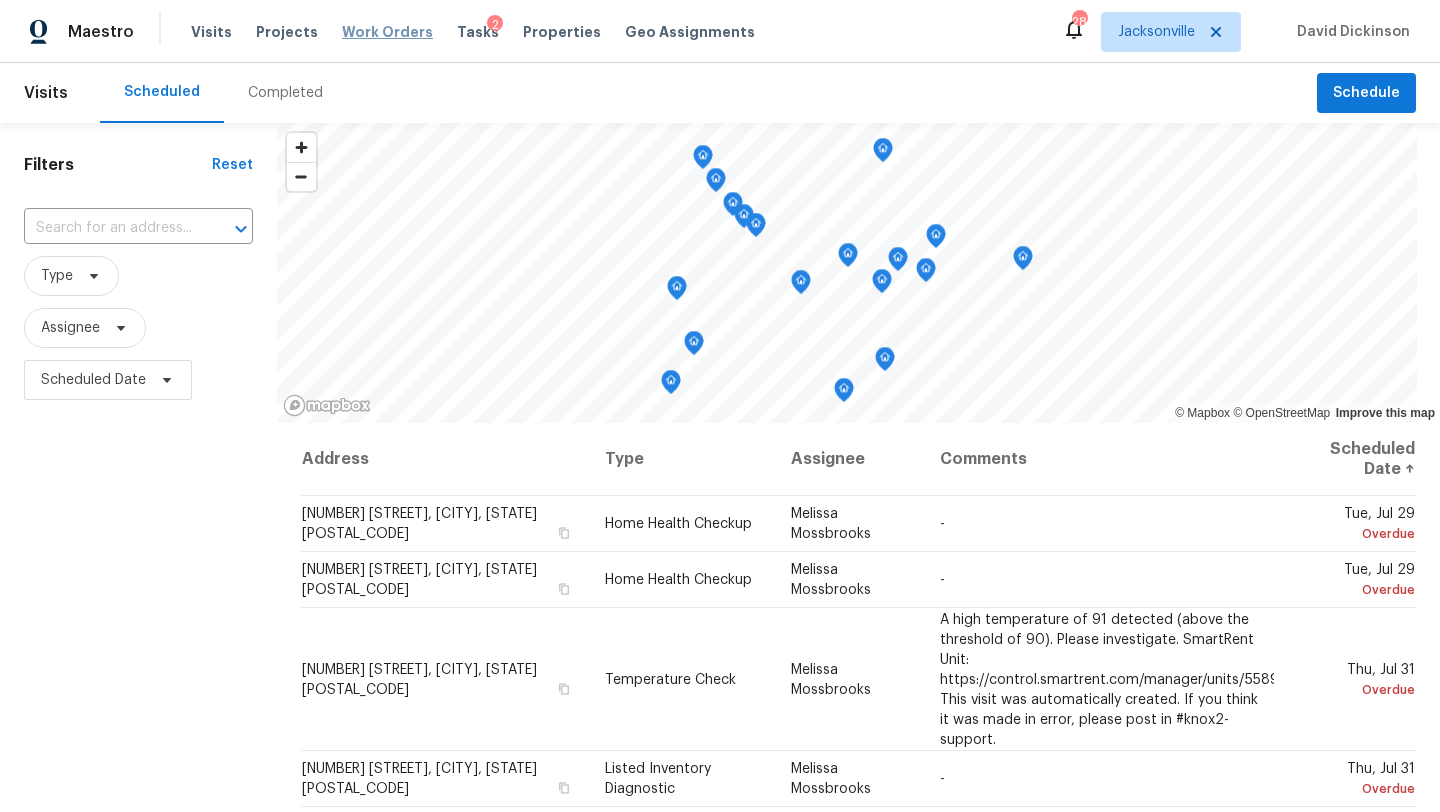 click on "Work Orders" at bounding box center [387, 32] 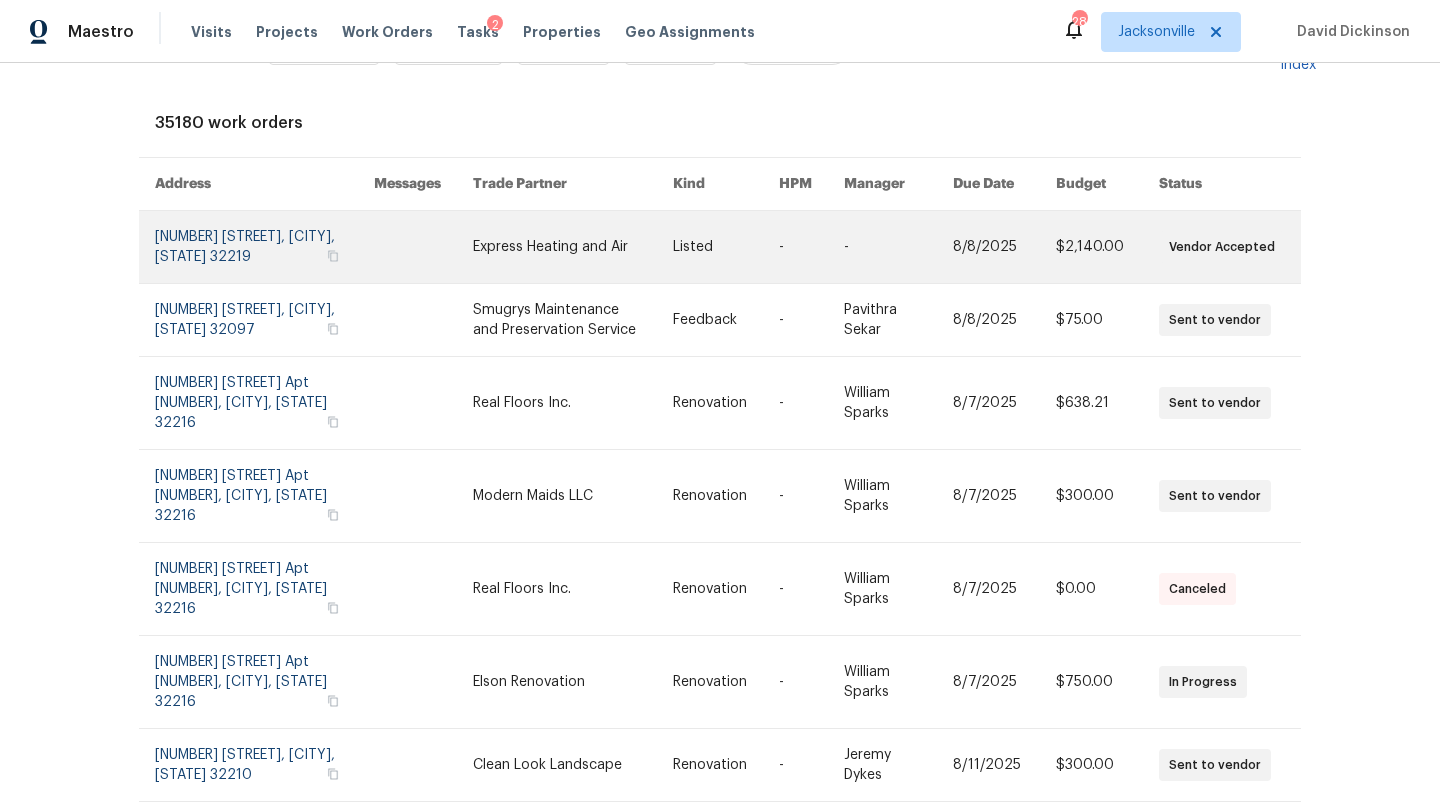 scroll, scrollTop: 0, scrollLeft: 0, axis: both 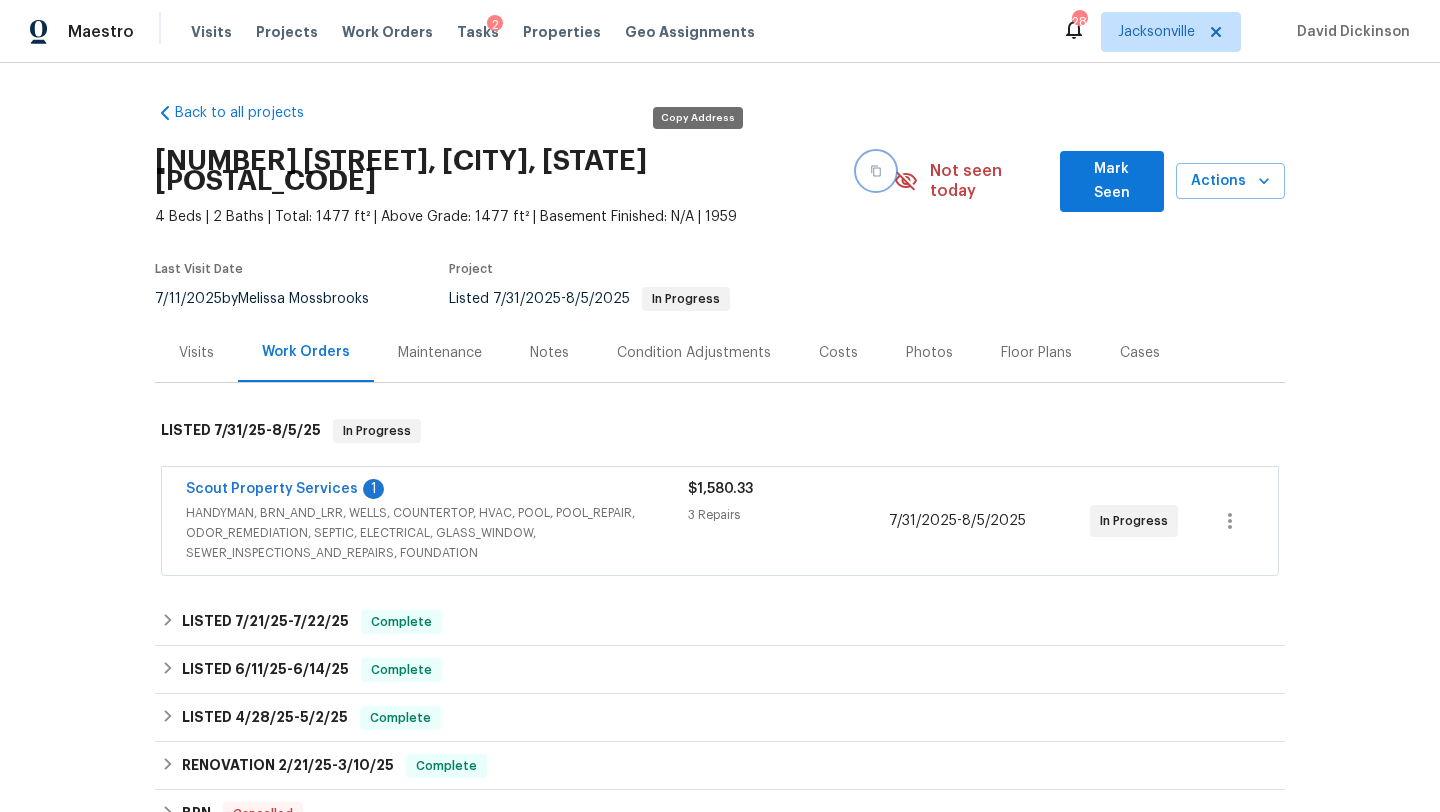 click 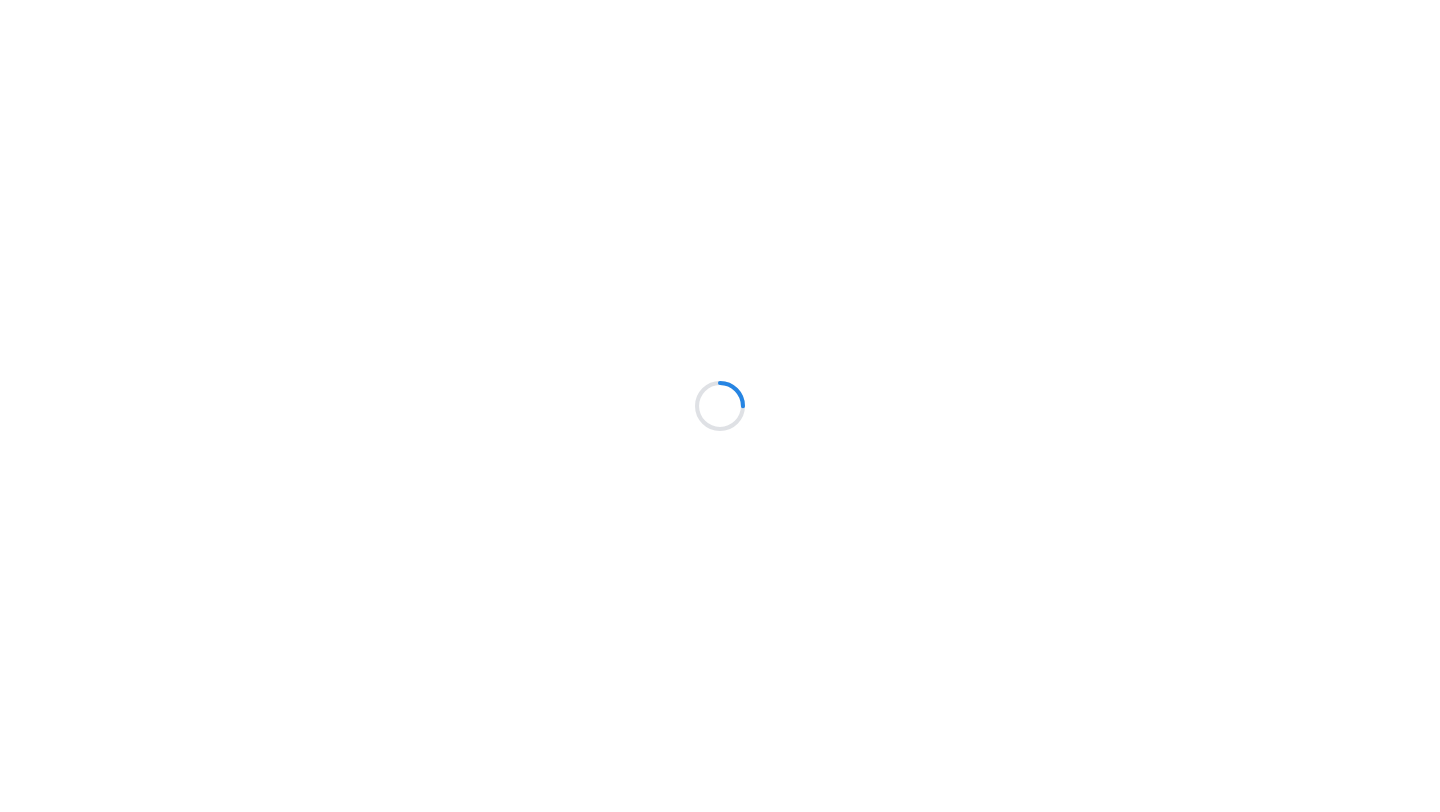 scroll, scrollTop: 0, scrollLeft: 0, axis: both 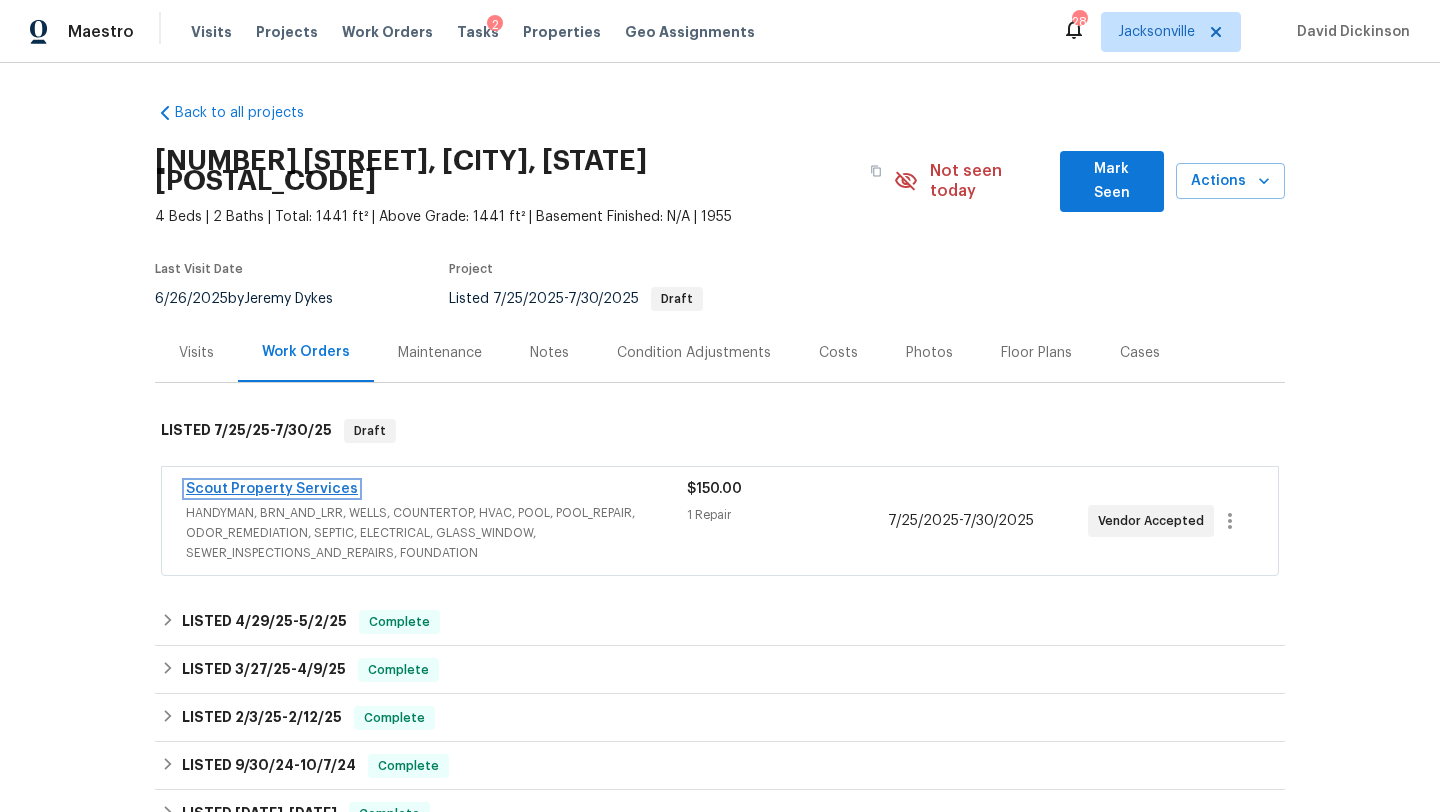 click on "Scout Property Services" at bounding box center (272, 489) 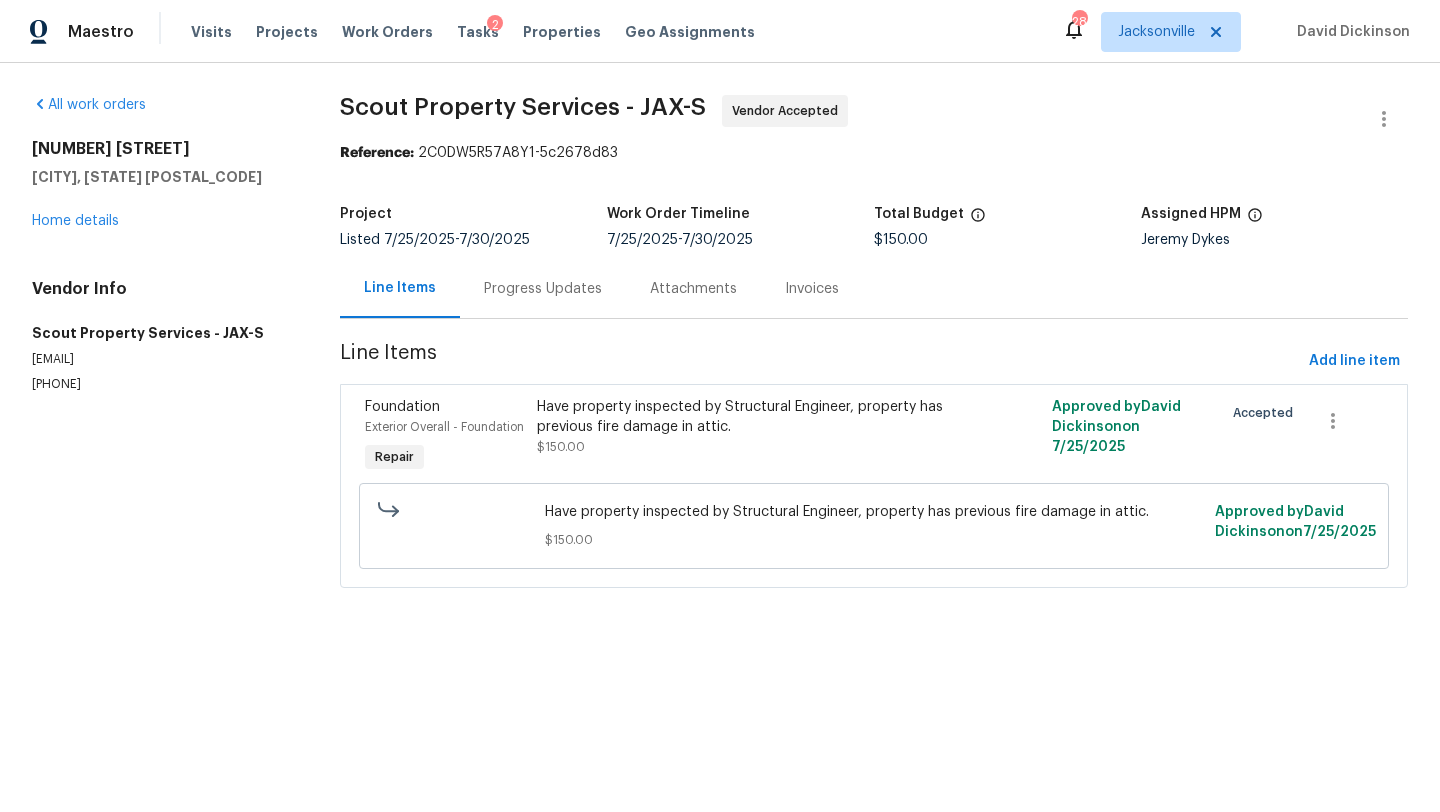 click on "Have property inspected by Structural Engineer, property has previous fire damage in attic." at bounding box center [745, 417] 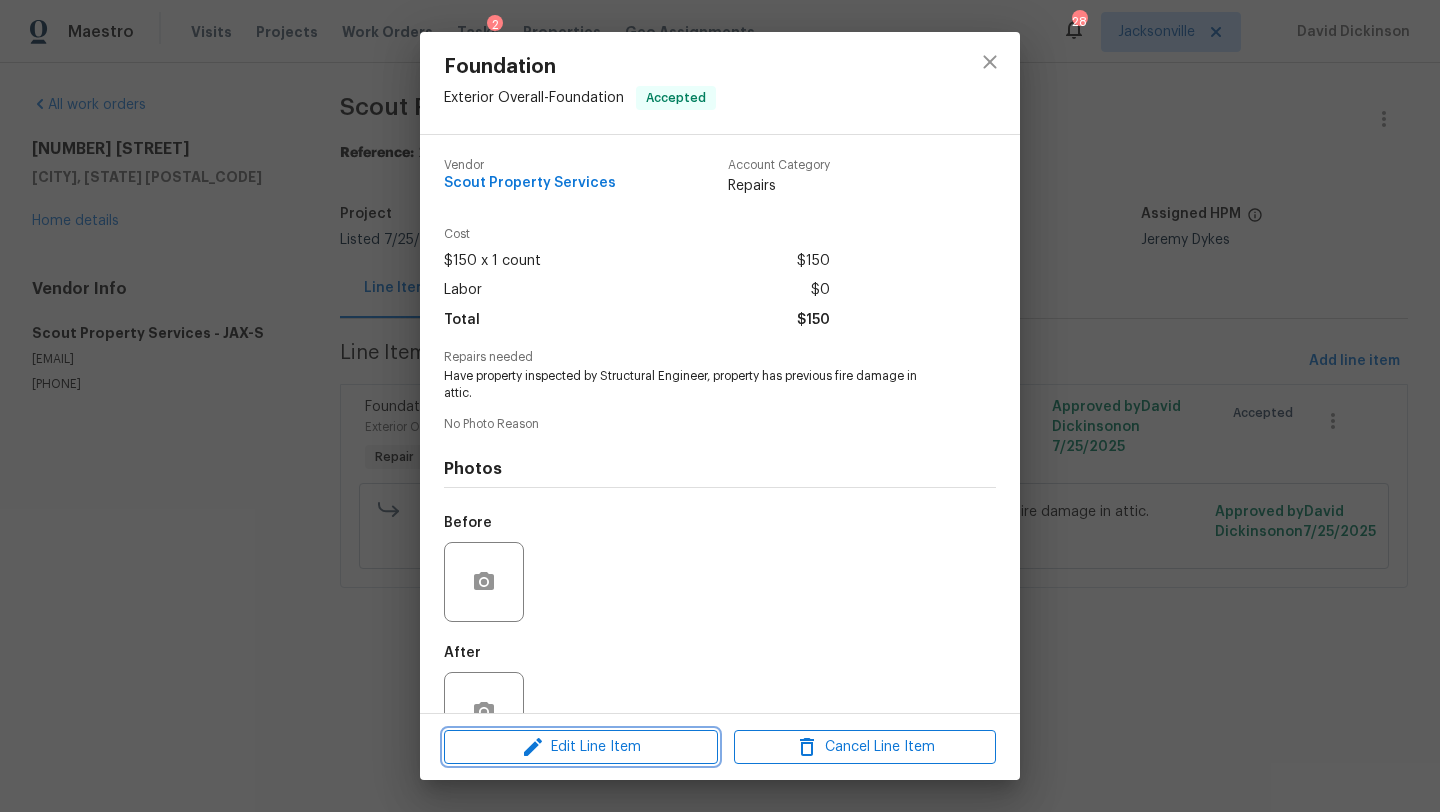 click on "Edit Line Item" at bounding box center (581, 747) 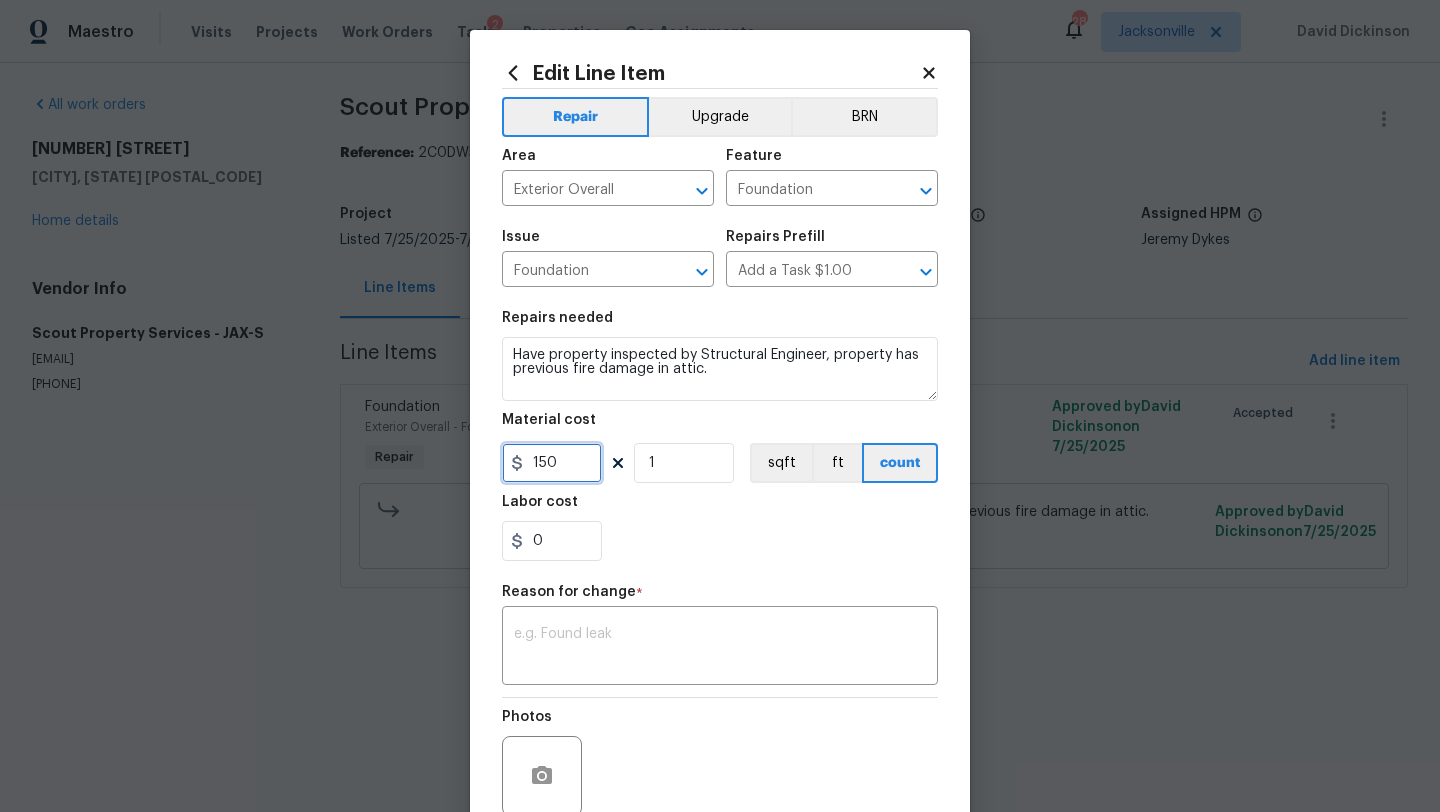 drag, startPoint x: 571, startPoint y: 462, endPoint x: 524, endPoint y: 462, distance: 47 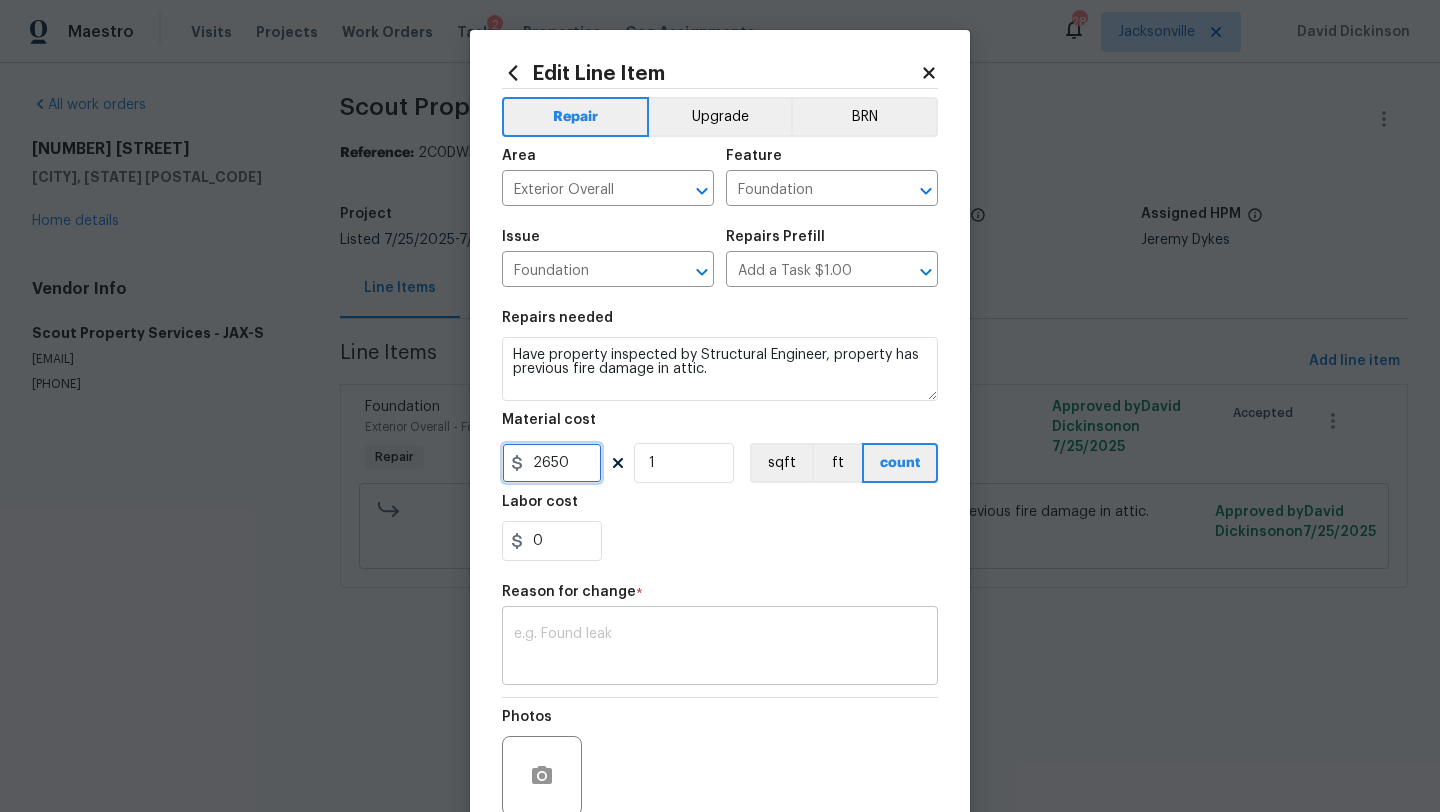 type on "2650" 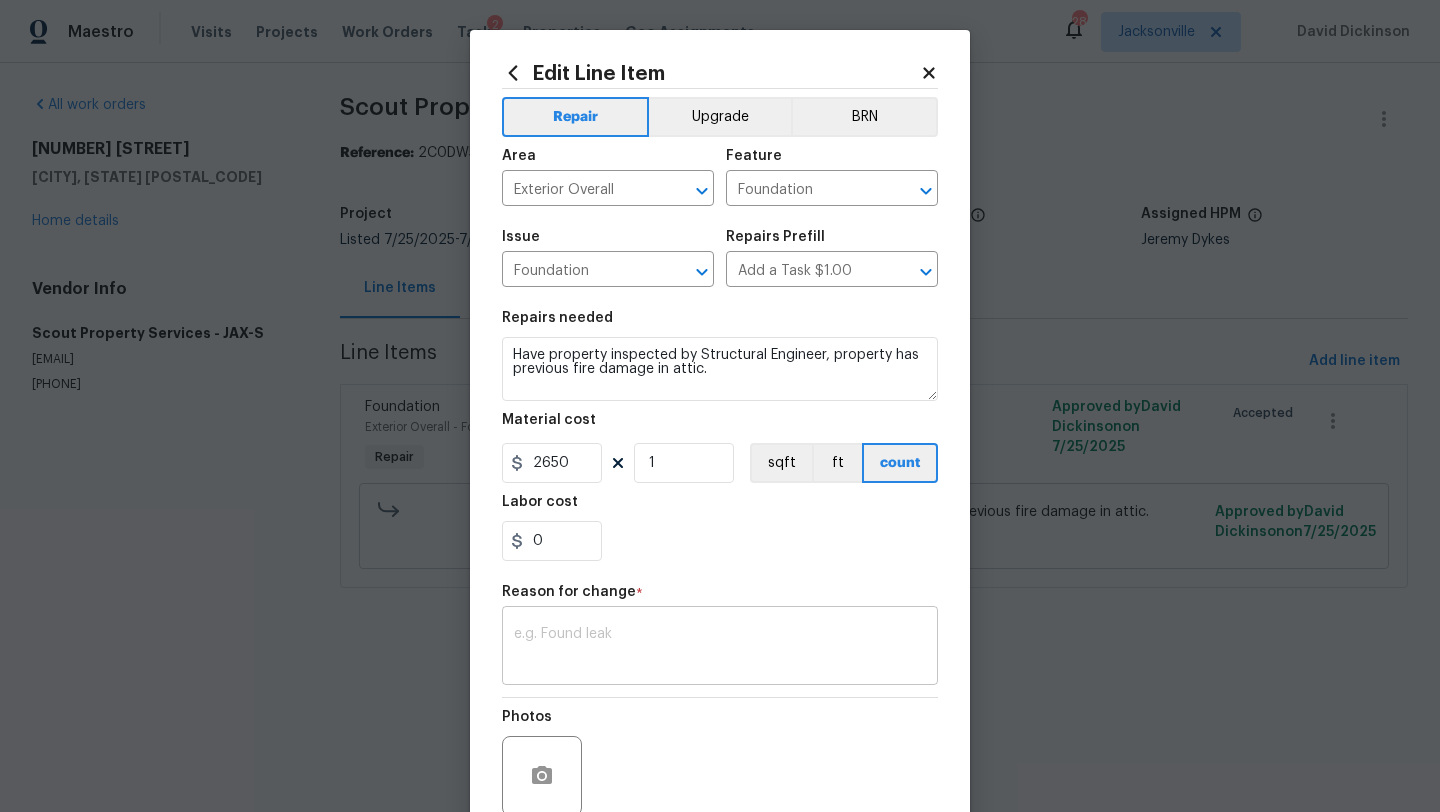 click on "x ​" at bounding box center (720, 648) 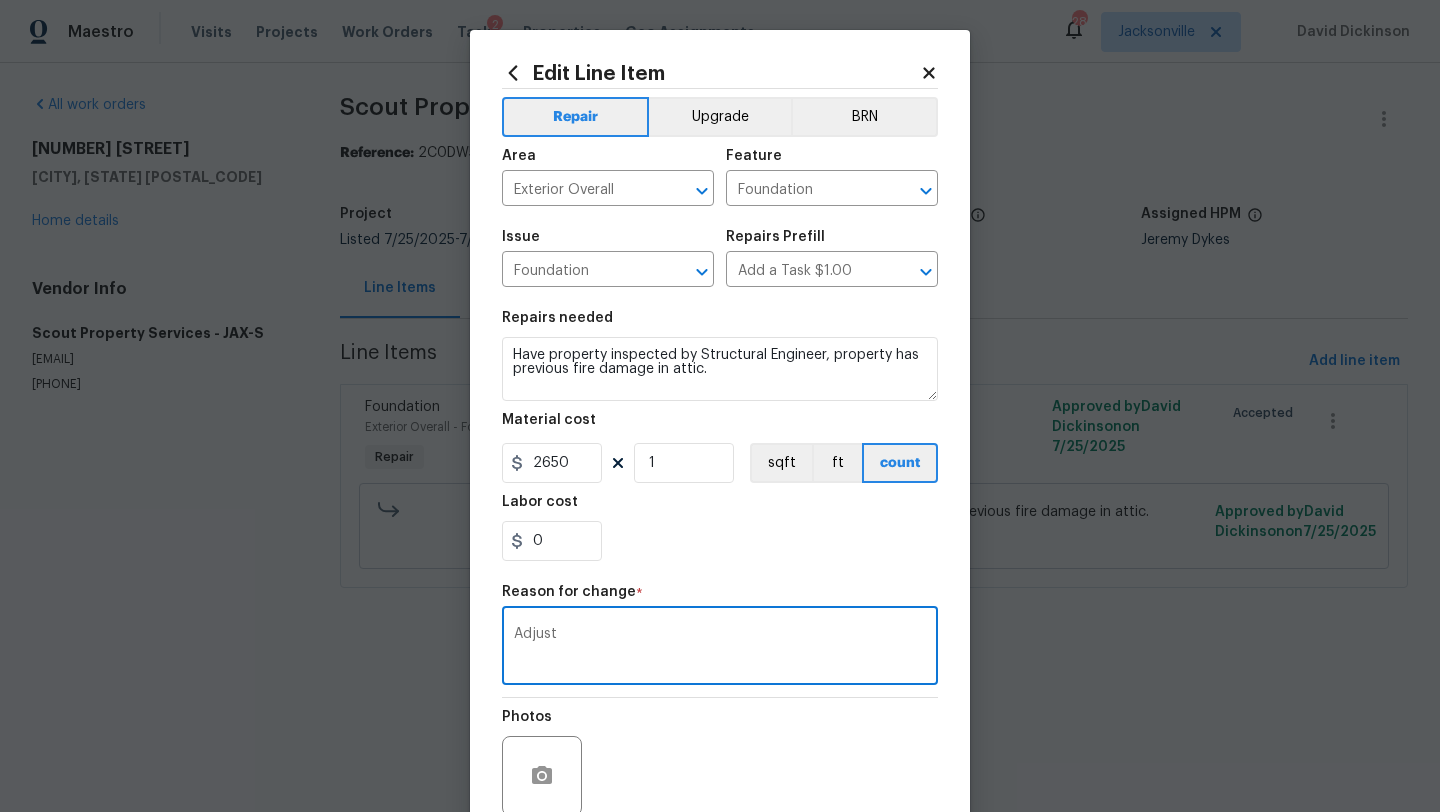 scroll, scrollTop: 174, scrollLeft: 0, axis: vertical 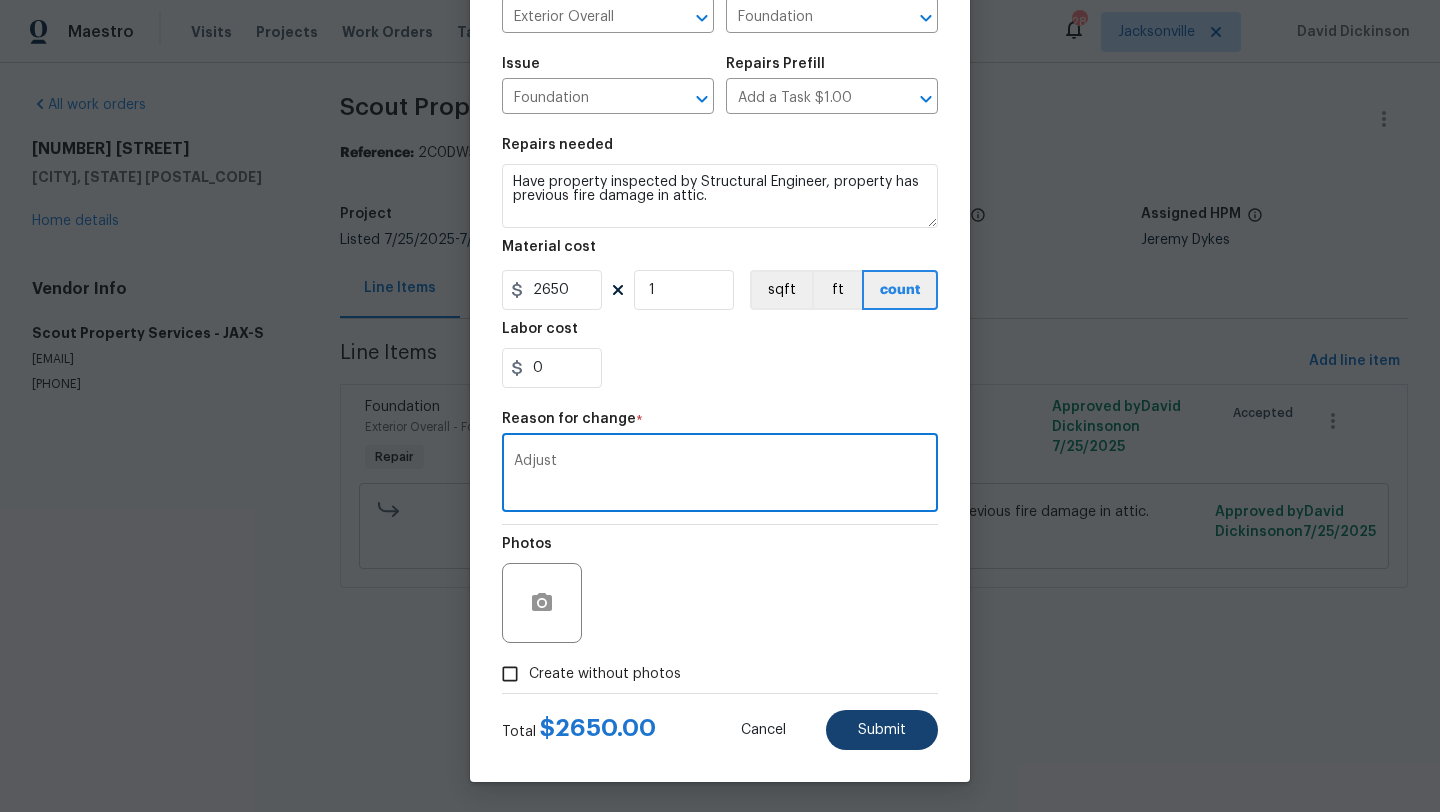 type on "Adjust" 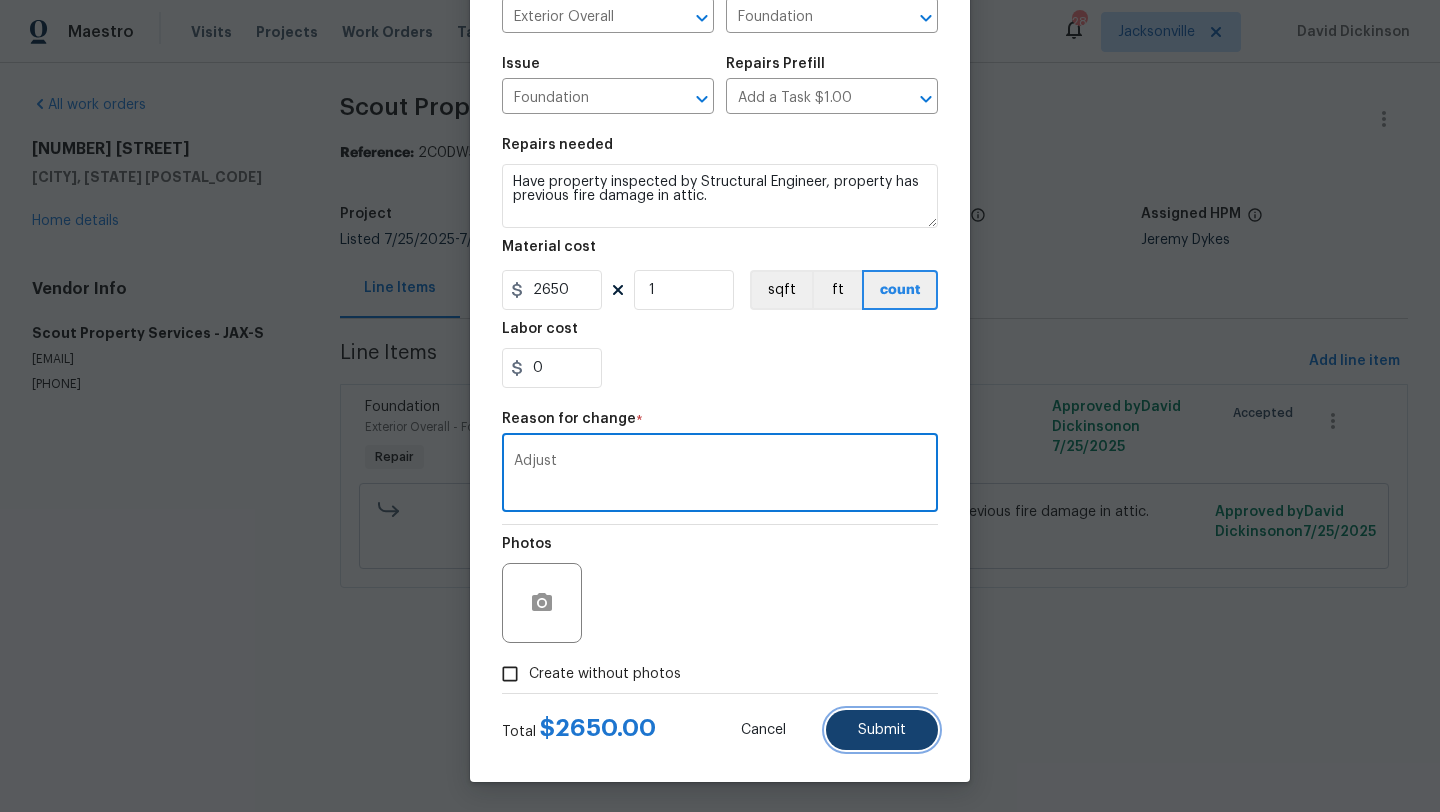 click on "Submit" at bounding box center (882, 730) 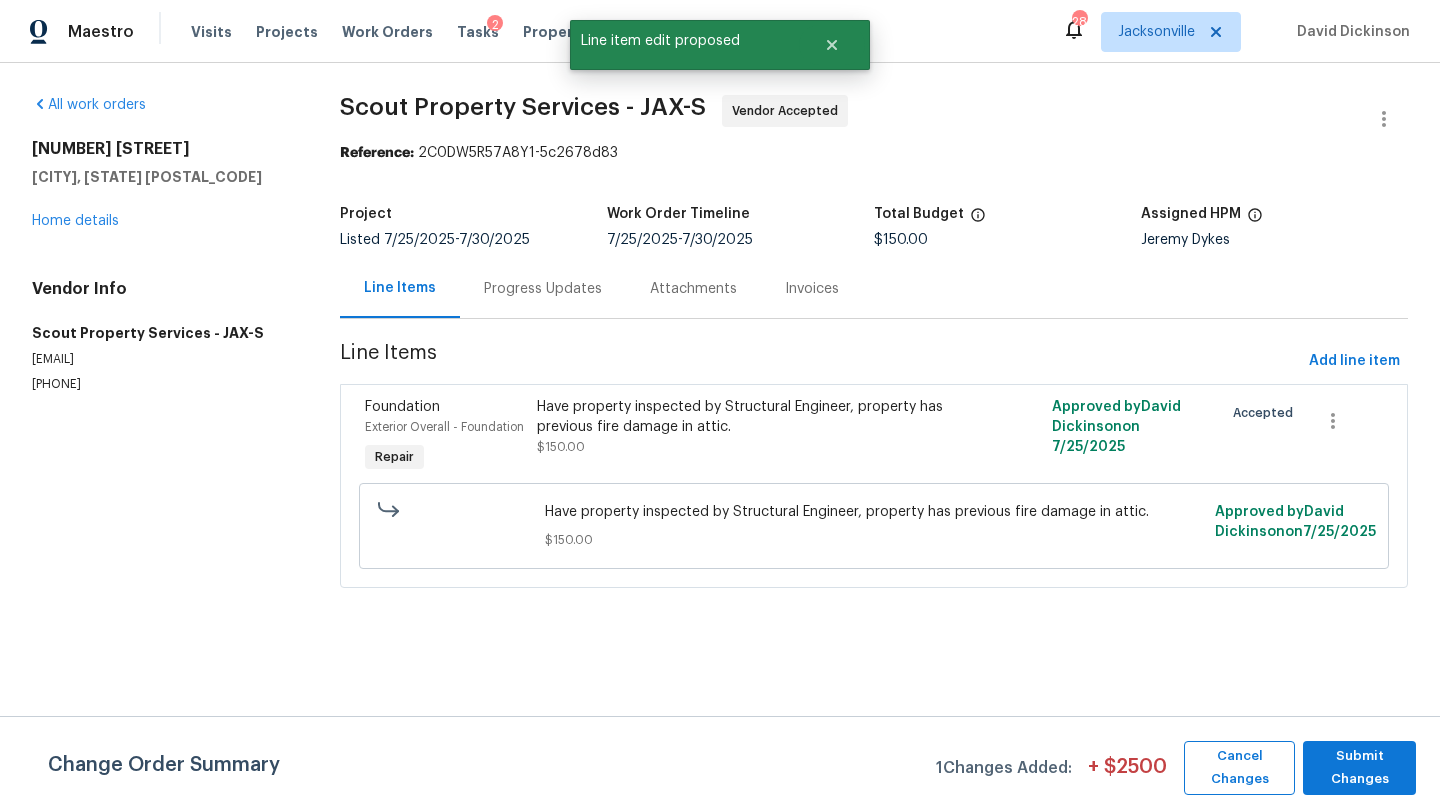 scroll, scrollTop: 0, scrollLeft: 0, axis: both 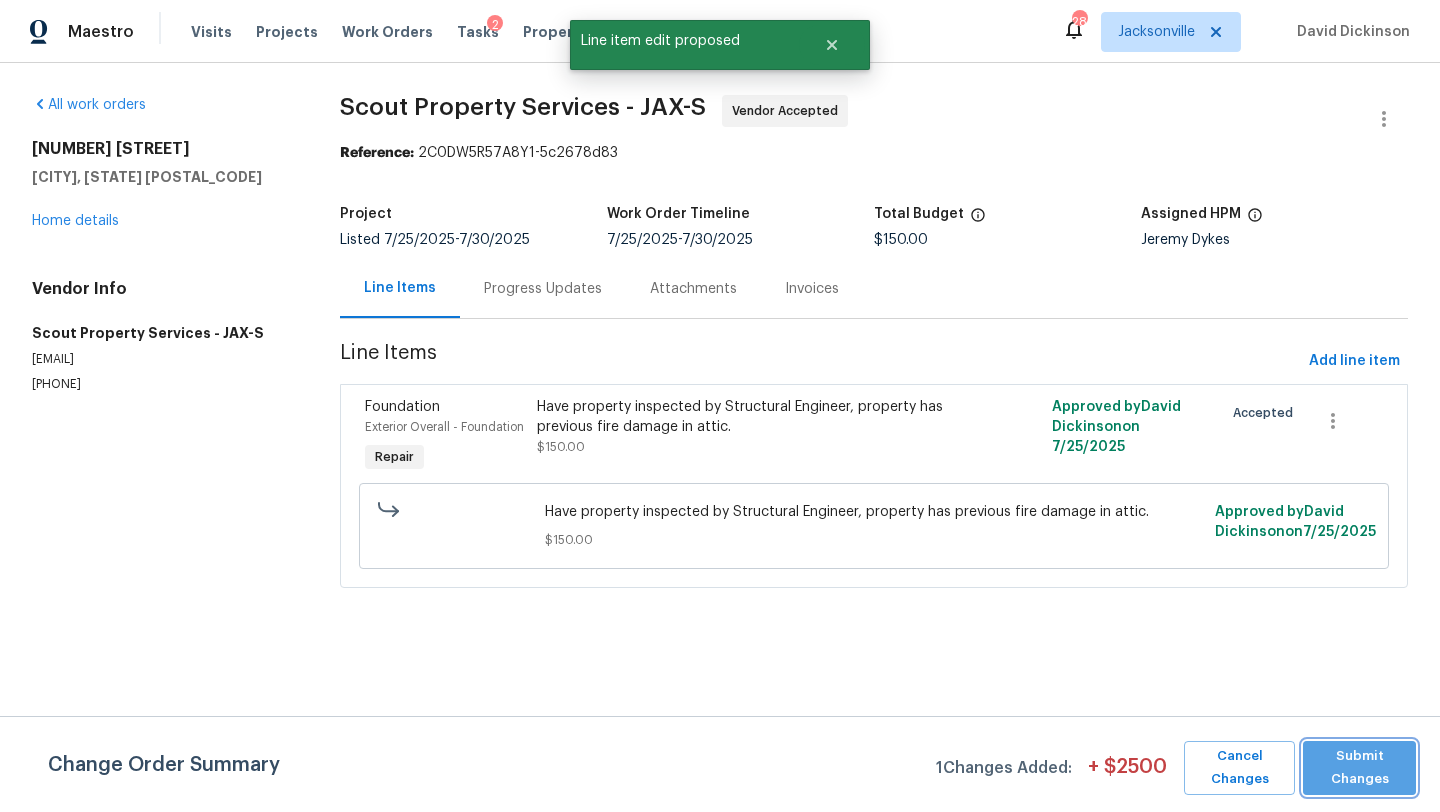 click on "Submit Changes" at bounding box center [1359, 768] 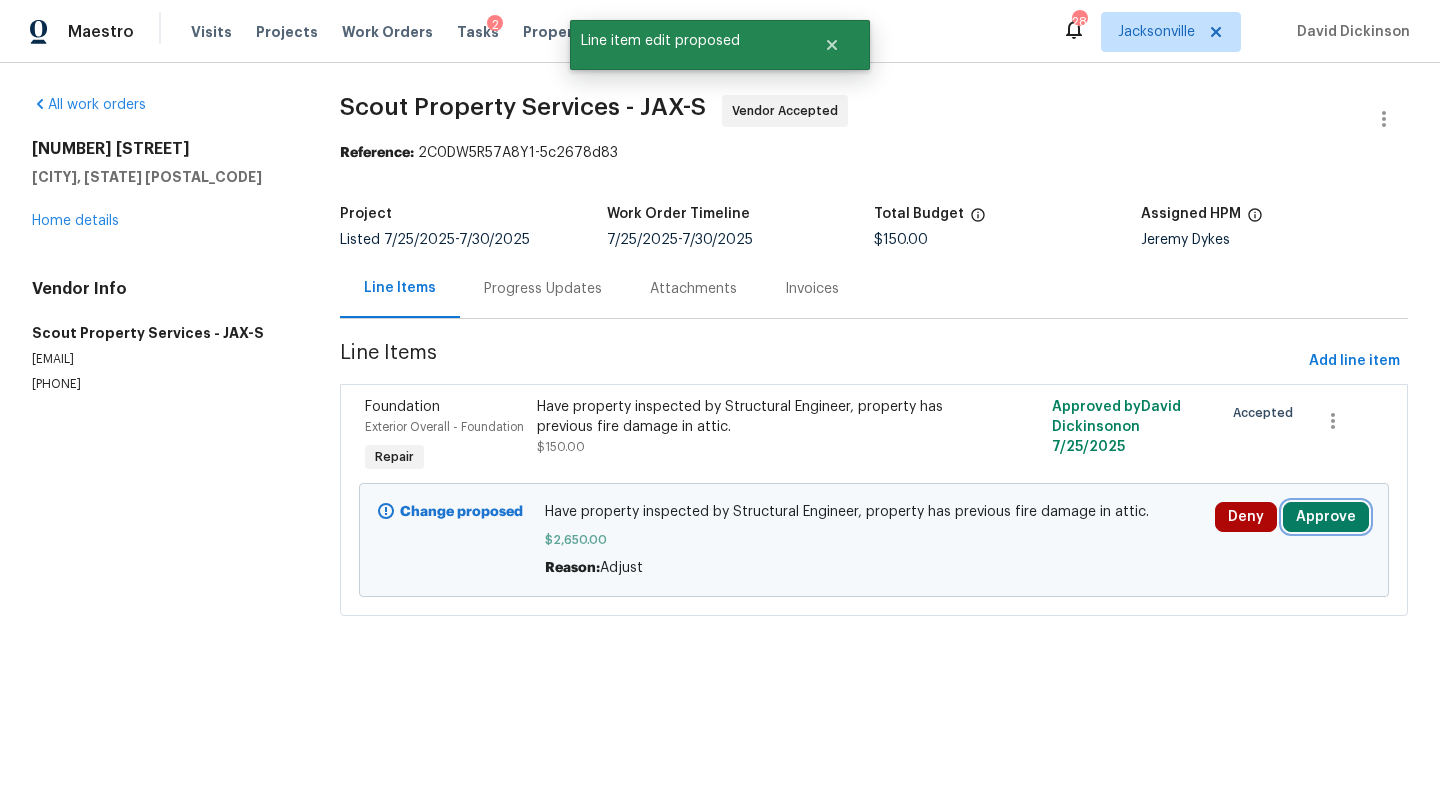 click on "Approve" at bounding box center (1326, 517) 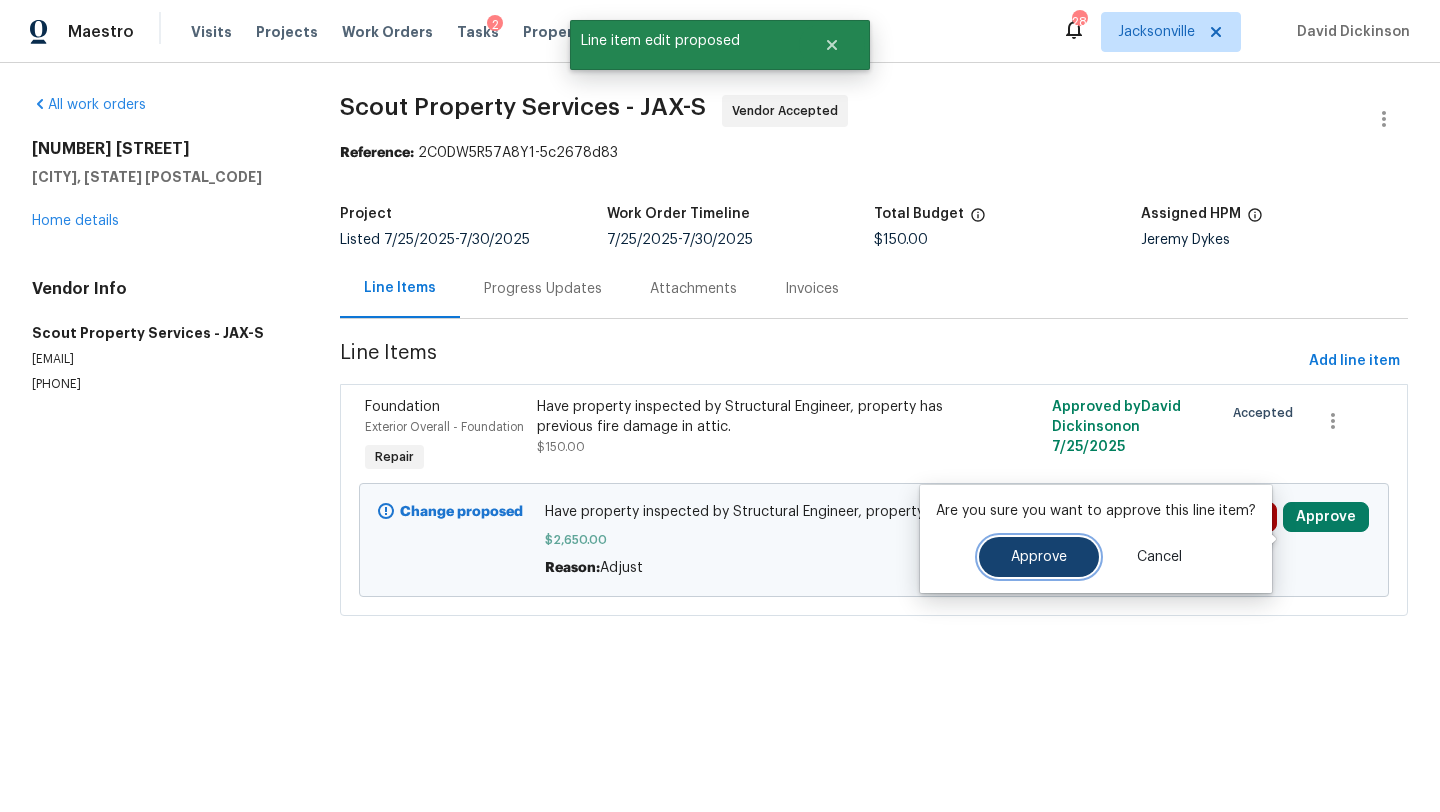 click on "Approve" at bounding box center [1039, 557] 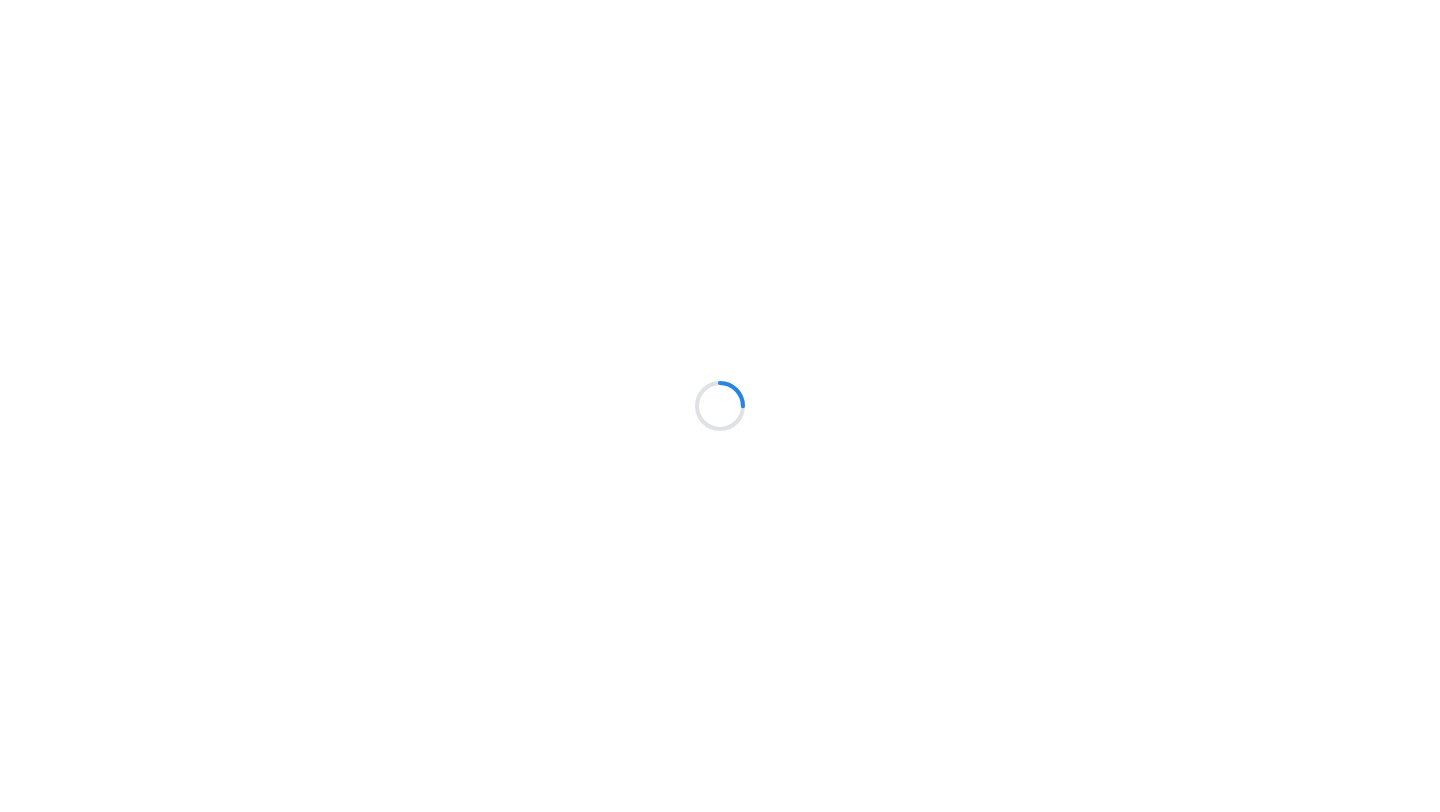 scroll, scrollTop: 0, scrollLeft: 0, axis: both 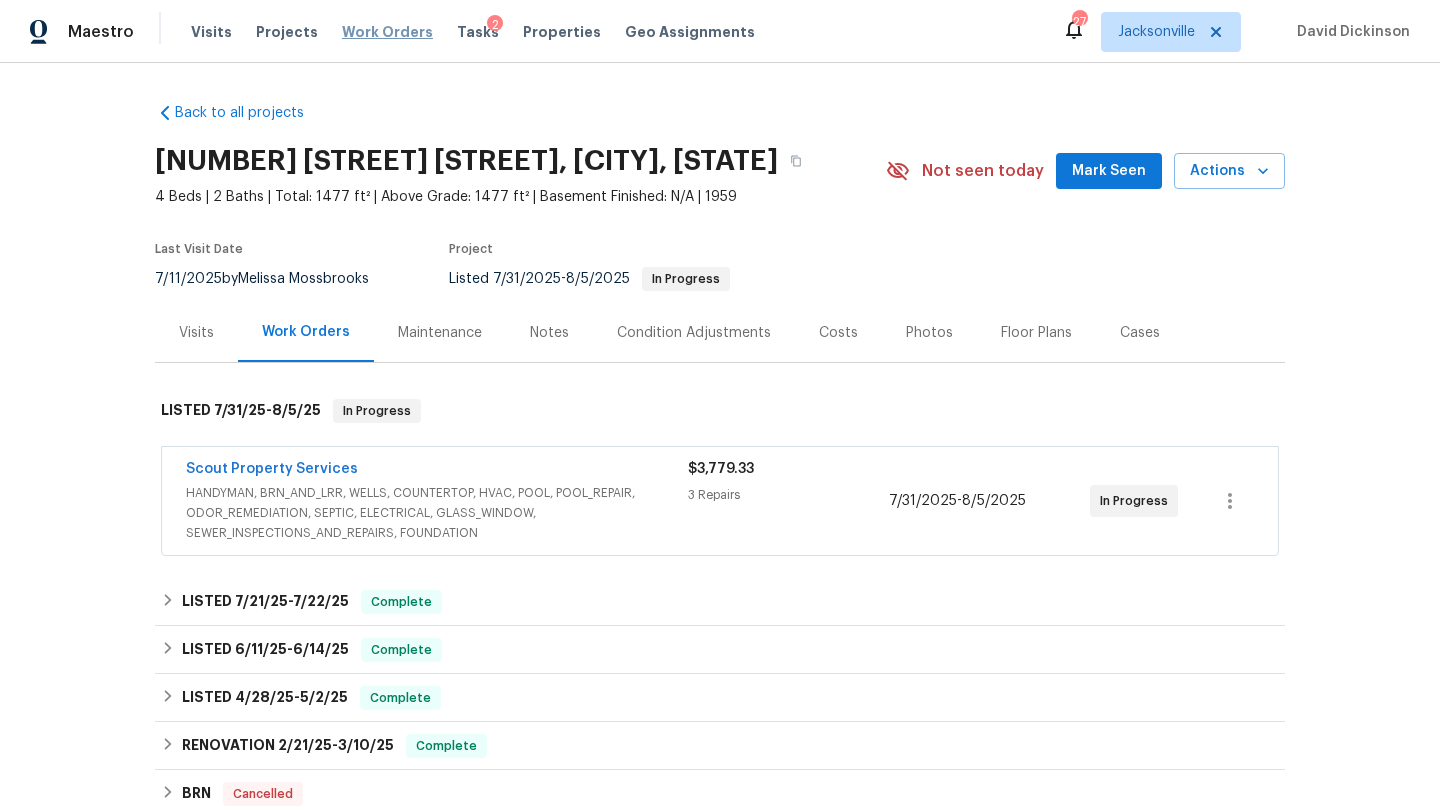 click on "Work Orders" at bounding box center [387, 32] 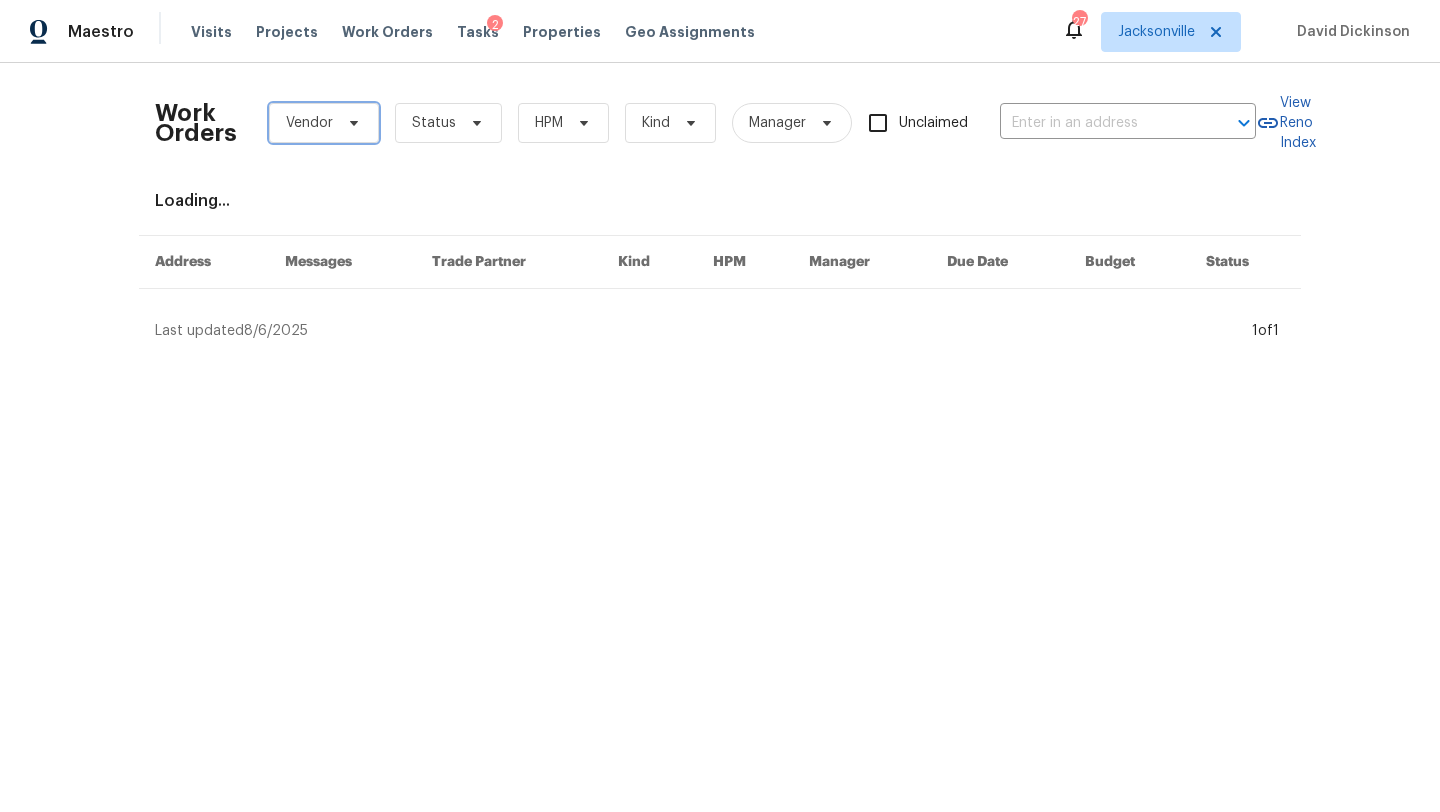 click 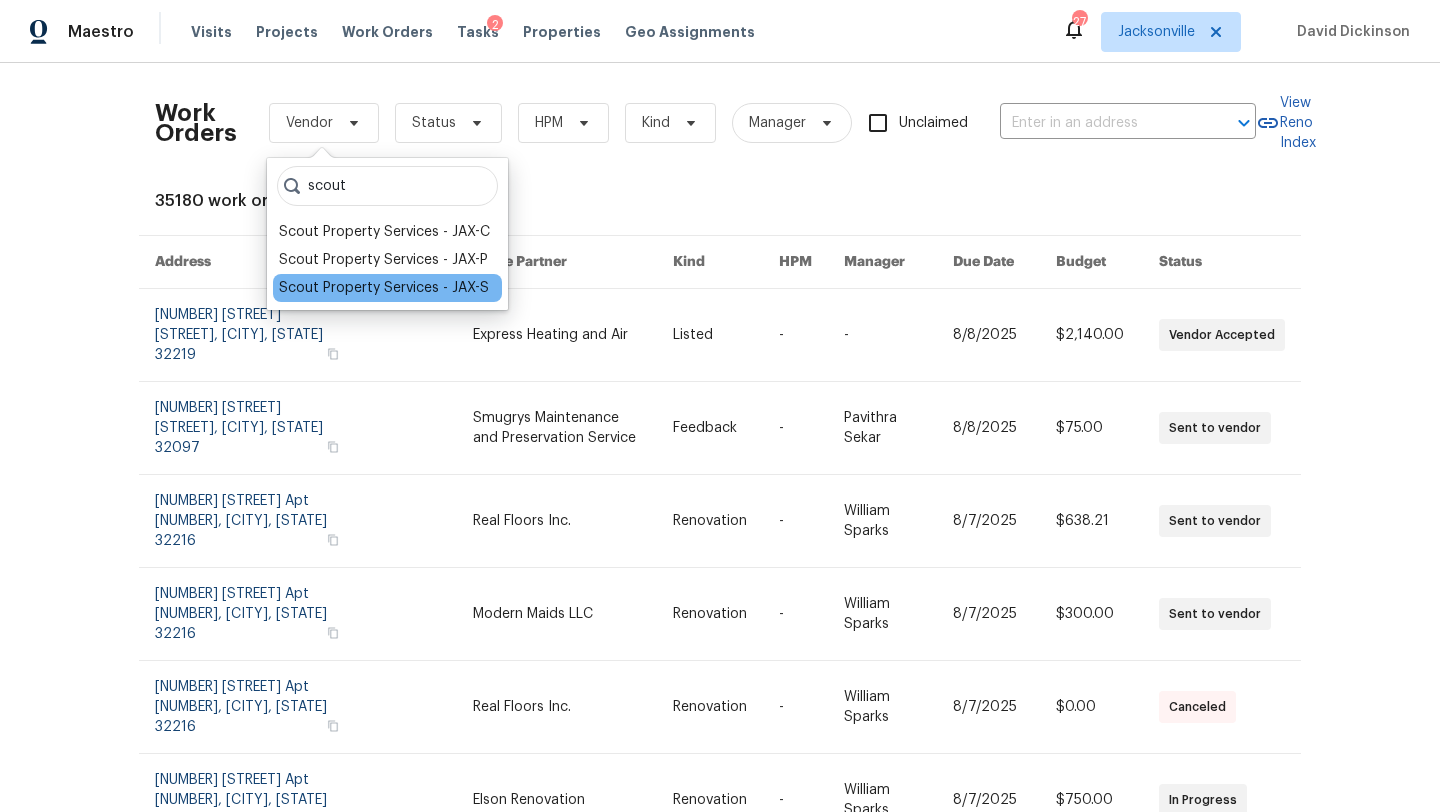 type on "scout" 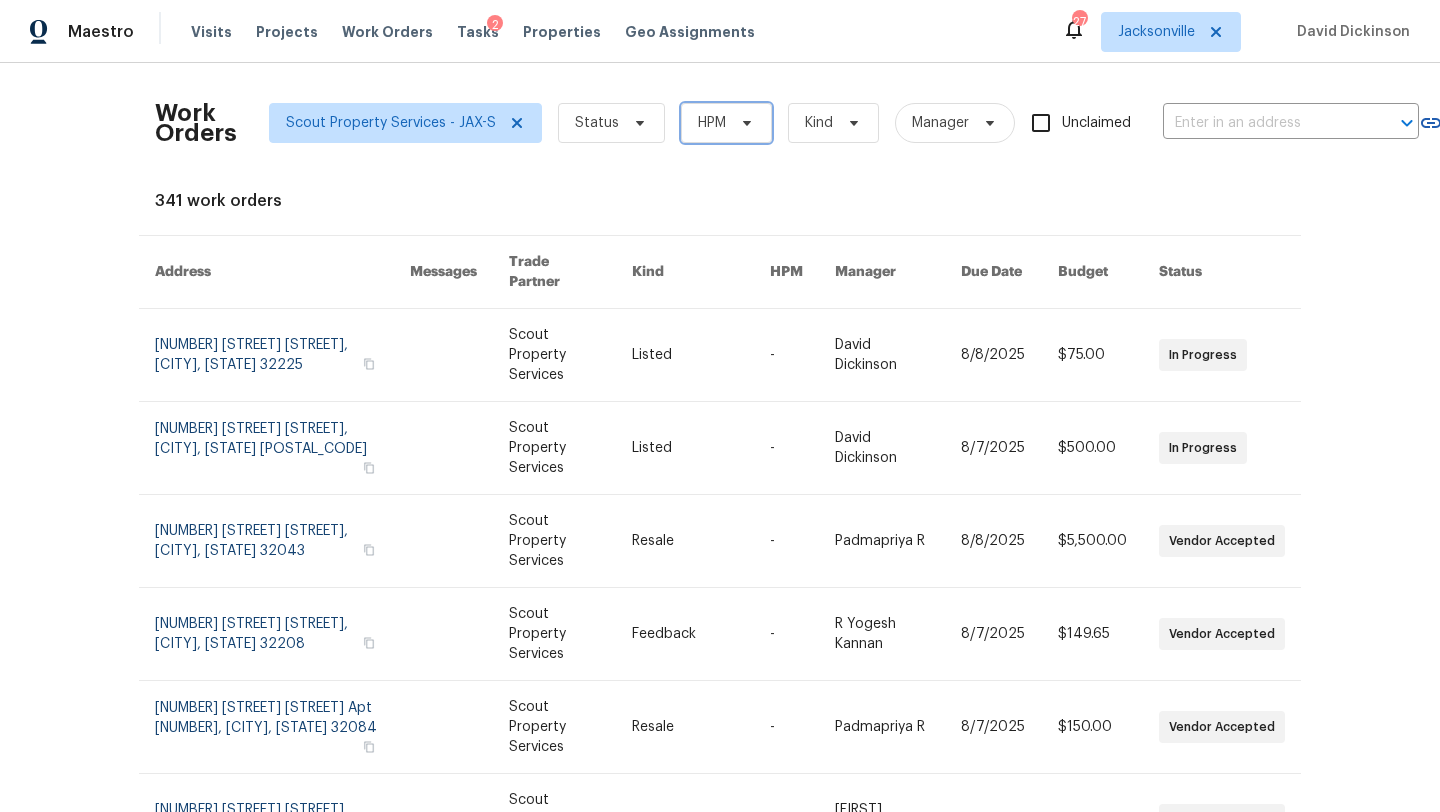 click on "HPM" at bounding box center (726, 123) 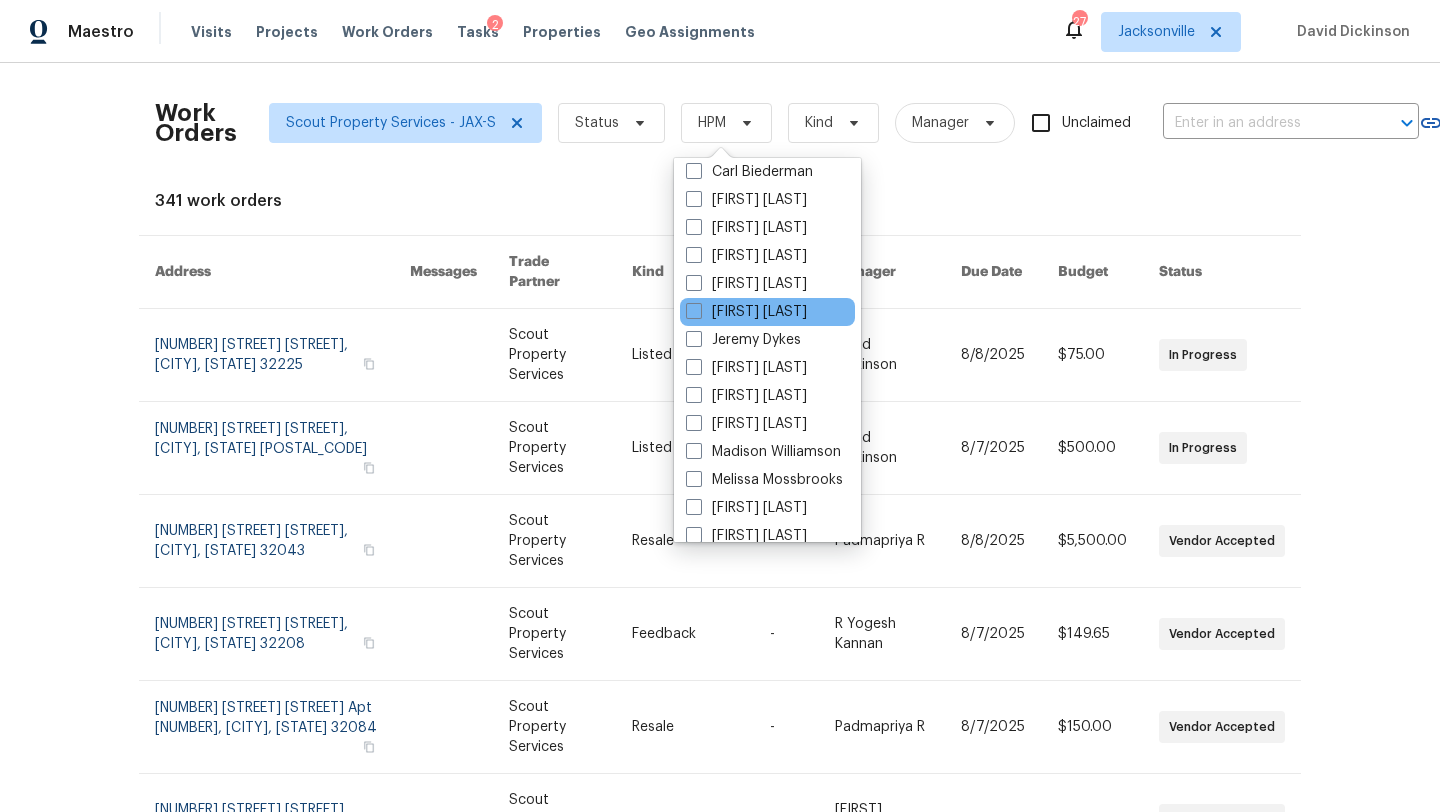 scroll, scrollTop: 96, scrollLeft: 0, axis: vertical 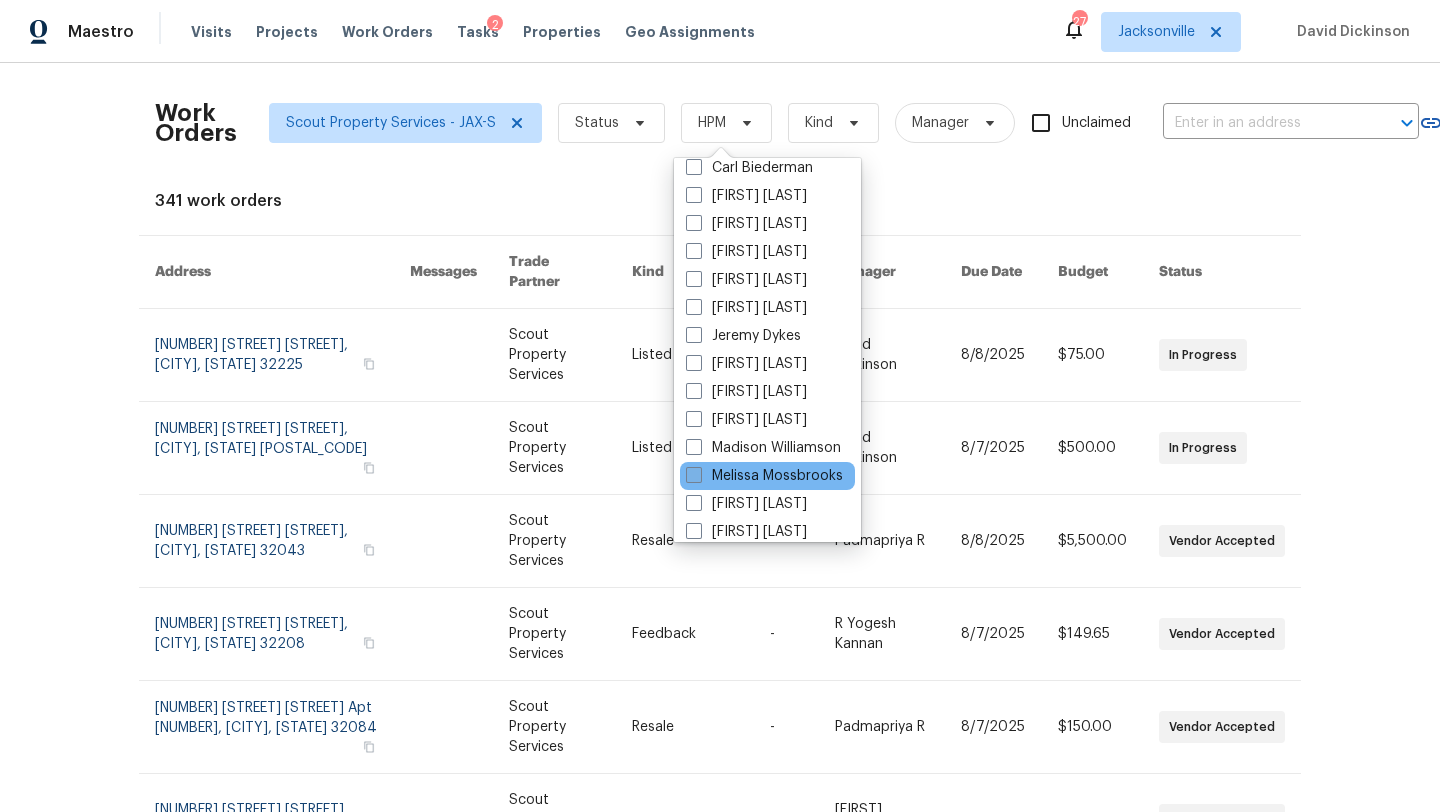 click on "Melissa Mossbrooks" at bounding box center (764, 476) 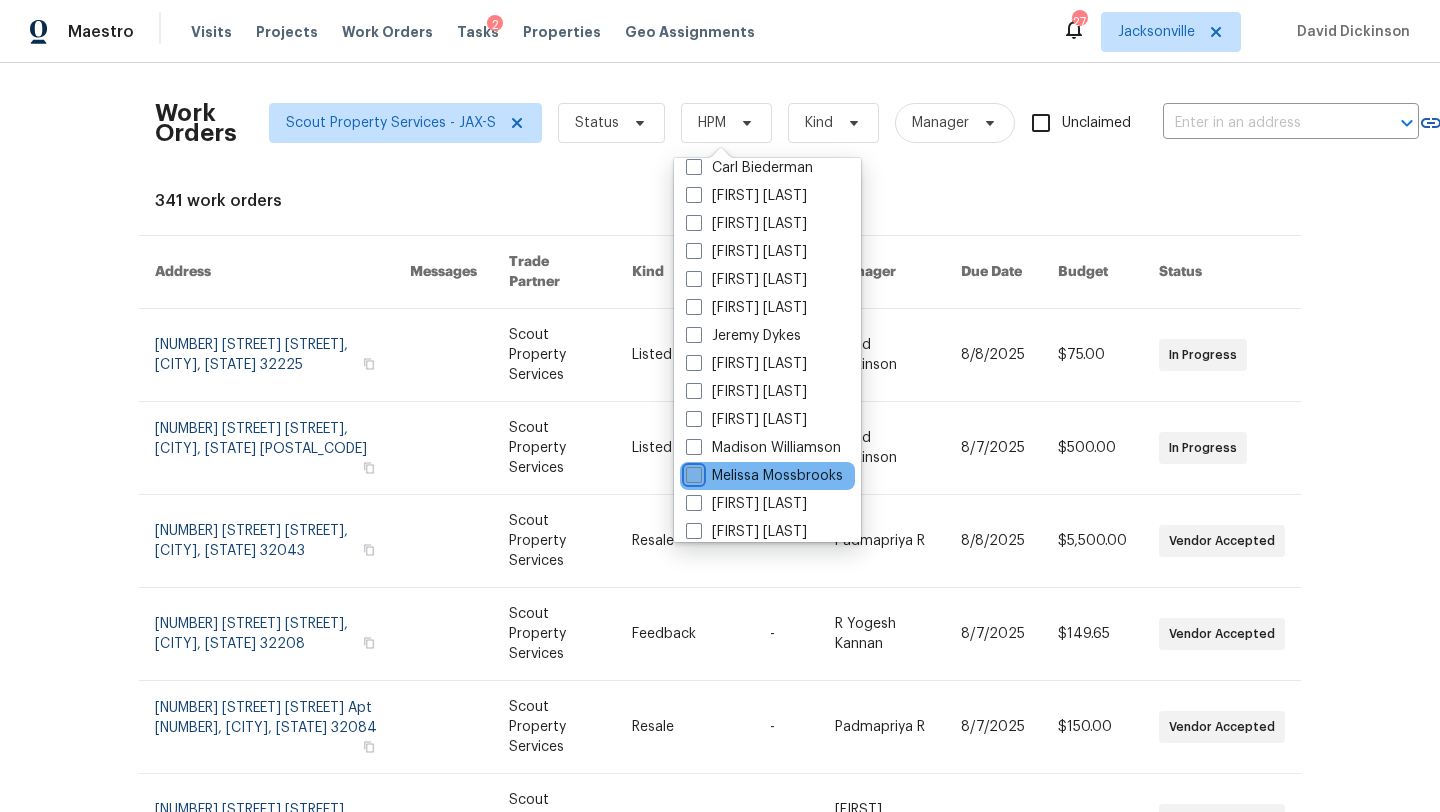 click on "Melissa Mossbrooks" at bounding box center (692, 472) 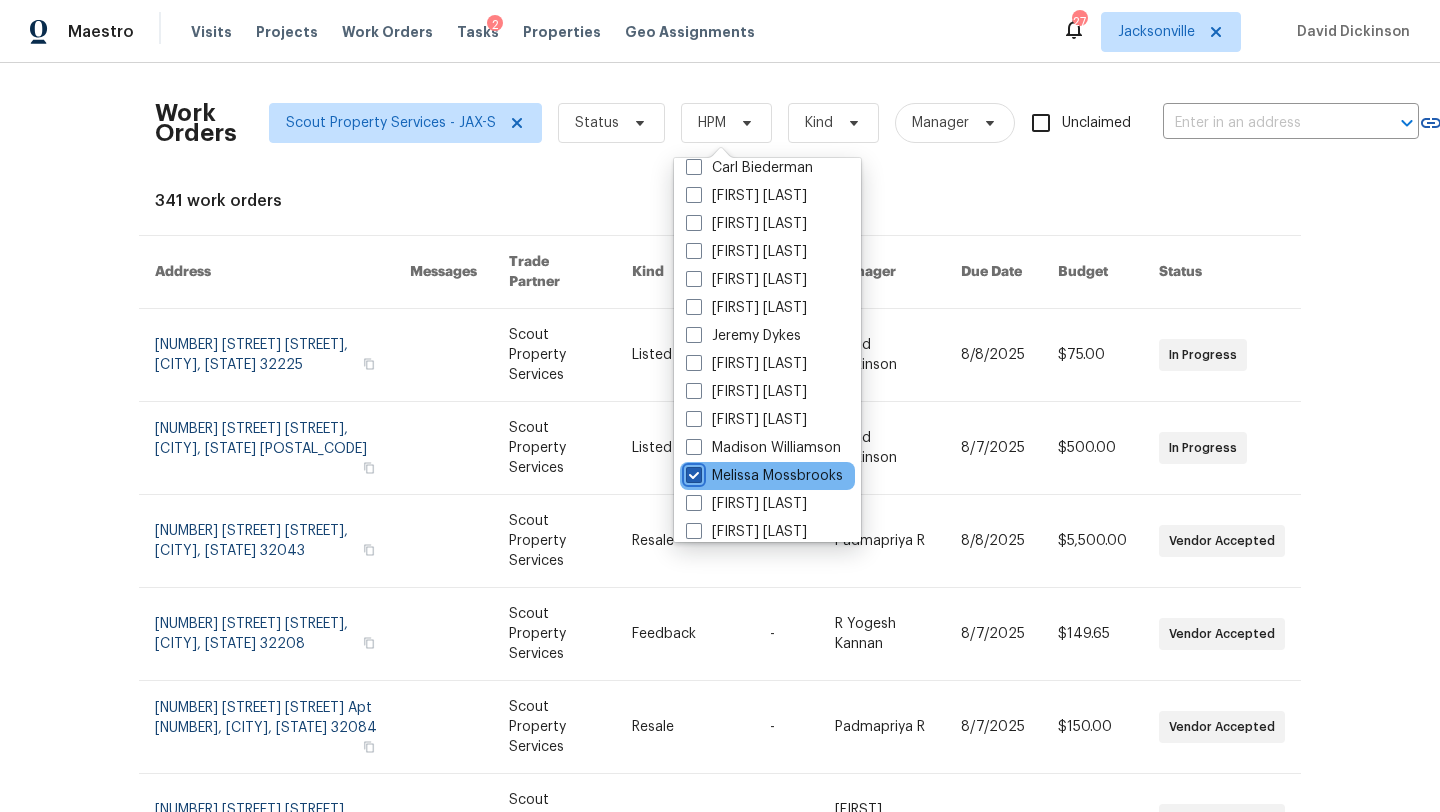 checkbox on "true" 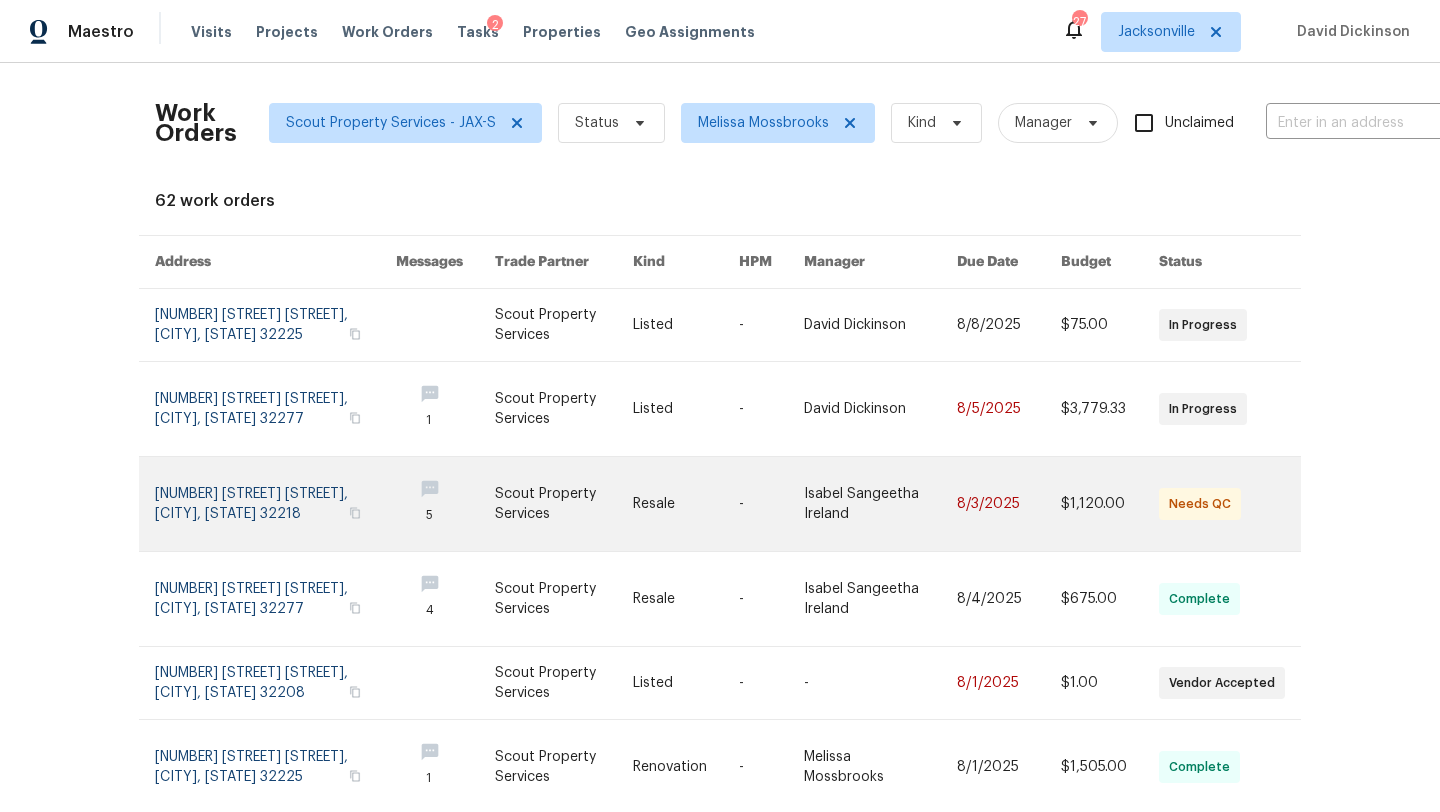 click at bounding box center (275, 504) 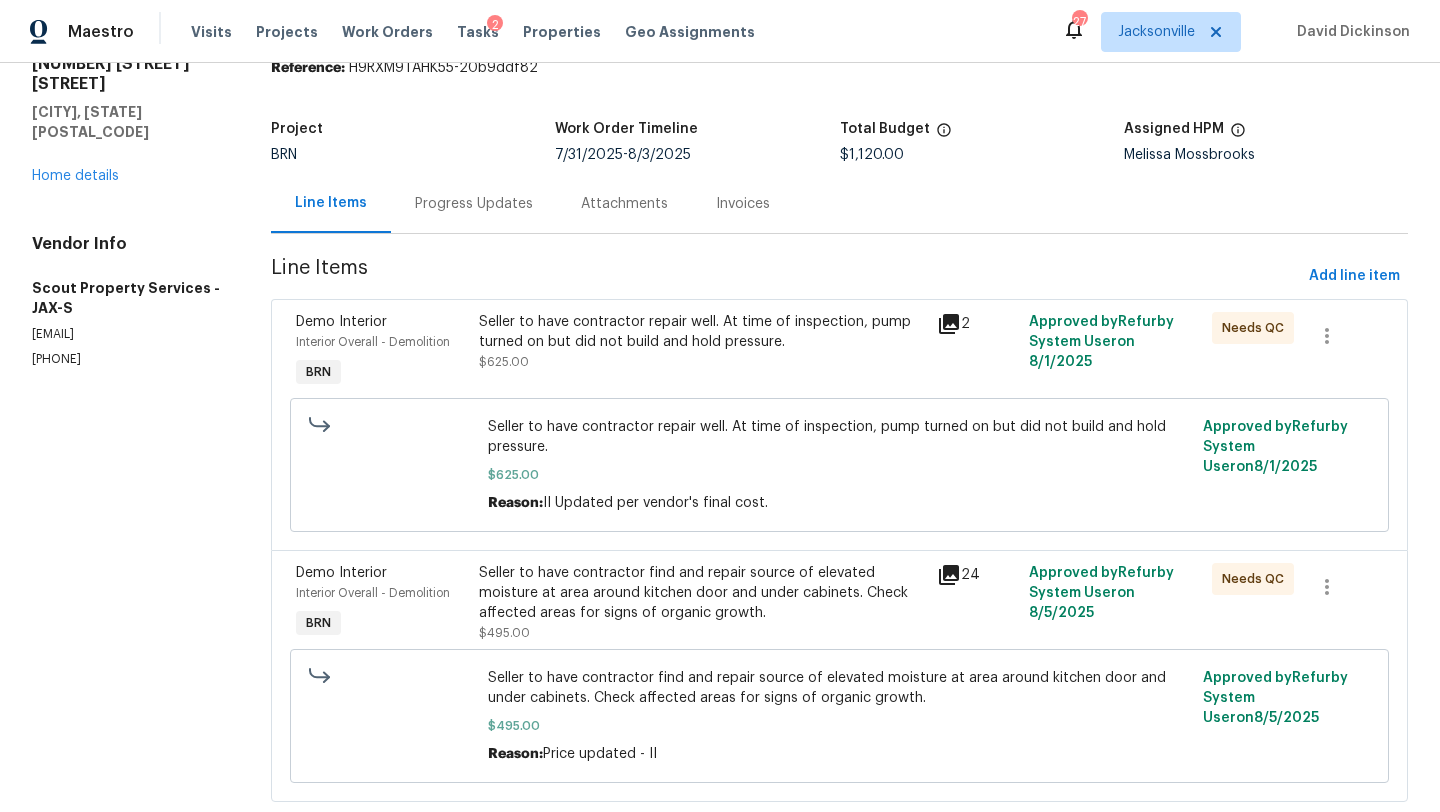 scroll, scrollTop: 136, scrollLeft: 0, axis: vertical 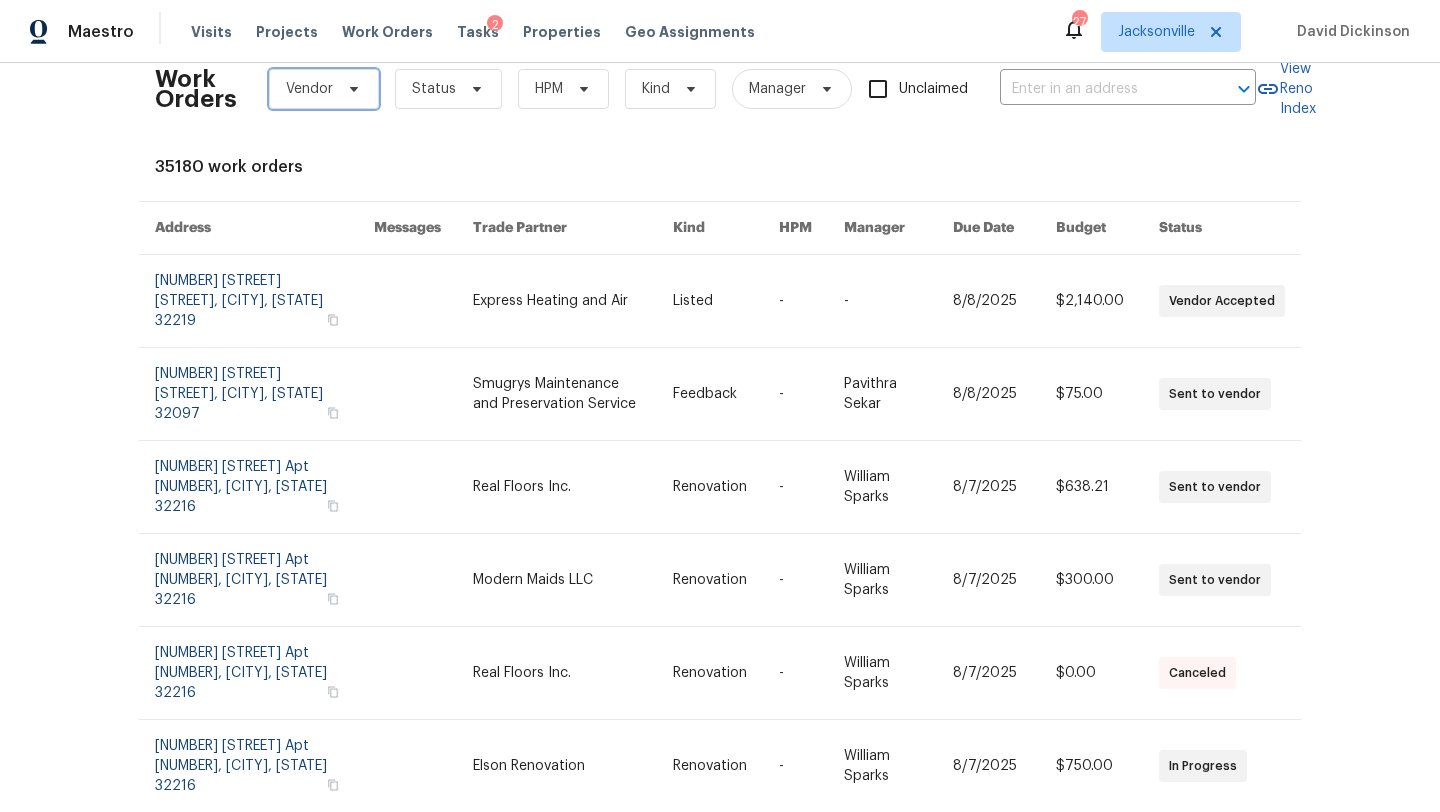 click 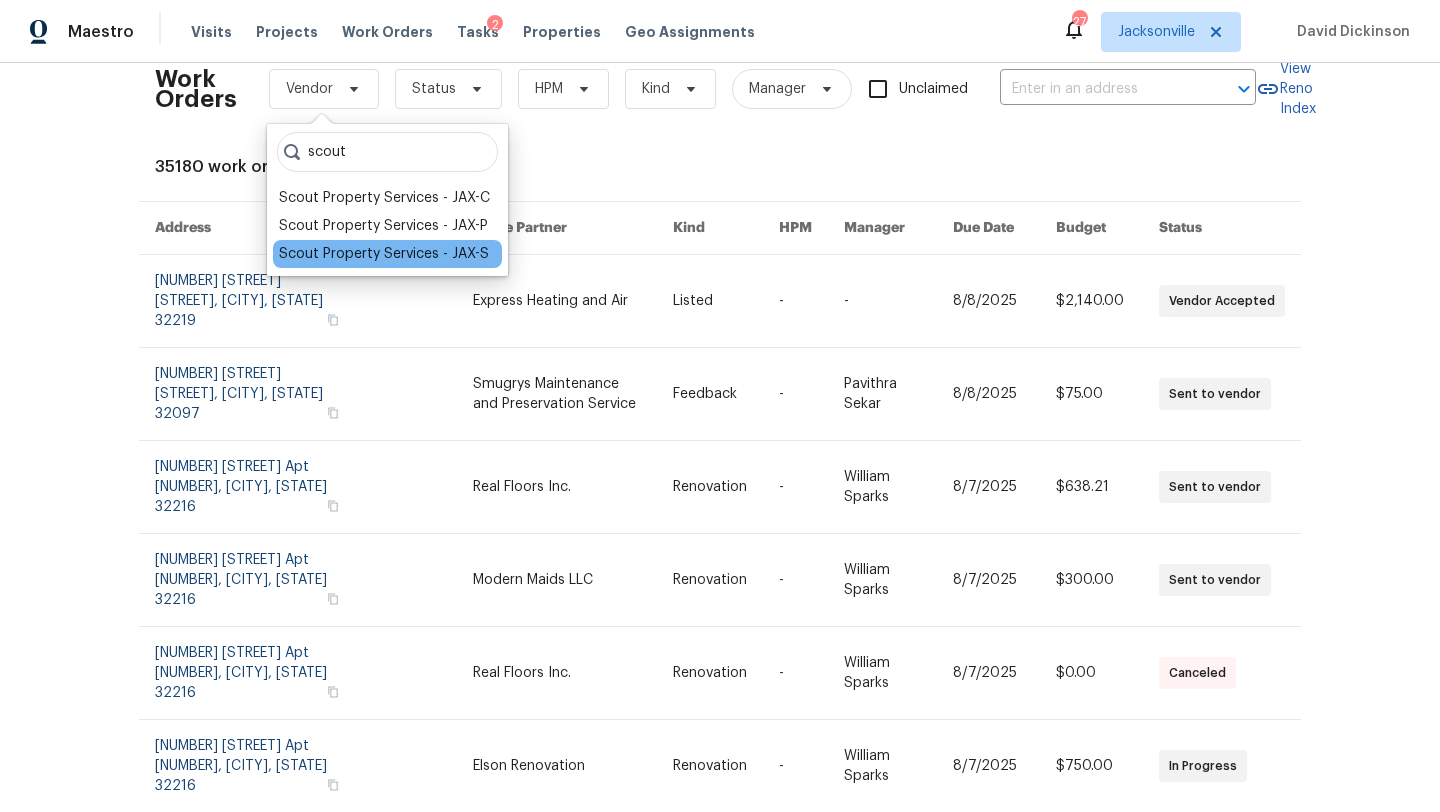 type on "scout" 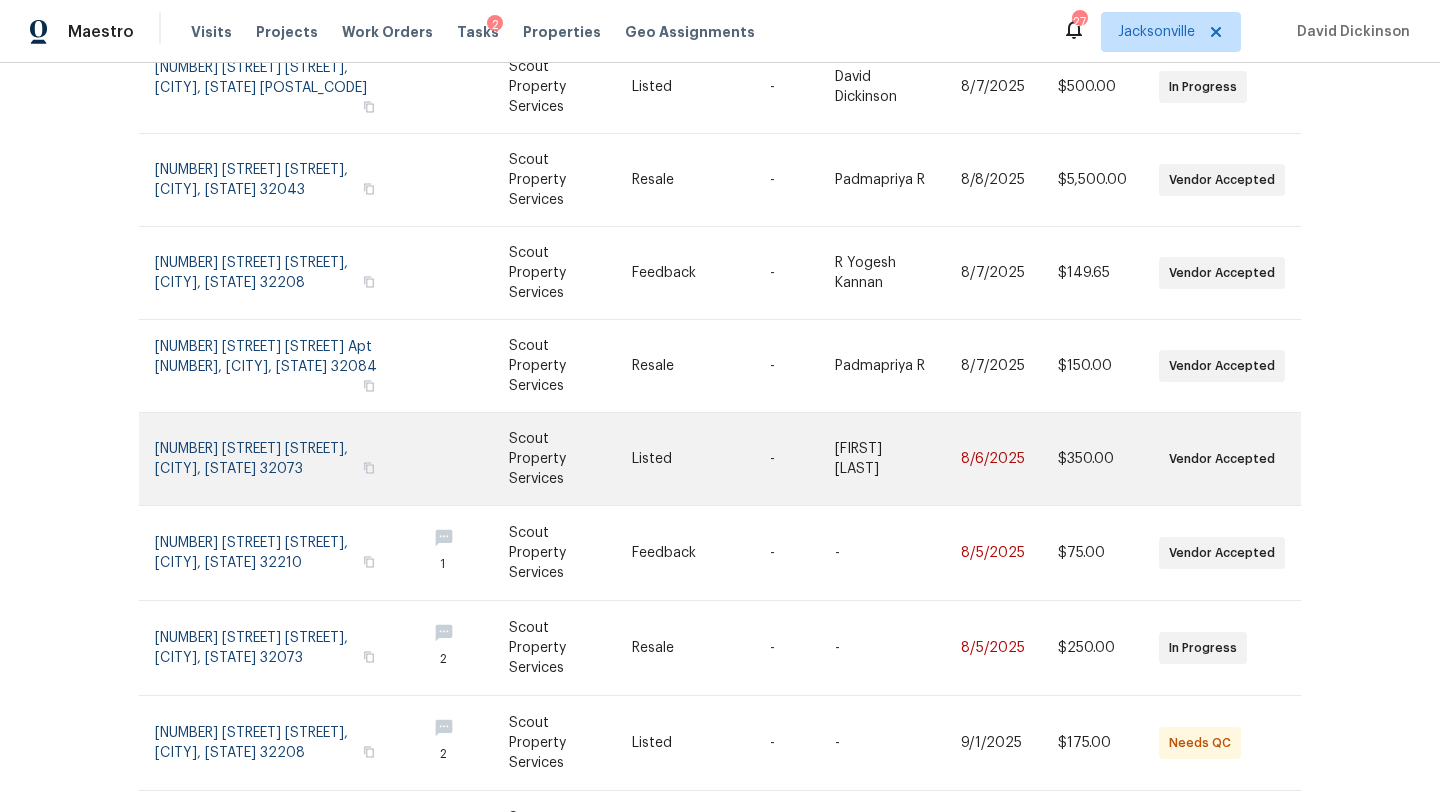 scroll, scrollTop: 381, scrollLeft: 0, axis: vertical 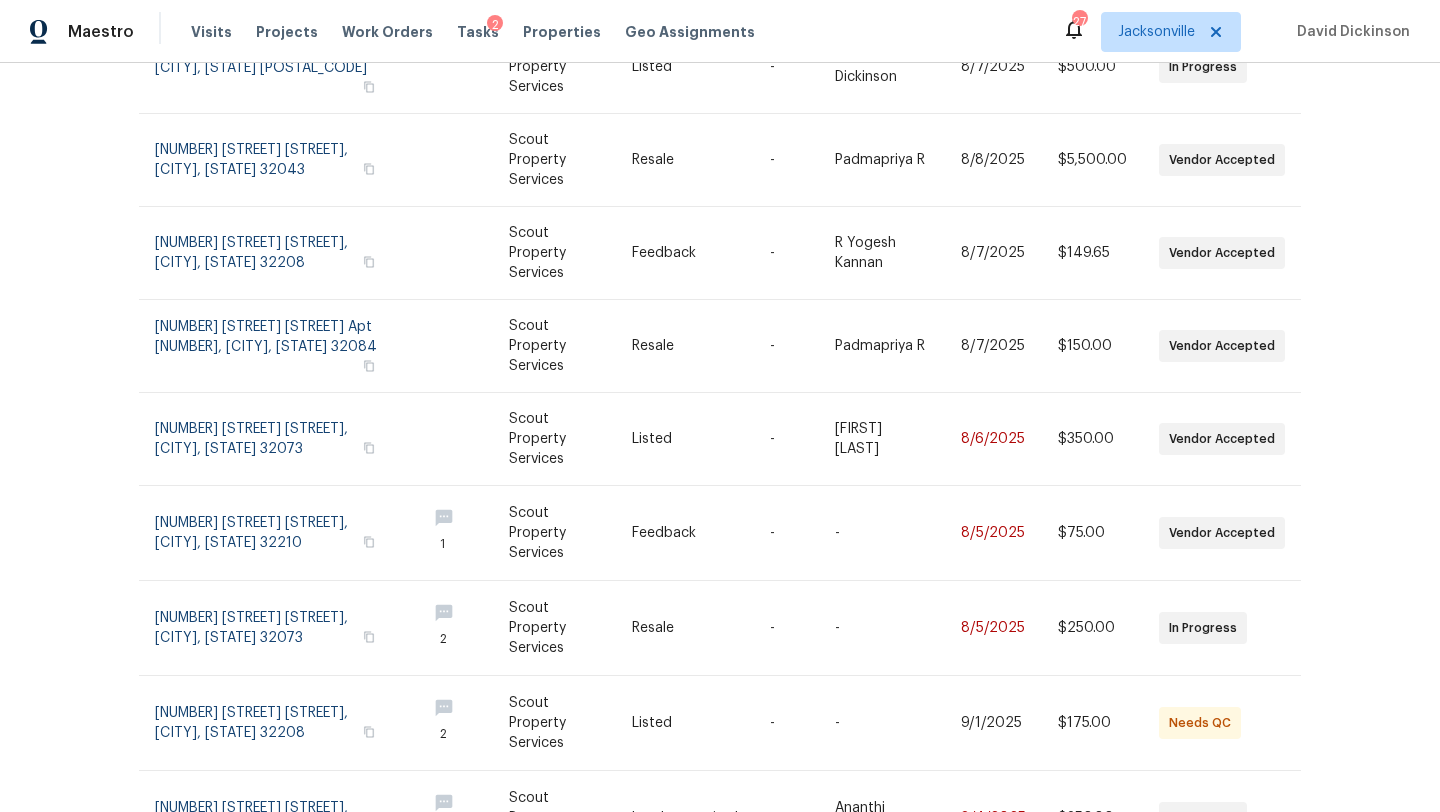 click on "[NUMBER] of [NUMBER]" at bounding box center (1255, 908) 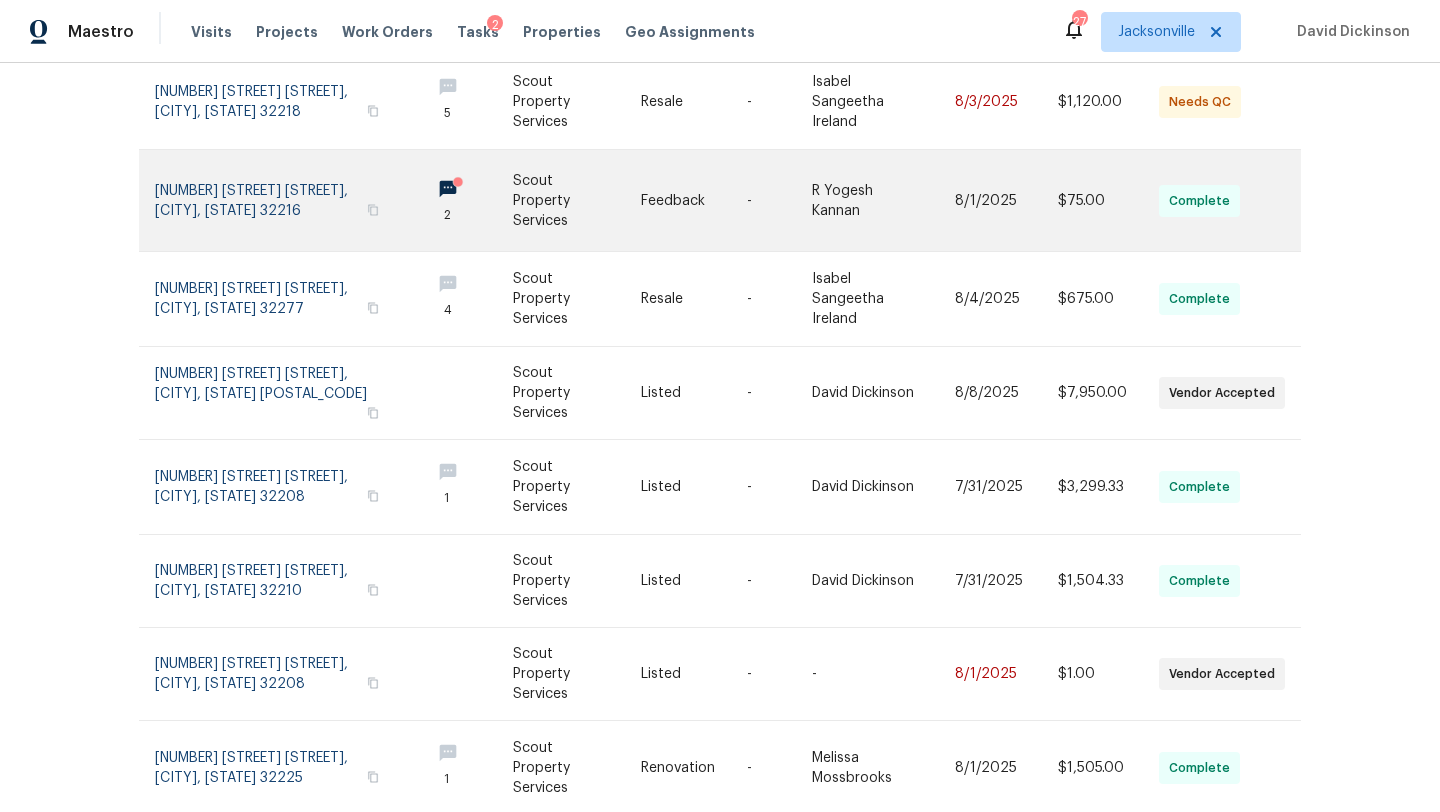 scroll, scrollTop: 432, scrollLeft: 0, axis: vertical 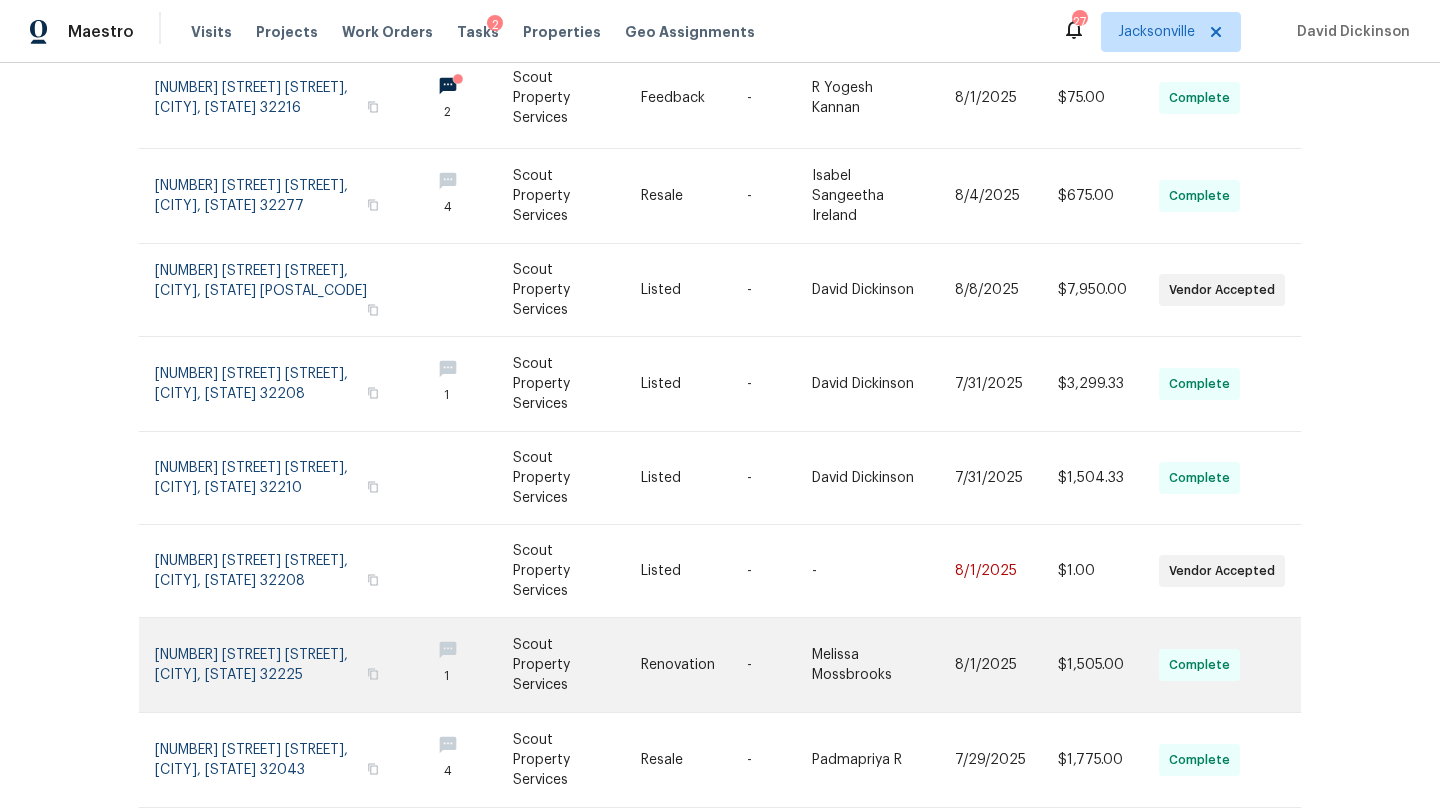 click at bounding box center [694, 665] 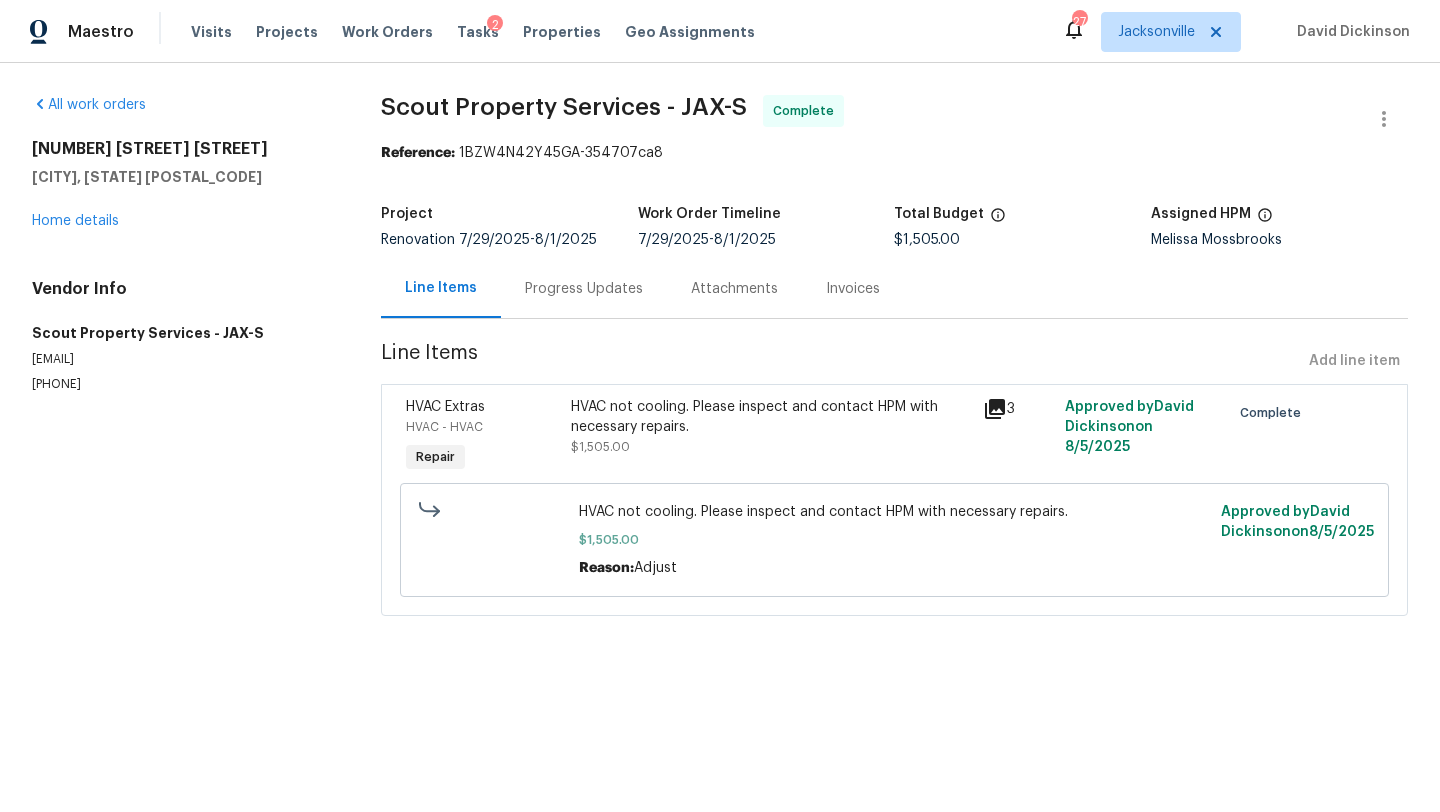 click on "Invoices" at bounding box center (853, 289) 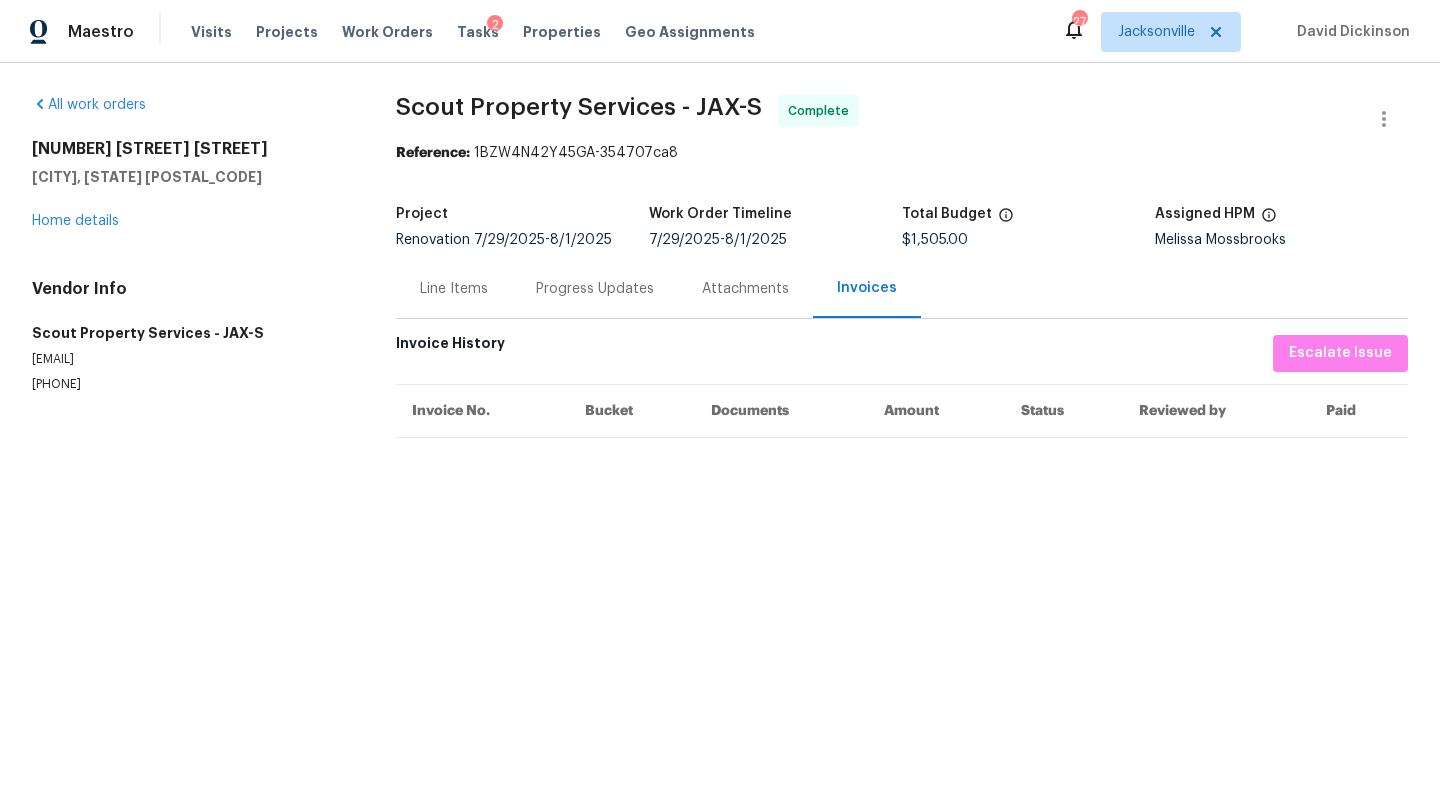 click on "Line Items" at bounding box center [454, 289] 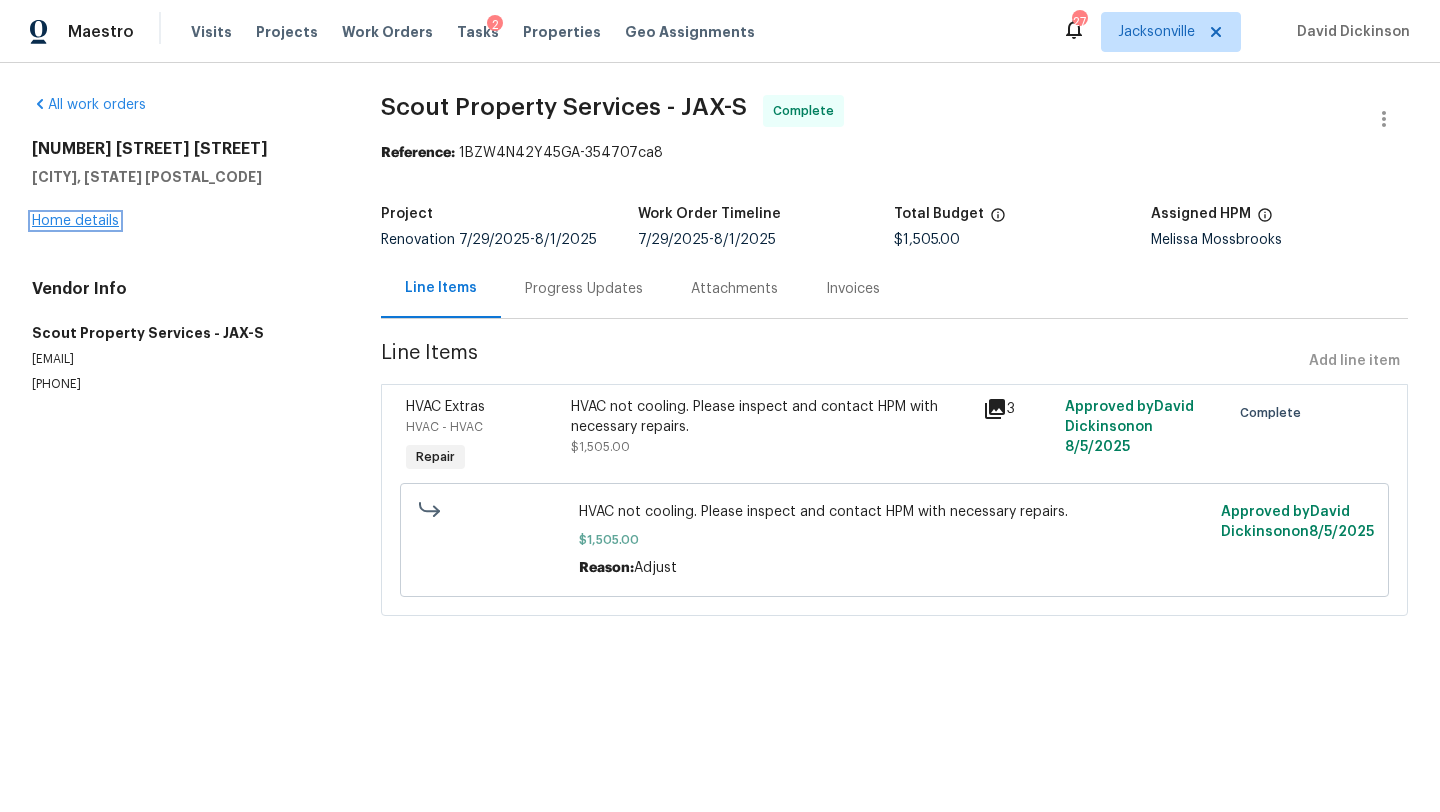 click on "Home details" at bounding box center [75, 221] 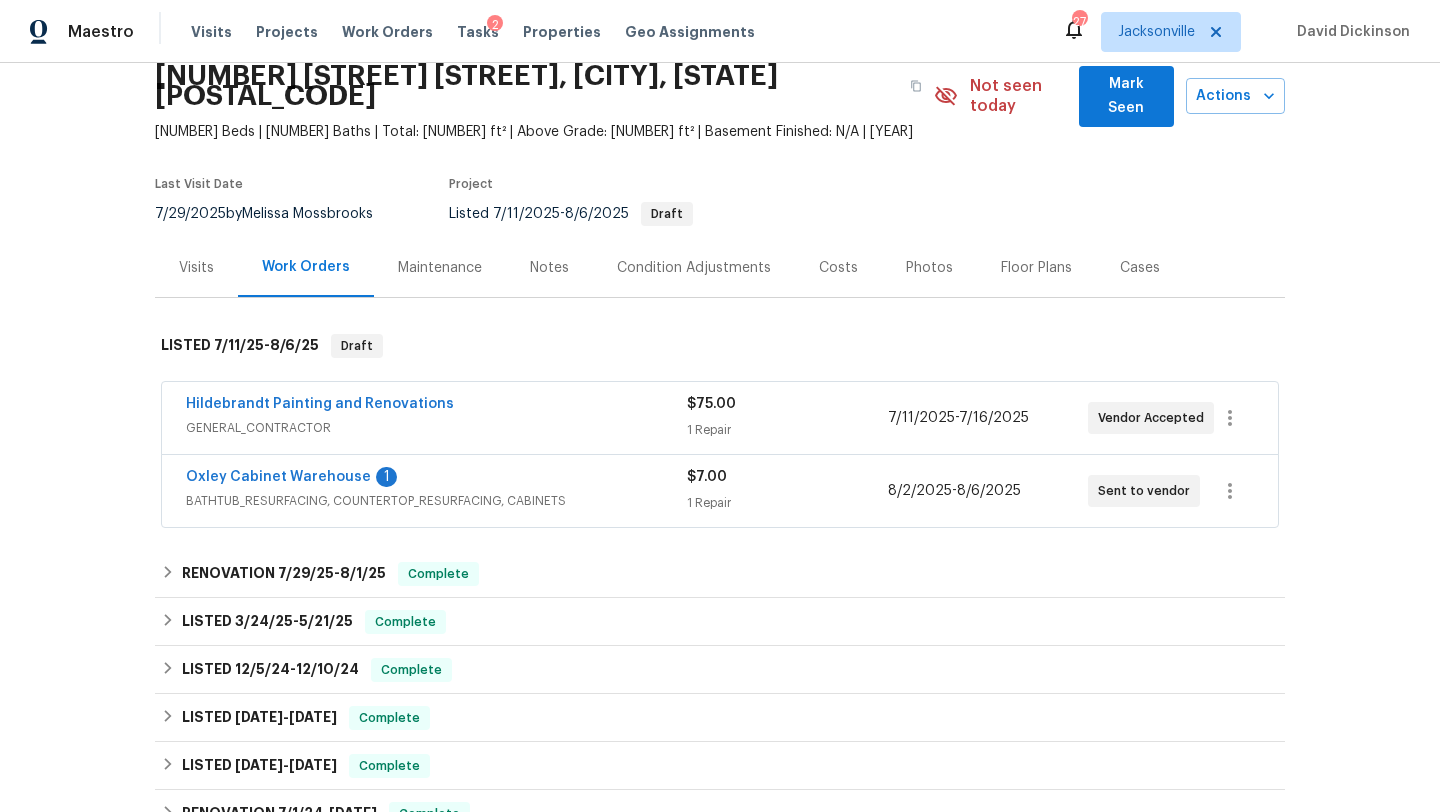 scroll, scrollTop: 93, scrollLeft: 0, axis: vertical 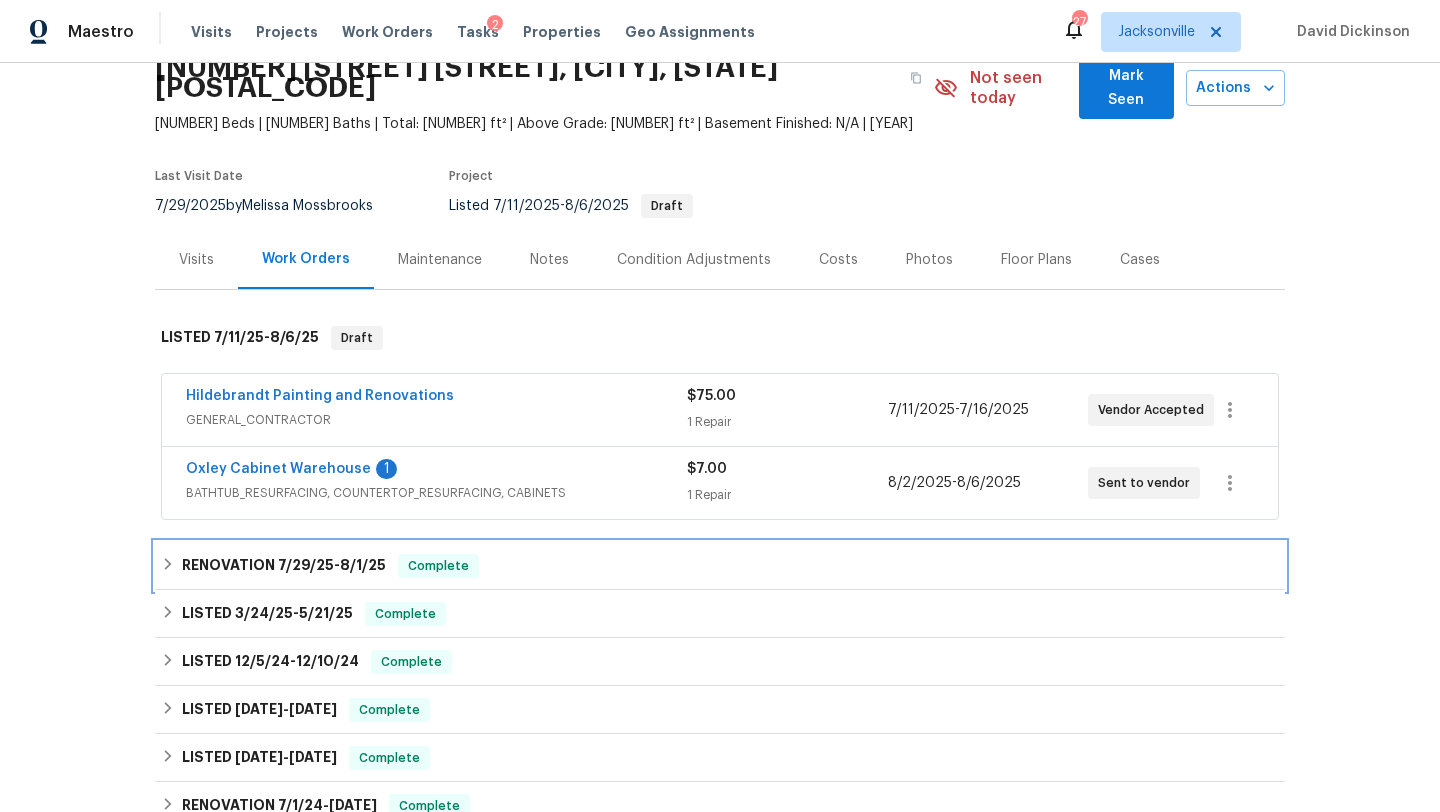 click on "RENOVATION   [DATE]  -  [DATE]" at bounding box center [284, 566] 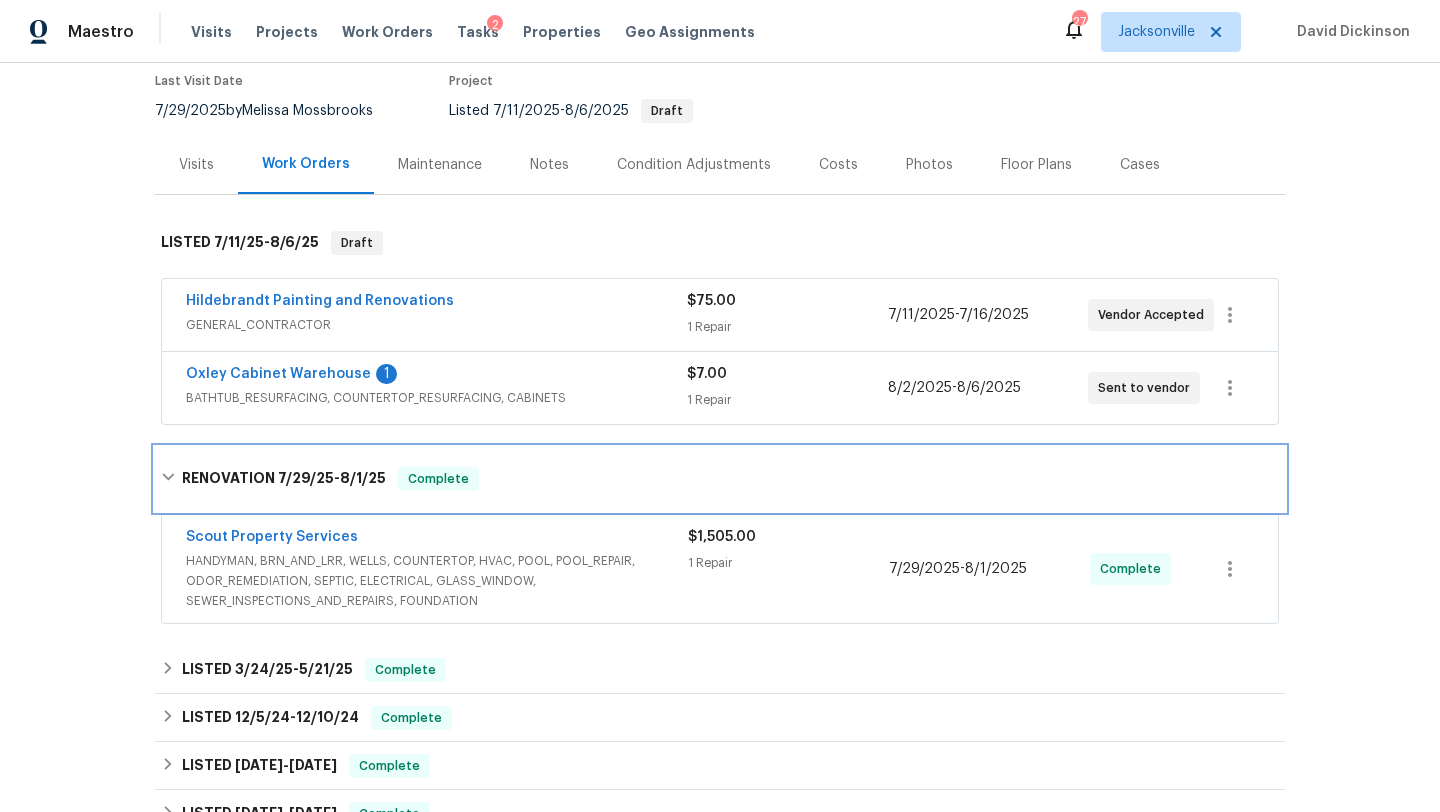 scroll, scrollTop: 0, scrollLeft: 0, axis: both 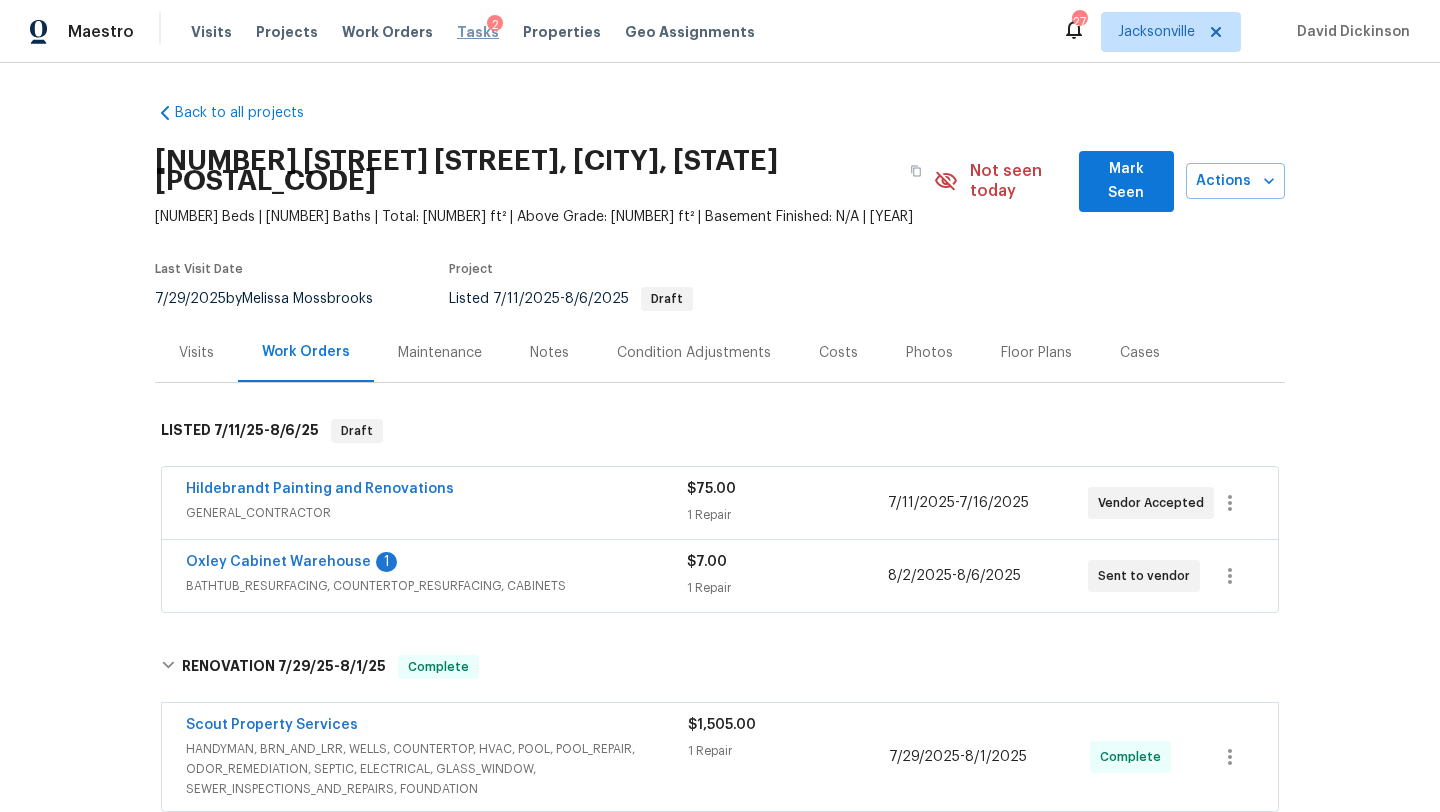 click on "Tasks" at bounding box center (478, 32) 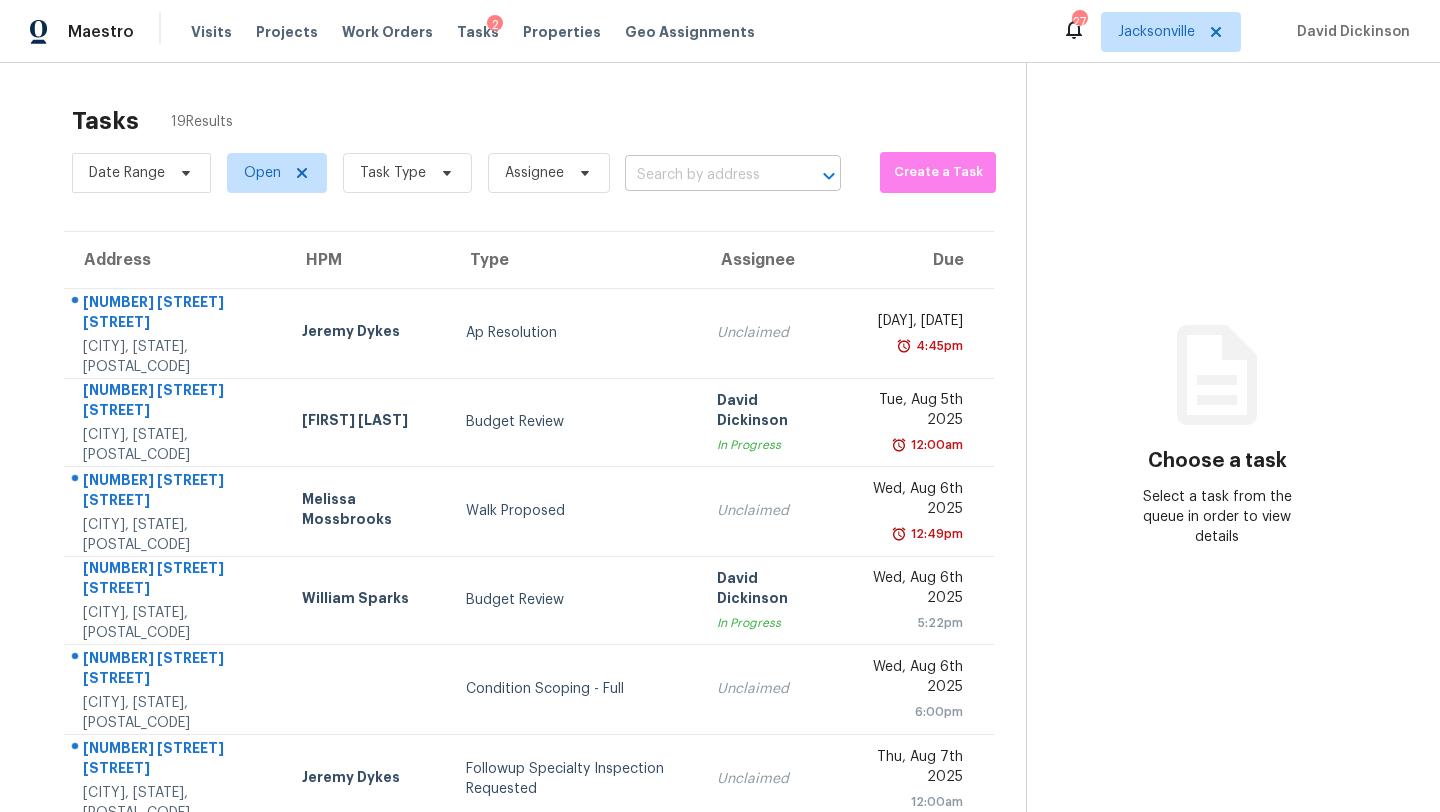 click at bounding box center (705, 175) 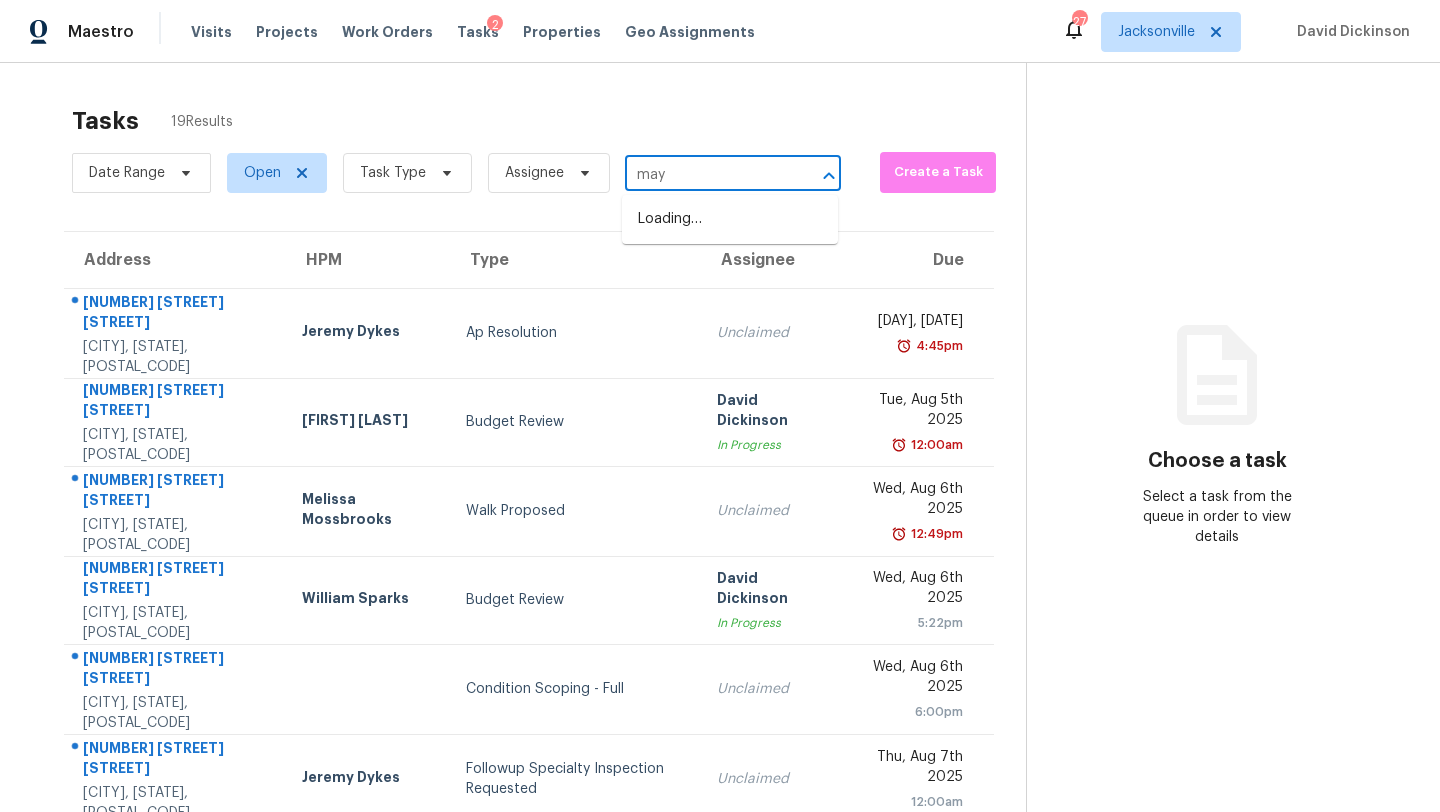 type on "mays" 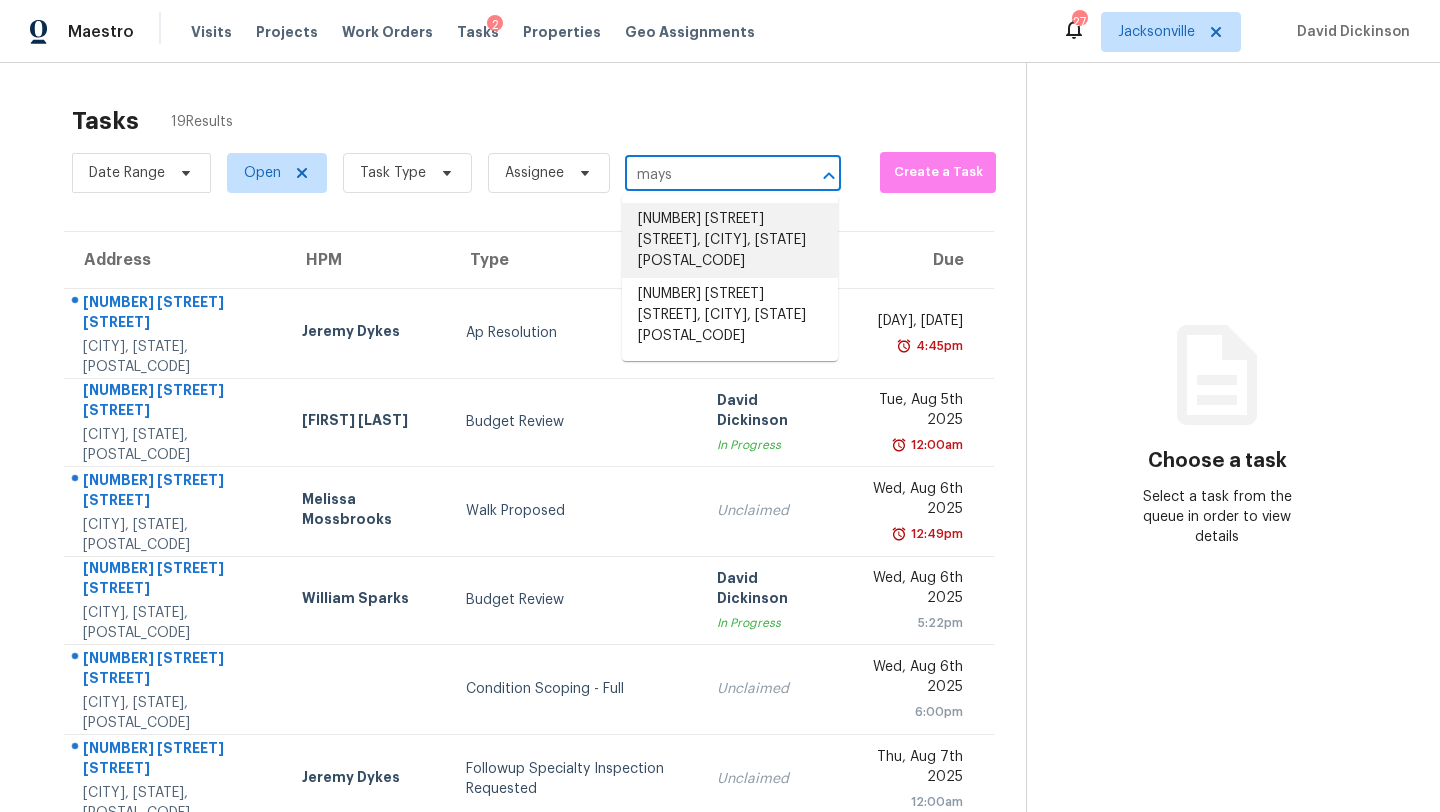 click on "[NUMBER] [STREET] [STREET], [CITY], [STATE] [POSTAL_CODE]" at bounding box center [730, 240] 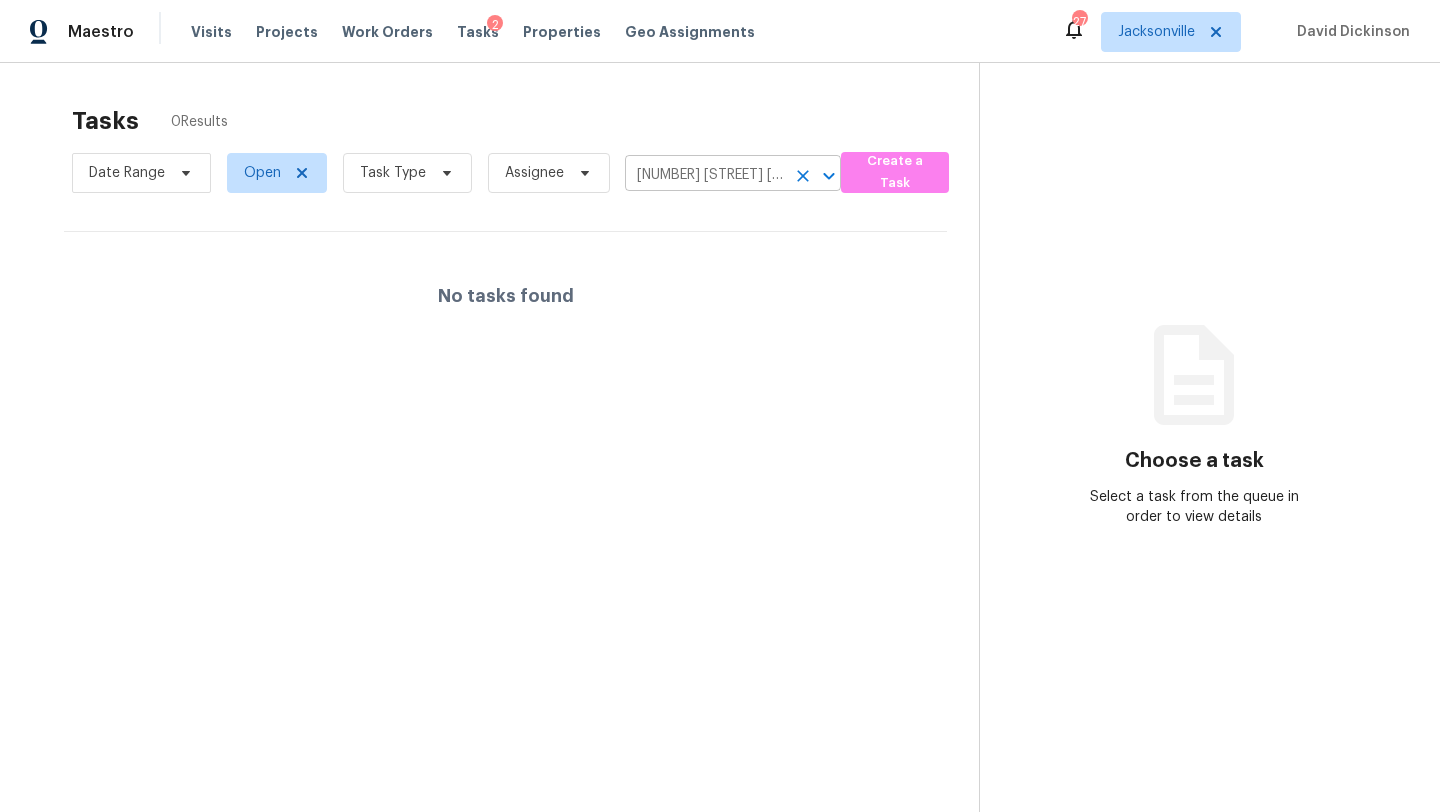 click on "5360 Mays Dr, Jacksonville, FL 32209" at bounding box center [705, 175] 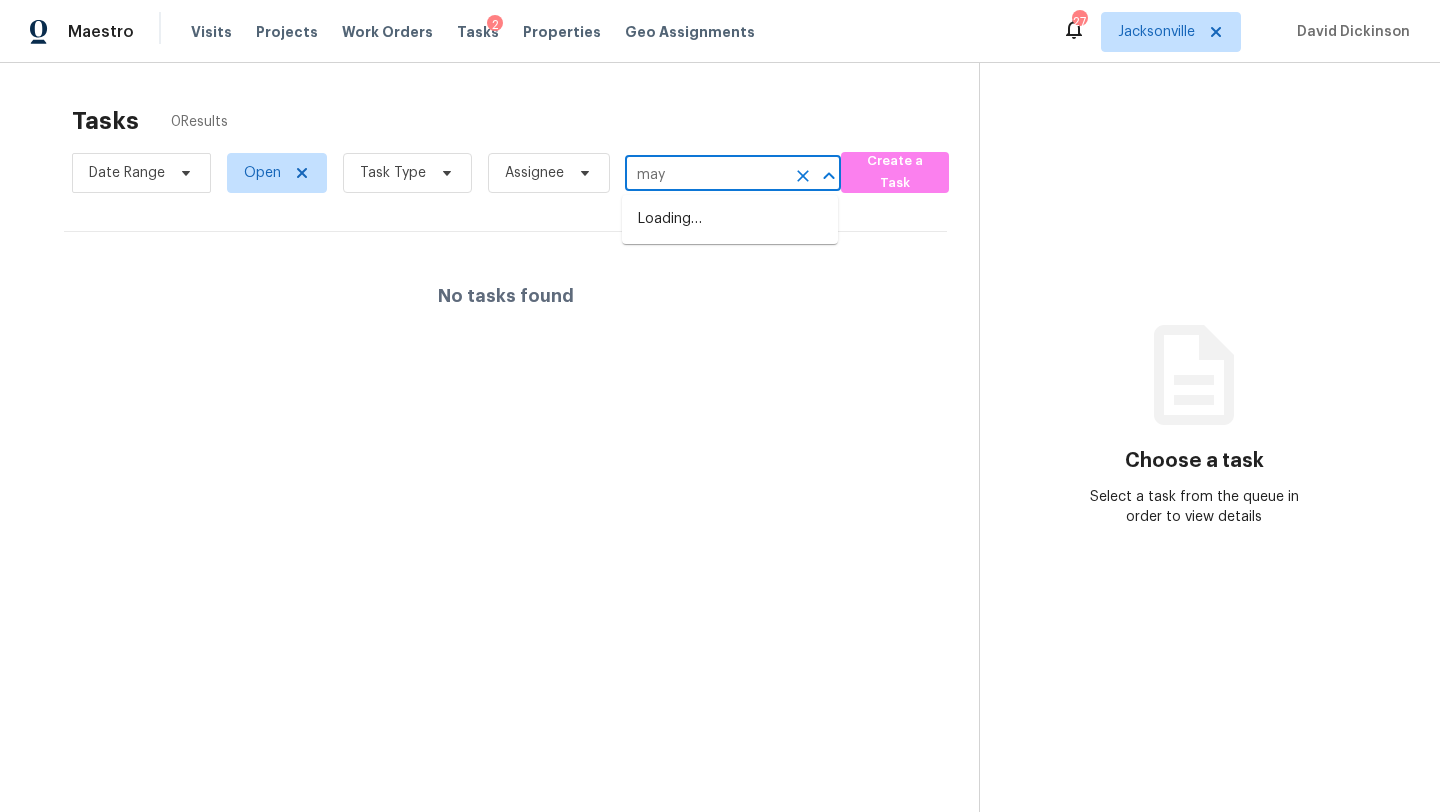 type on "mays" 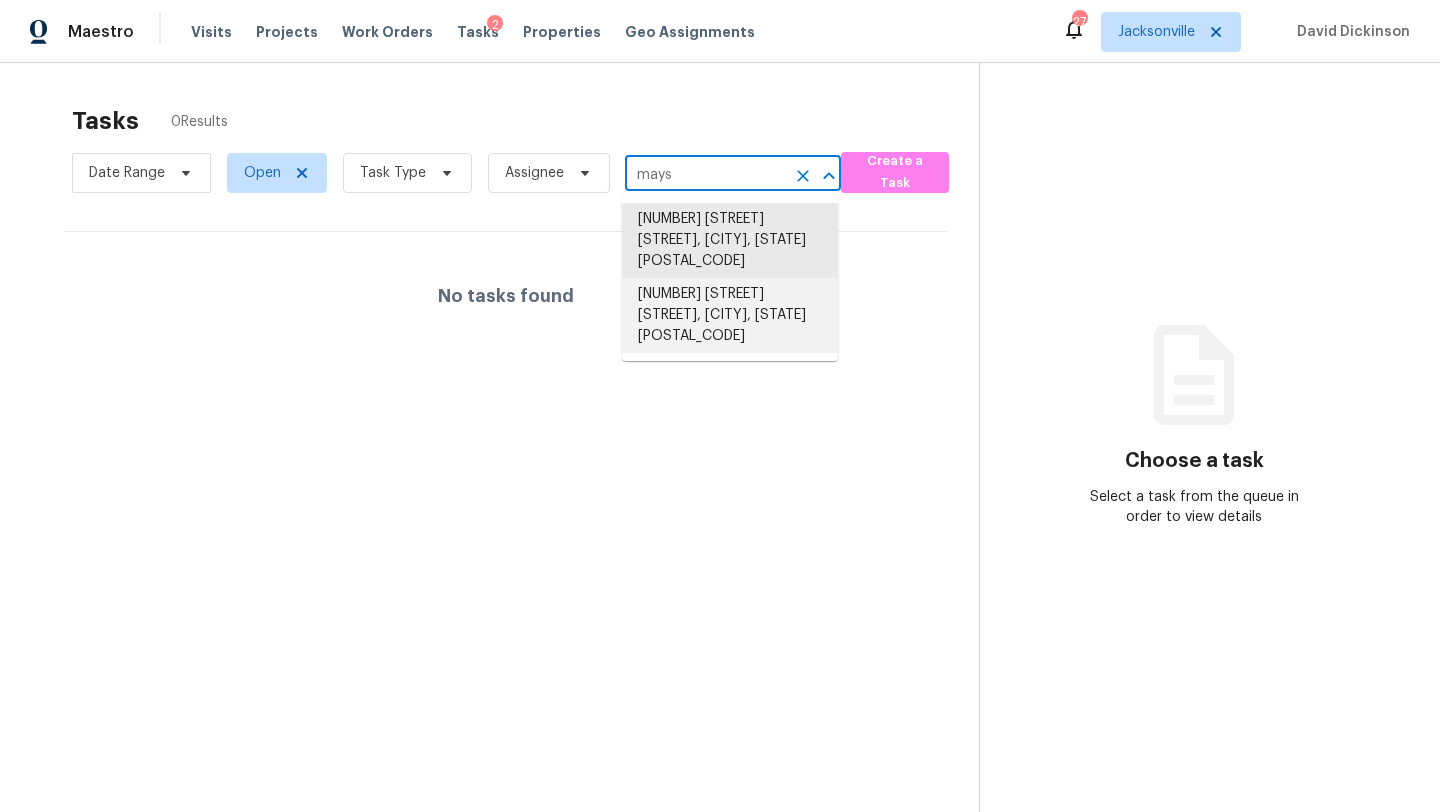 click on "[NUMBER] [STREET], [CITY], [STATE] [POSTAL_CODE]" at bounding box center [730, 315] 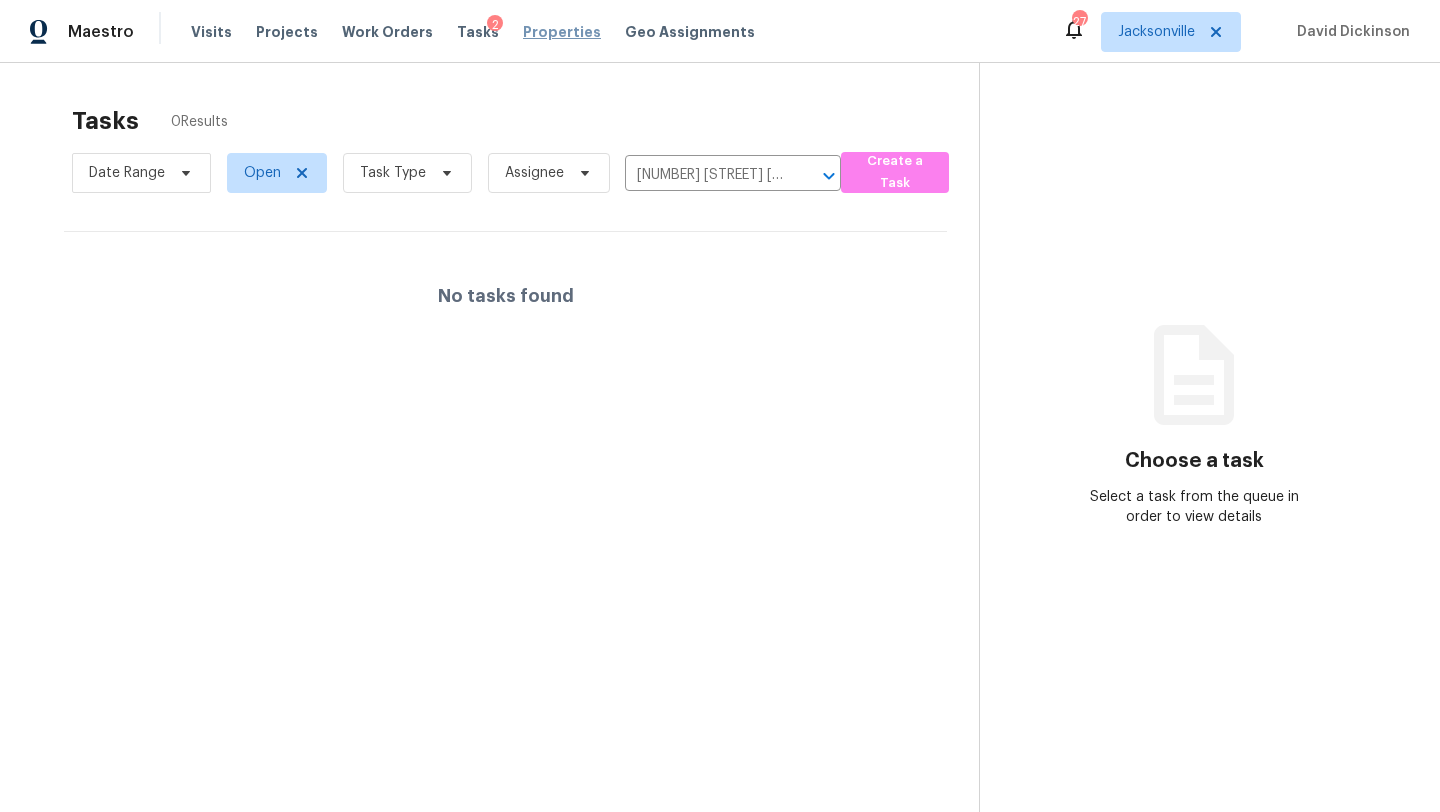 click on "Properties" at bounding box center (562, 32) 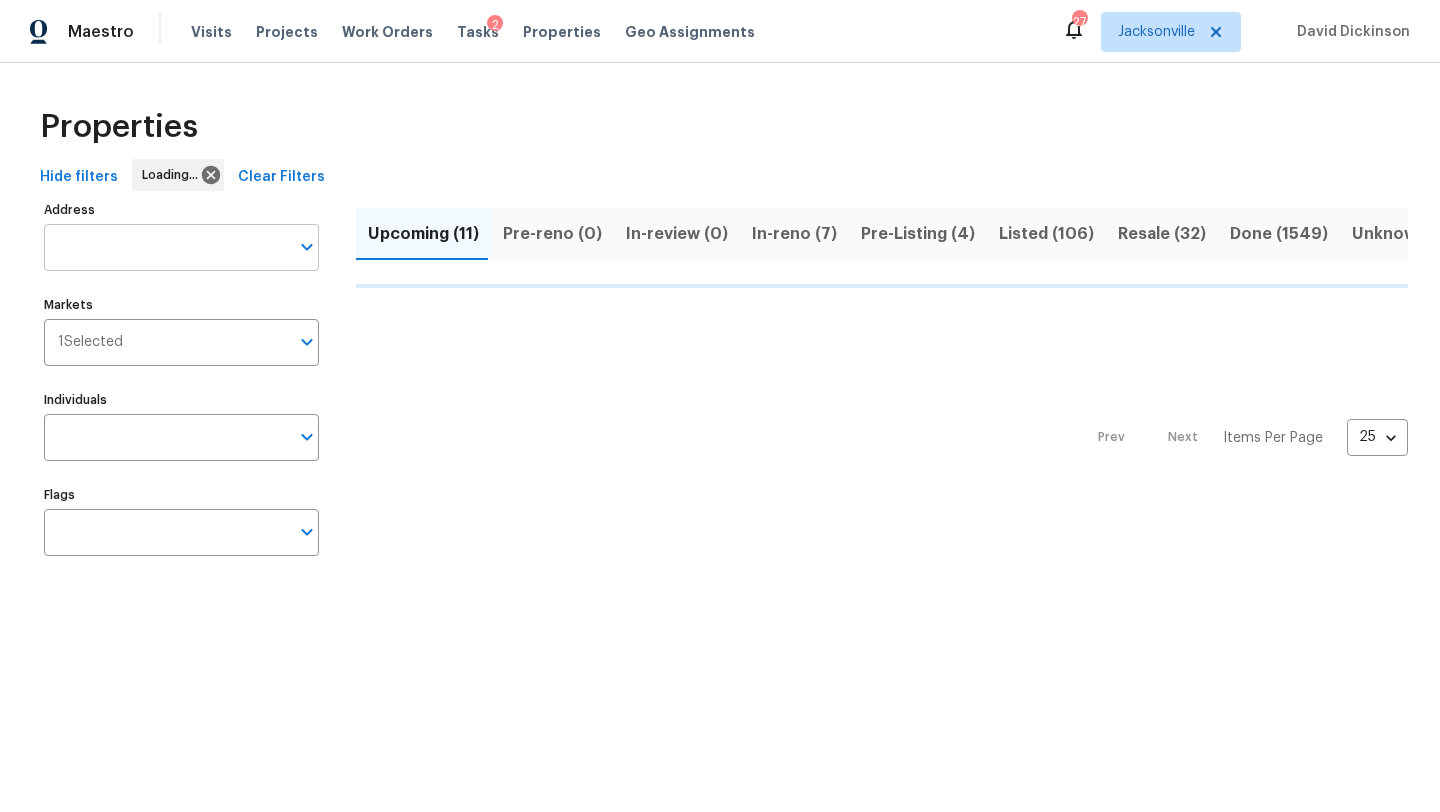 click on "Address" at bounding box center [166, 247] 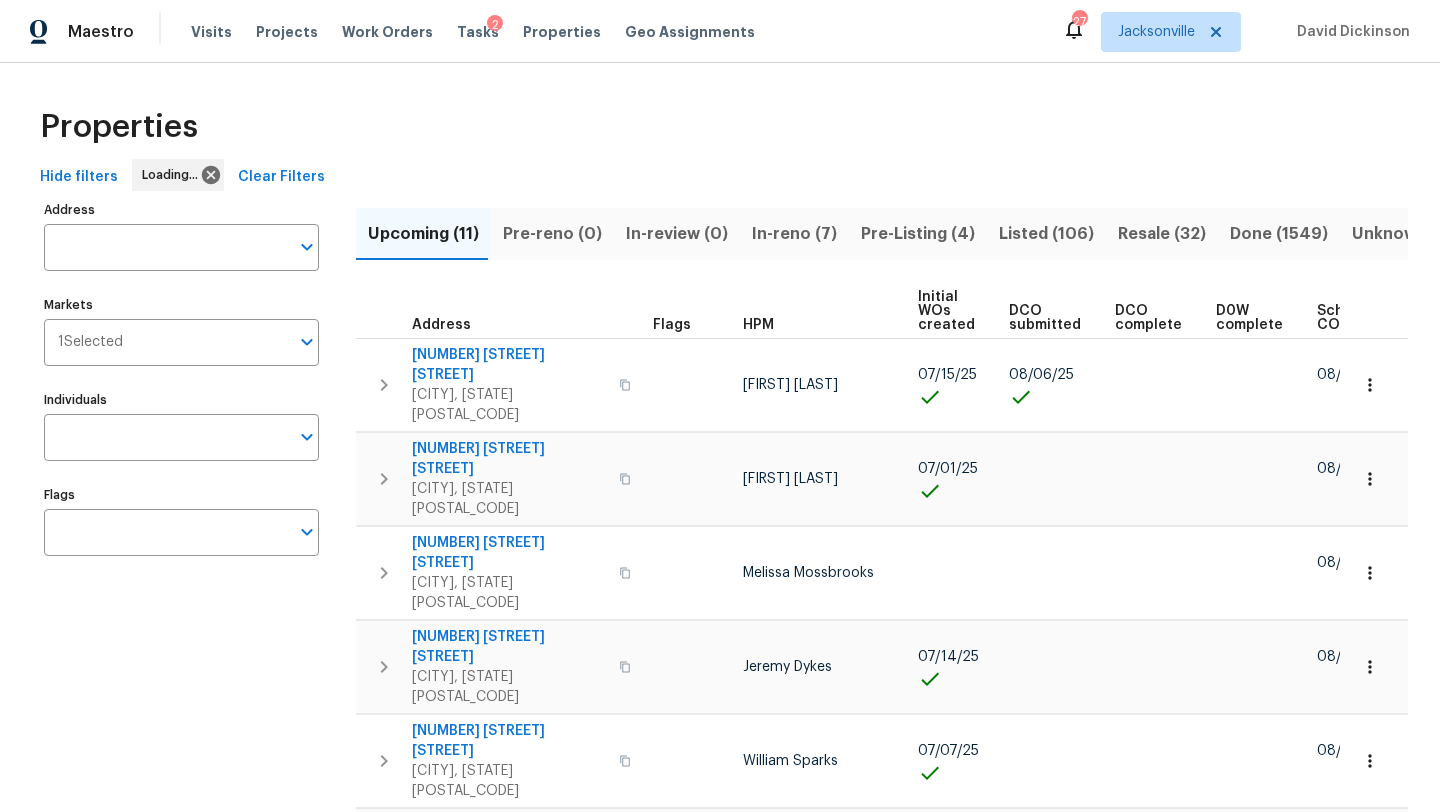 click on "Address" at bounding box center [166, 247] 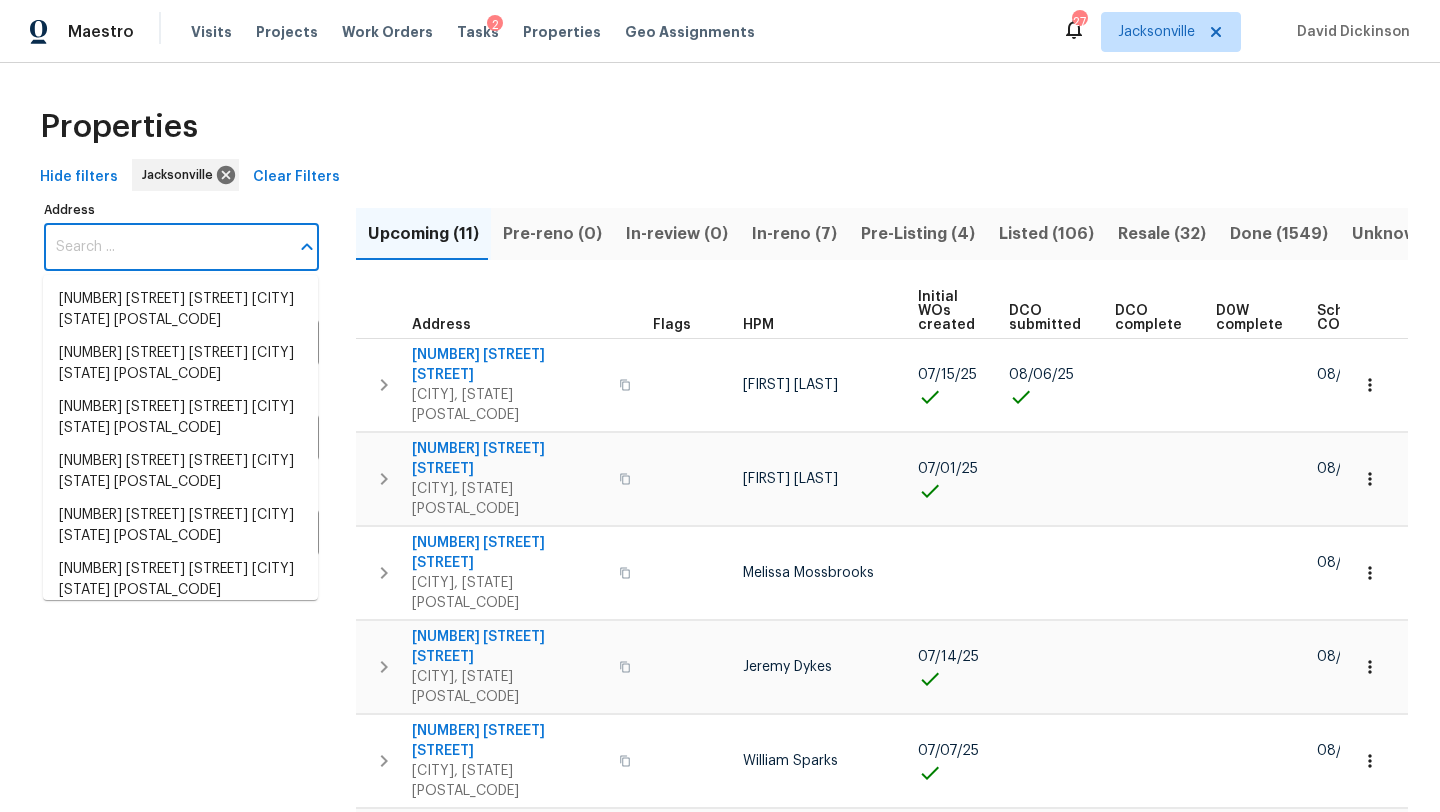 click on "Address" at bounding box center (166, 247) 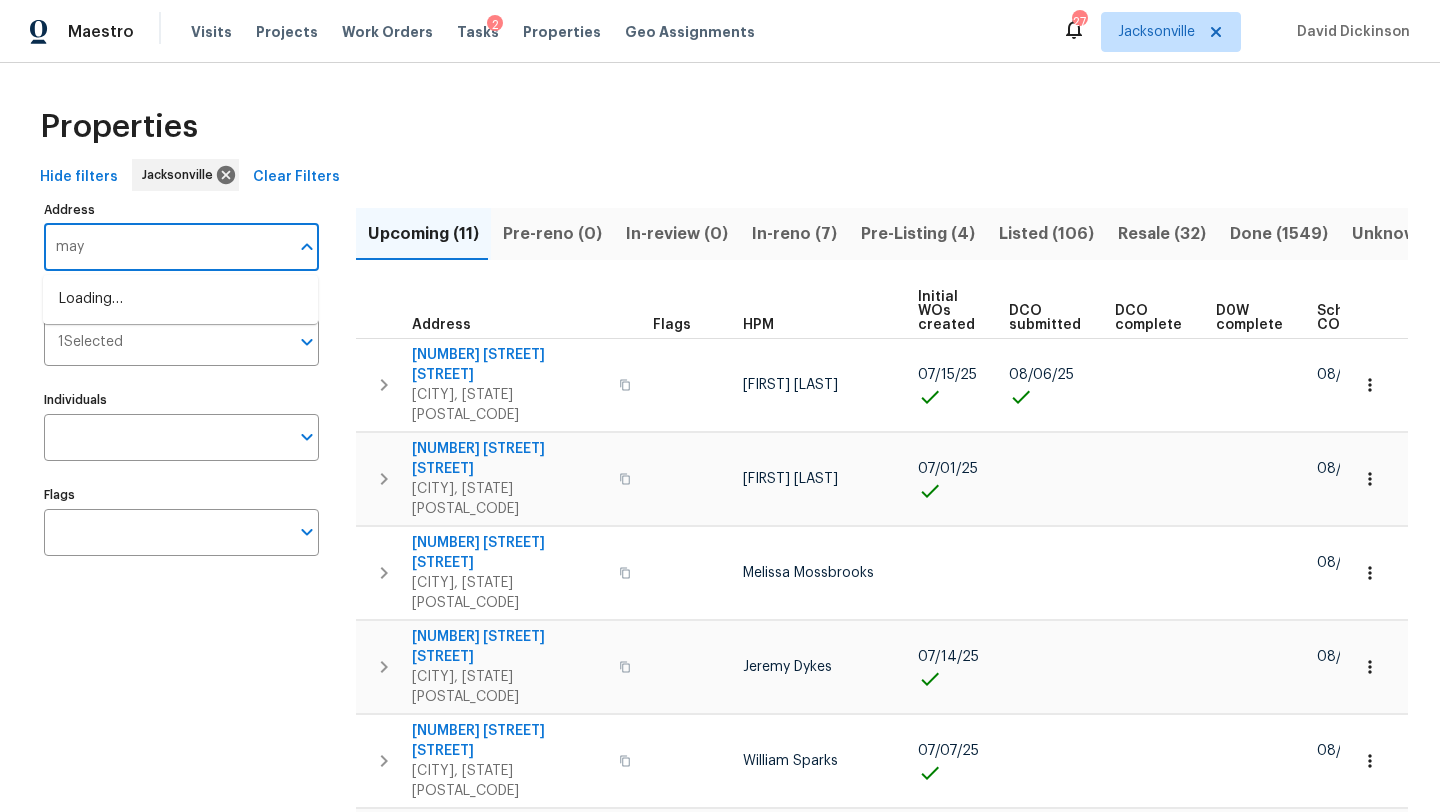 type on "mays" 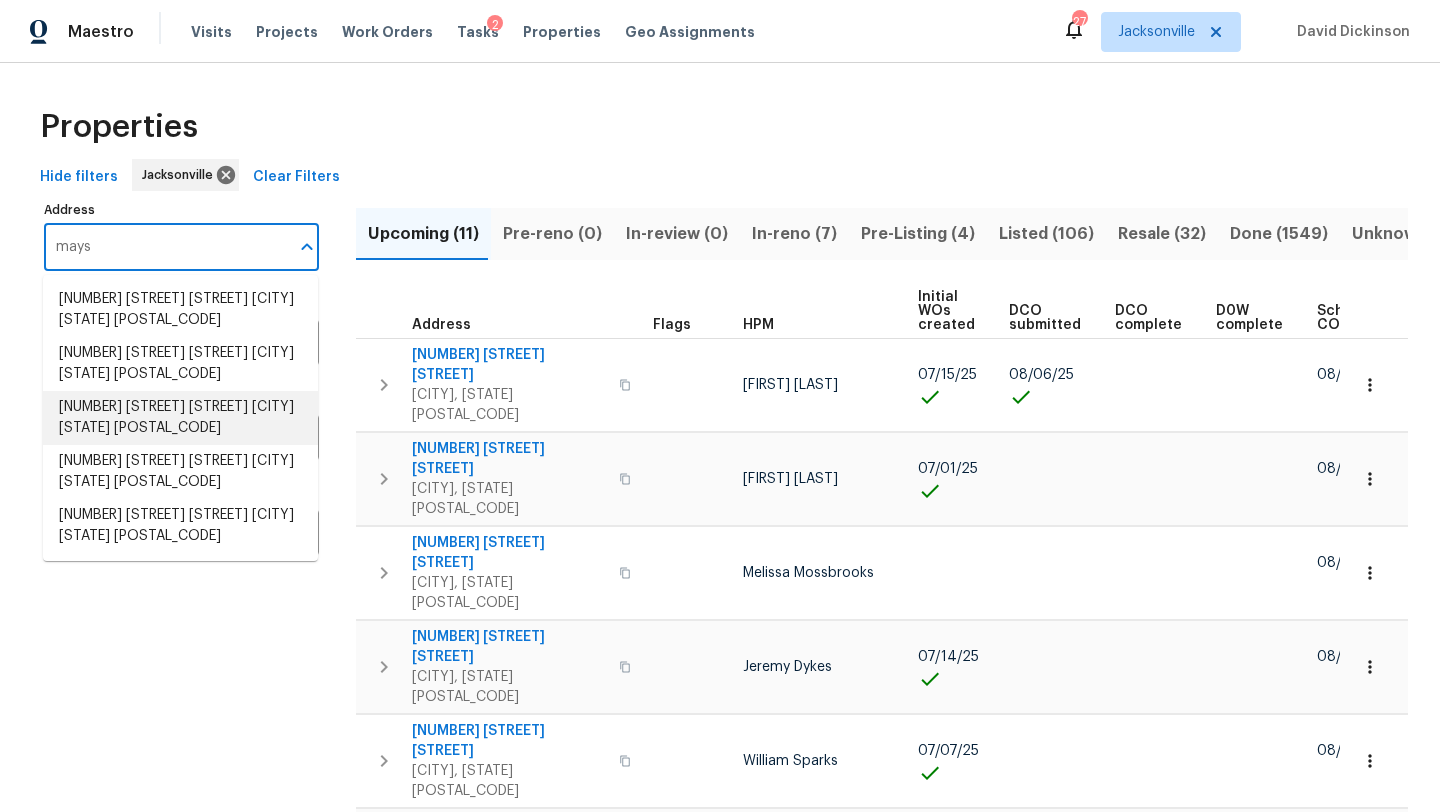 click on "5334 Mays Dr Jacksonville FL 32209" at bounding box center [180, 418] 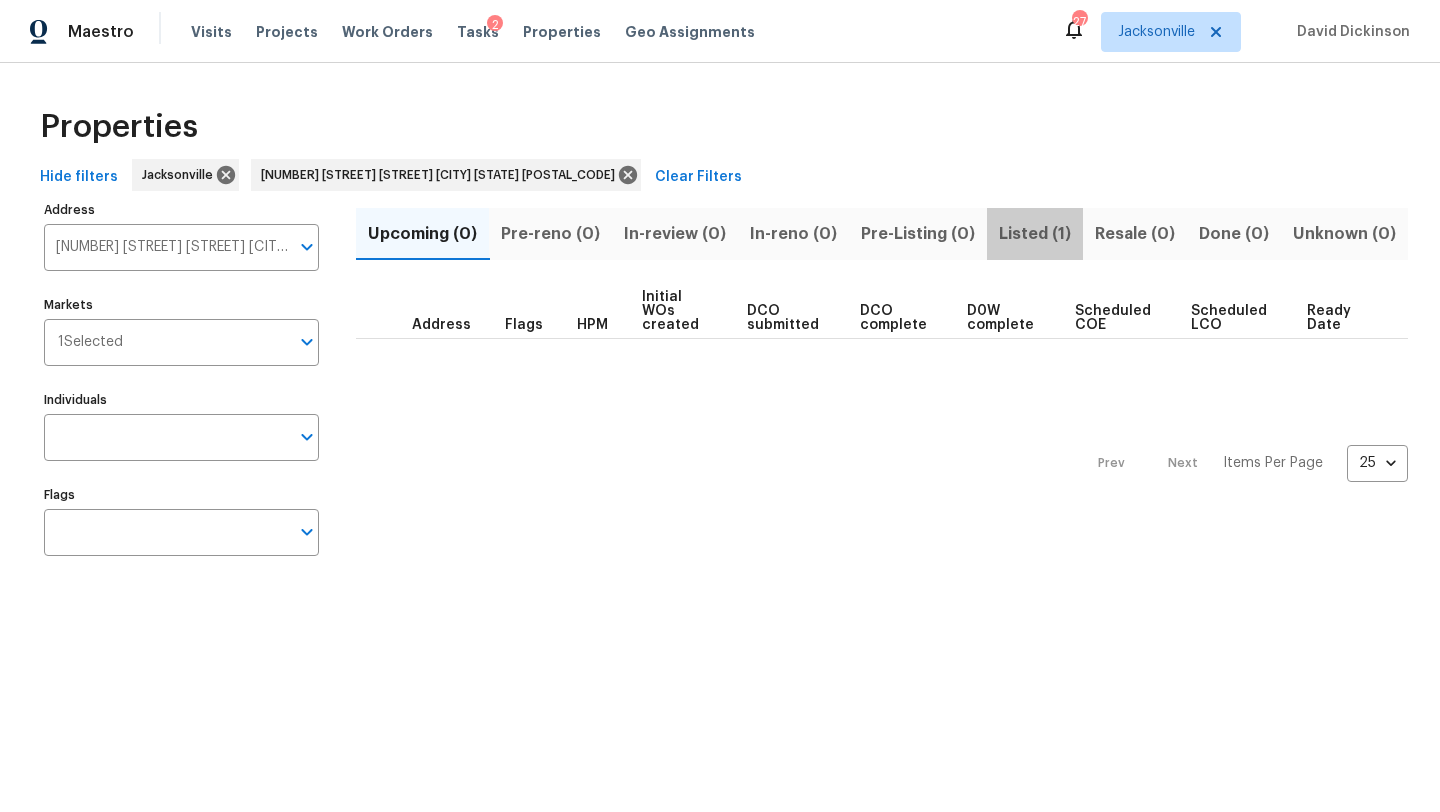 click on "Listed (1)" at bounding box center [1035, 234] 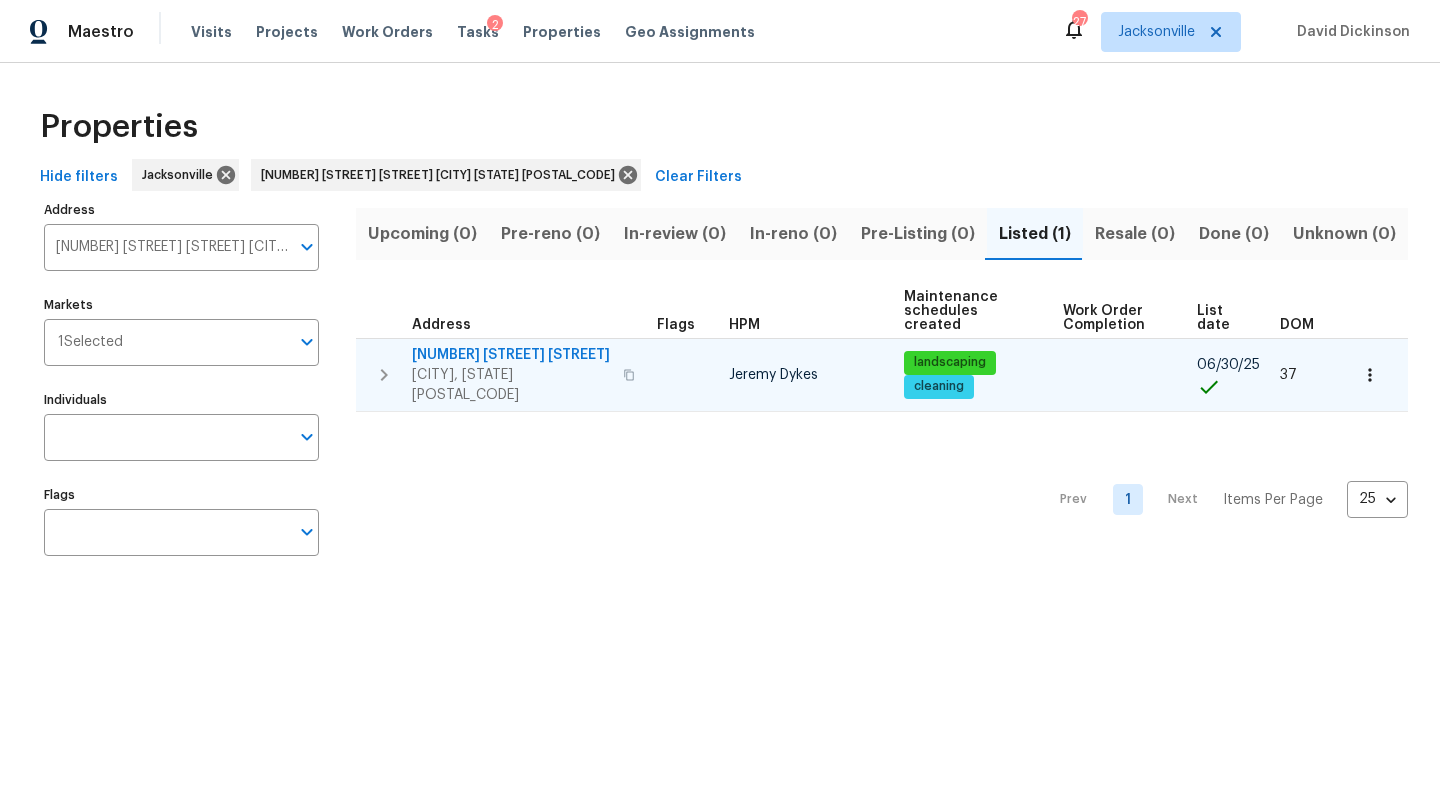 click on "5334 Mays Dr" at bounding box center [511, 355] 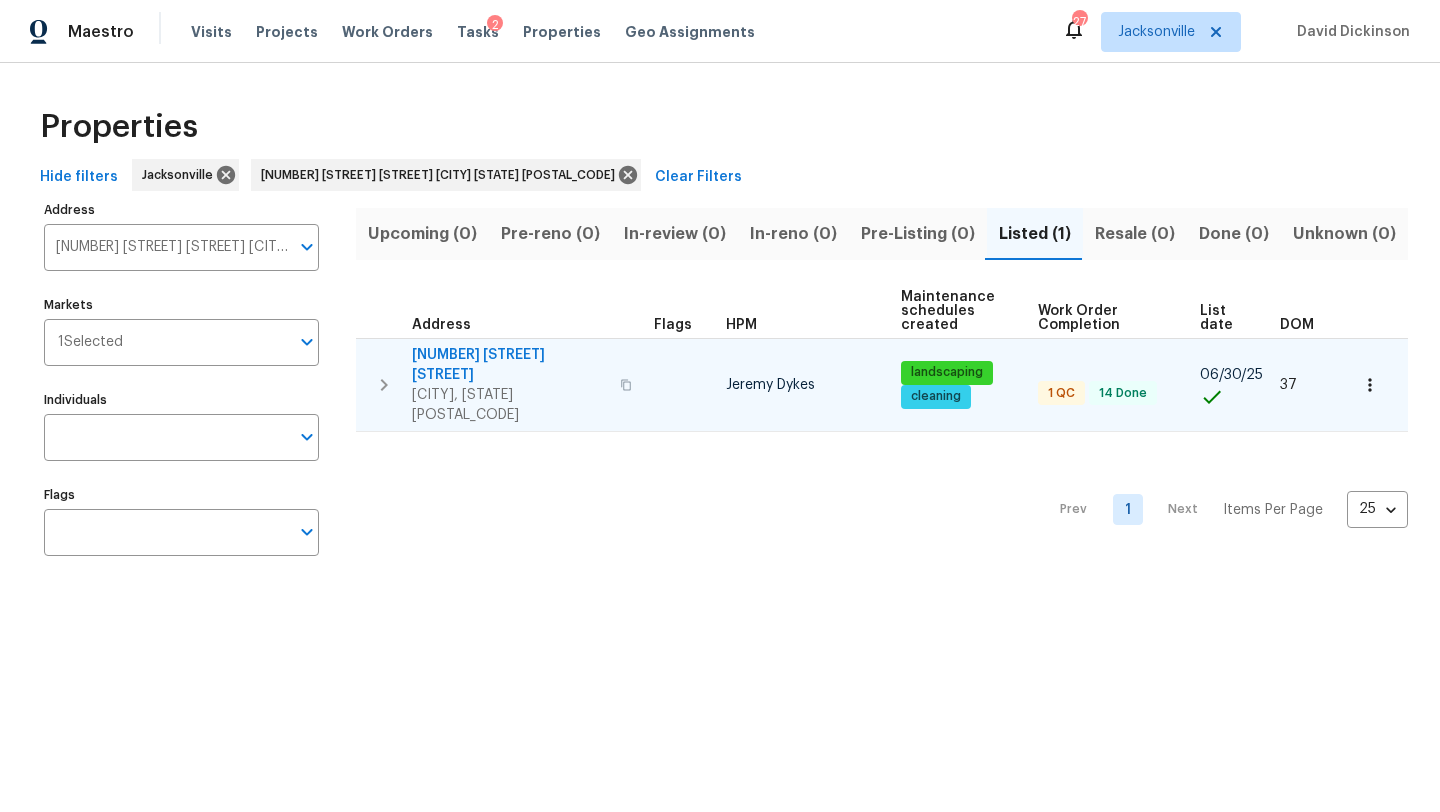 click on "5334 Mays Dr Jacksonville, FL 32209" at bounding box center (501, 385) 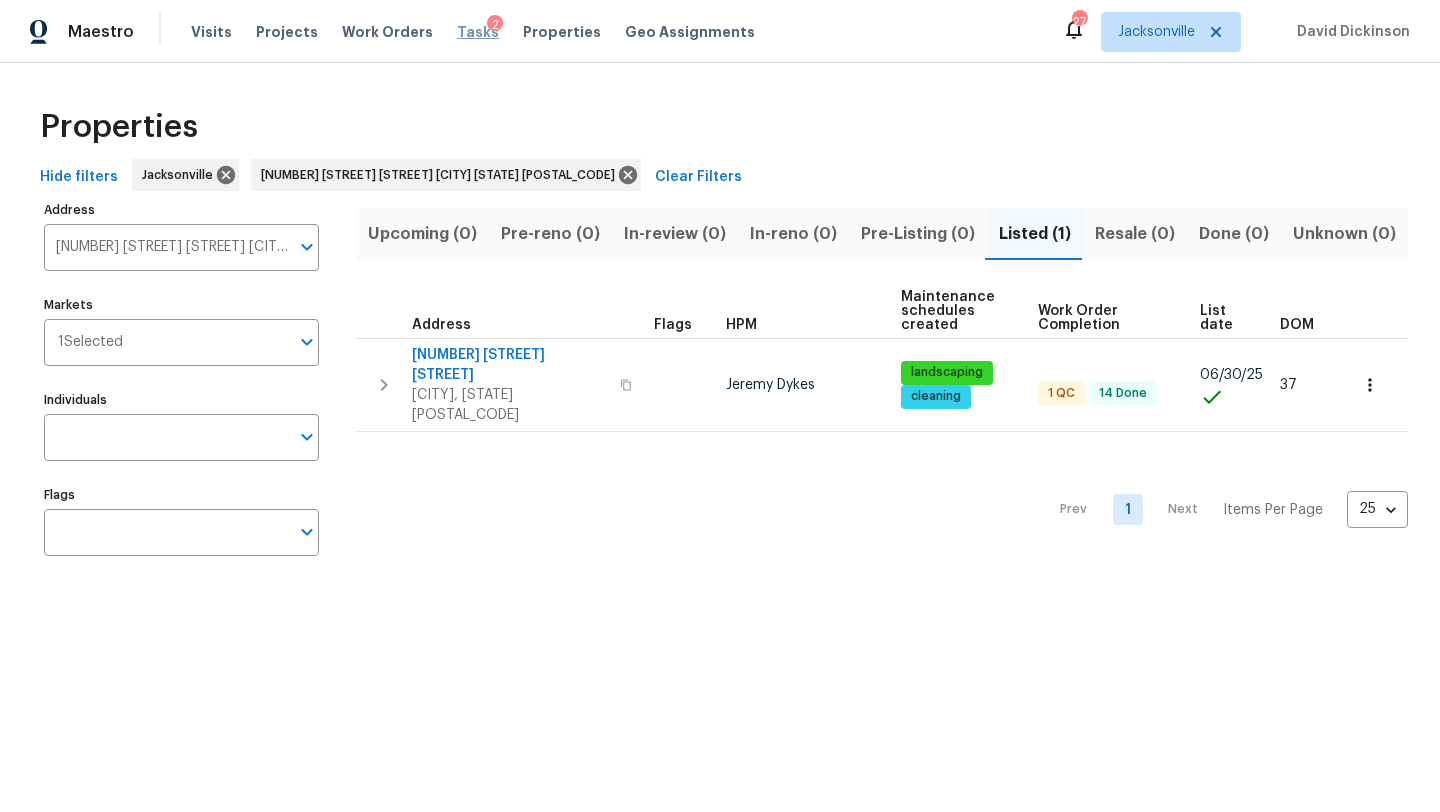 click on "Tasks" at bounding box center [478, 32] 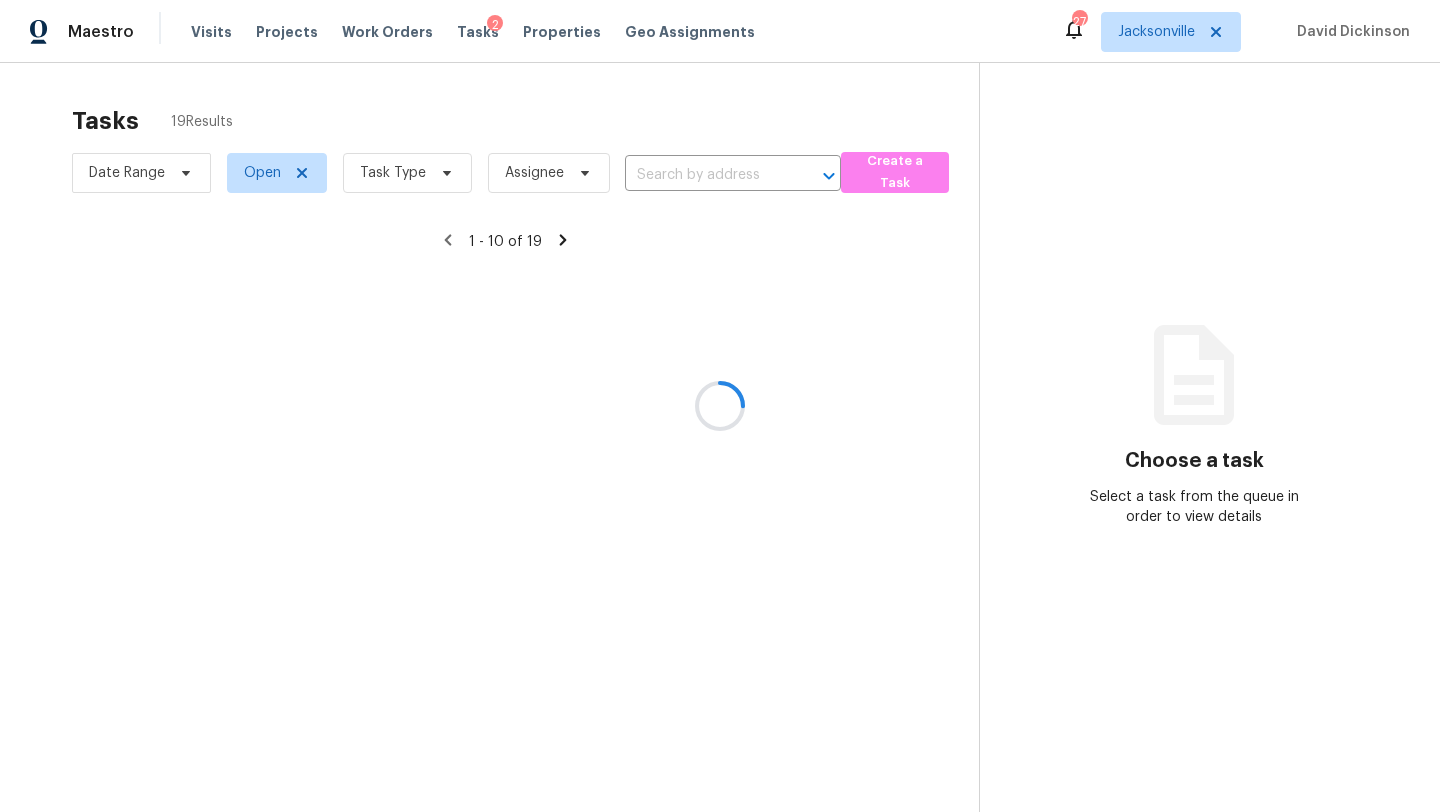 click at bounding box center [720, 406] 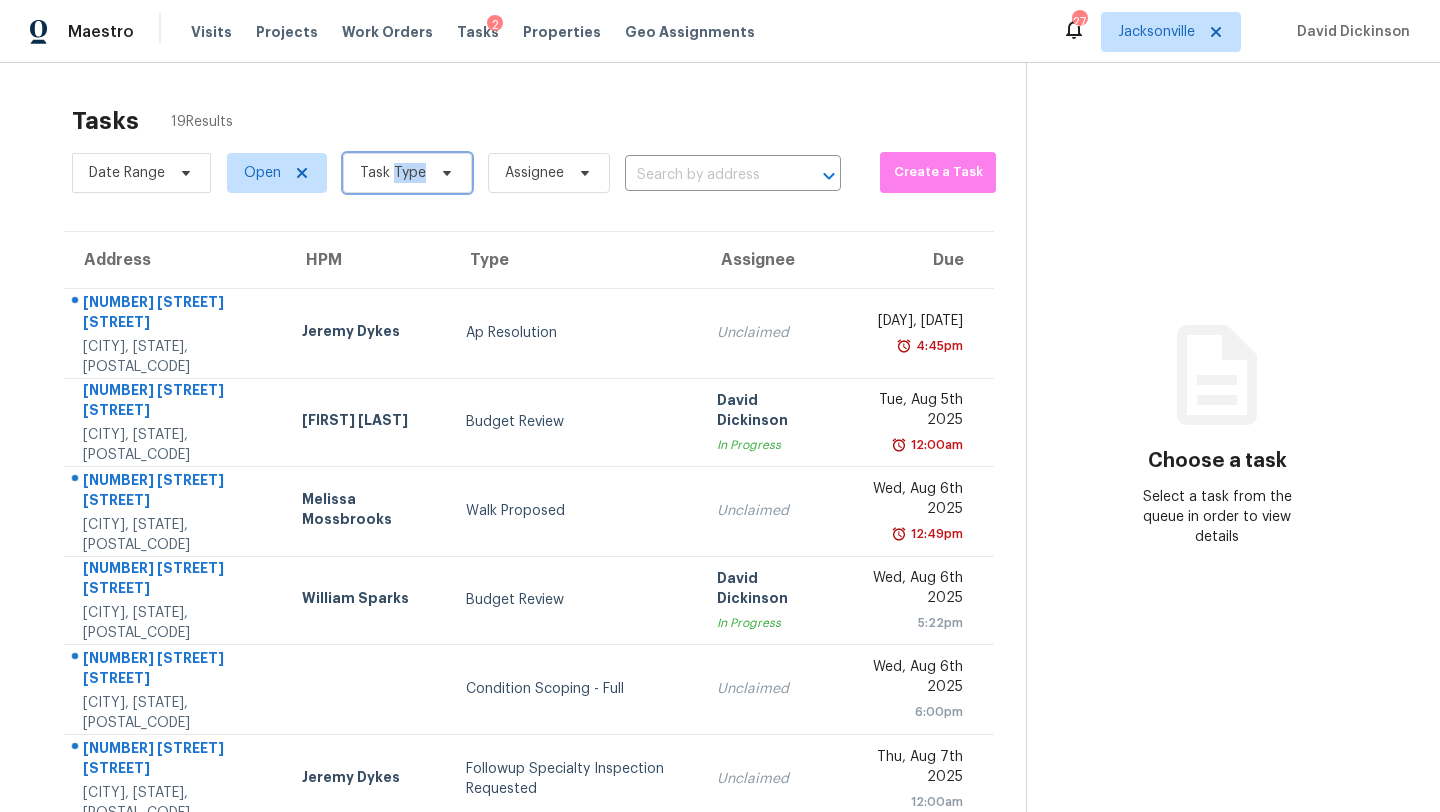 click on "Task Type" at bounding box center (393, 173) 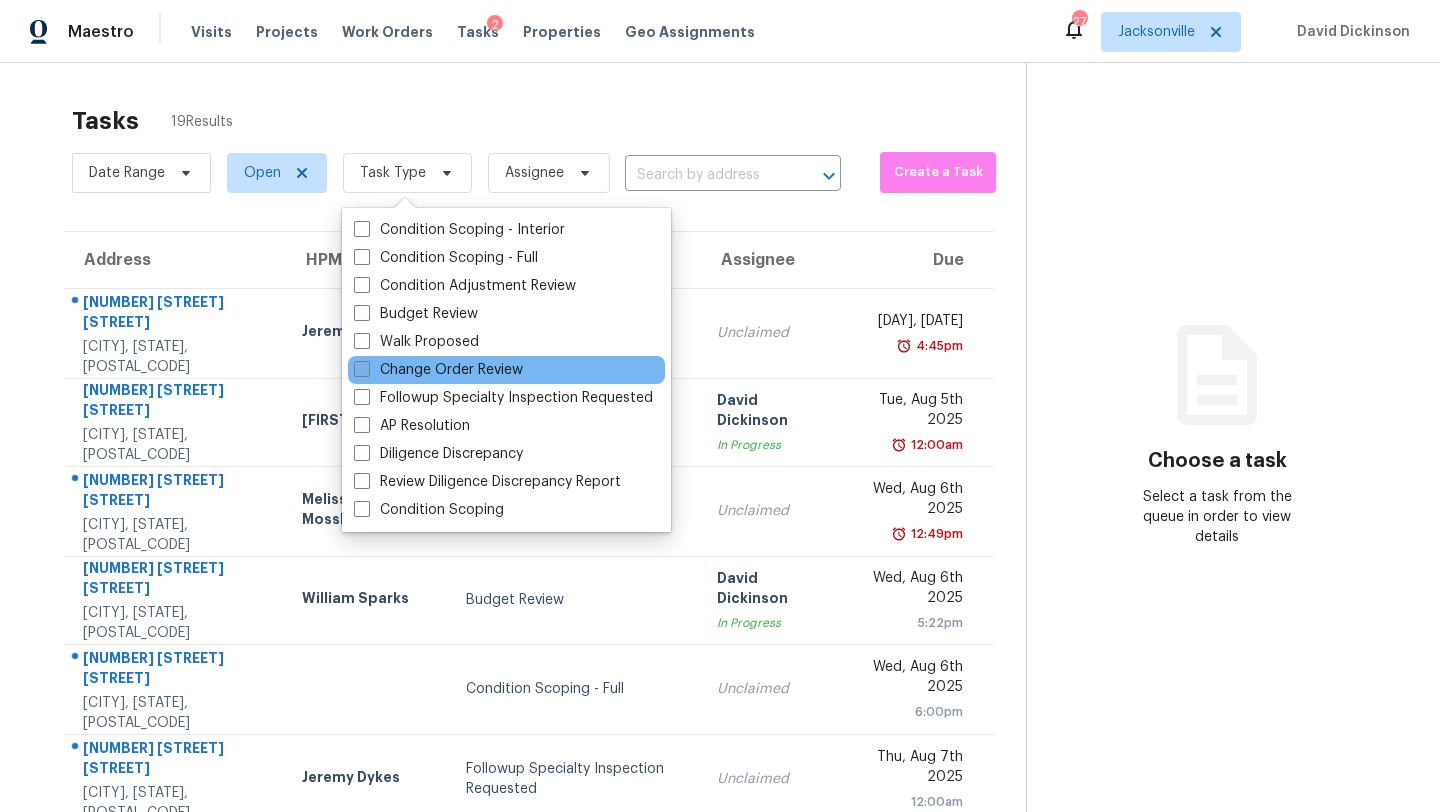 click on "Change Order Review" at bounding box center (438, 370) 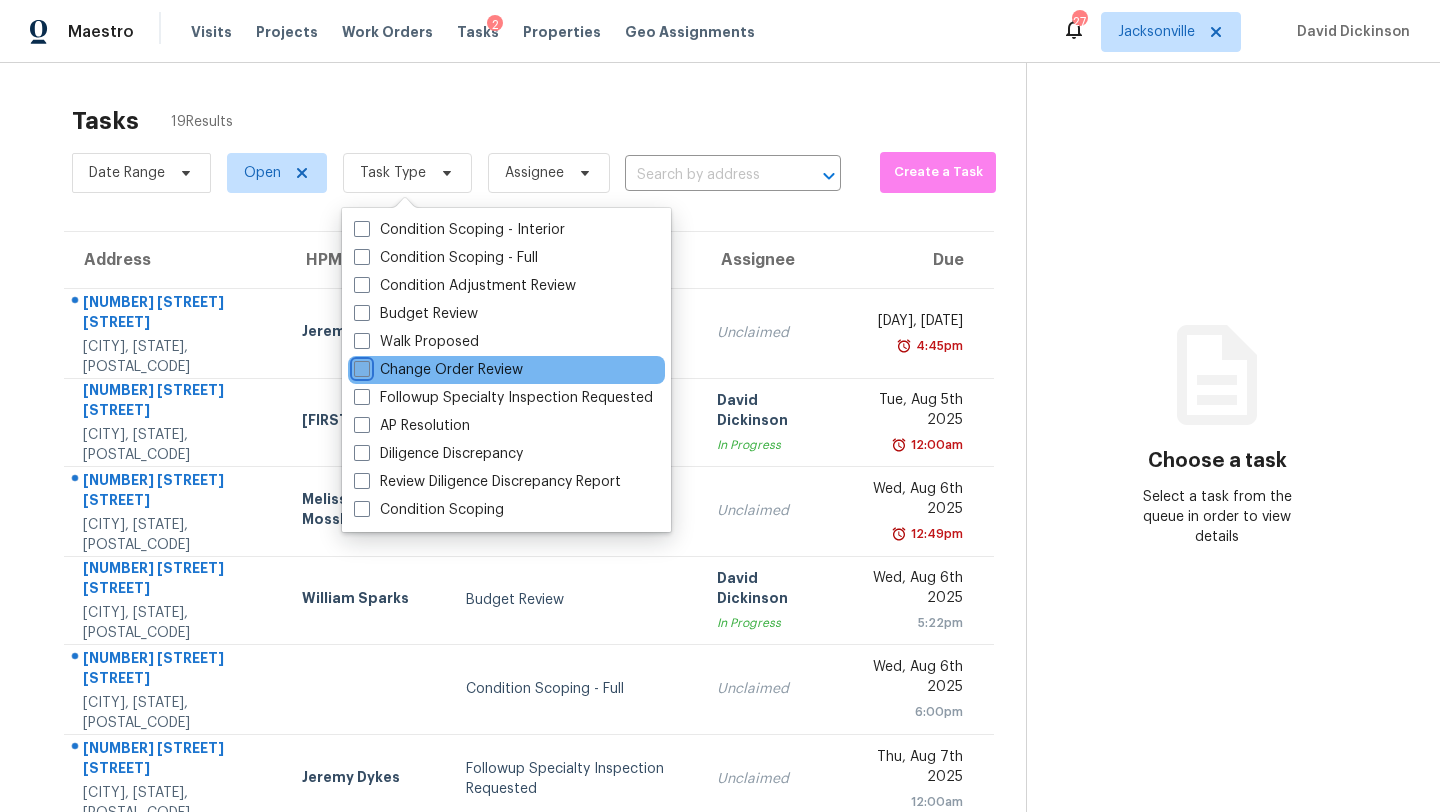 click on "Change Order Review" at bounding box center [360, 366] 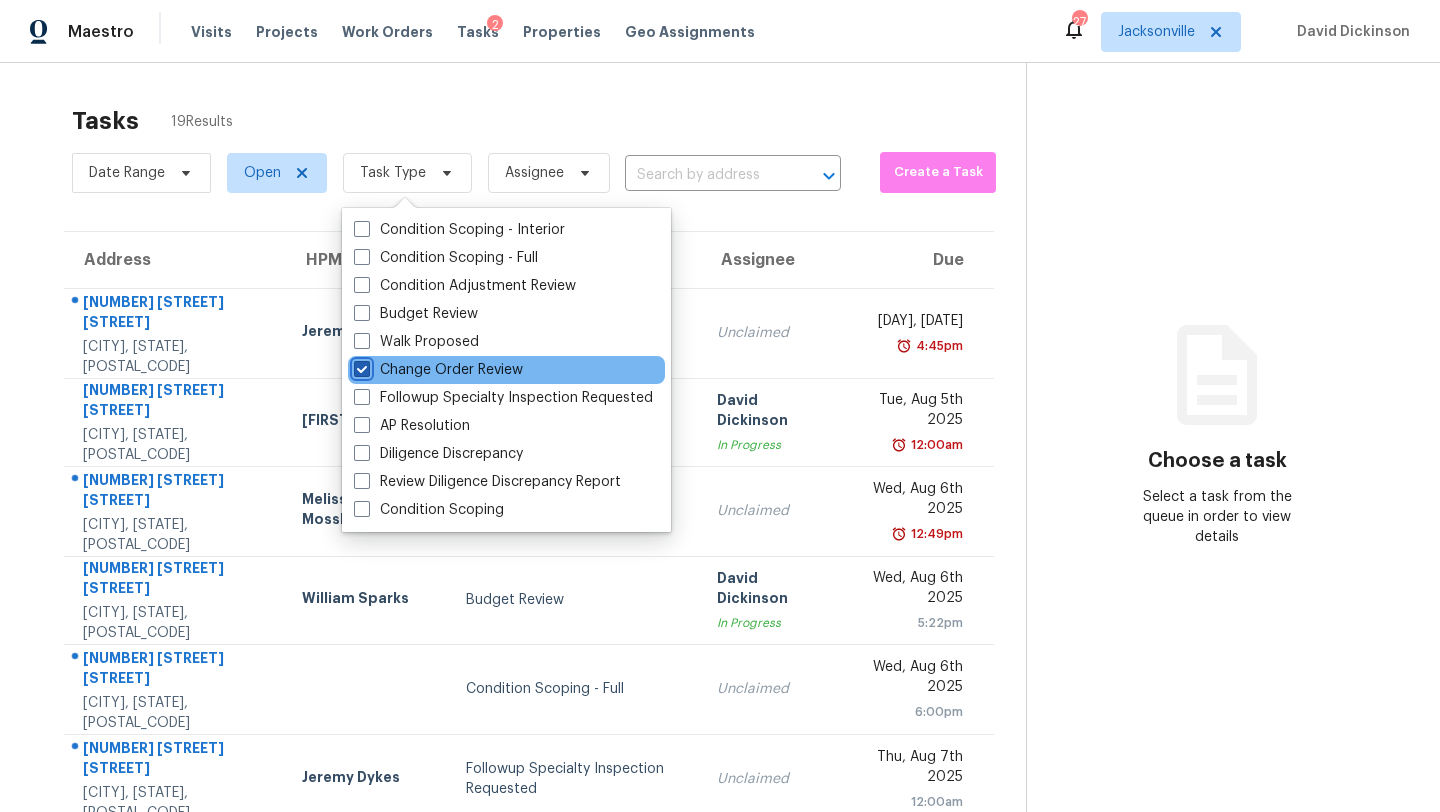 checkbox on "true" 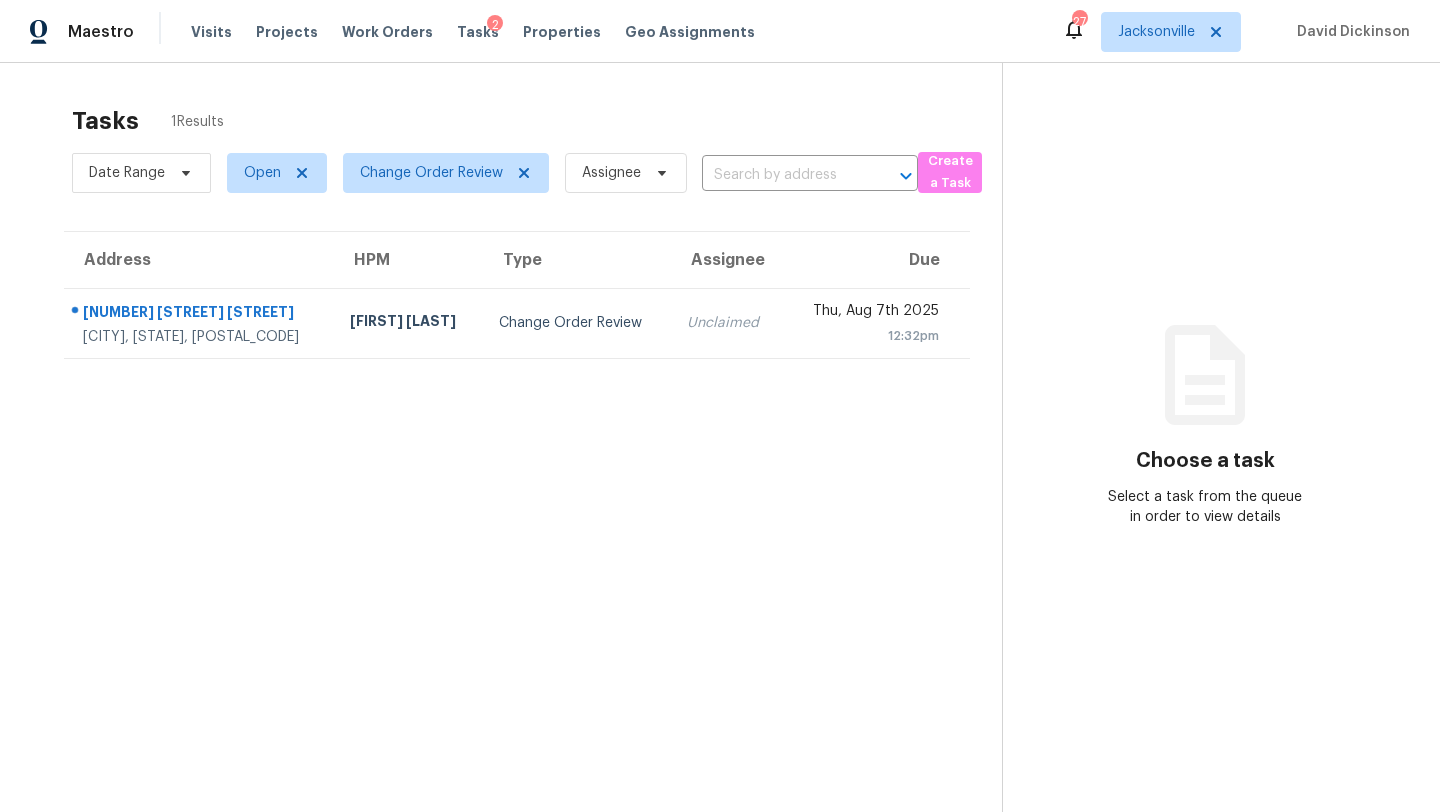 click on "Tasks 1  Results" at bounding box center (537, 121) 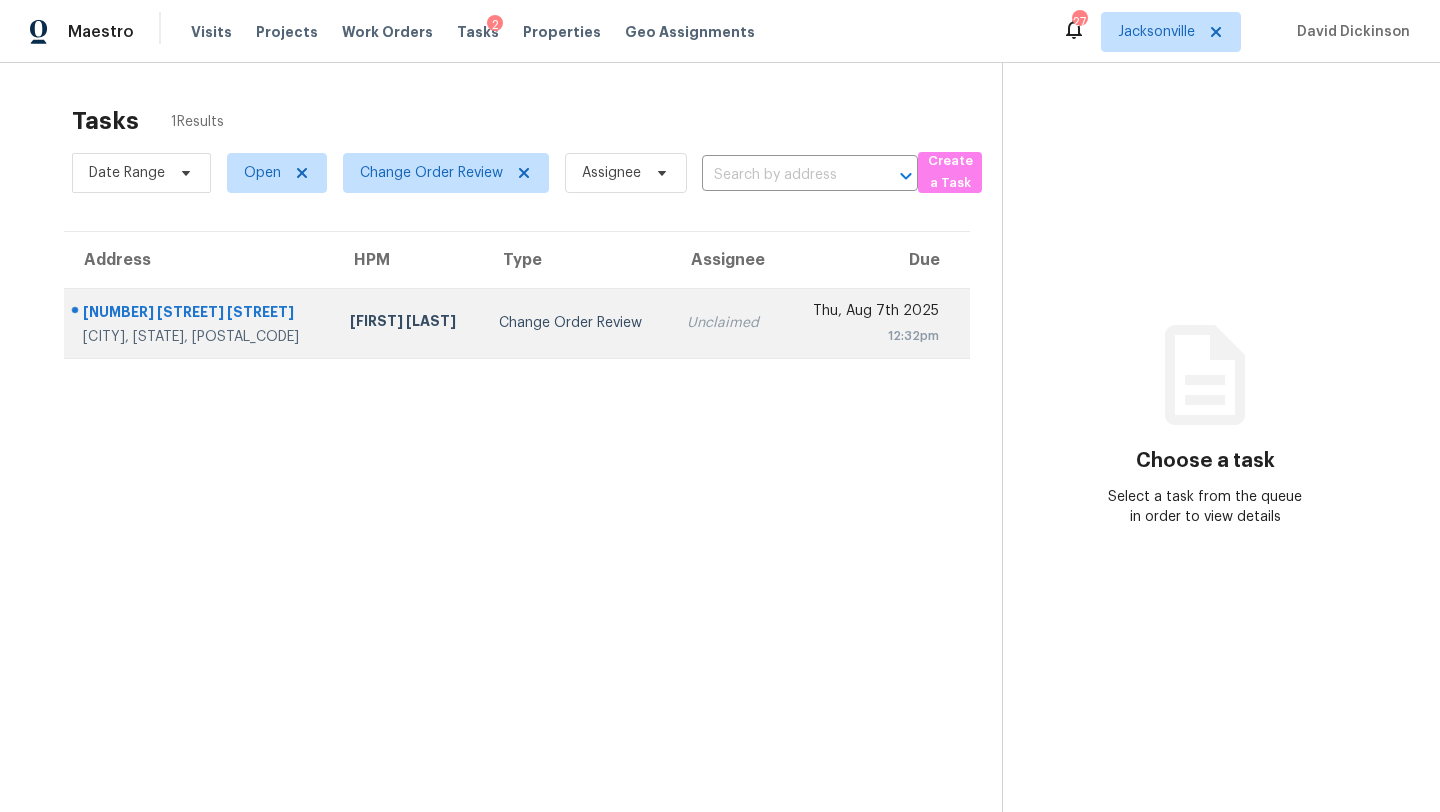 click on "David Puente Yanes" at bounding box center [408, 323] 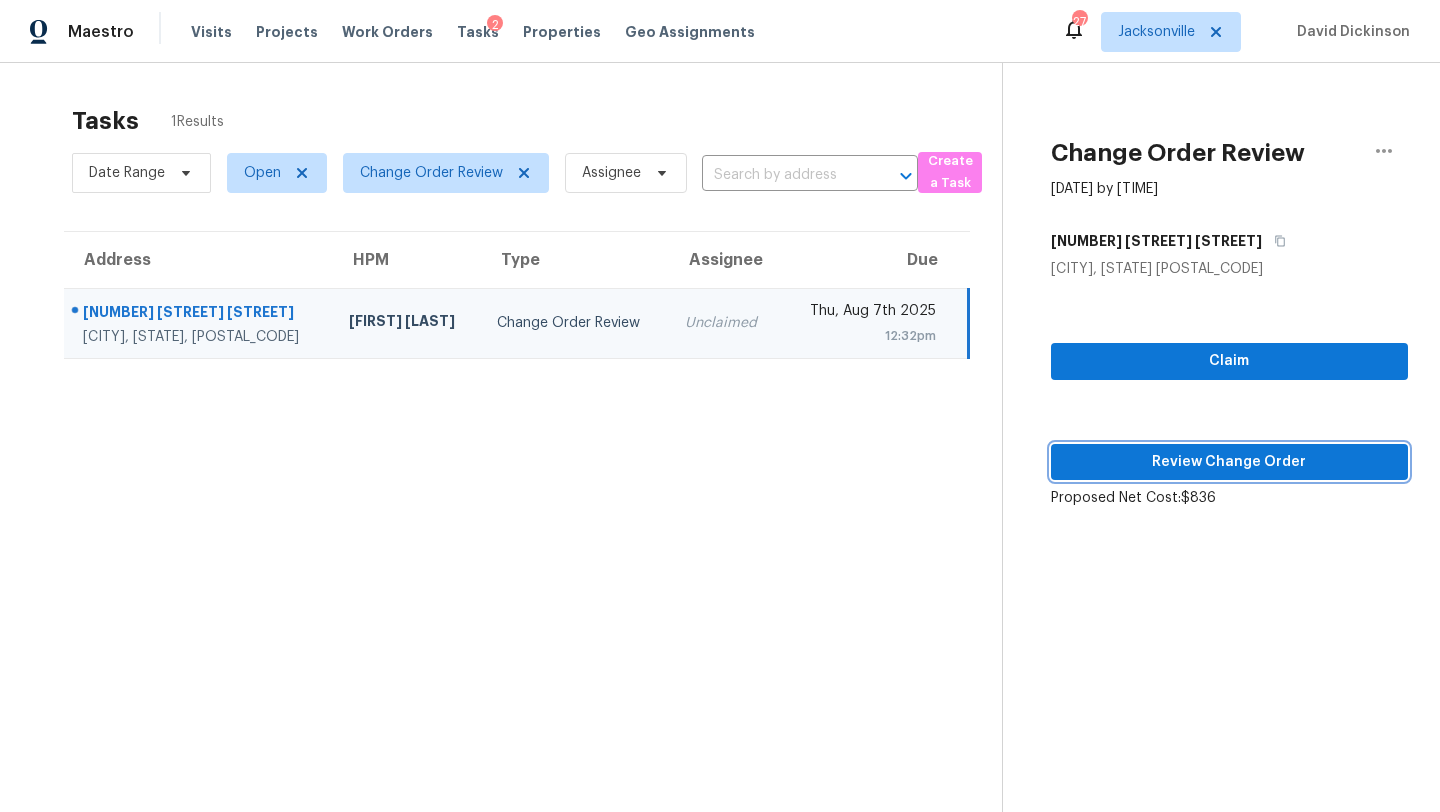 click on "Review Change Order" at bounding box center (1229, 462) 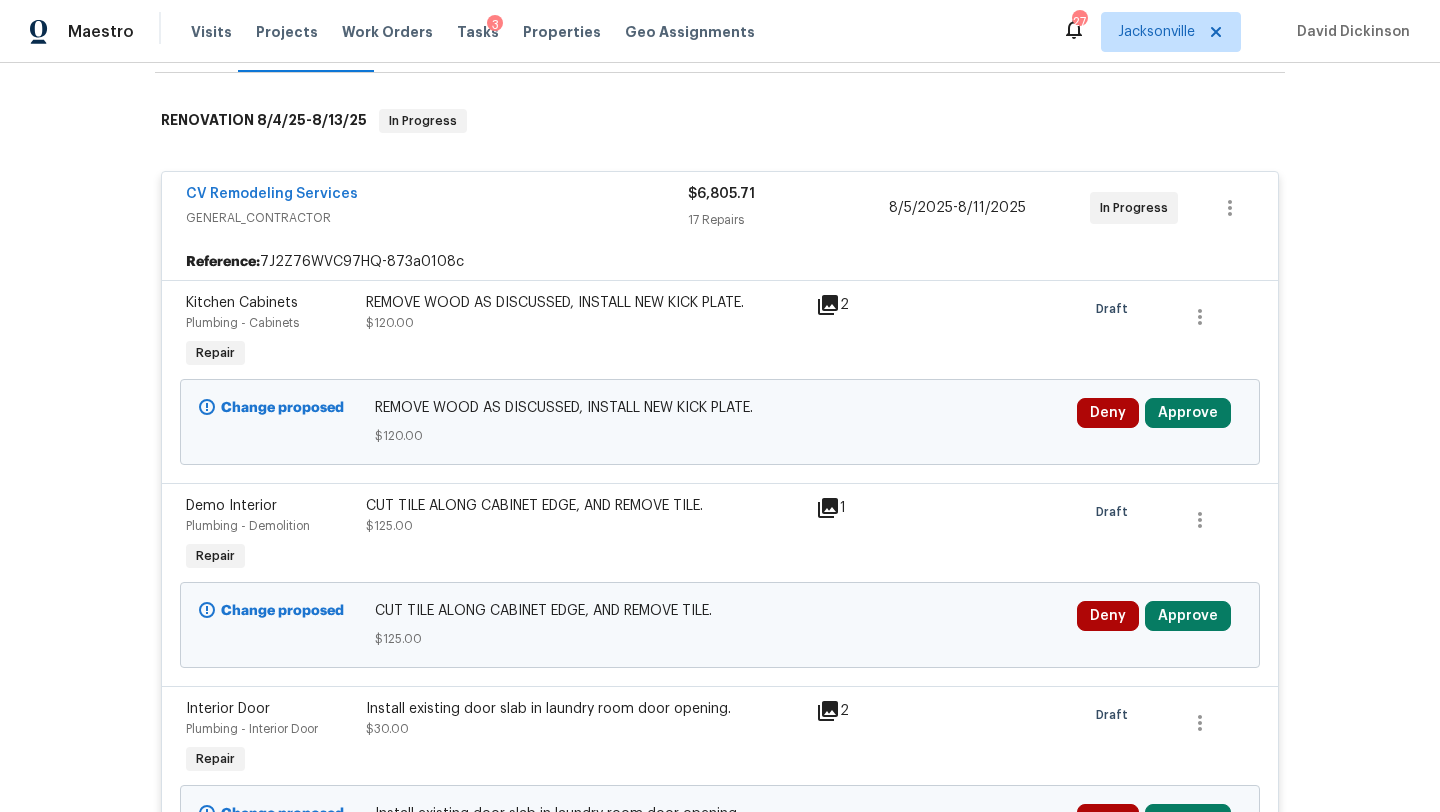 scroll, scrollTop: 338, scrollLeft: 0, axis: vertical 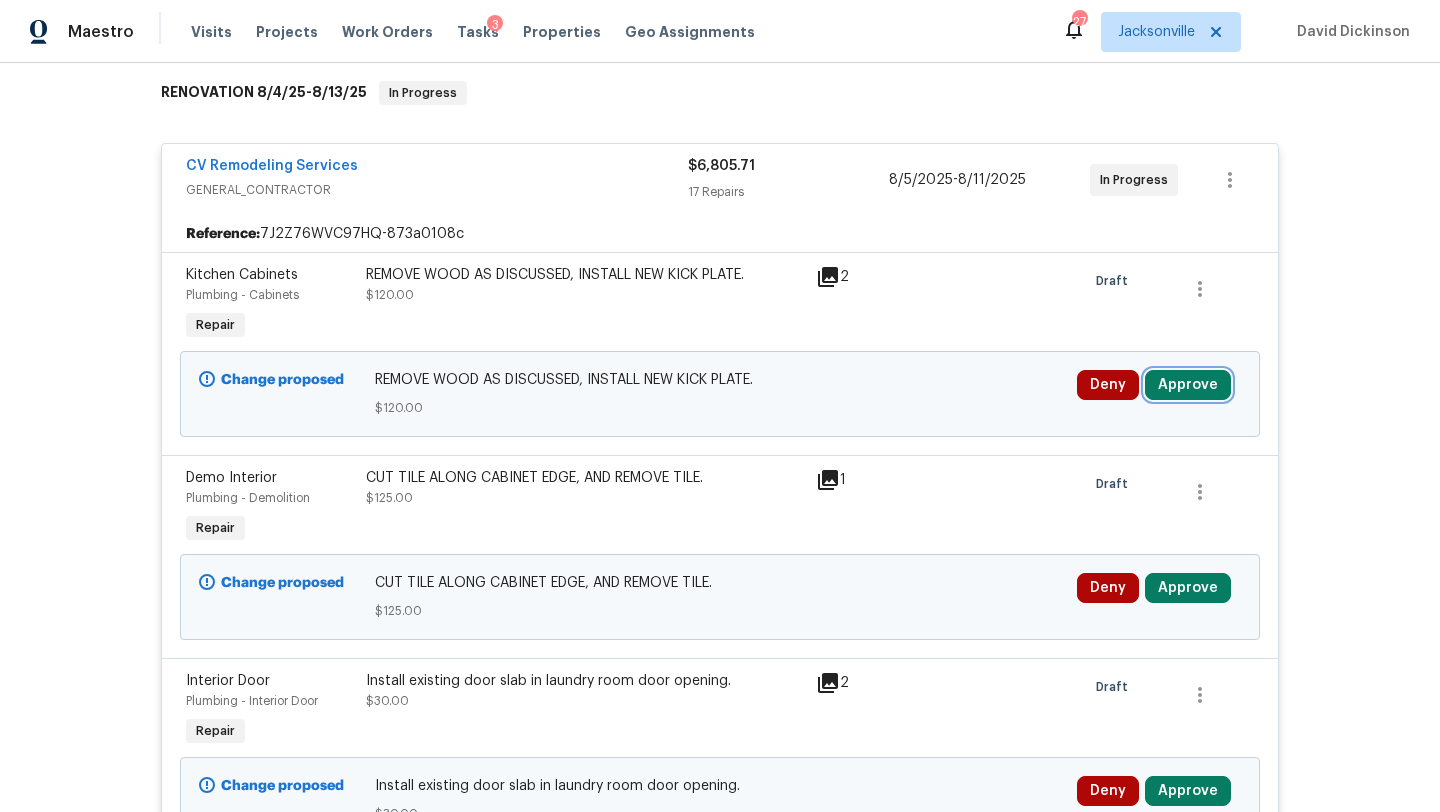 click on "Approve" at bounding box center [1188, 385] 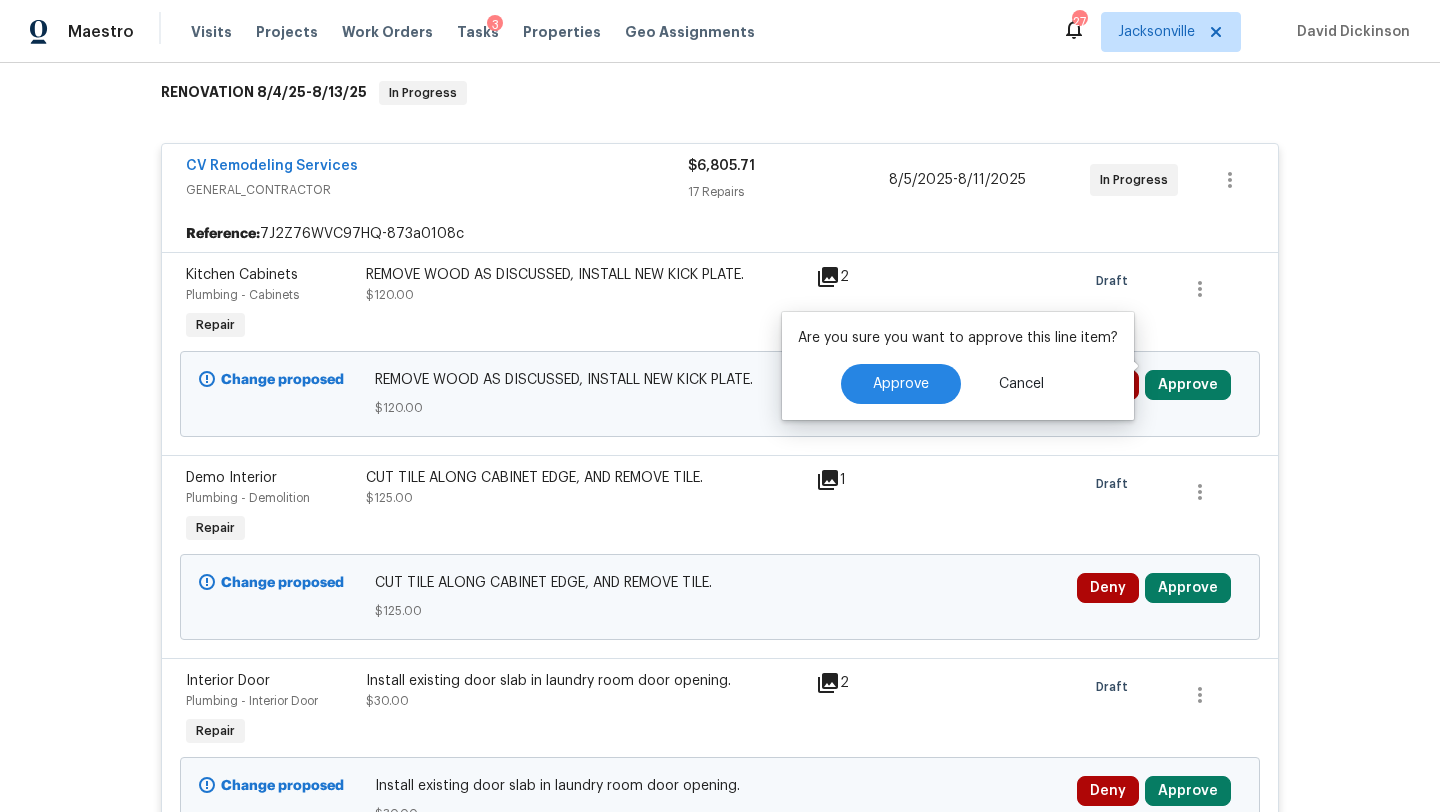 click on "Are you sure you want to approve this line item? Approve Cancel" at bounding box center (958, 366) 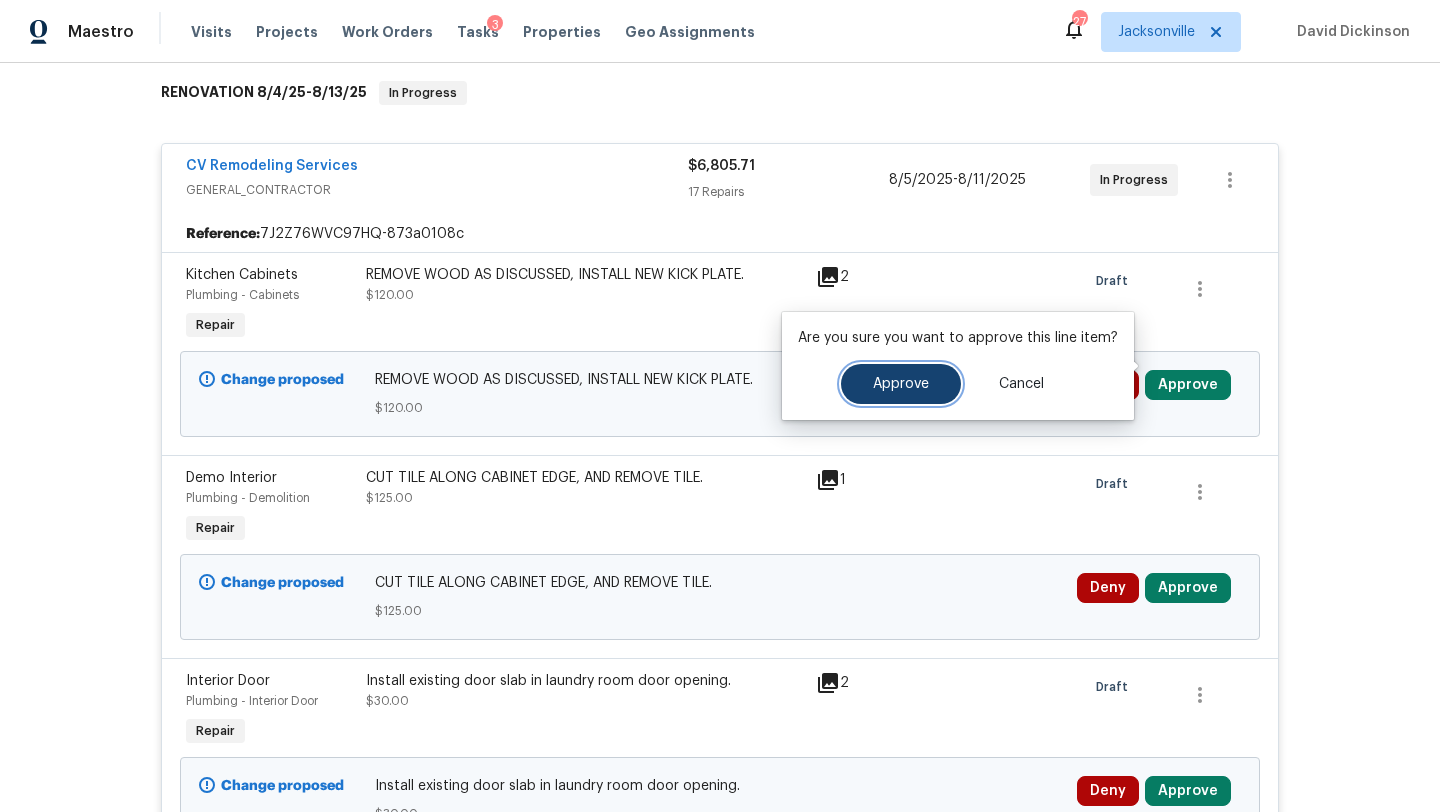 click on "Approve" at bounding box center (901, 384) 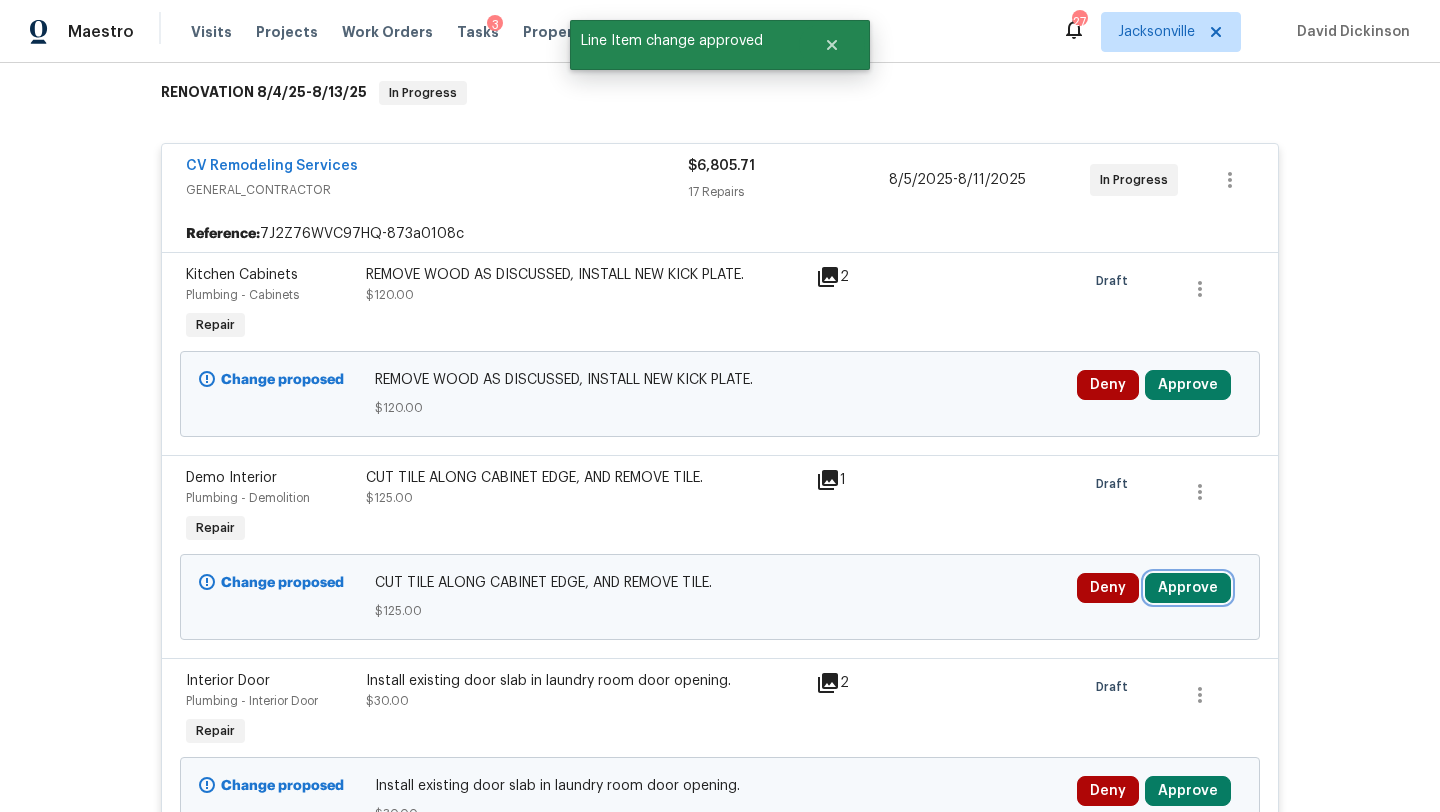 click on "Approve" at bounding box center [1188, 588] 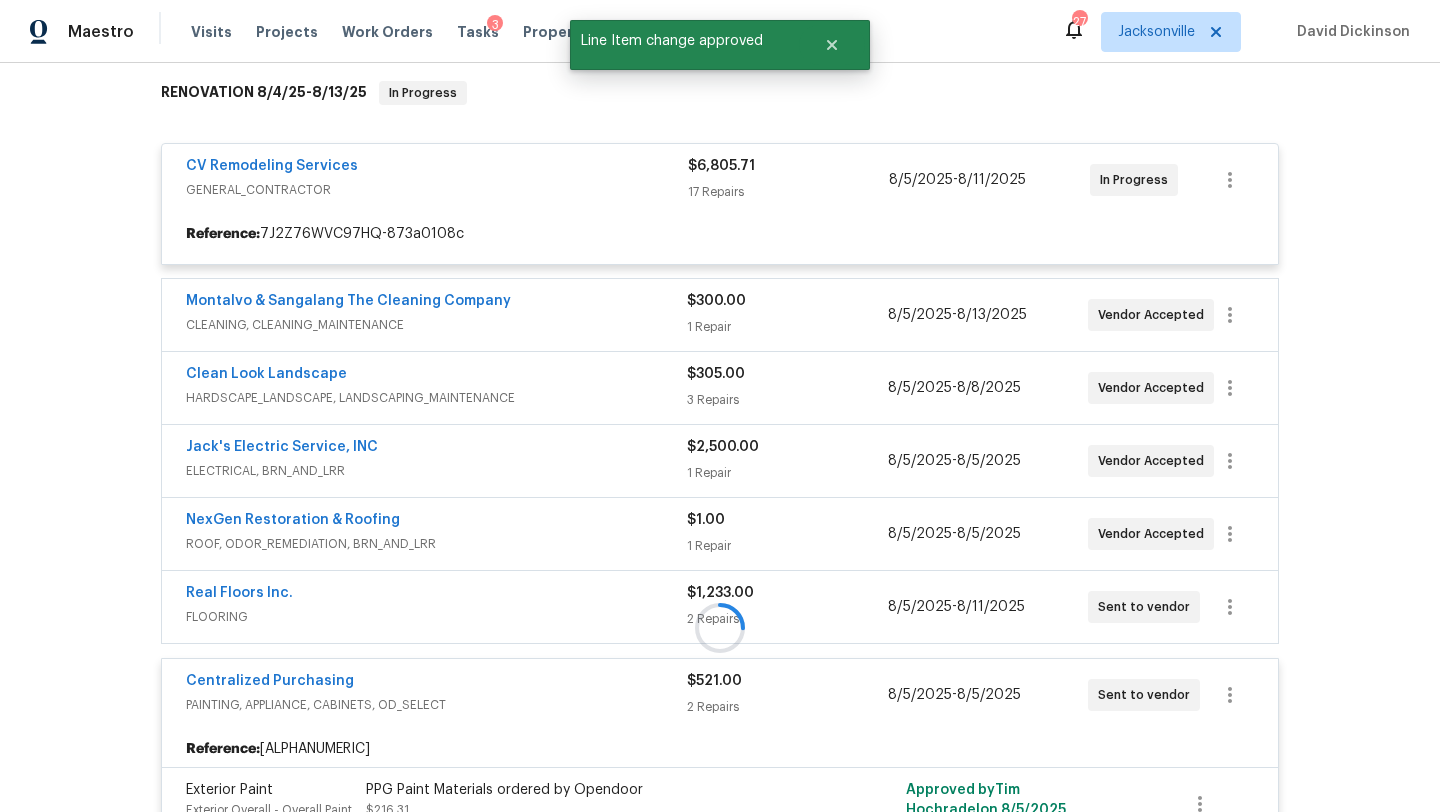 click at bounding box center [720, 627] 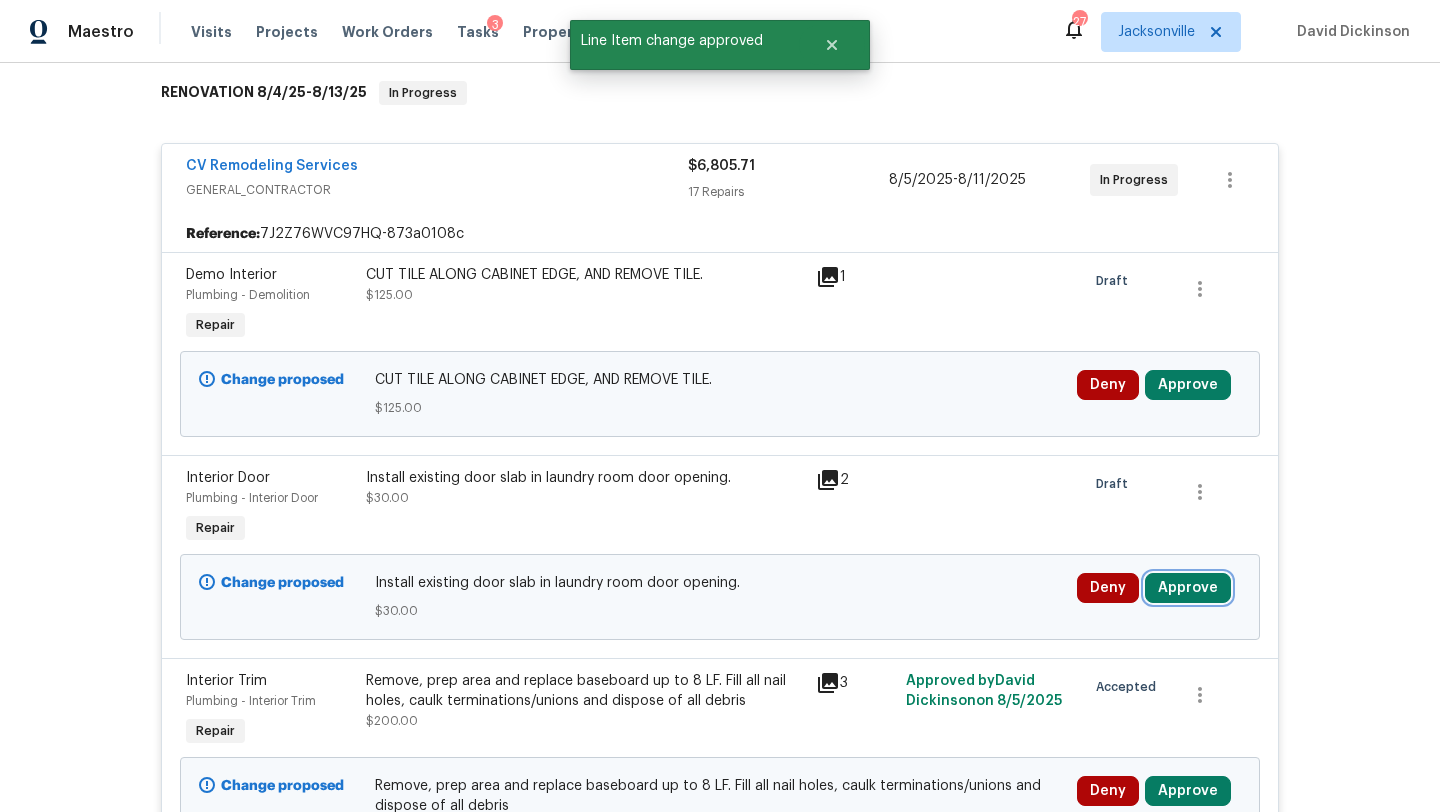 click on "Approve" at bounding box center (1188, 588) 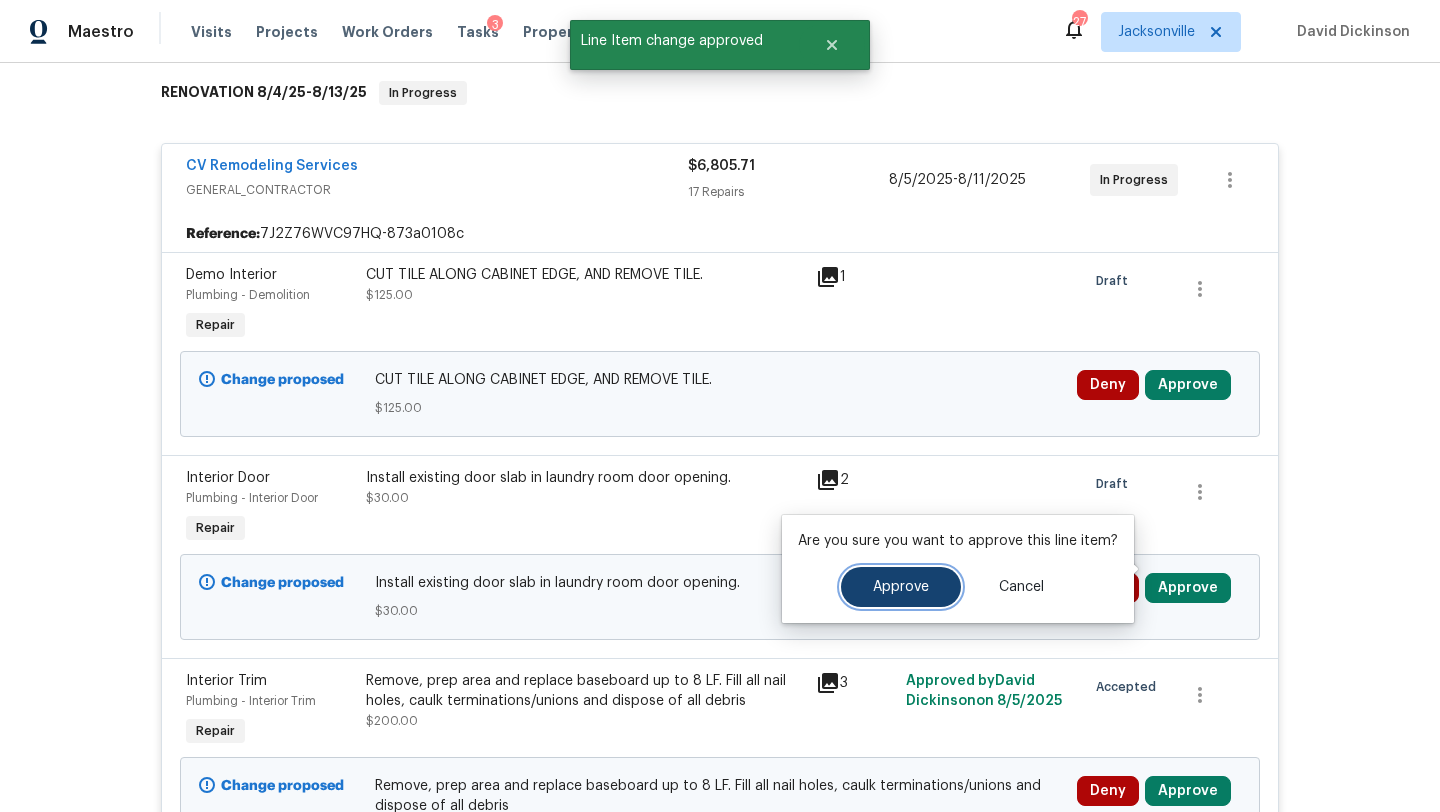 click on "Approve" at bounding box center [901, 587] 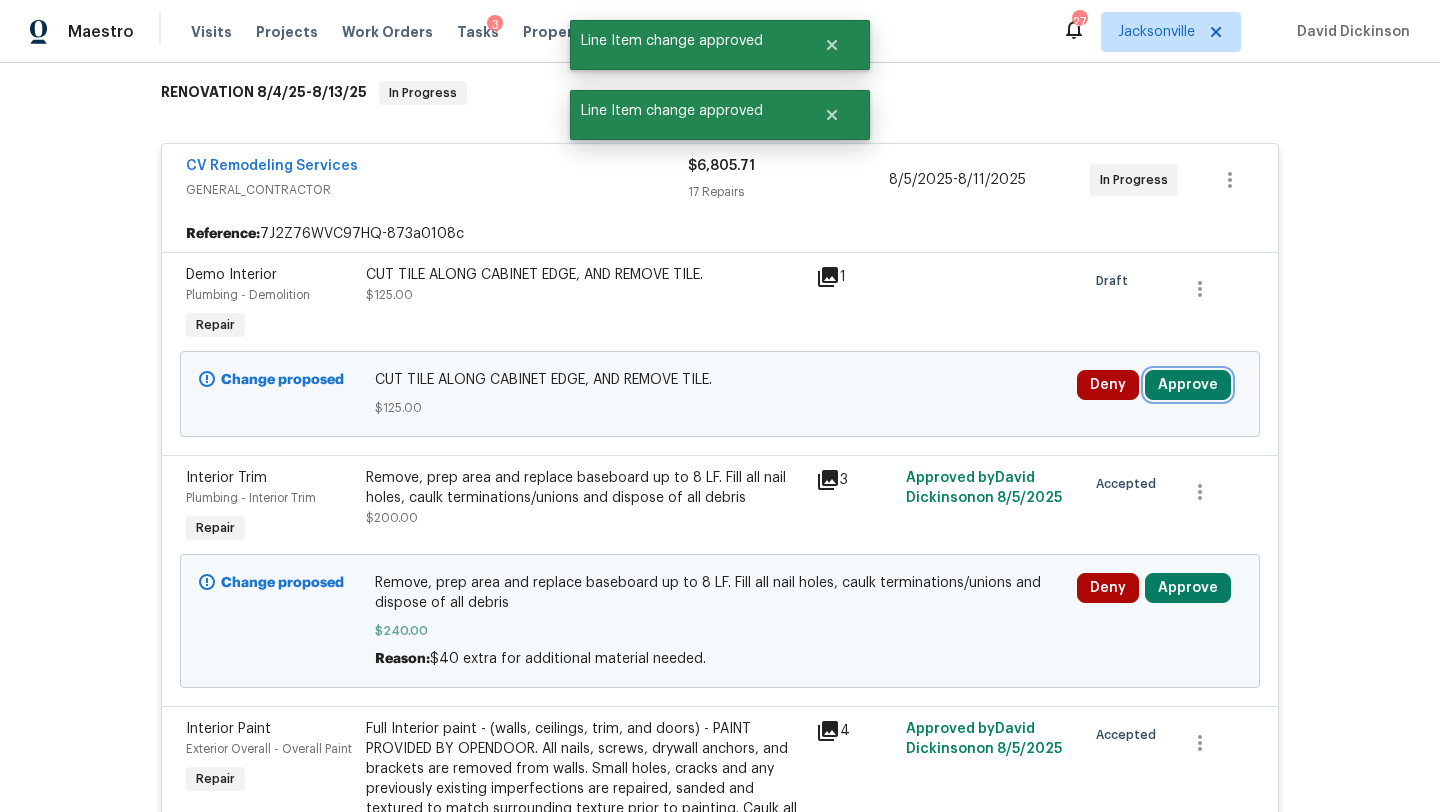 click on "Approve" at bounding box center (1188, 385) 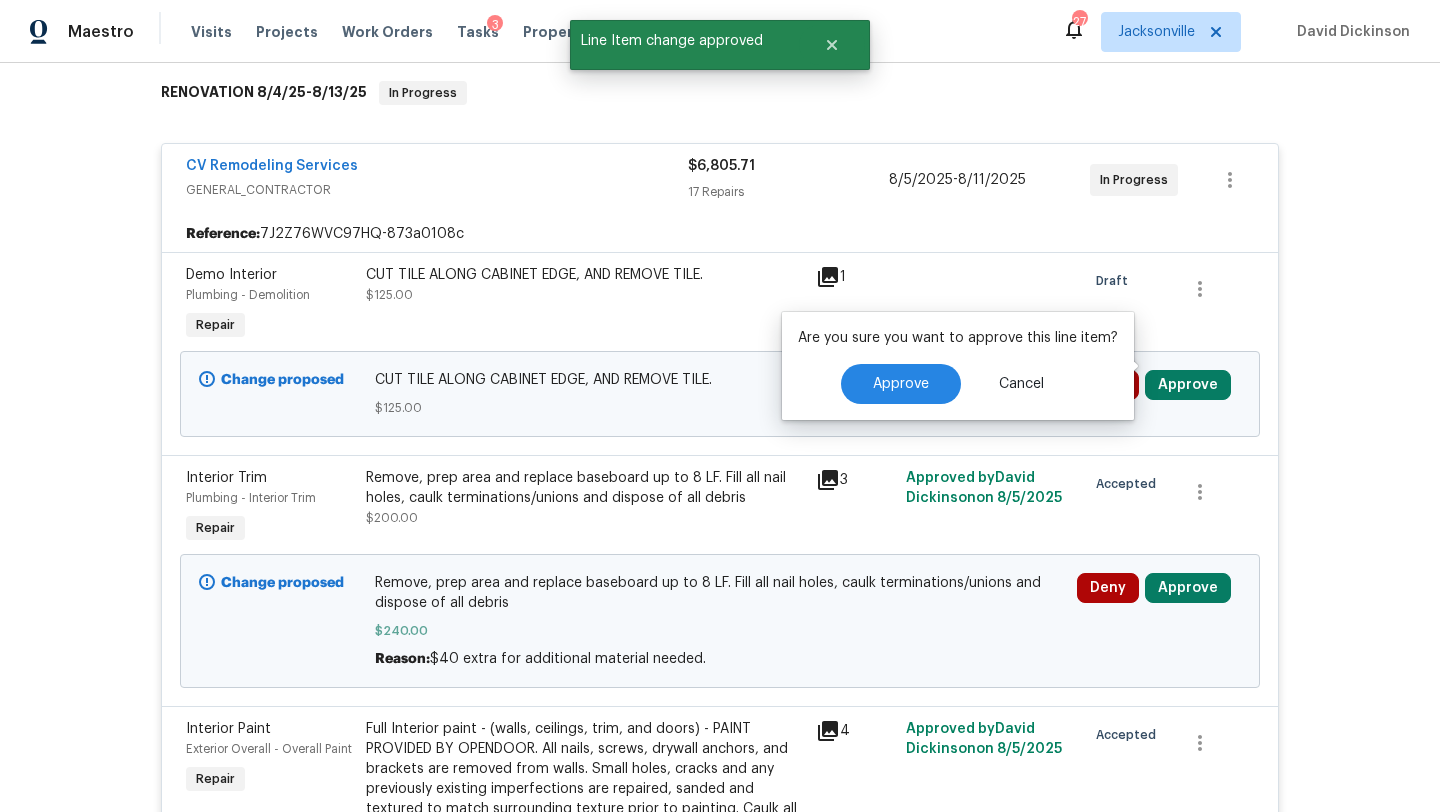 click on "Approve Cancel" at bounding box center (958, 384) 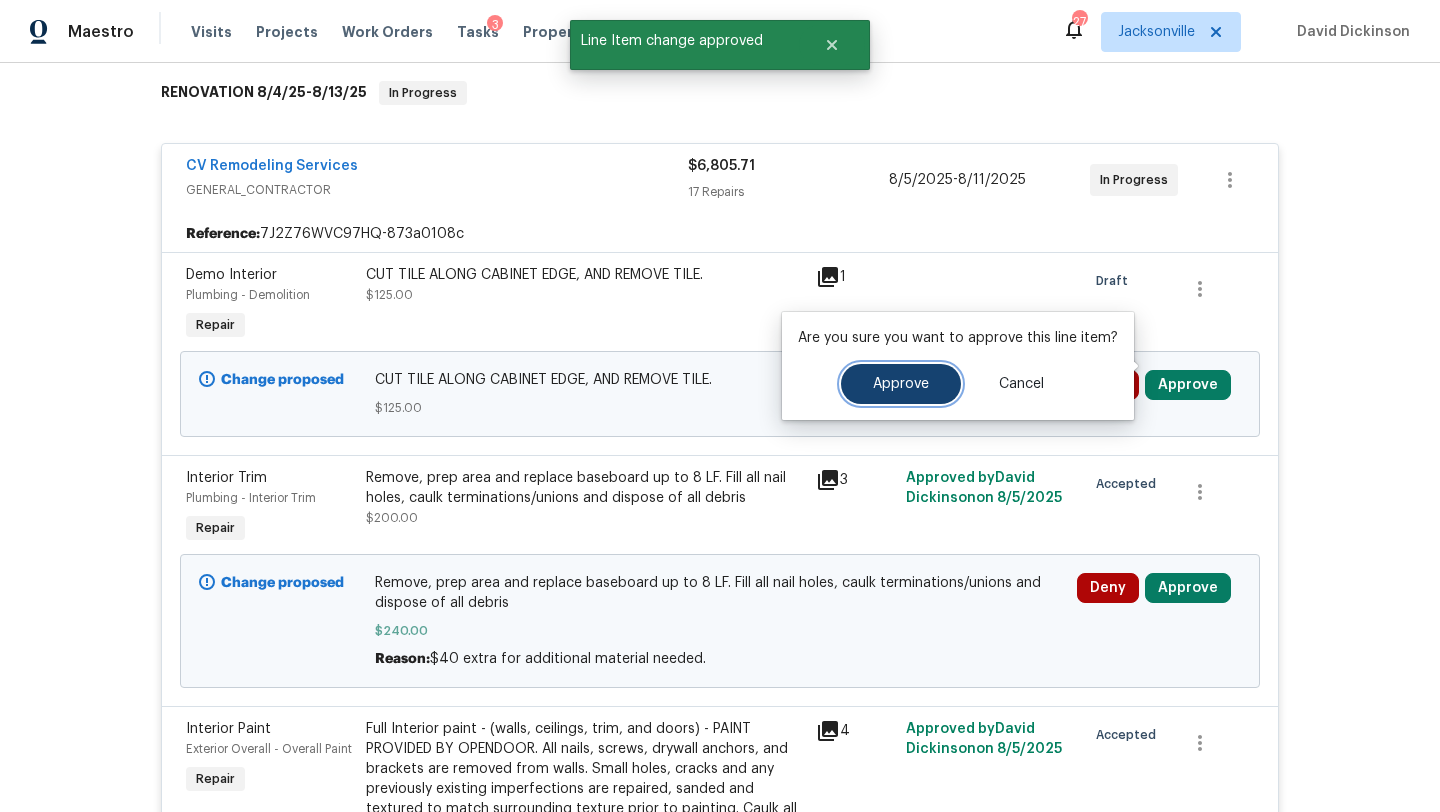 click on "Approve" at bounding box center [901, 384] 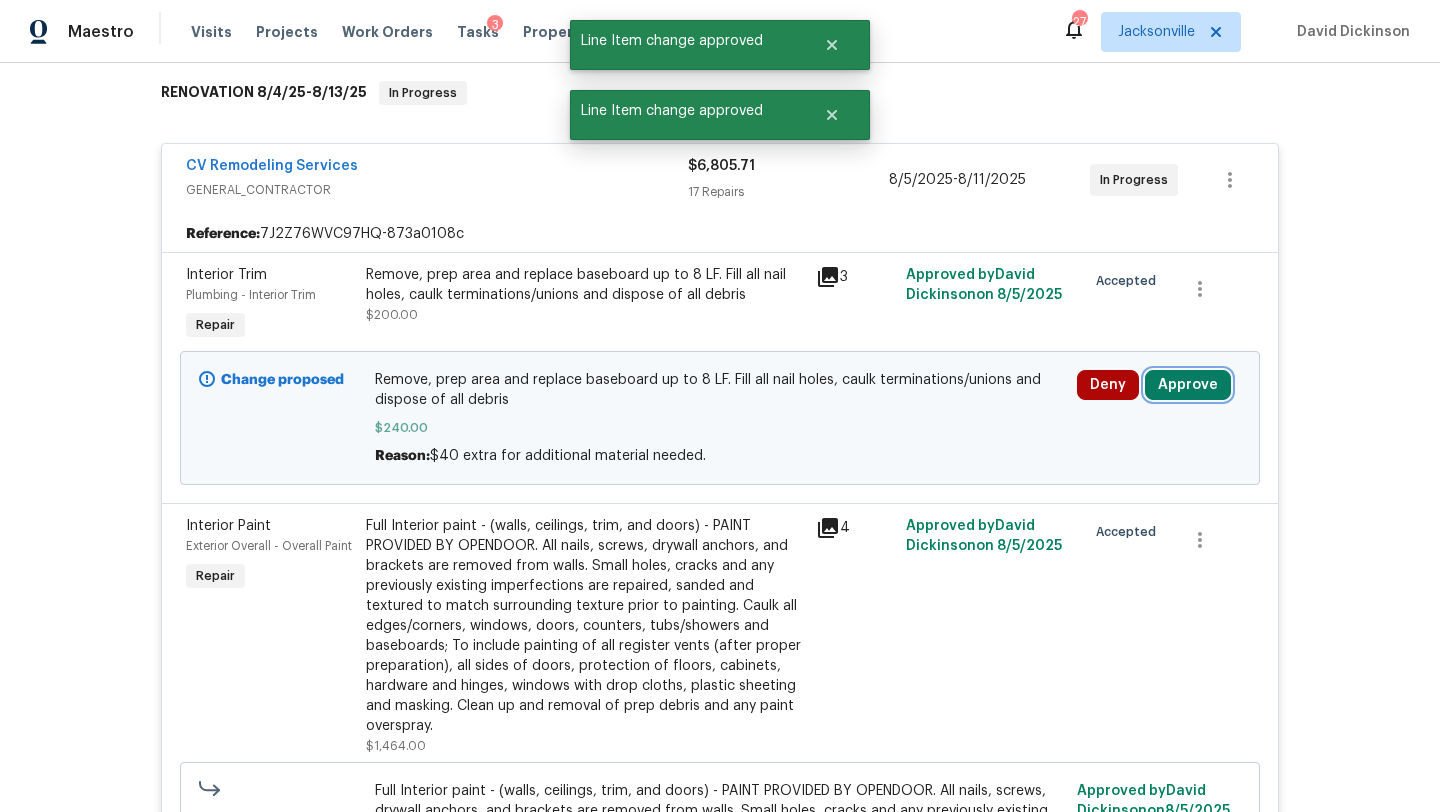 click on "Approve" at bounding box center [1188, 385] 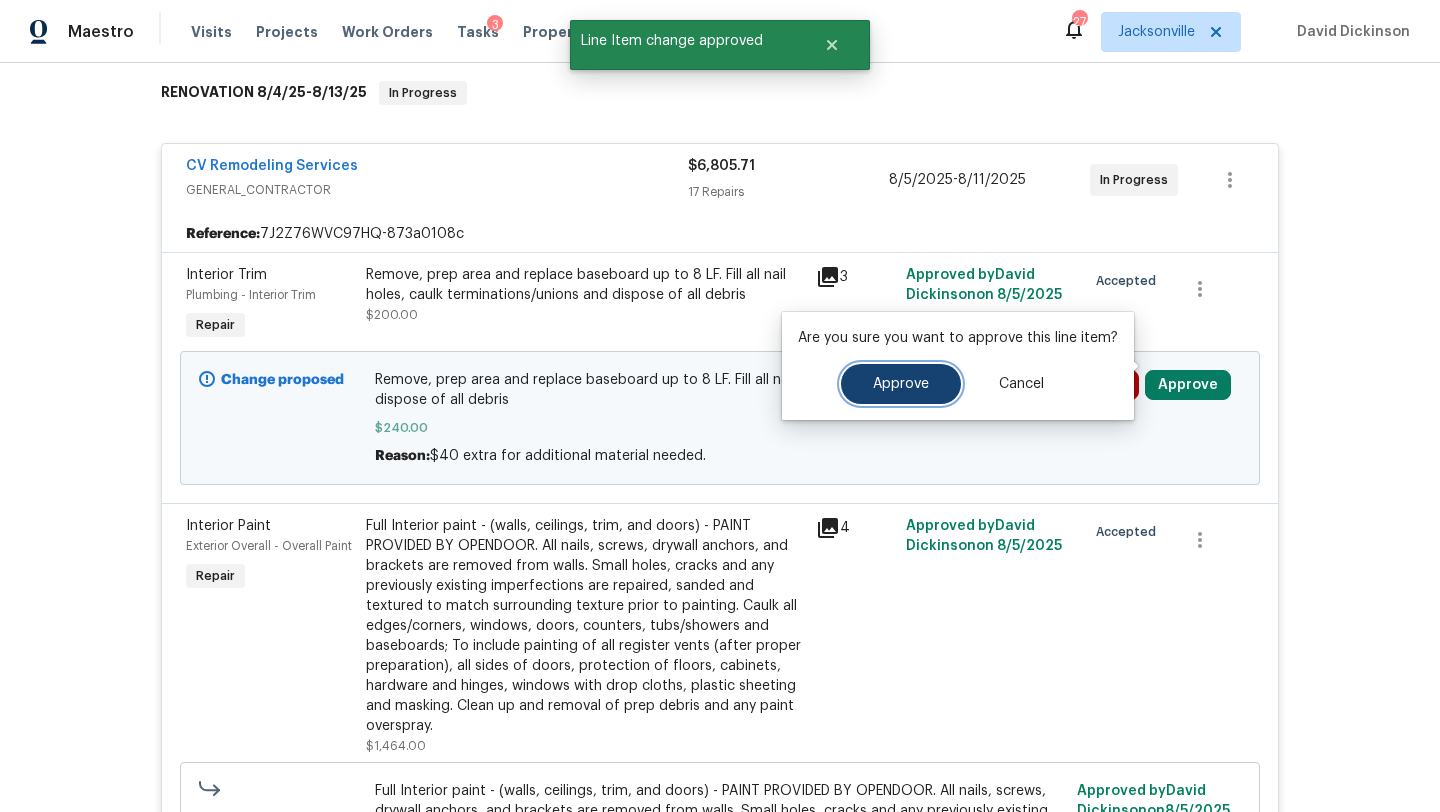 click on "Approve" at bounding box center (901, 384) 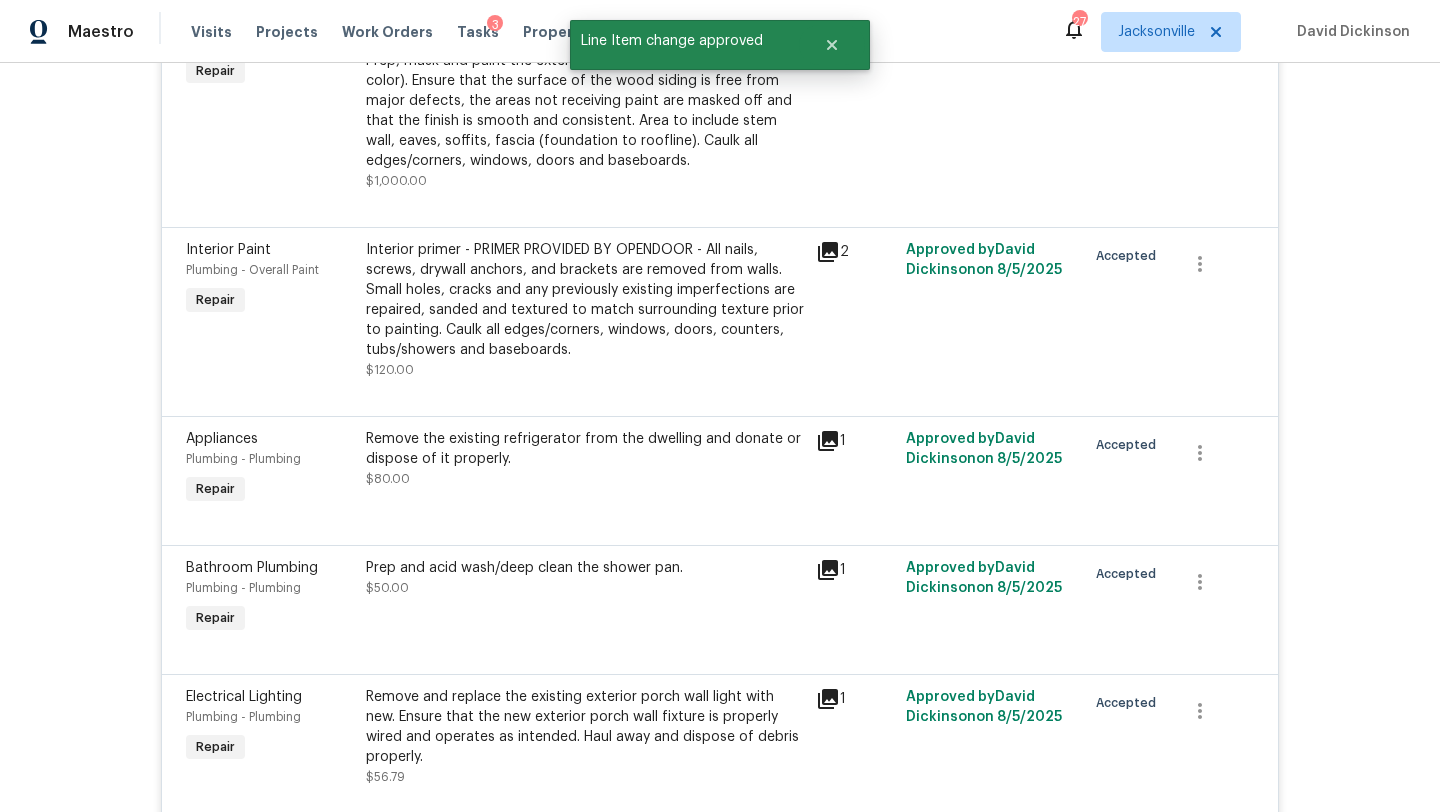 scroll, scrollTop: 4147, scrollLeft: 0, axis: vertical 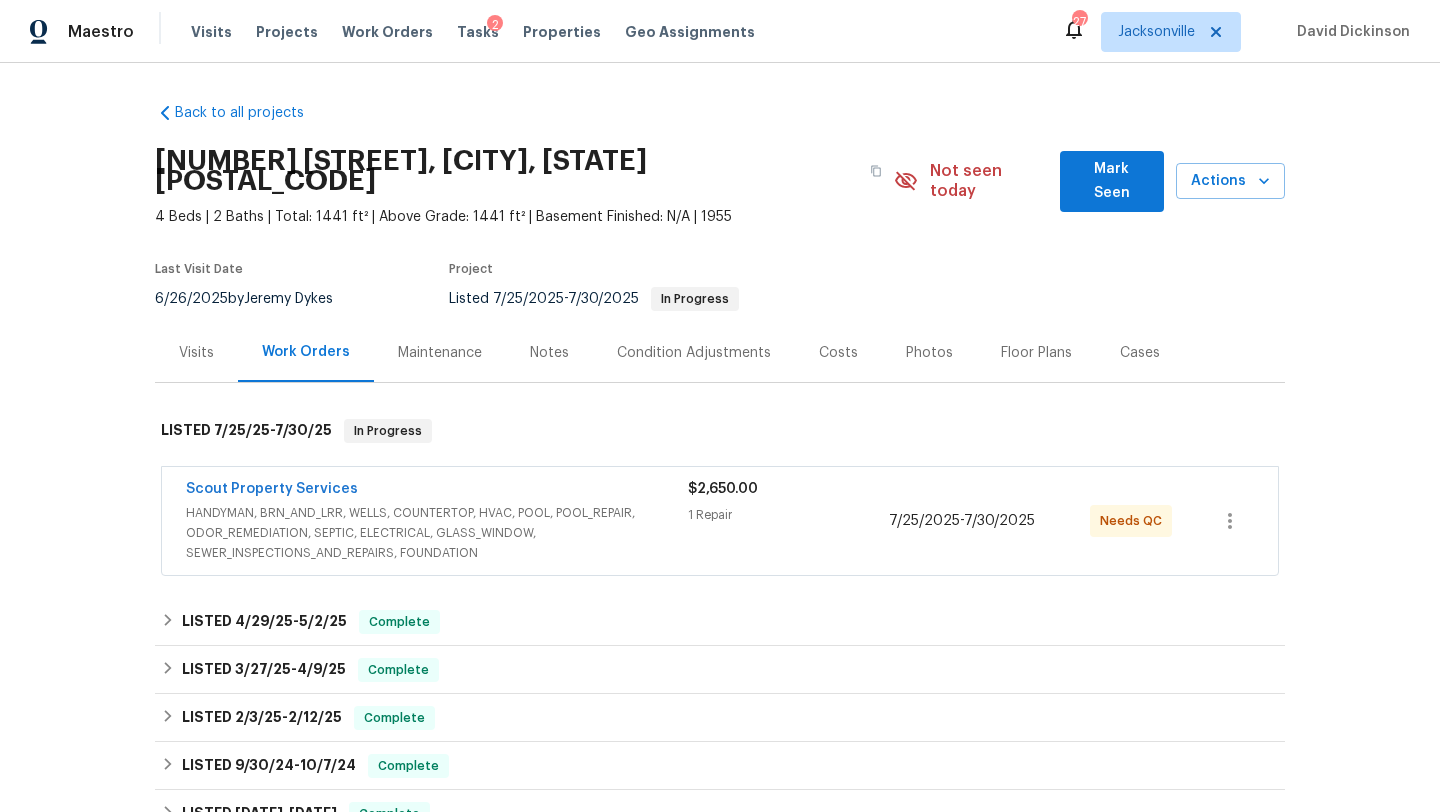 click on "HANDYMAN, BRN_AND_LRR, WELLS, COUNTERTOP, HVAC, POOL, POOL_REPAIR, ODOR_REMEDIATION, SEPTIC, ELECTRICAL, GLASS_WINDOW, SEWER_INSPECTIONS_AND_REPAIRS, FOUNDATION" at bounding box center [437, 533] 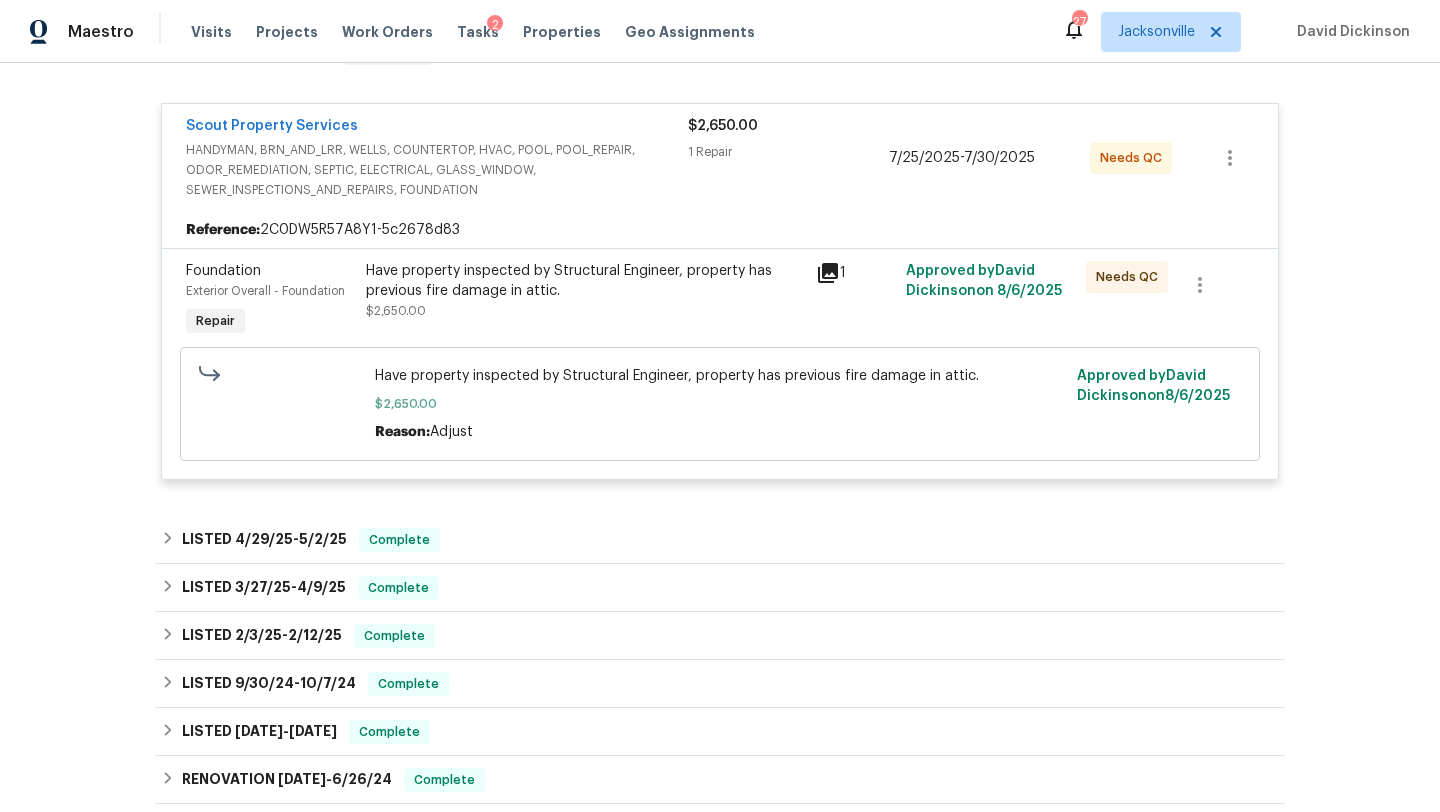 scroll, scrollTop: 385, scrollLeft: 0, axis: vertical 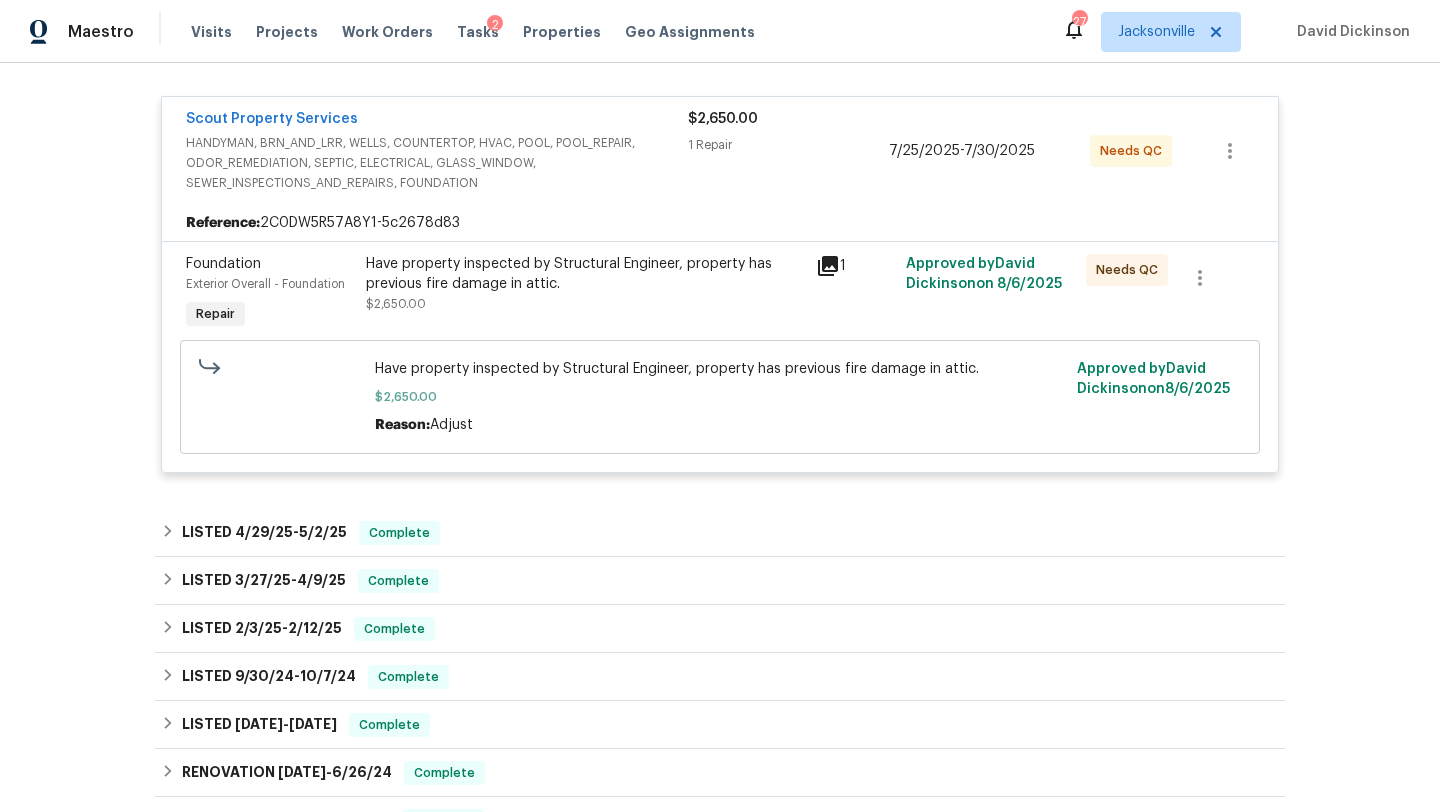 click on "Have property inspected by Structural Engineer, property has previous fire damage in attic." at bounding box center (585, 274) 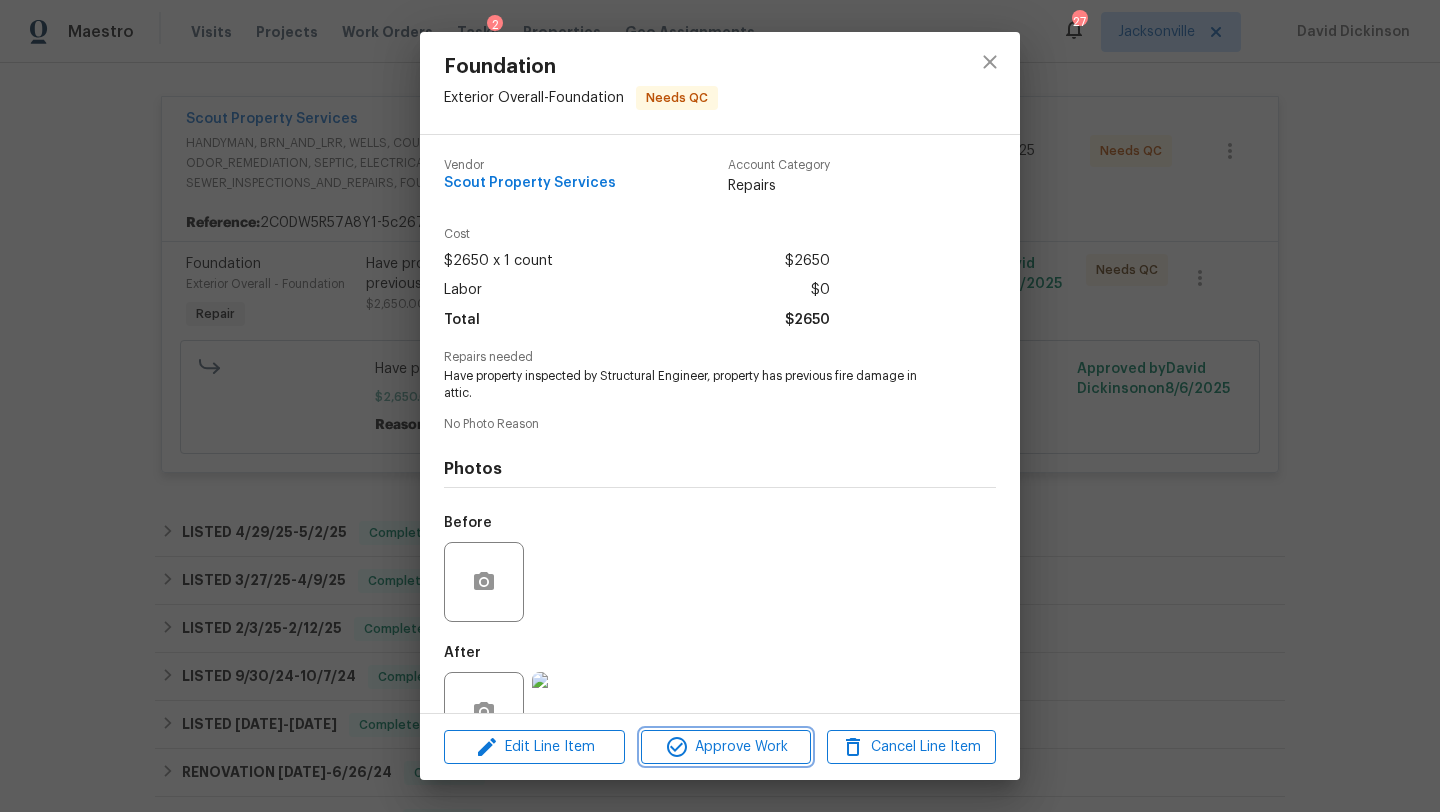 click on "Approve Work" at bounding box center (725, 747) 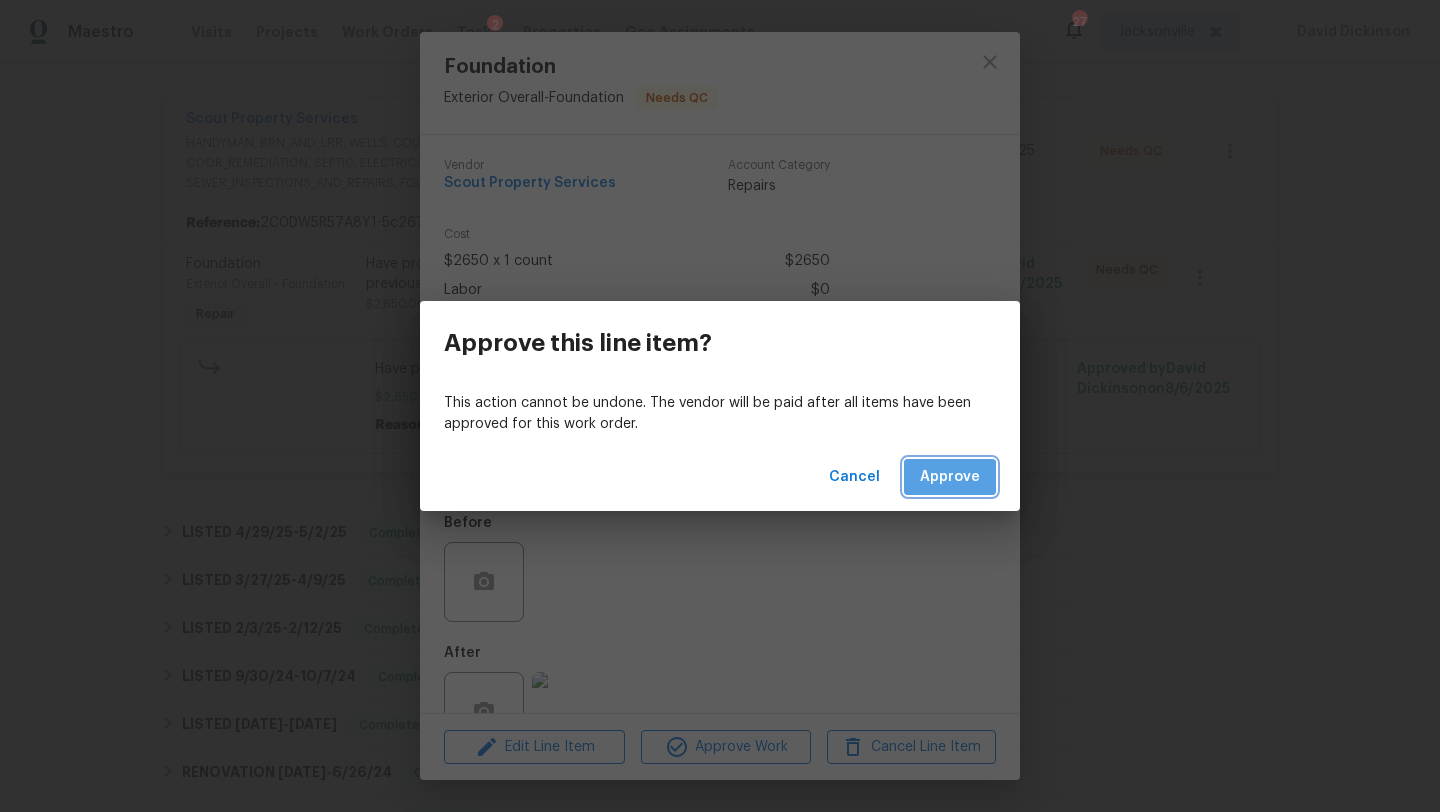 click on "Approve" at bounding box center (950, 477) 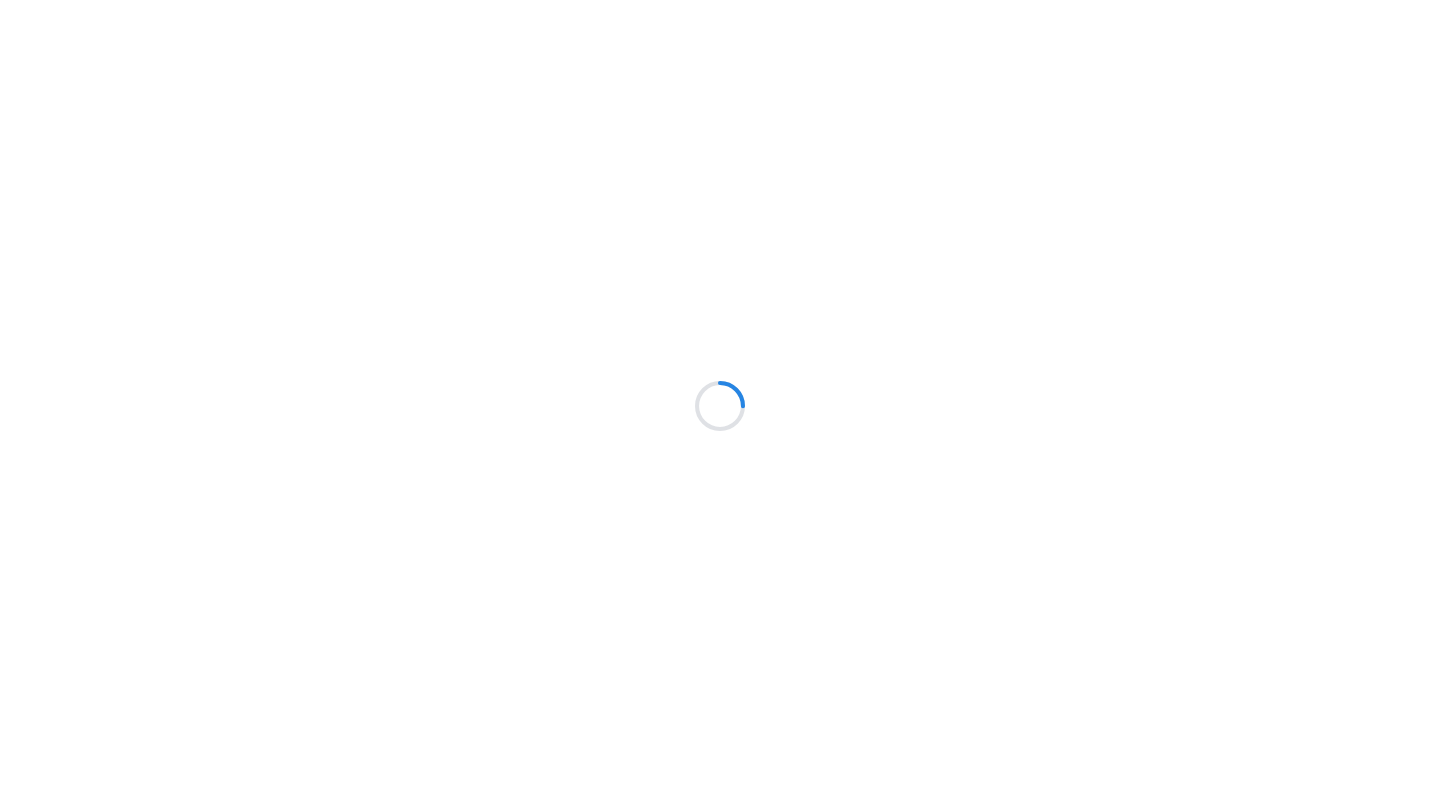 scroll, scrollTop: 0, scrollLeft: 0, axis: both 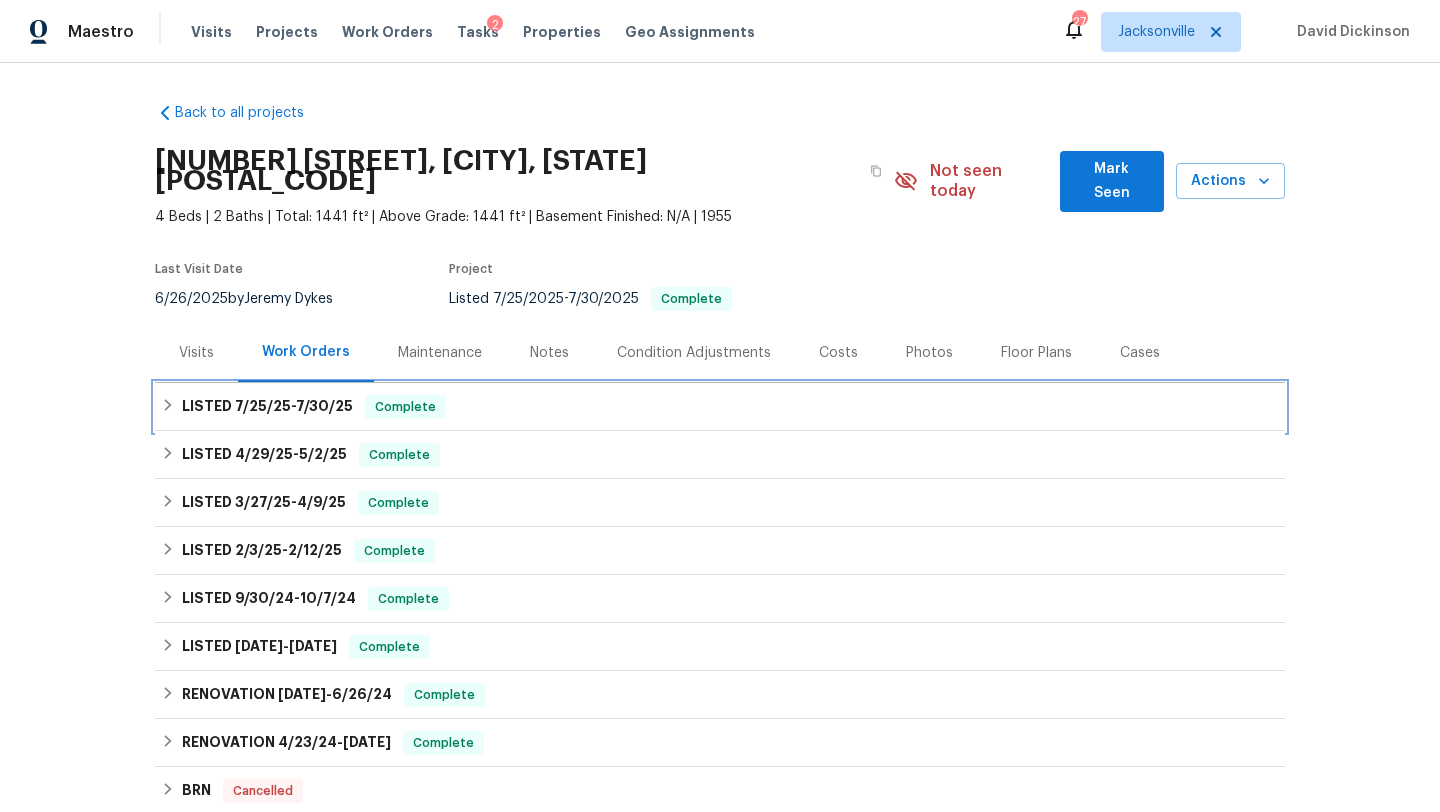 click on "7/30/25" at bounding box center (324, 406) 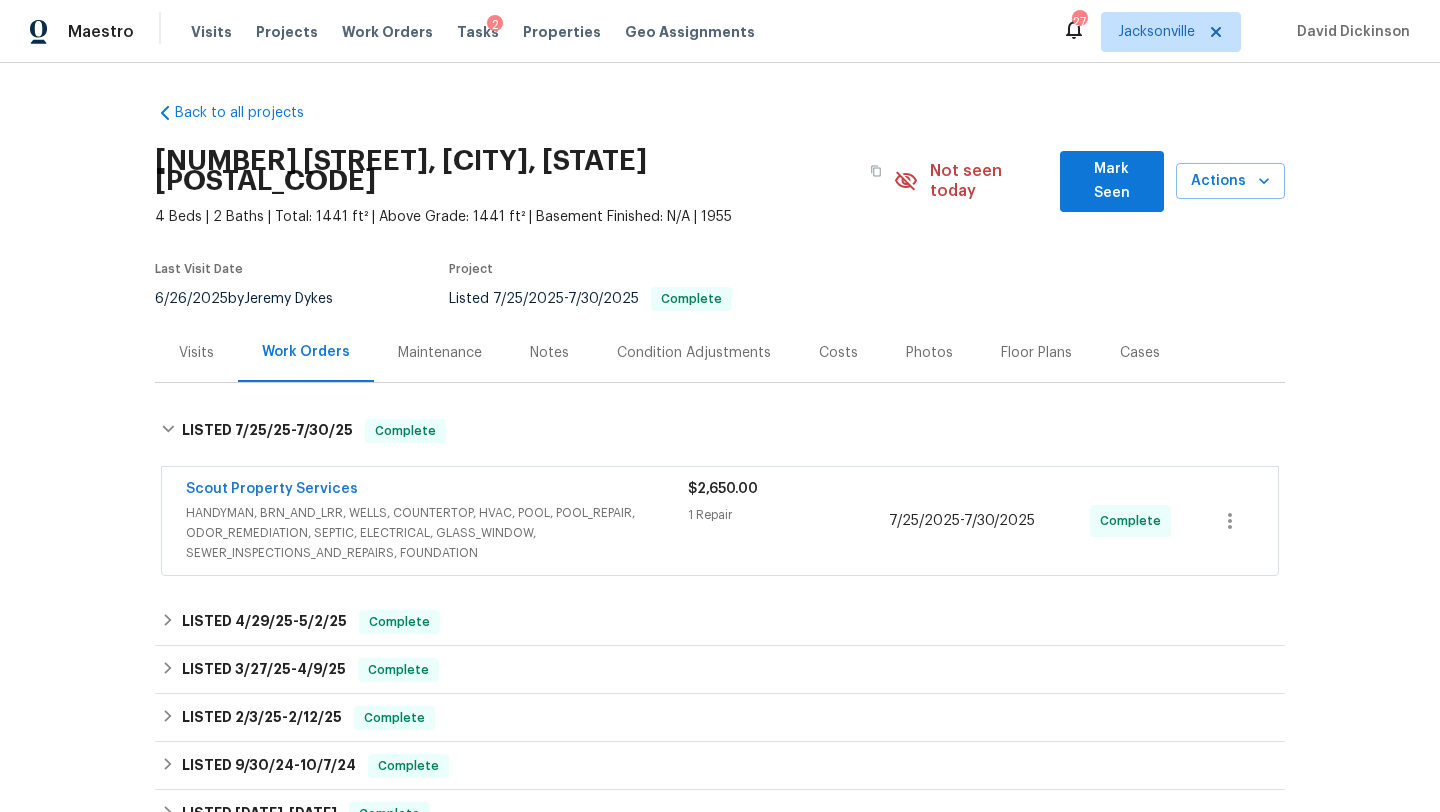 click on "HANDYMAN, BRN_AND_LRR, WELLS, COUNTERTOP, HVAC, POOL, POOL_REPAIR, ODOR_REMEDIATION, SEPTIC, ELECTRICAL, GLASS_WINDOW, SEWER_INSPECTIONS_AND_REPAIRS, FOUNDATION" at bounding box center [437, 533] 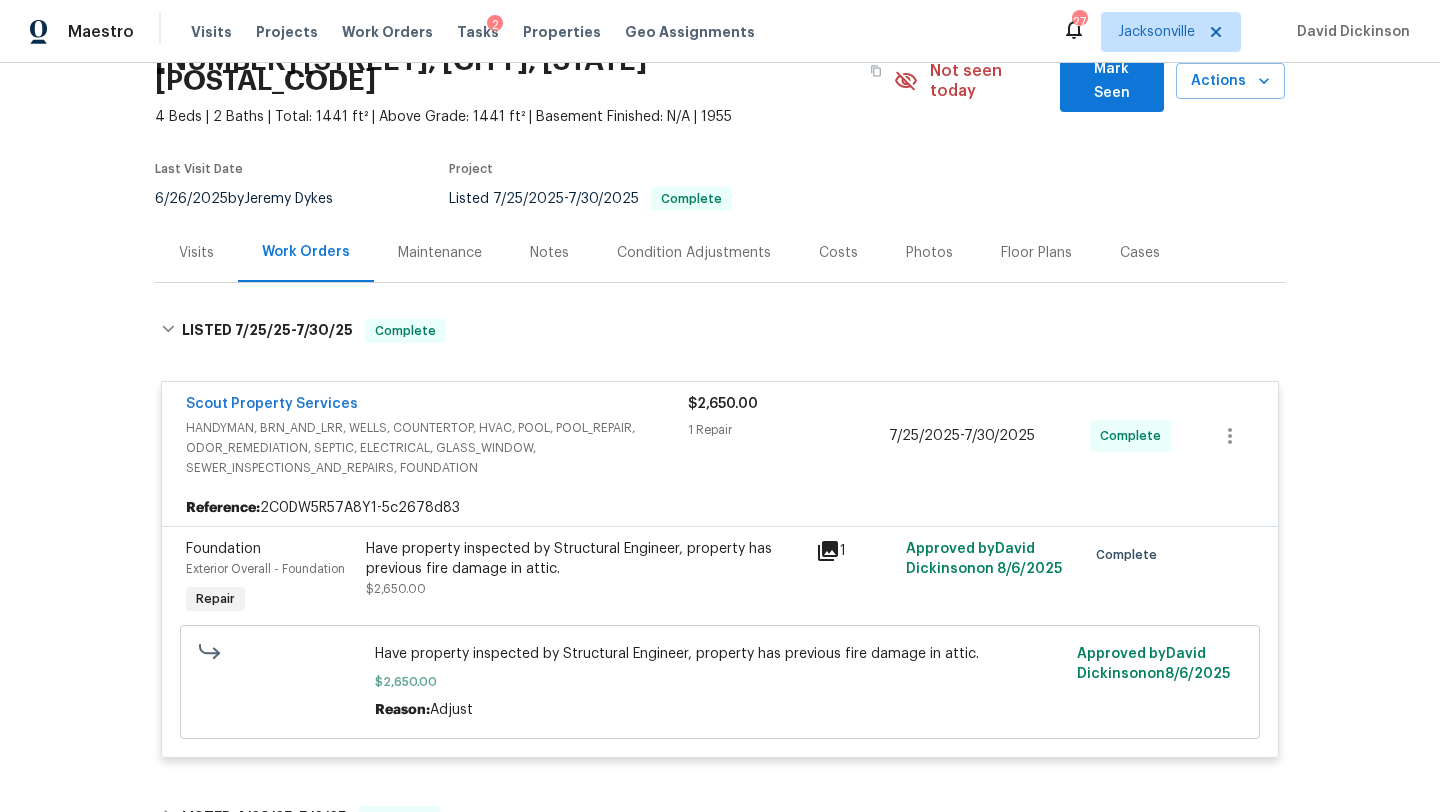 scroll, scrollTop: 132, scrollLeft: 0, axis: vertical 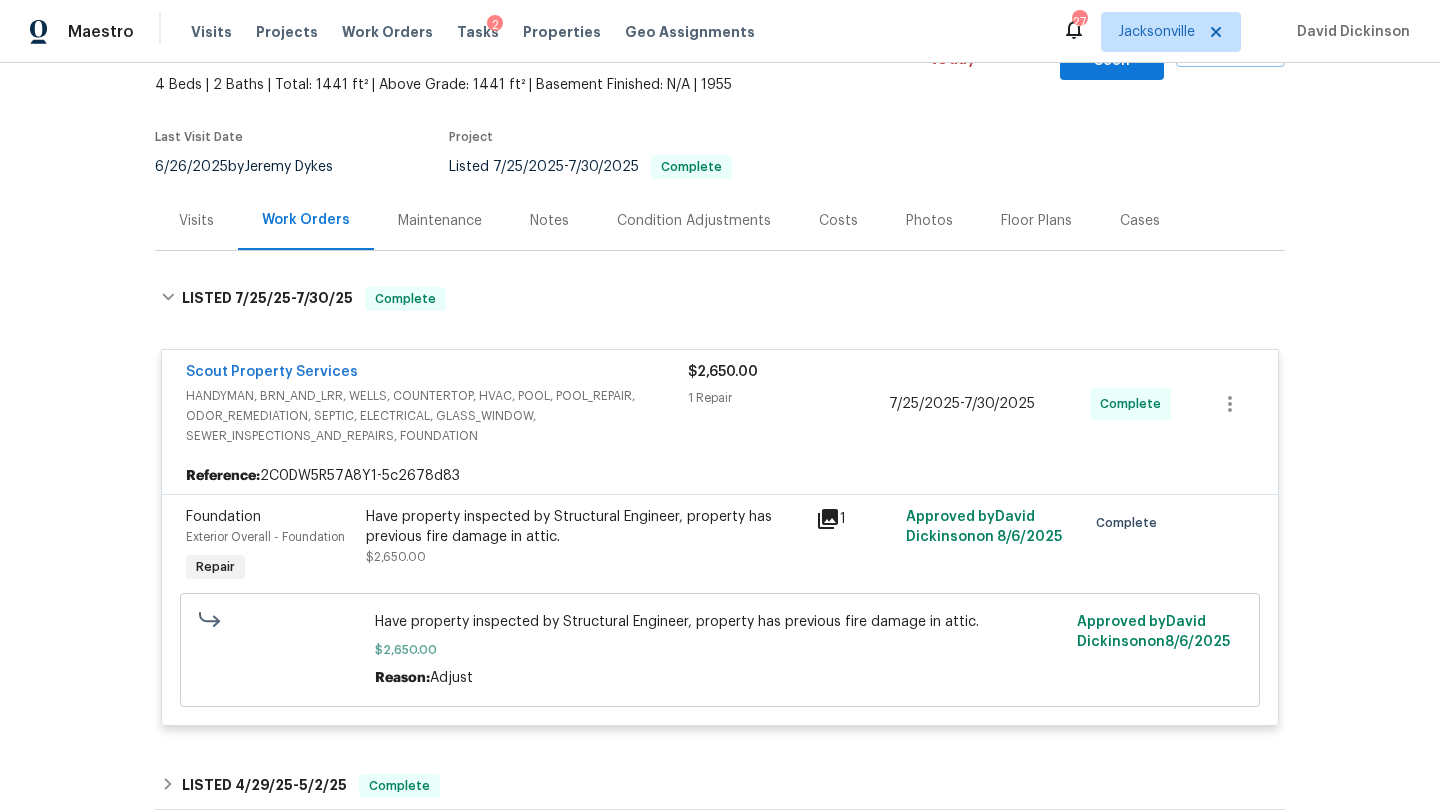 click on "Have property inspected by Structural Engineer, property has previous fire damage in attic. $2,650.00 Reason: Adjust" at bounding box center (720, 650) 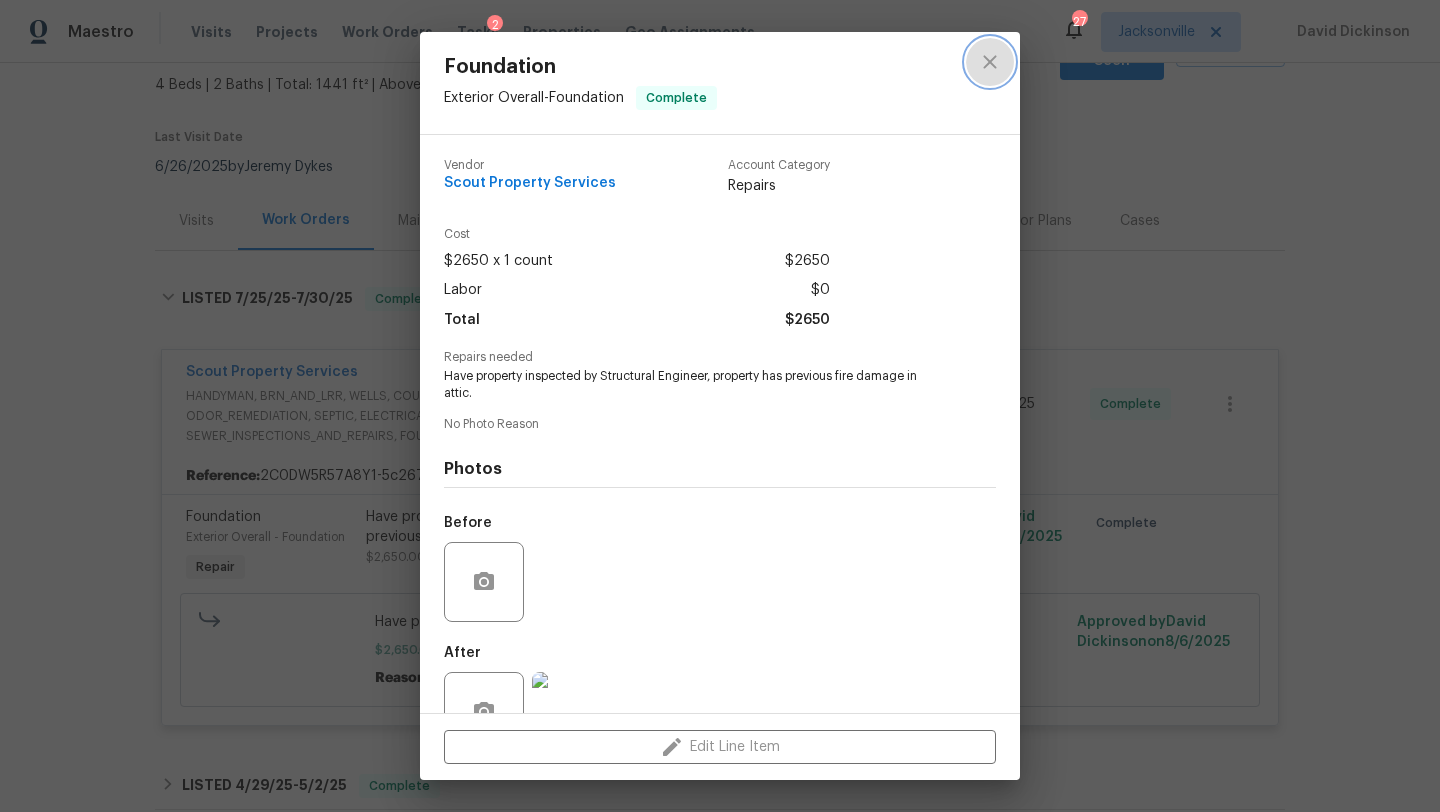 click 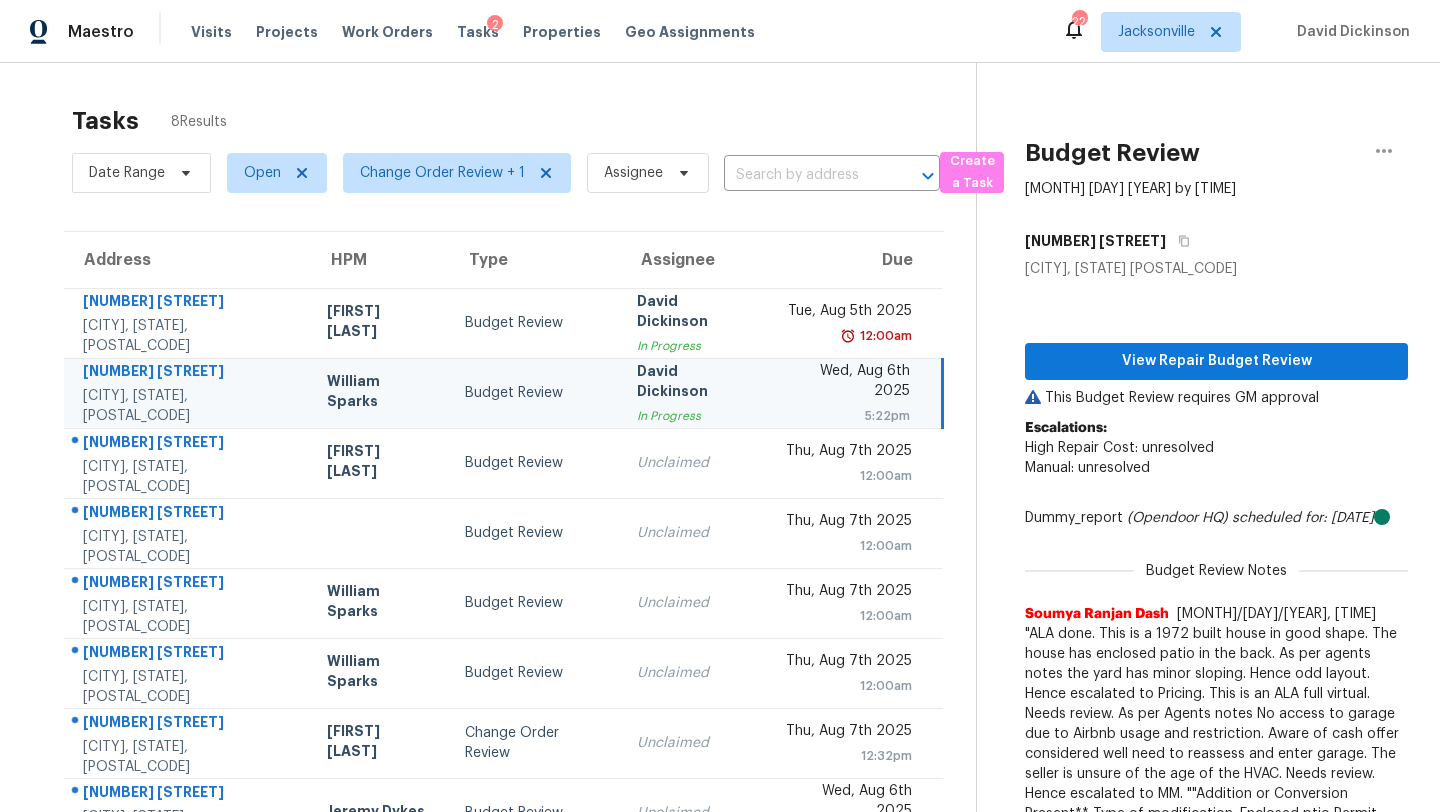 scroll, scrollTop: 0, scrollLeft: 0, axis: both 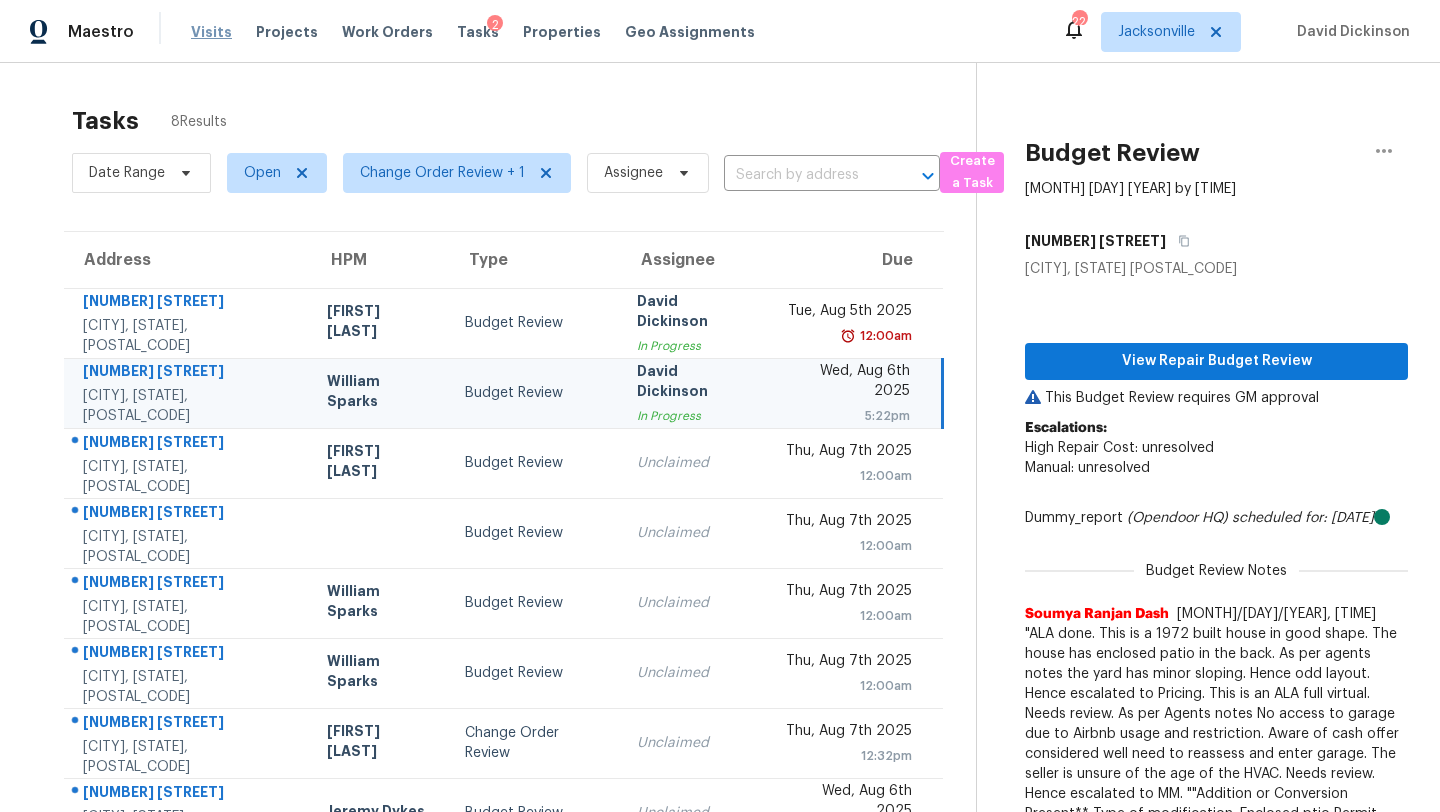 click on "Visits" at bounding box center [211, 32] 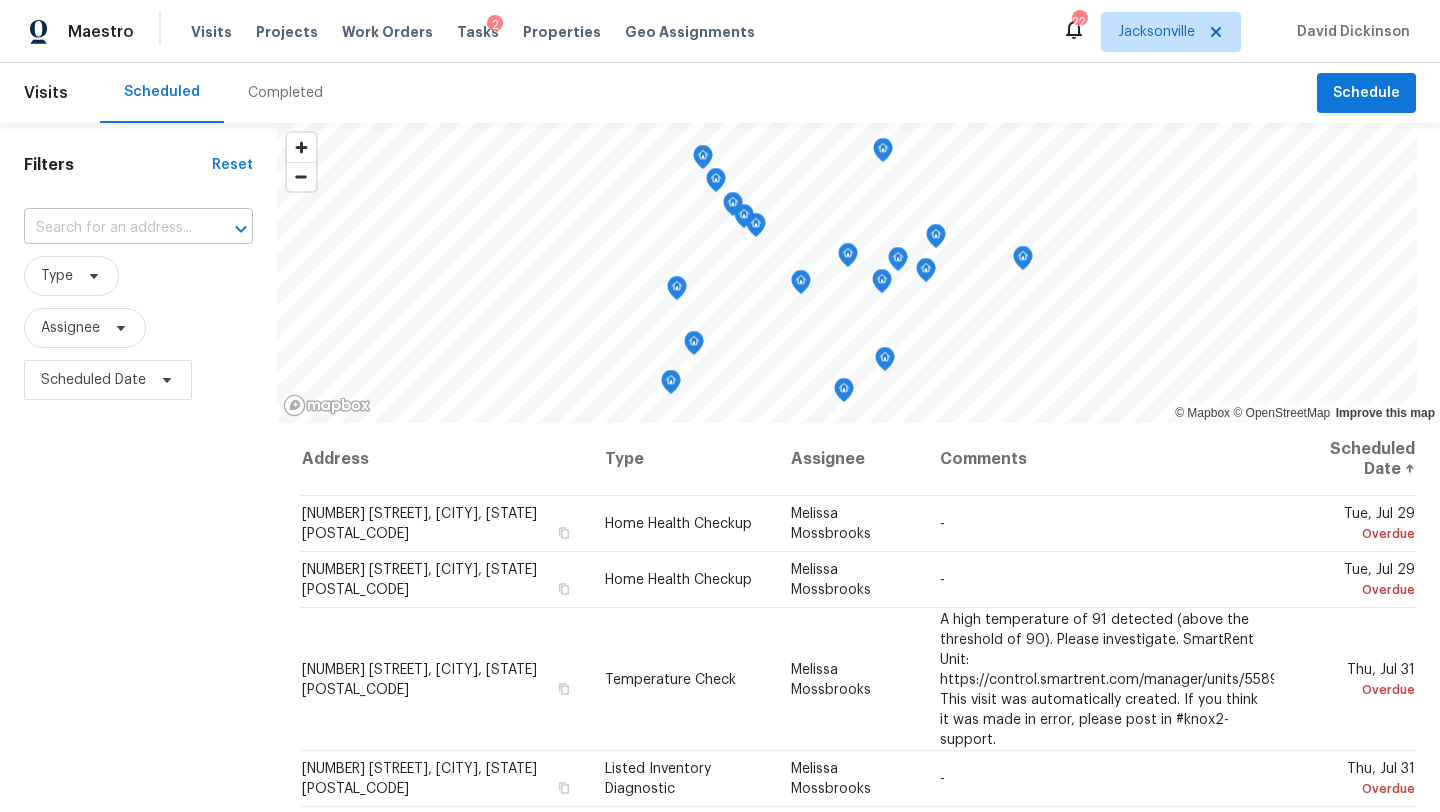 click at bounding box center [110, 228] 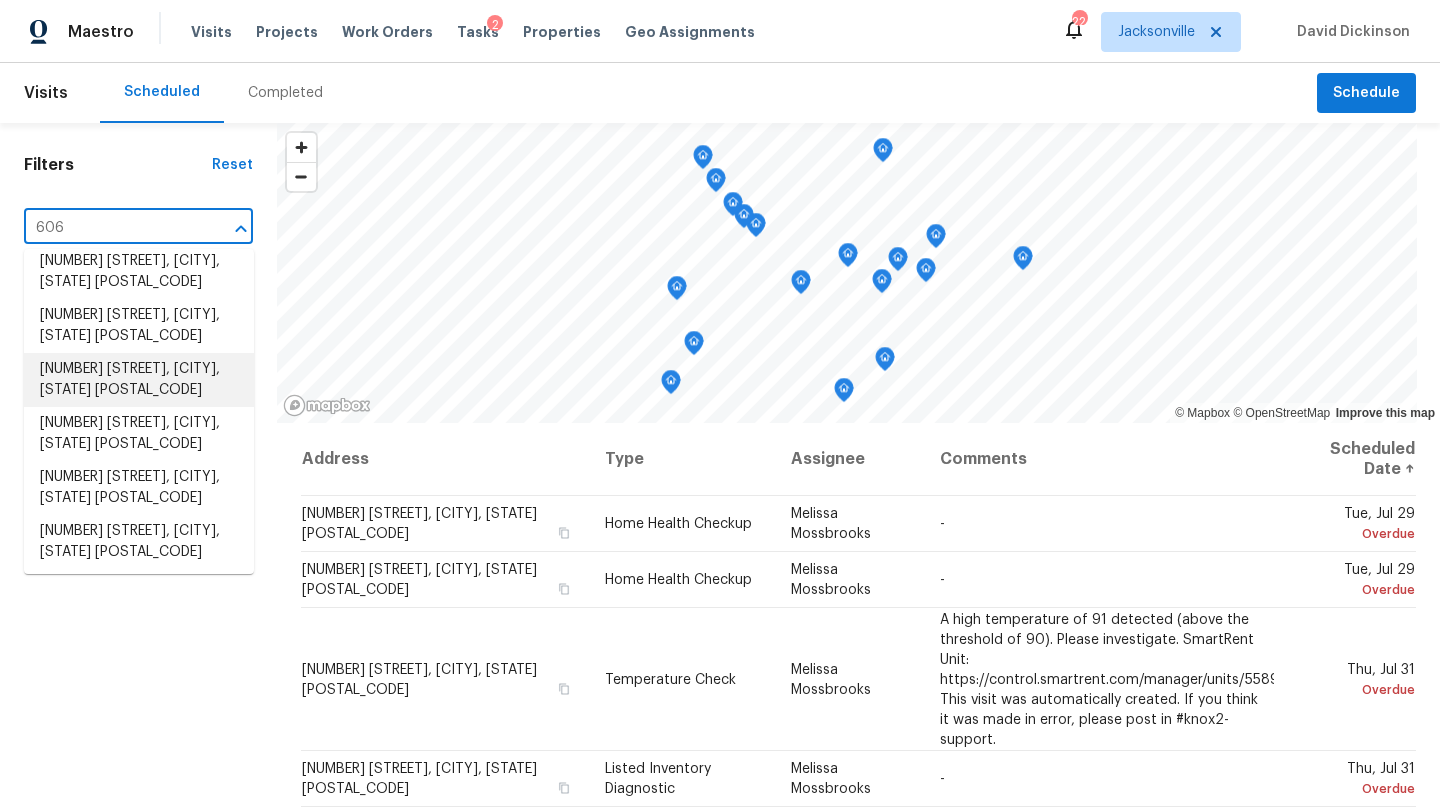 scroll, scrollTop: 129, scrollLeft: 0, axis: vertical 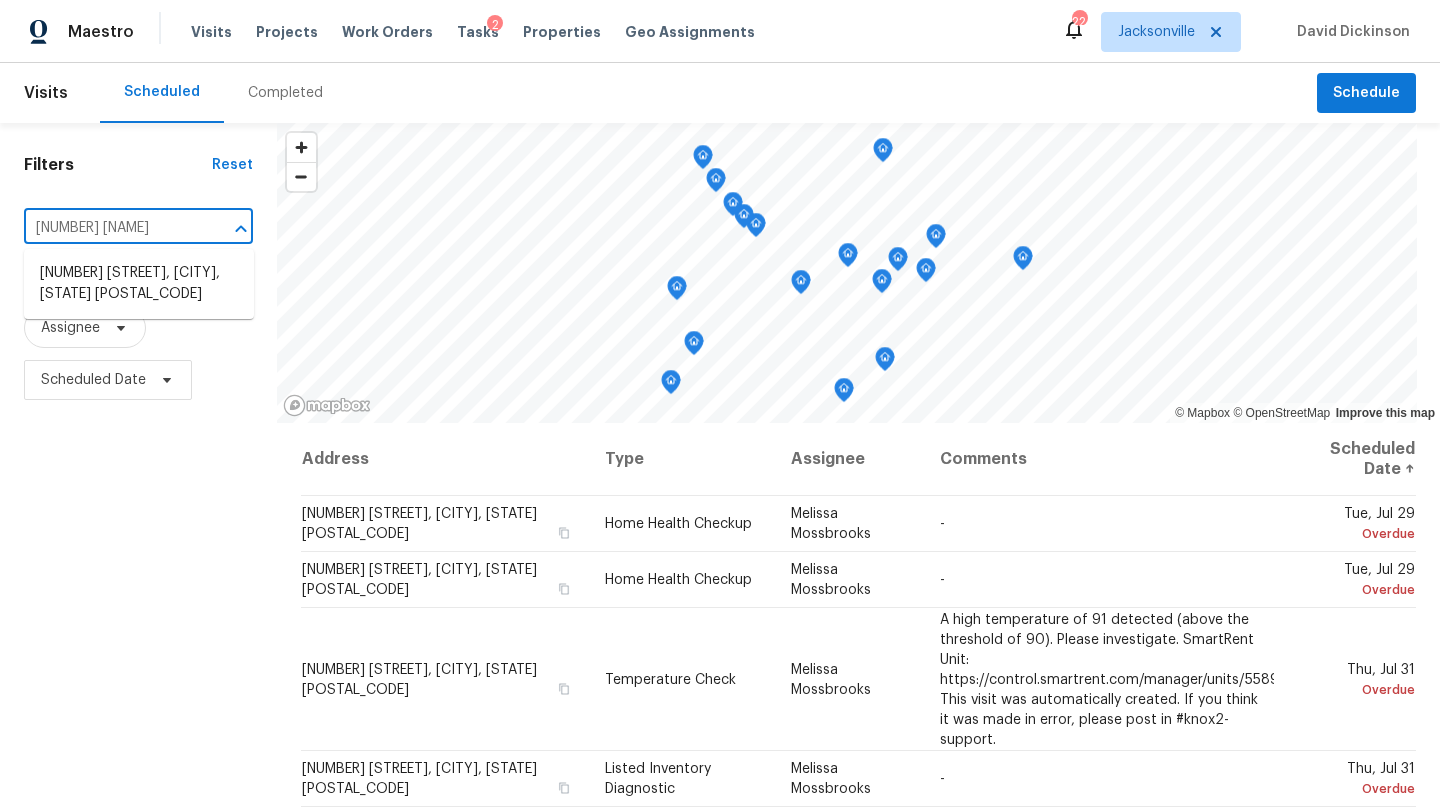 type on "606 jac" 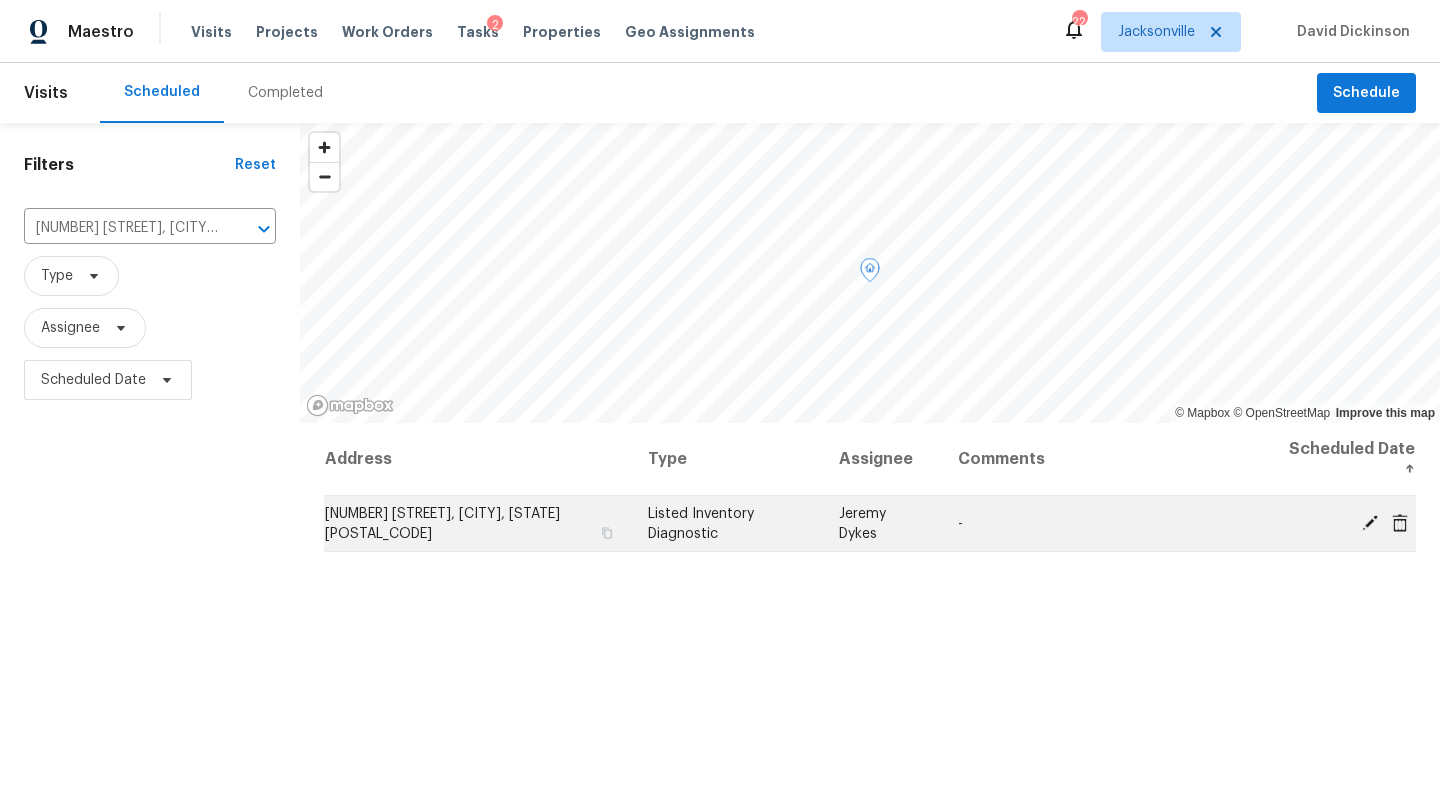 click on "606 Jackson Ave N, Jacksonville, FL 32220" at bounding box center [478, 524] 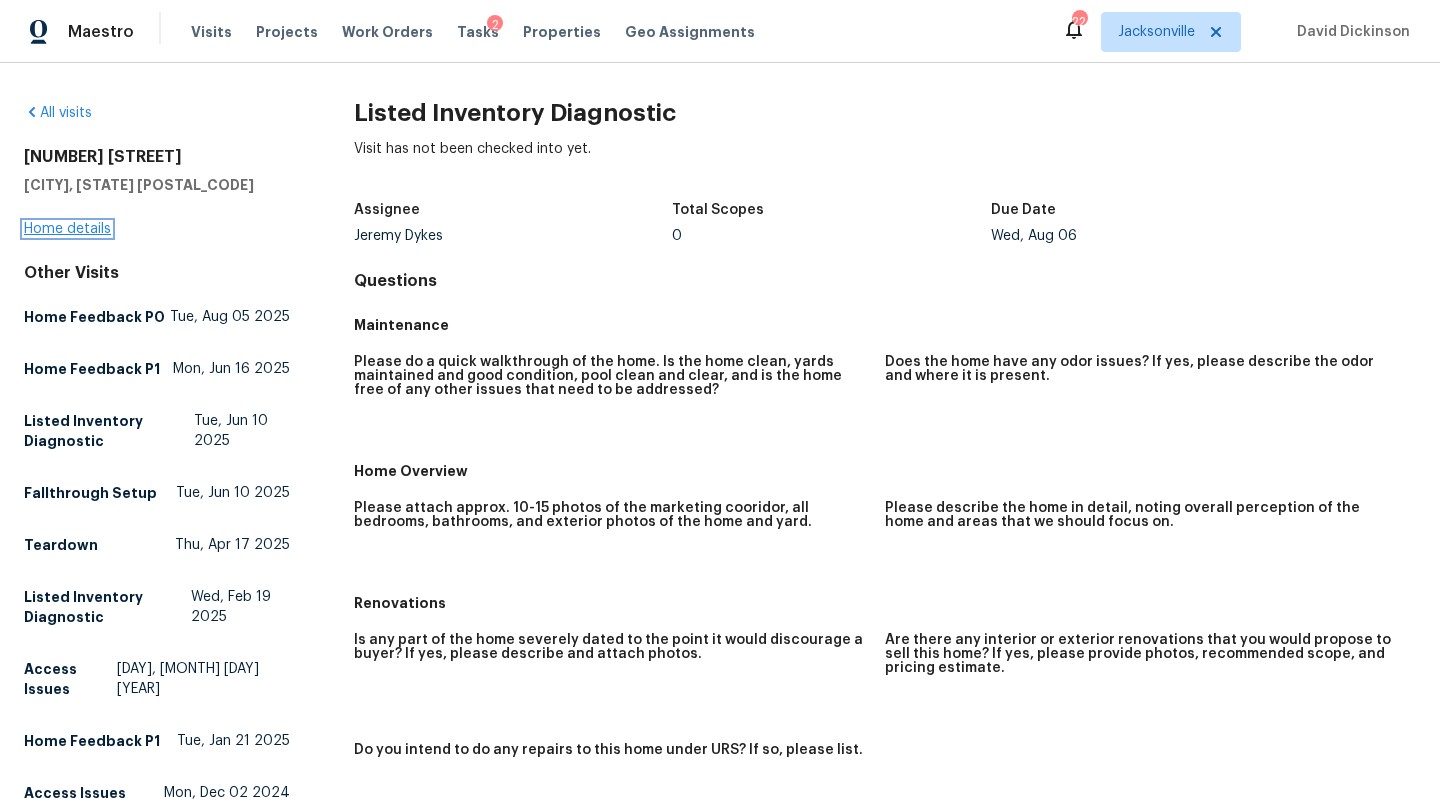 click on "Home details" at bounding box center [67, 229] 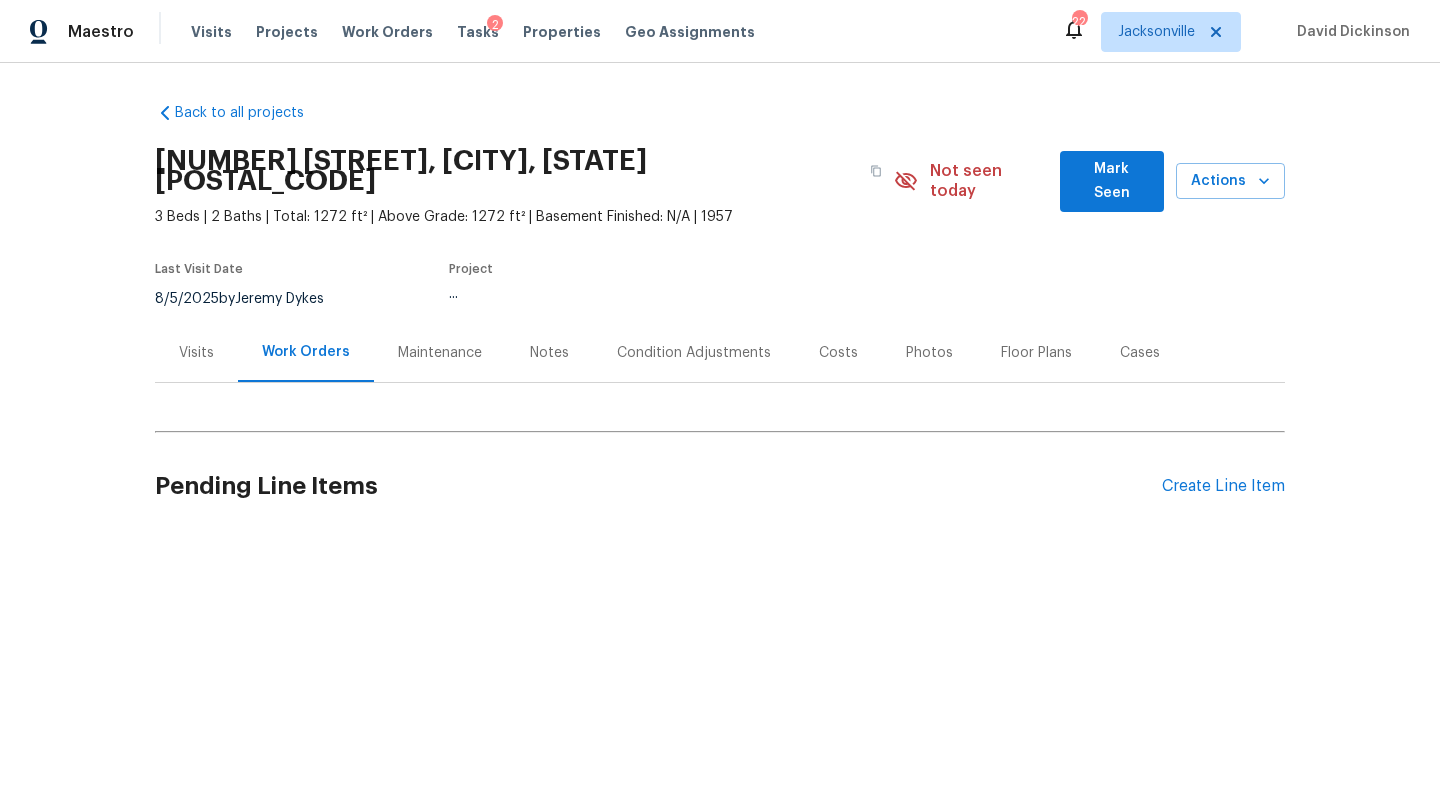 click on "Visits" at bounding box center [196, 353] 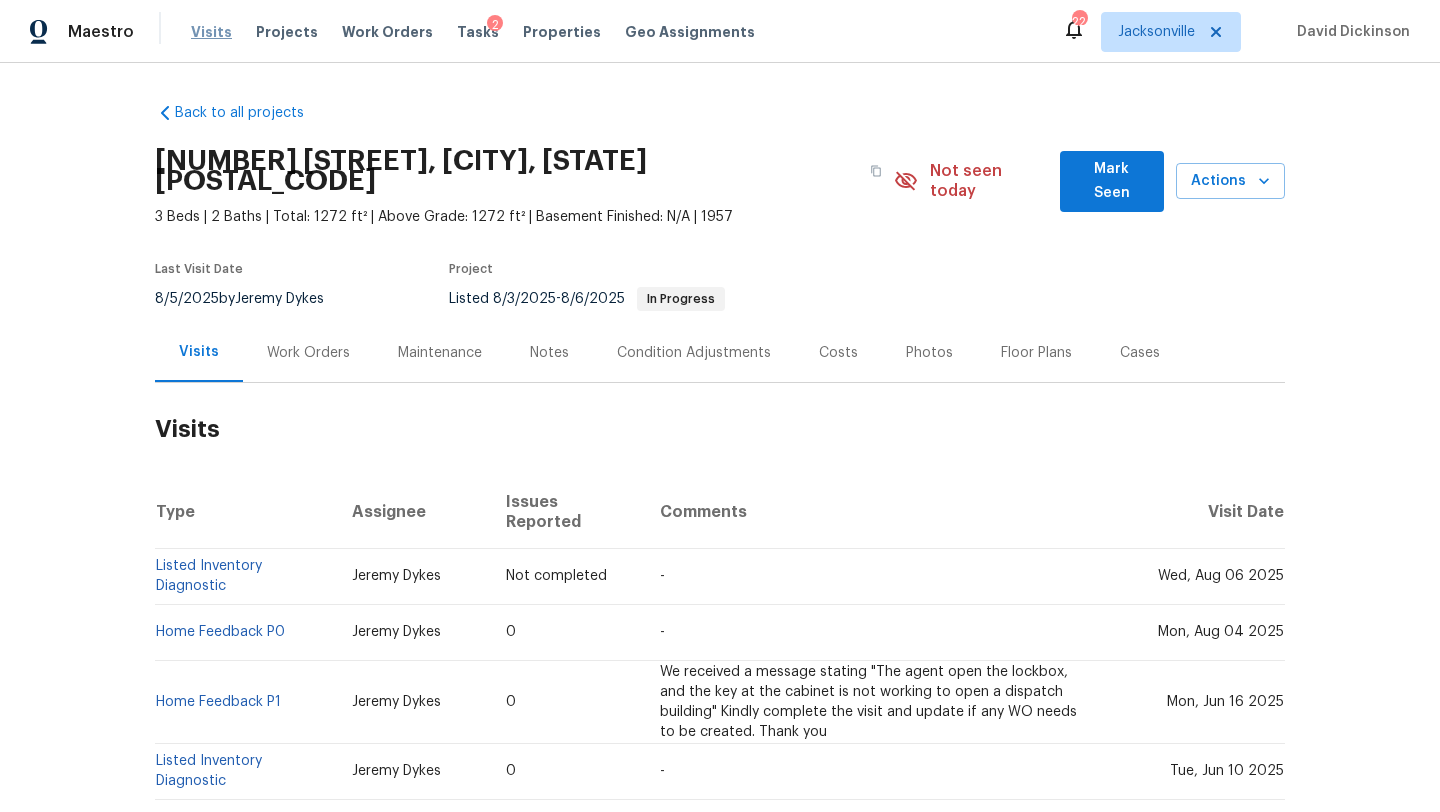click on "Visits" at bounding box center [211, 32] 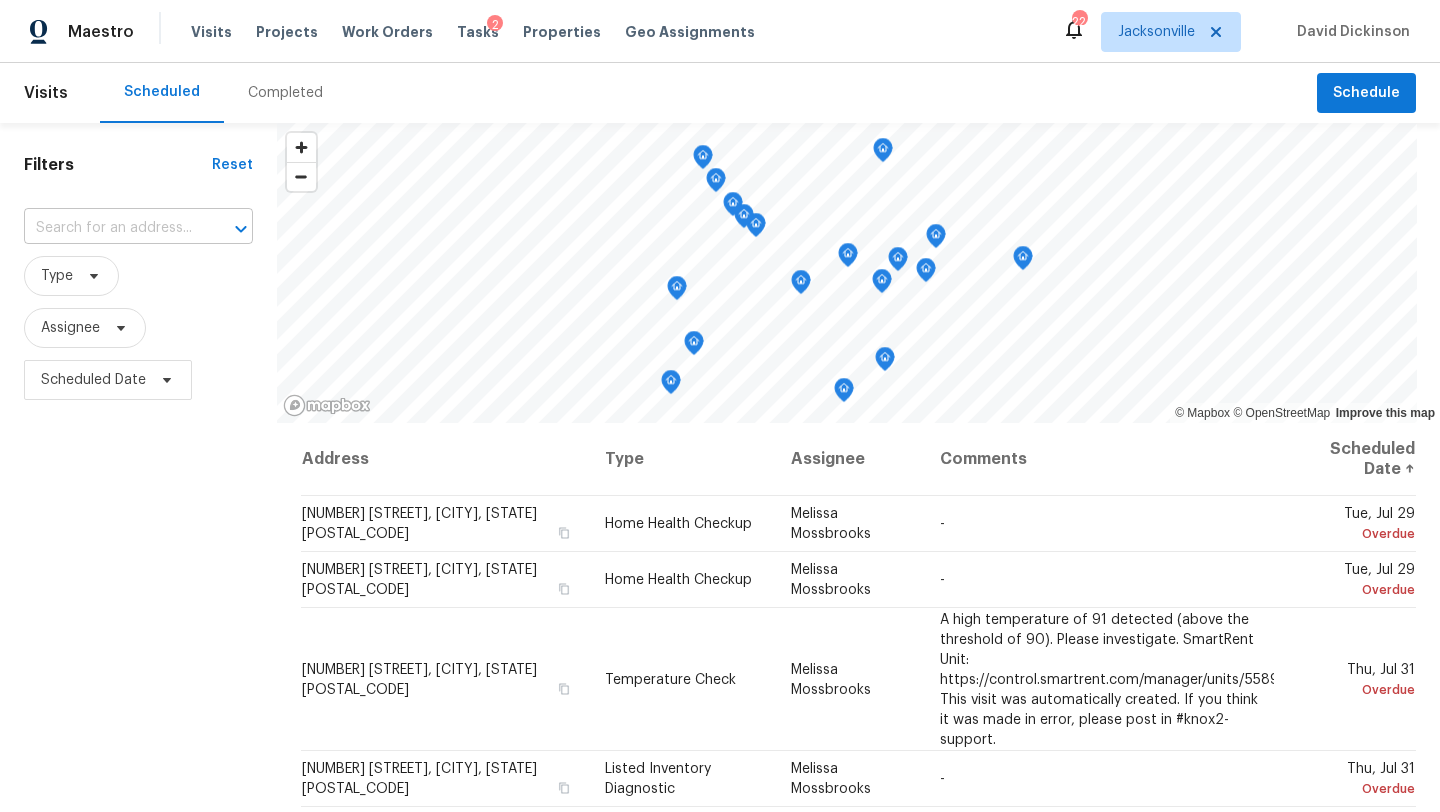 click at bounding box center [110, 228] 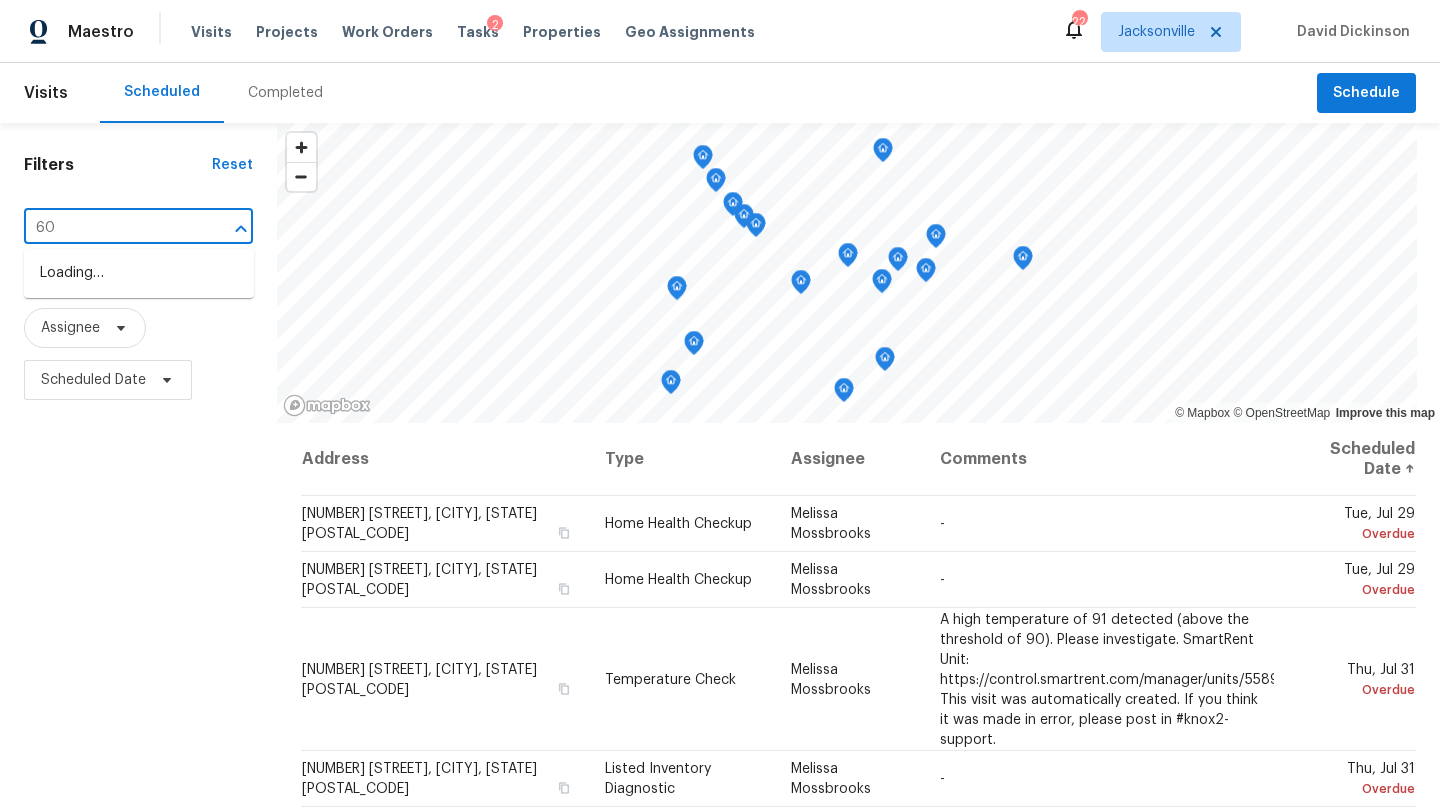 type on "606" 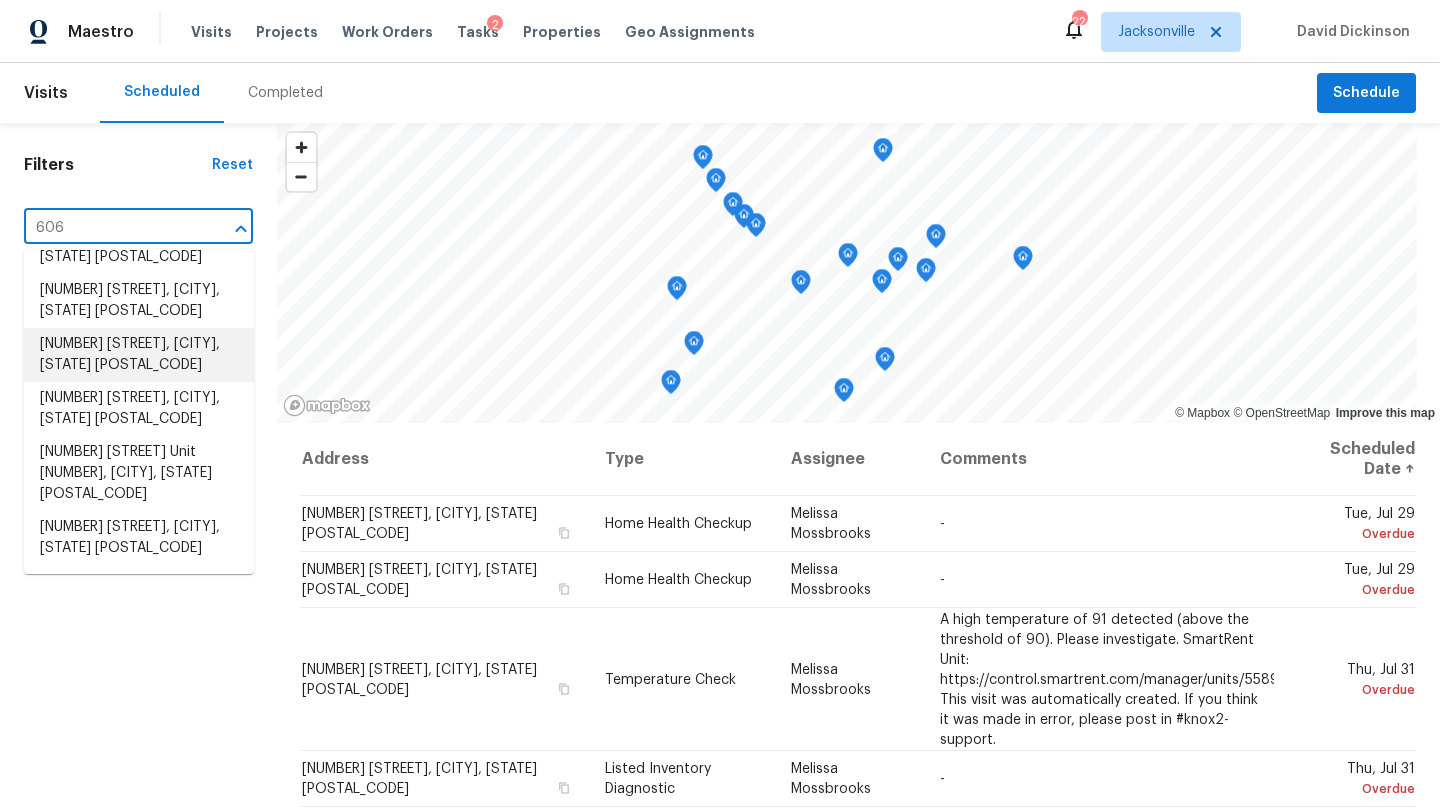 scroll, scrollTop: 588, scrollLeft: 0, axis: vertical 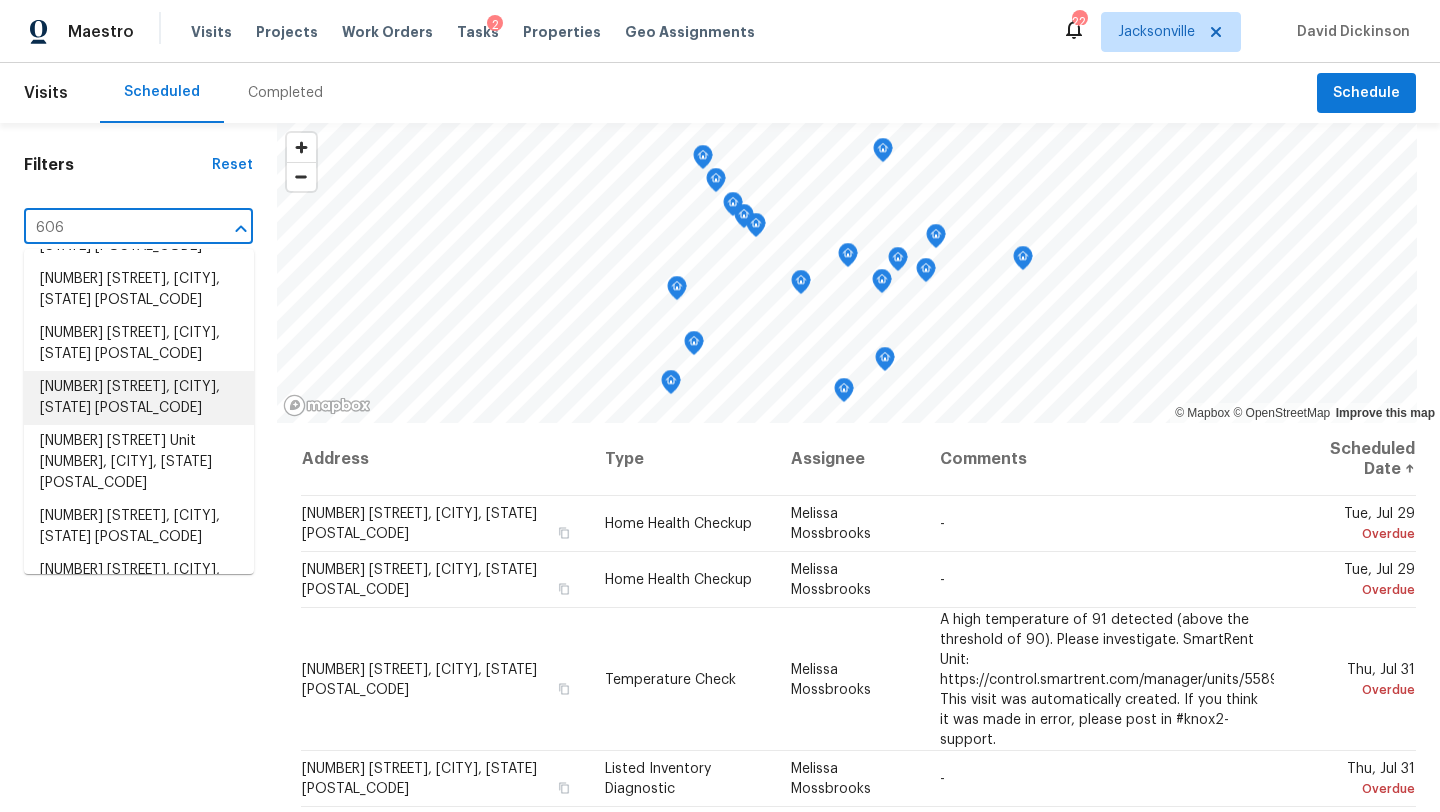 click on "606 Jackson Ave N, Jacksonville, FL 32220" at bounding box center [139, 398] 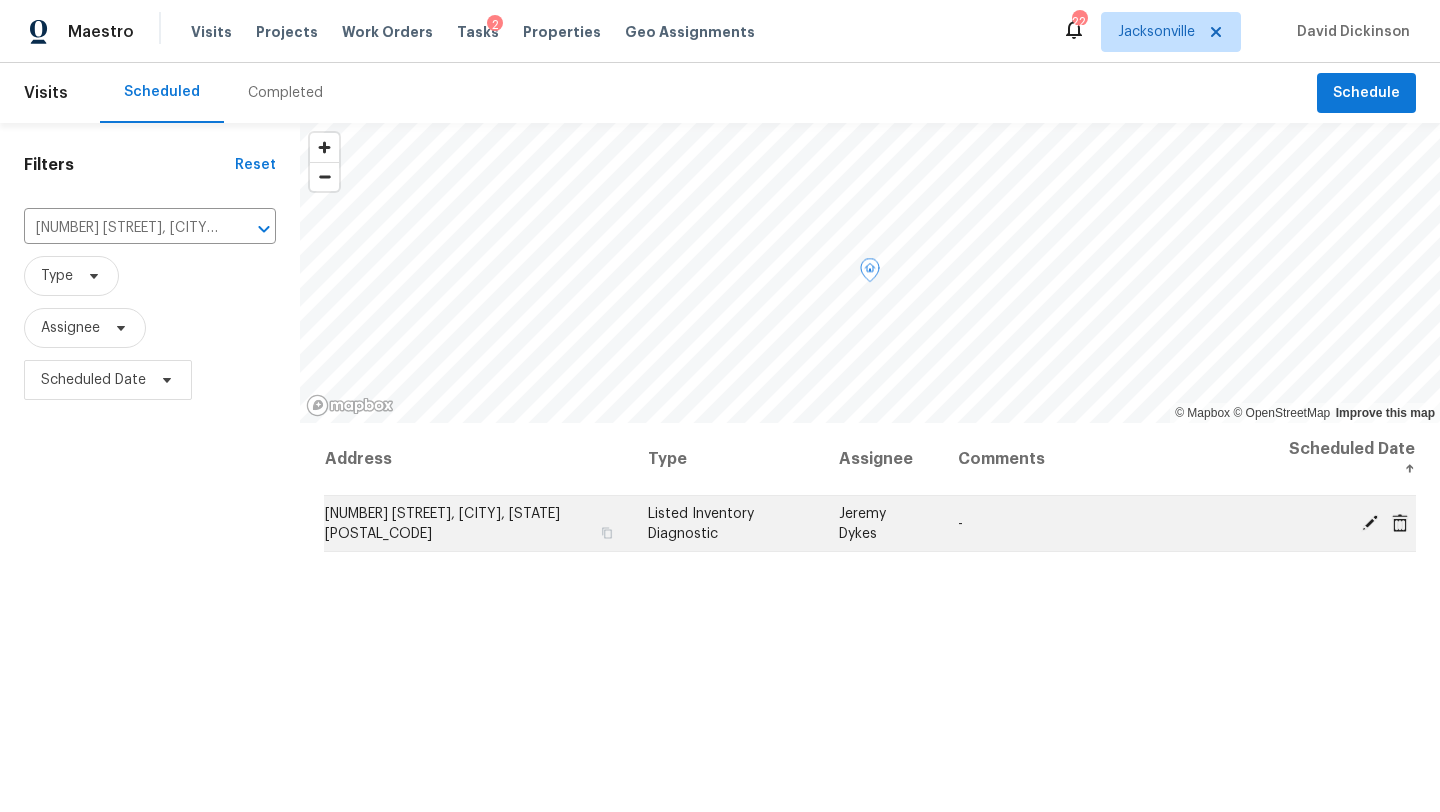 click 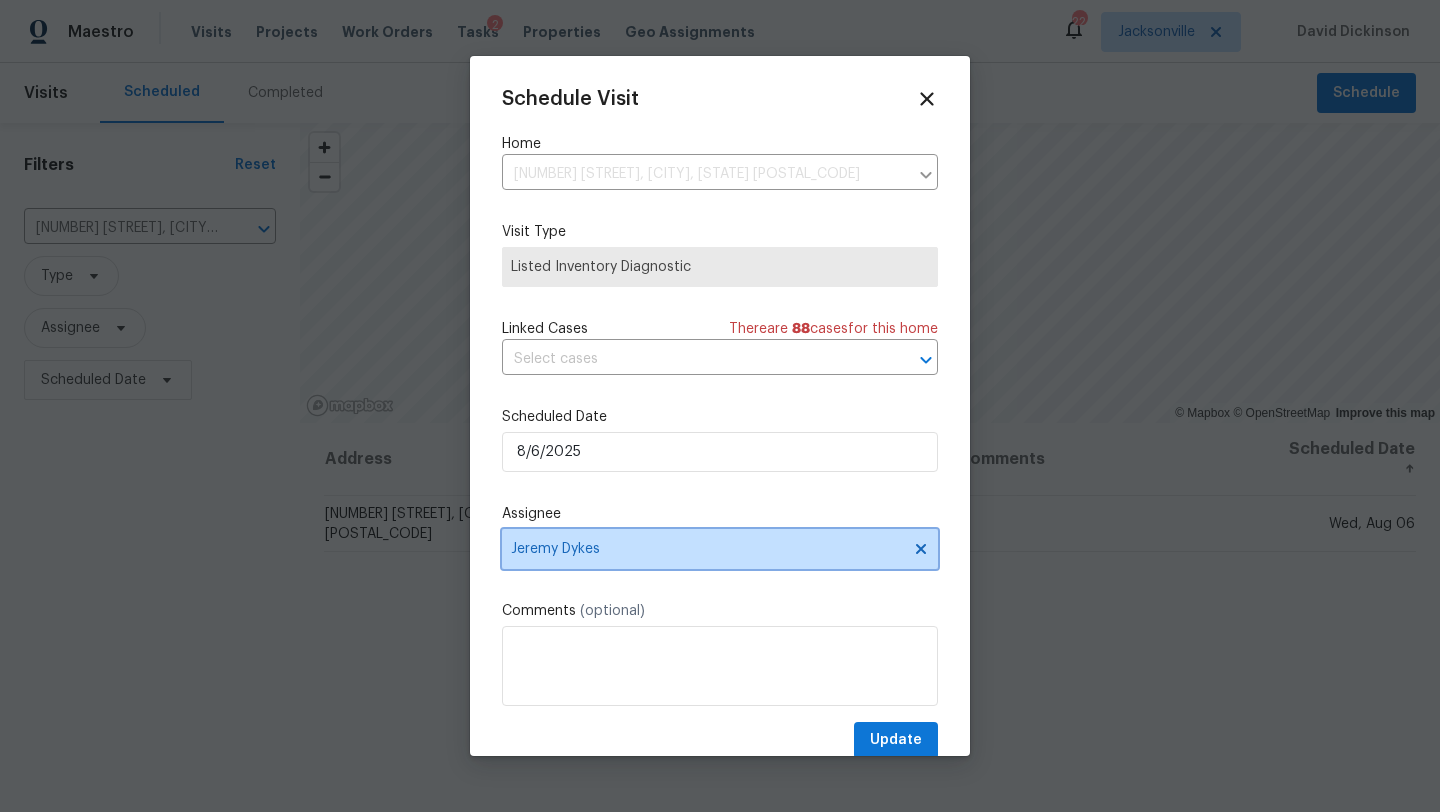 click on "Jeremy Dykes" at bounding box center (720, 549) 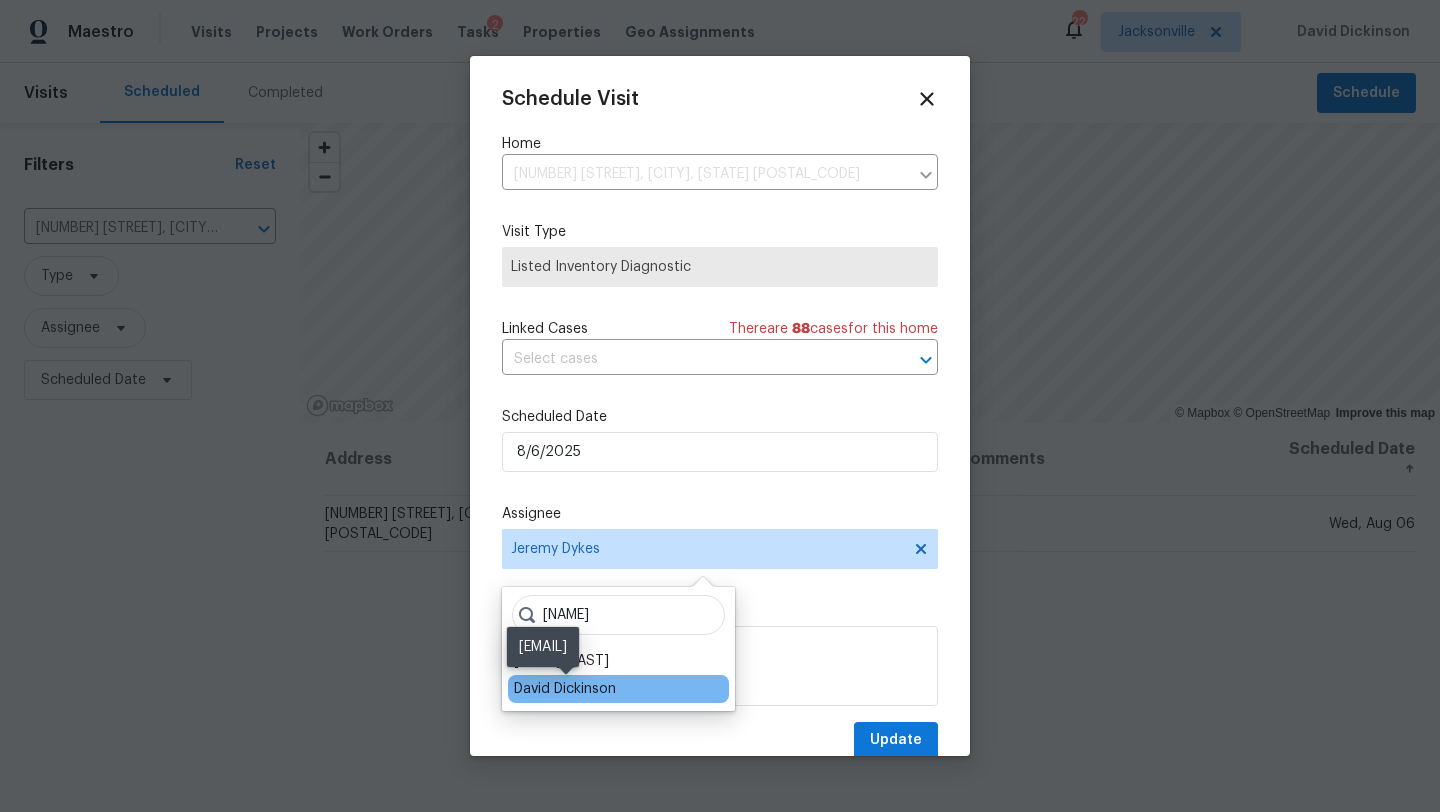 type on "david" 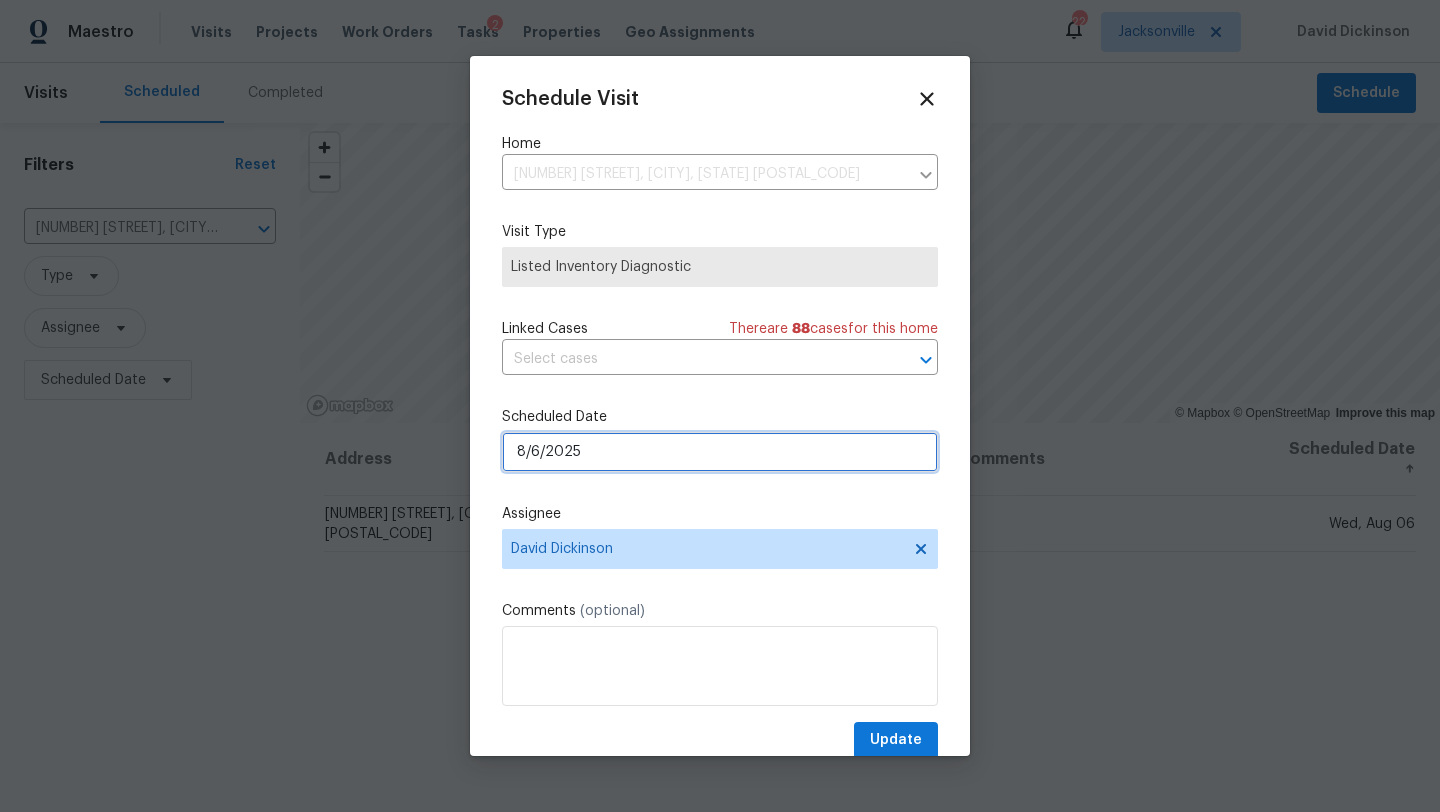 click on "8/6/2025" at bounding box center [720, 452] 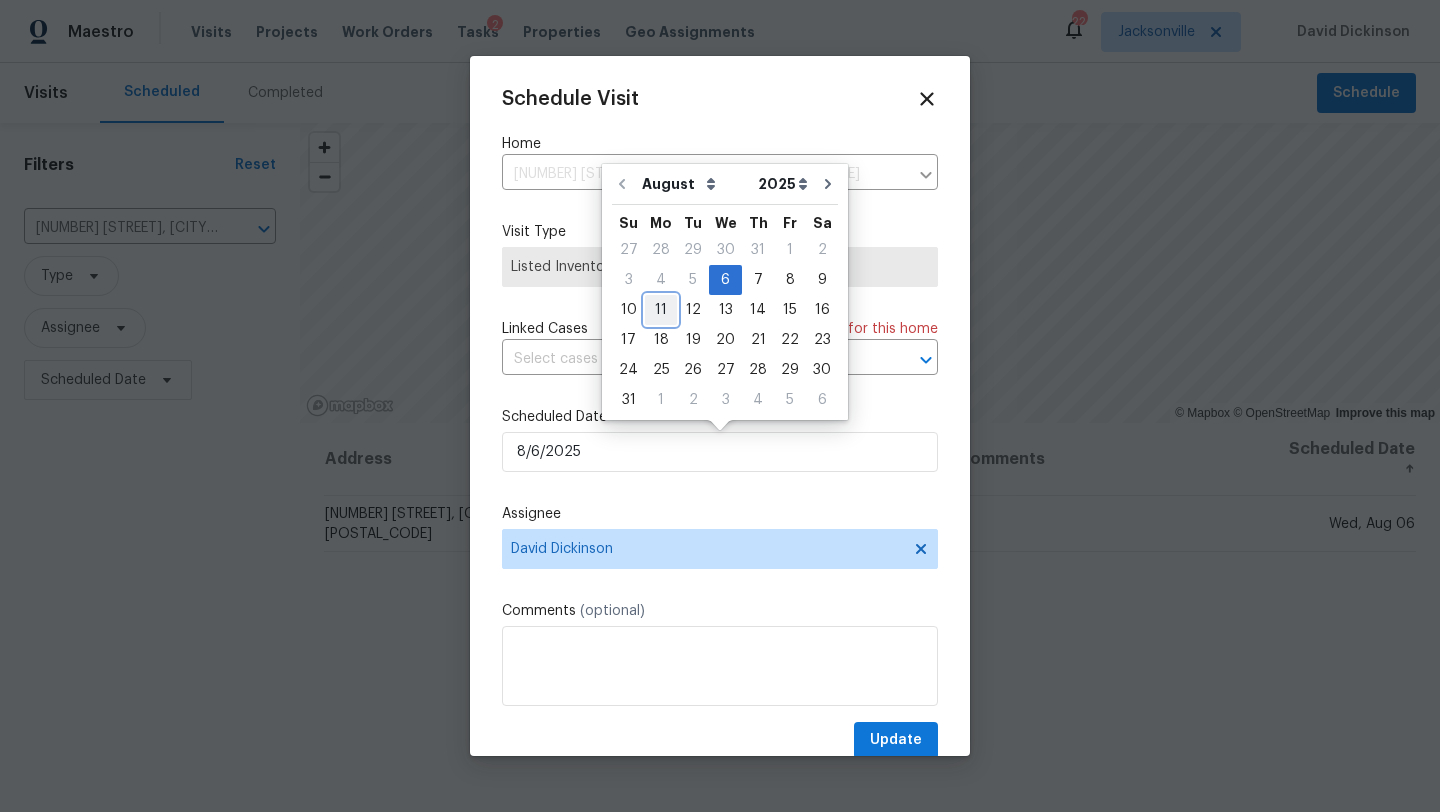 click on "11" at bounding box center (661, 310) 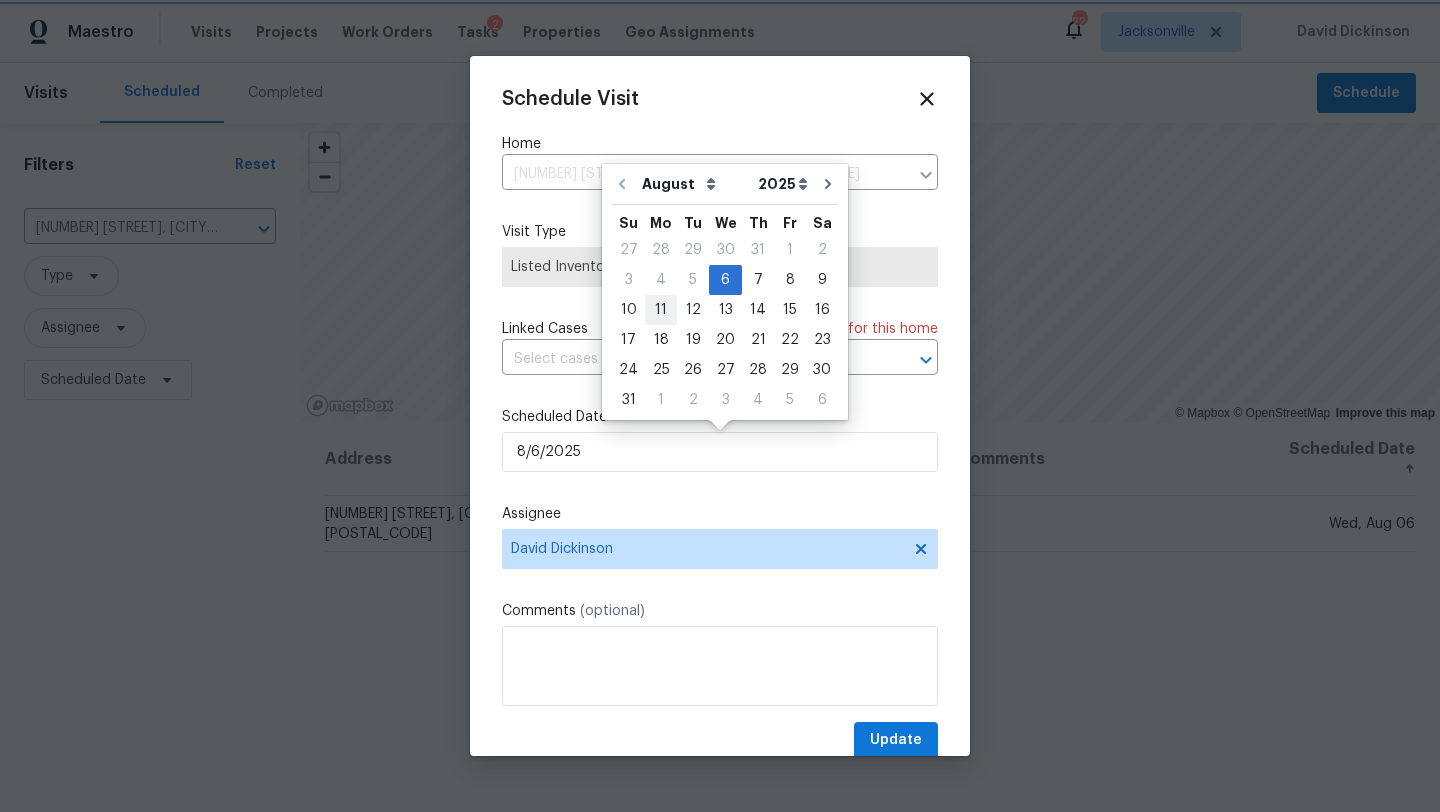type on "8/11/2025" 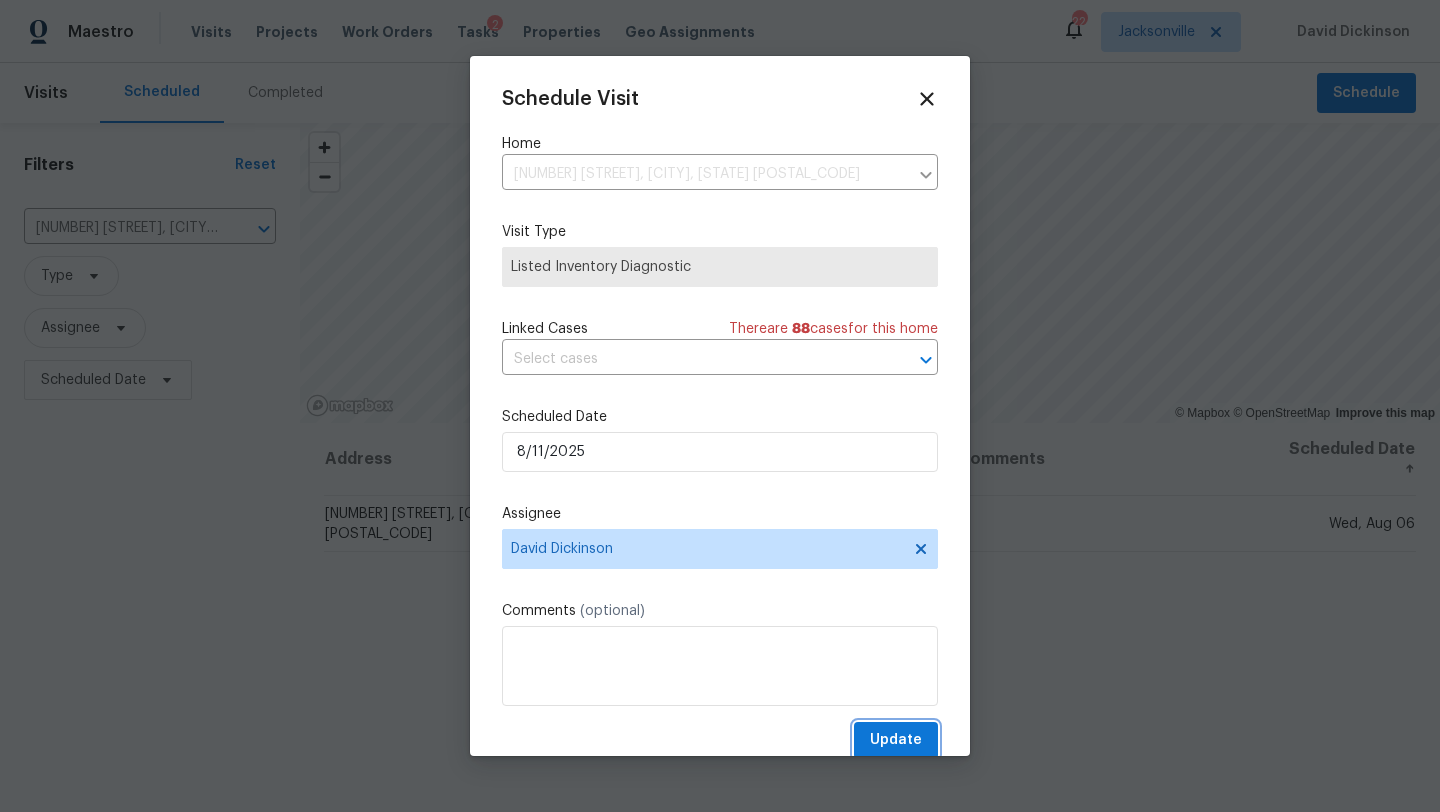 click on "Update" at bounding box center [896, 740] 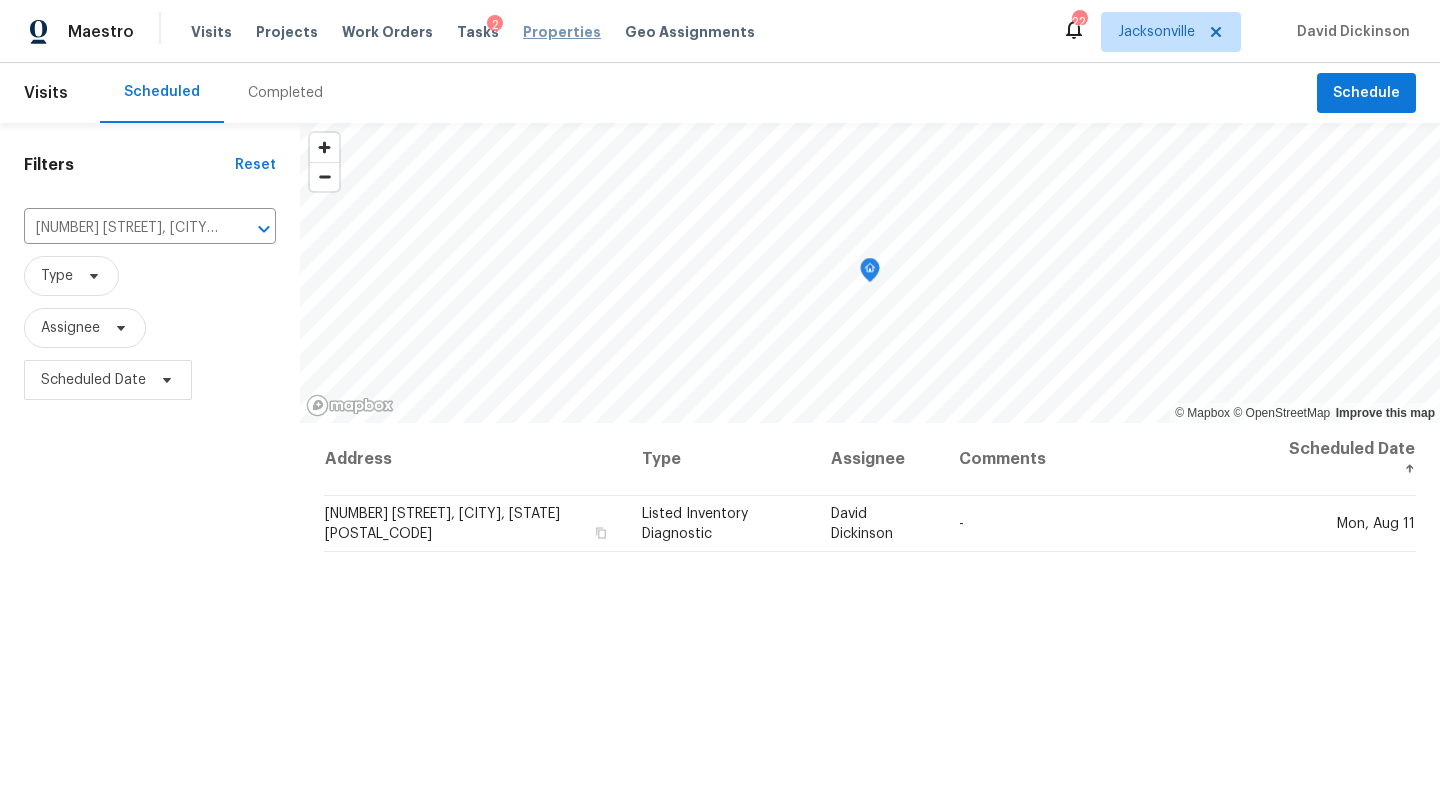 click on "Properties" at bounding box center [562, 32] 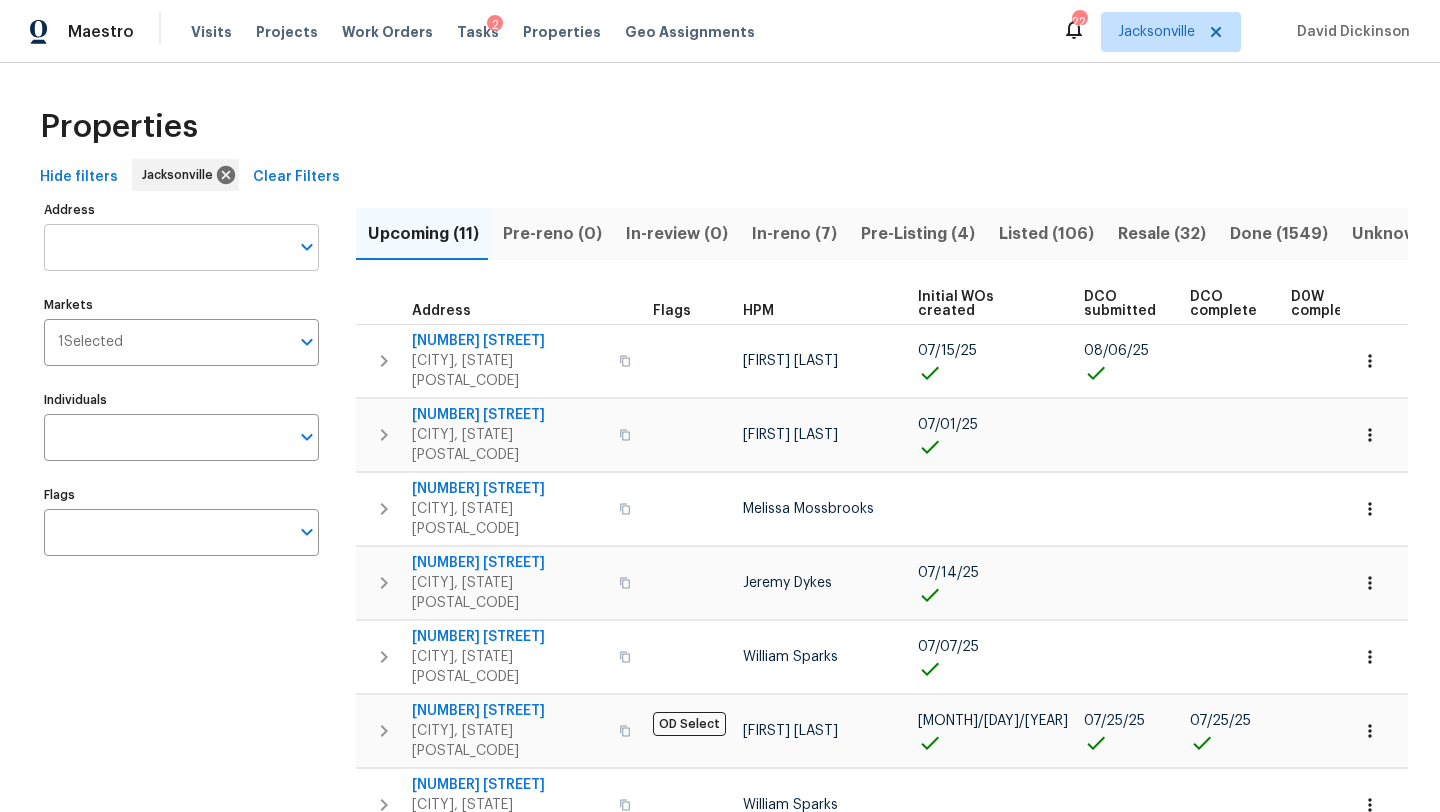click on "Address" at bounding box center [166, 247] 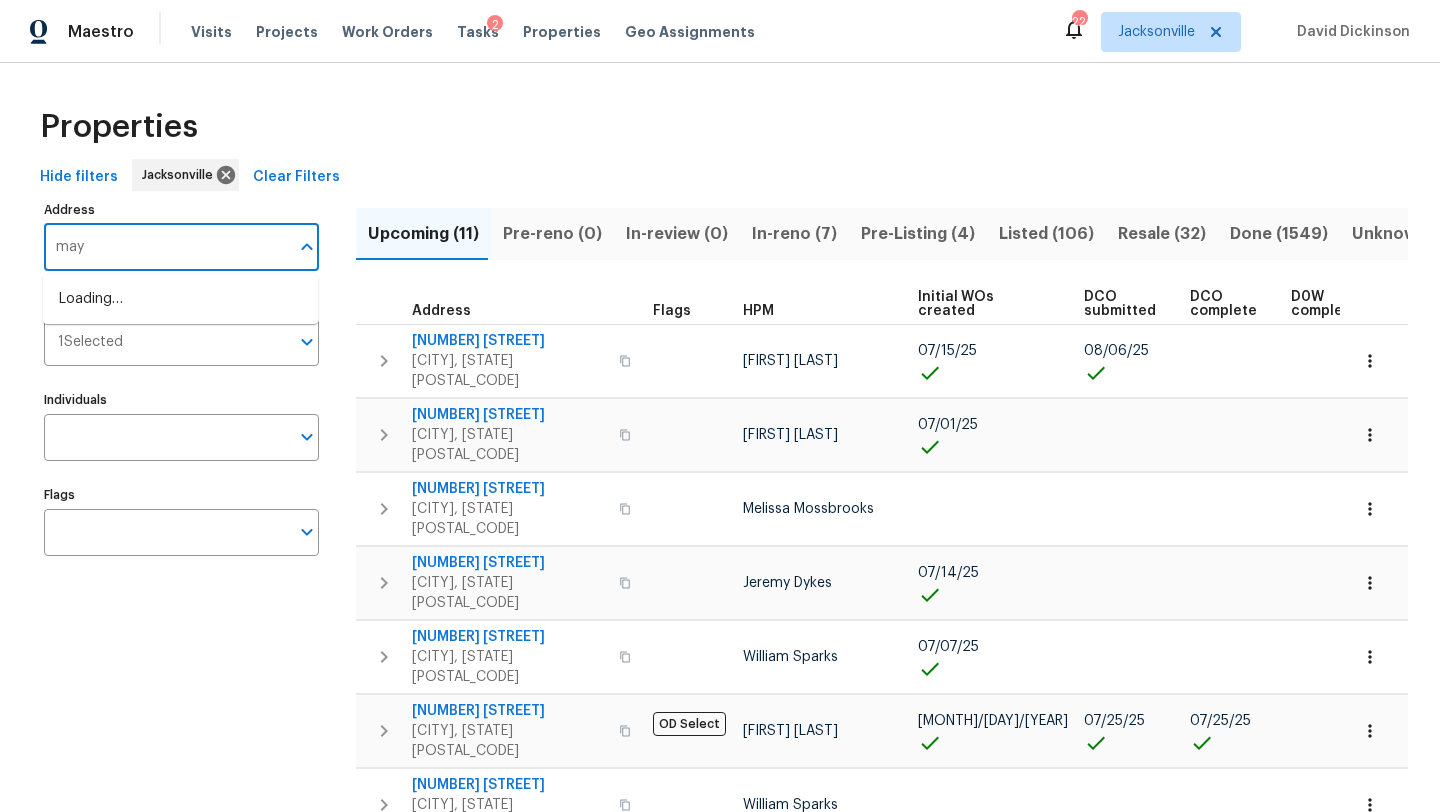 type on "mays" 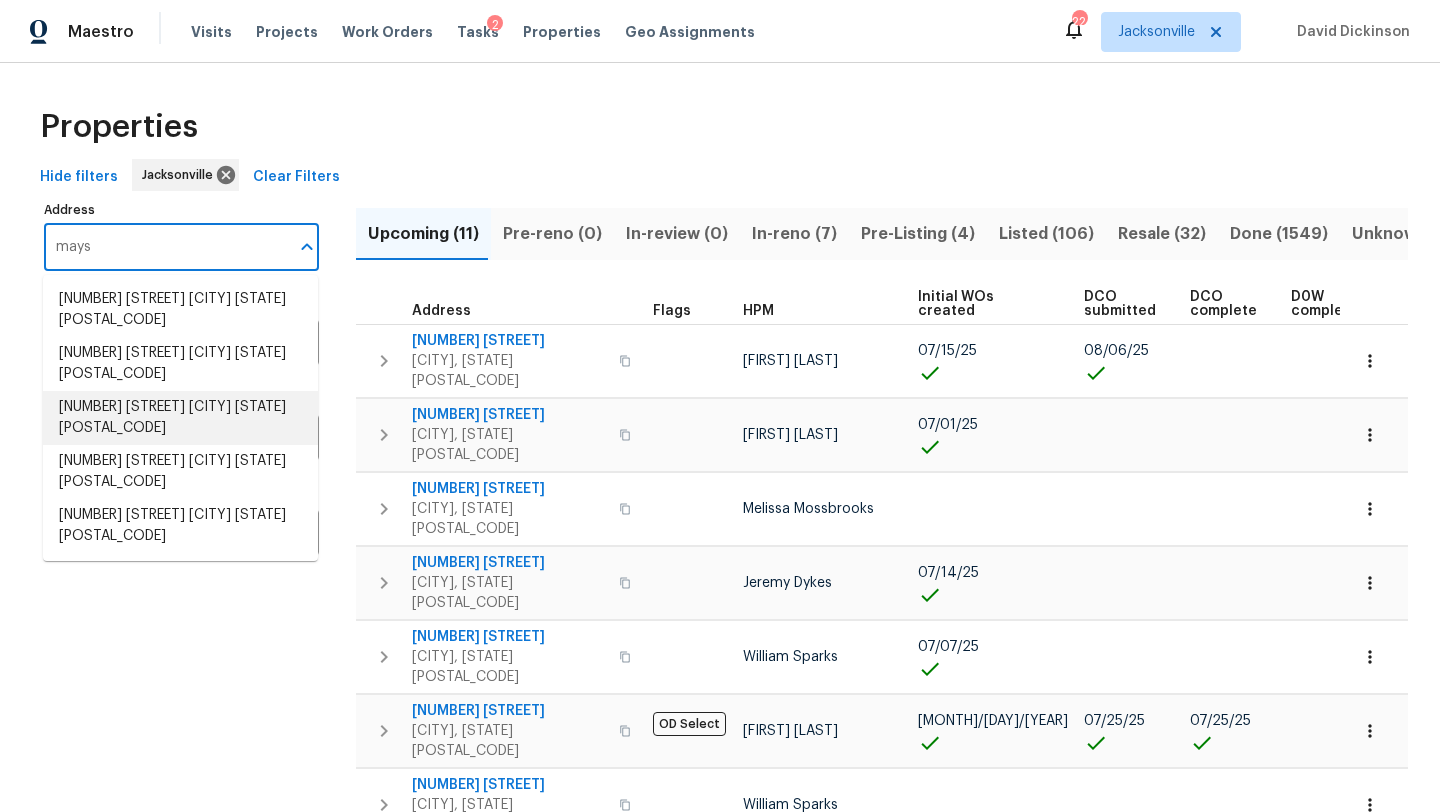 click on "5334 Mays Dr Jacksonville FL 32209" at bounding box center (180, 418) 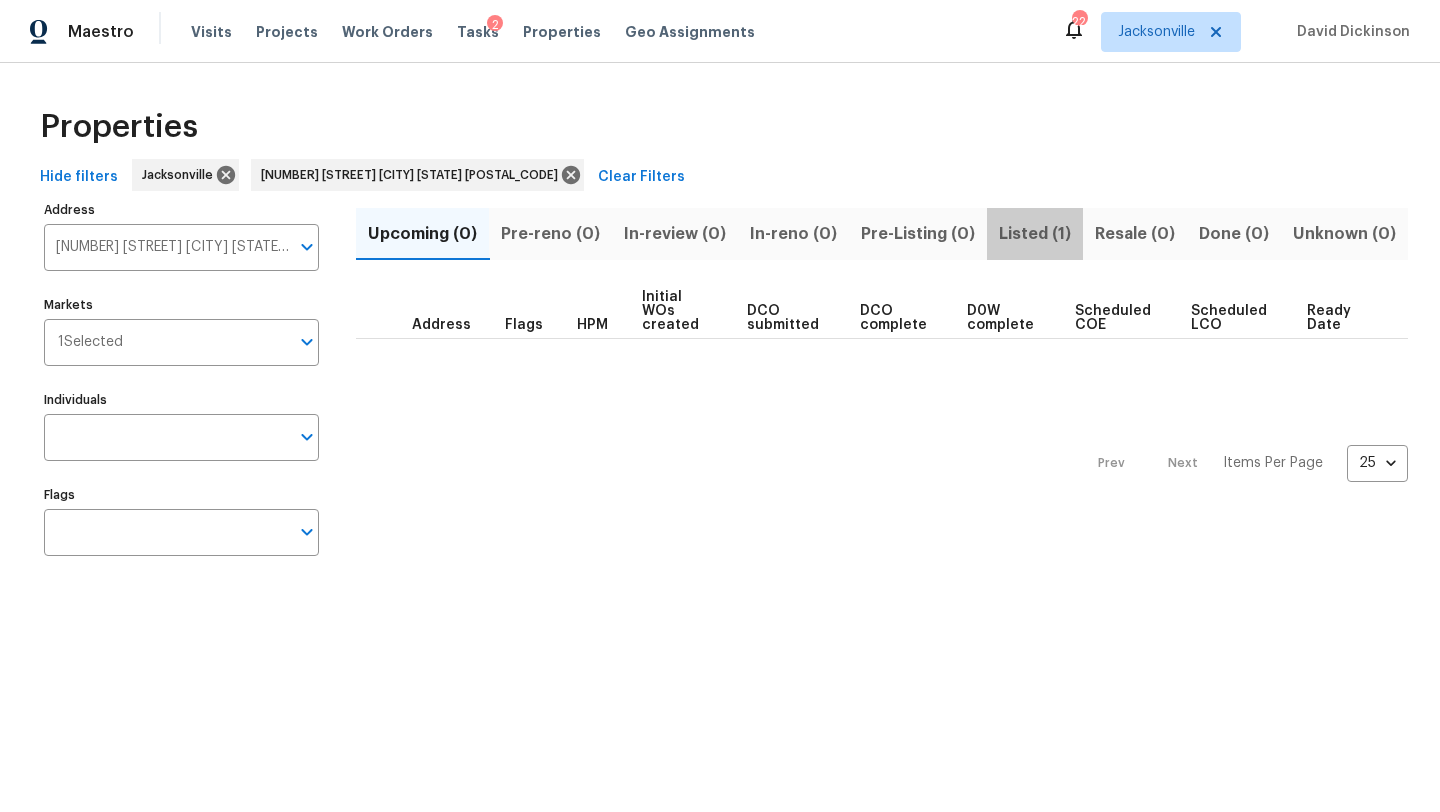 click on "Listed (1)" at bounding box center [1035, 234] 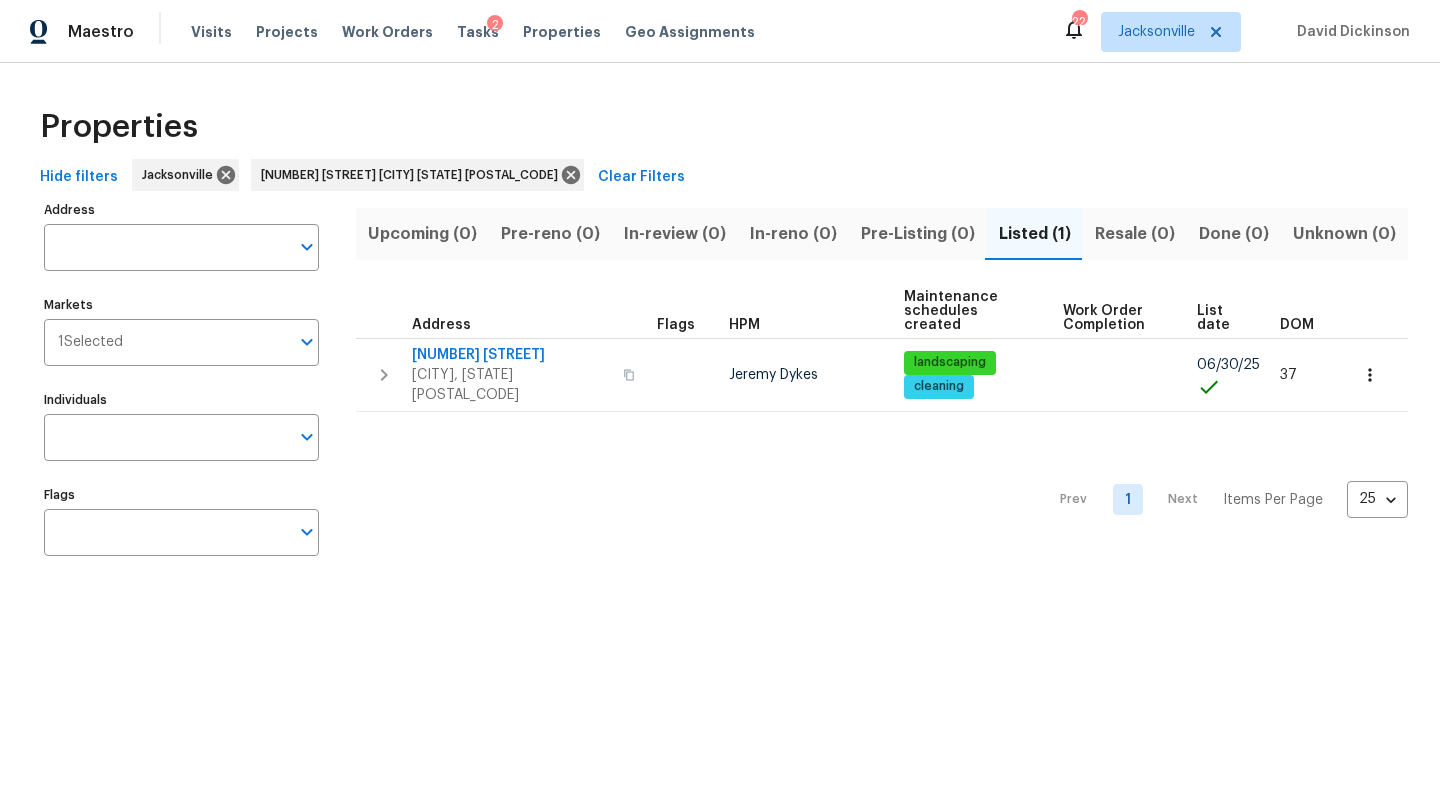 type on "5334 Mays Dr Jacksonville FL 32209" 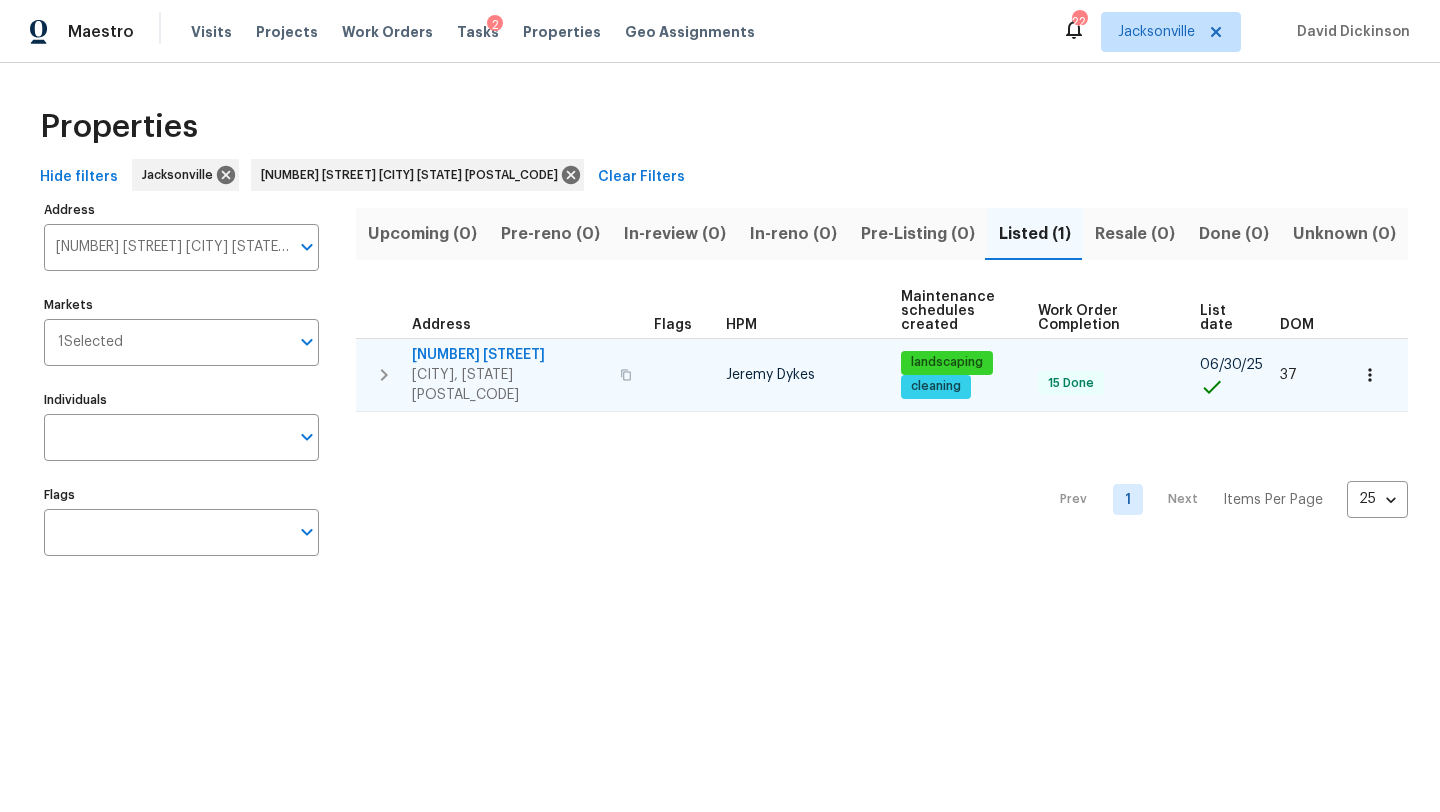 click on "[NUMBER] [STREET]" at bounding box center [510, 355] 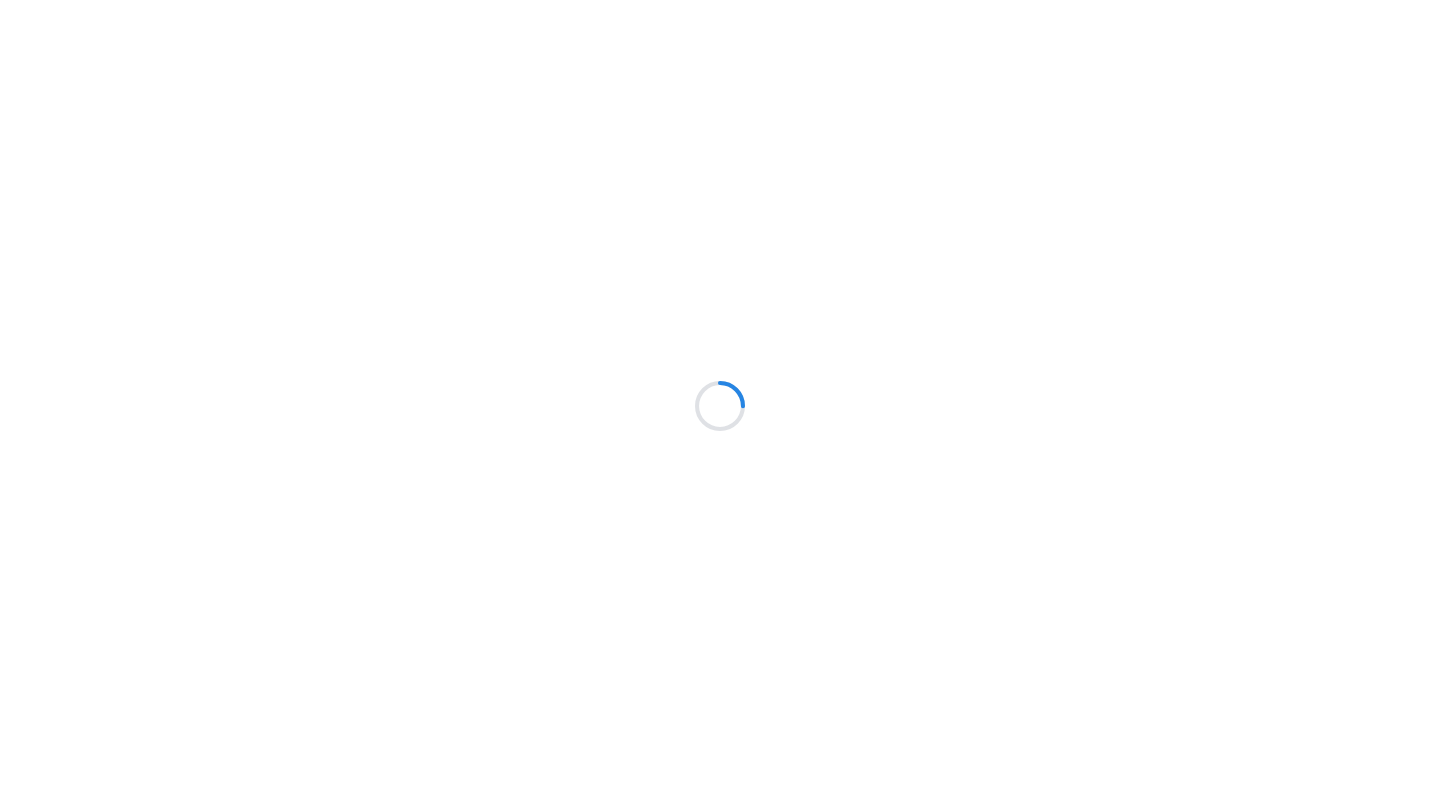 scroll, scrollTop: 0, scrollLeft: 0, axis: both 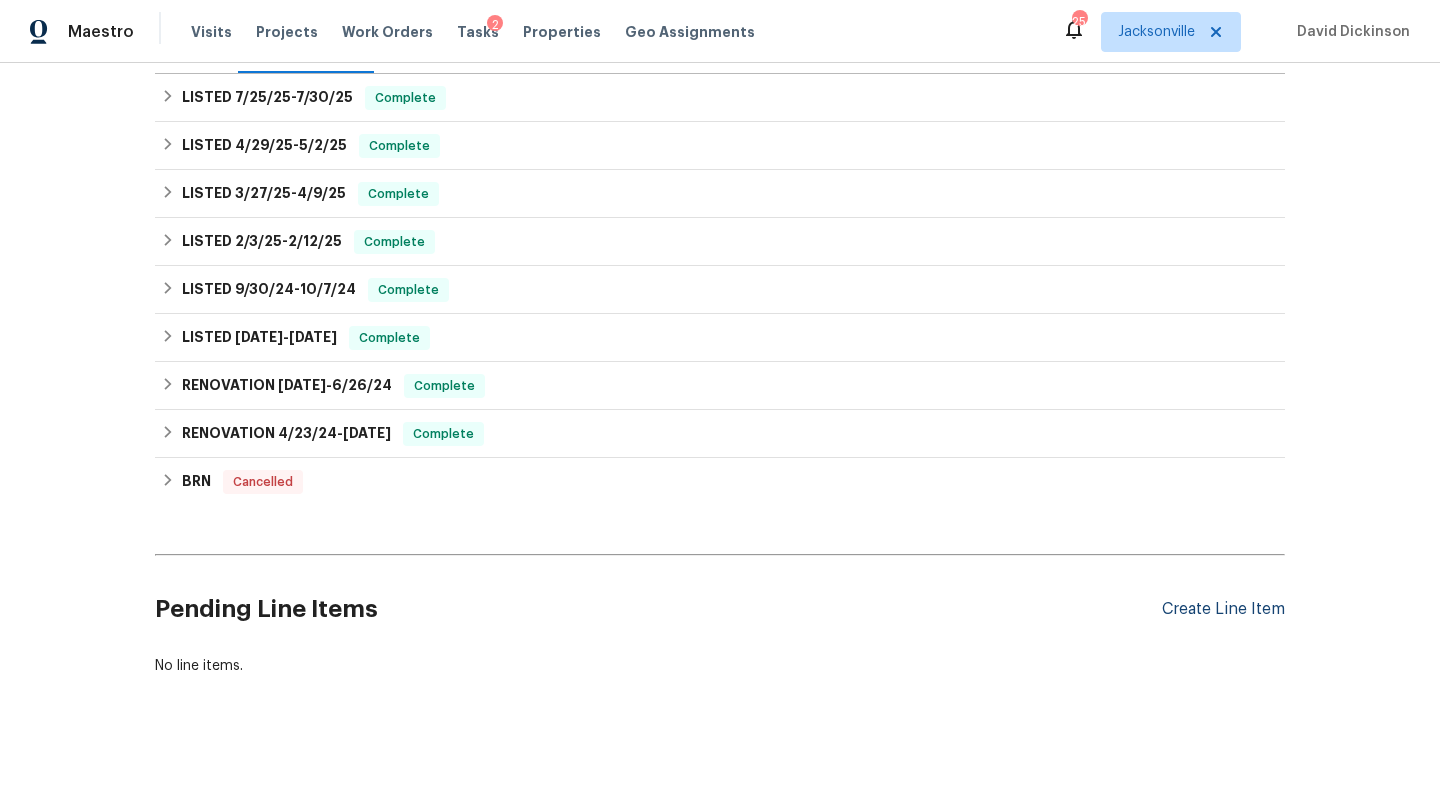 click on "Create Line Item" at bounding box center [1223, 609] 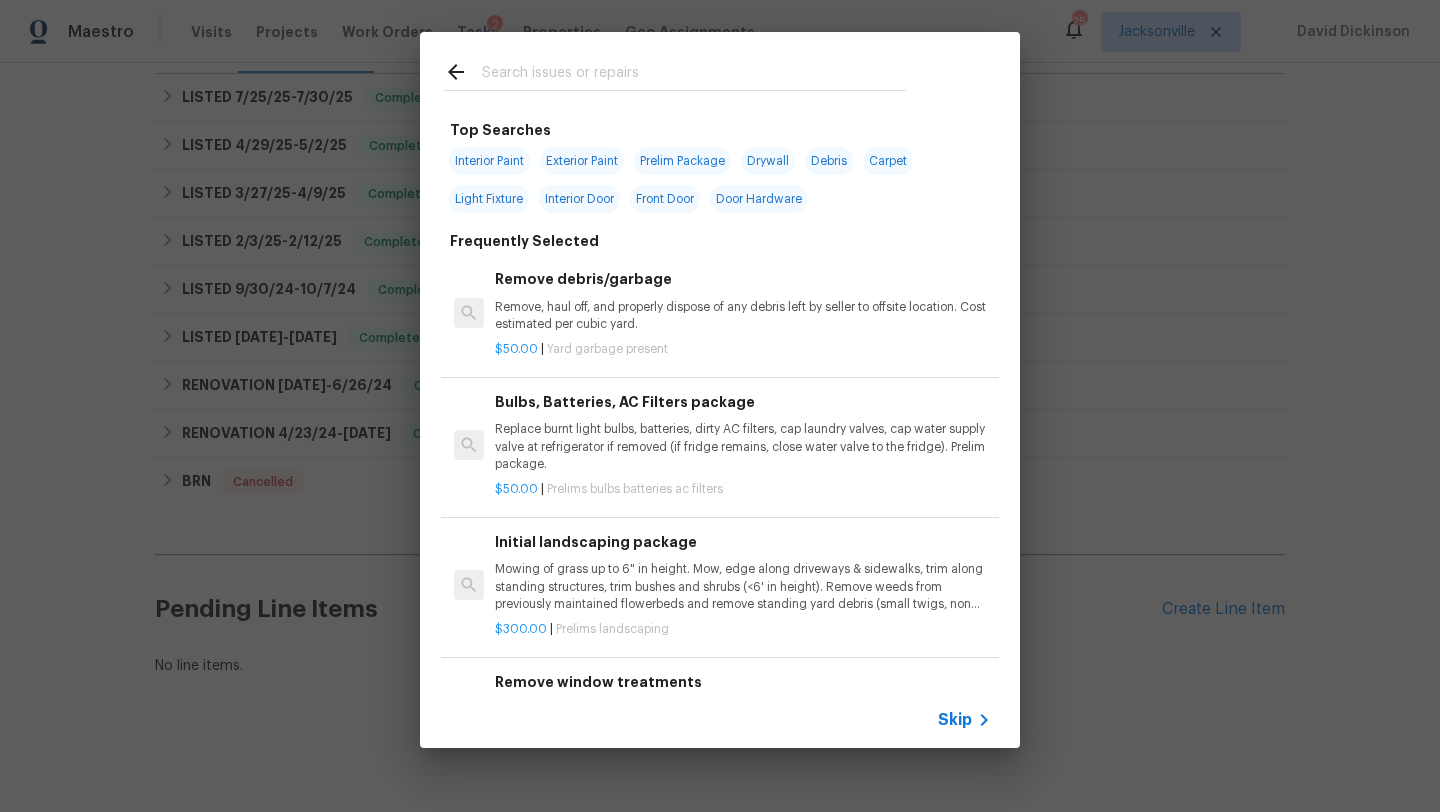 click at bounding box center [694, 75] 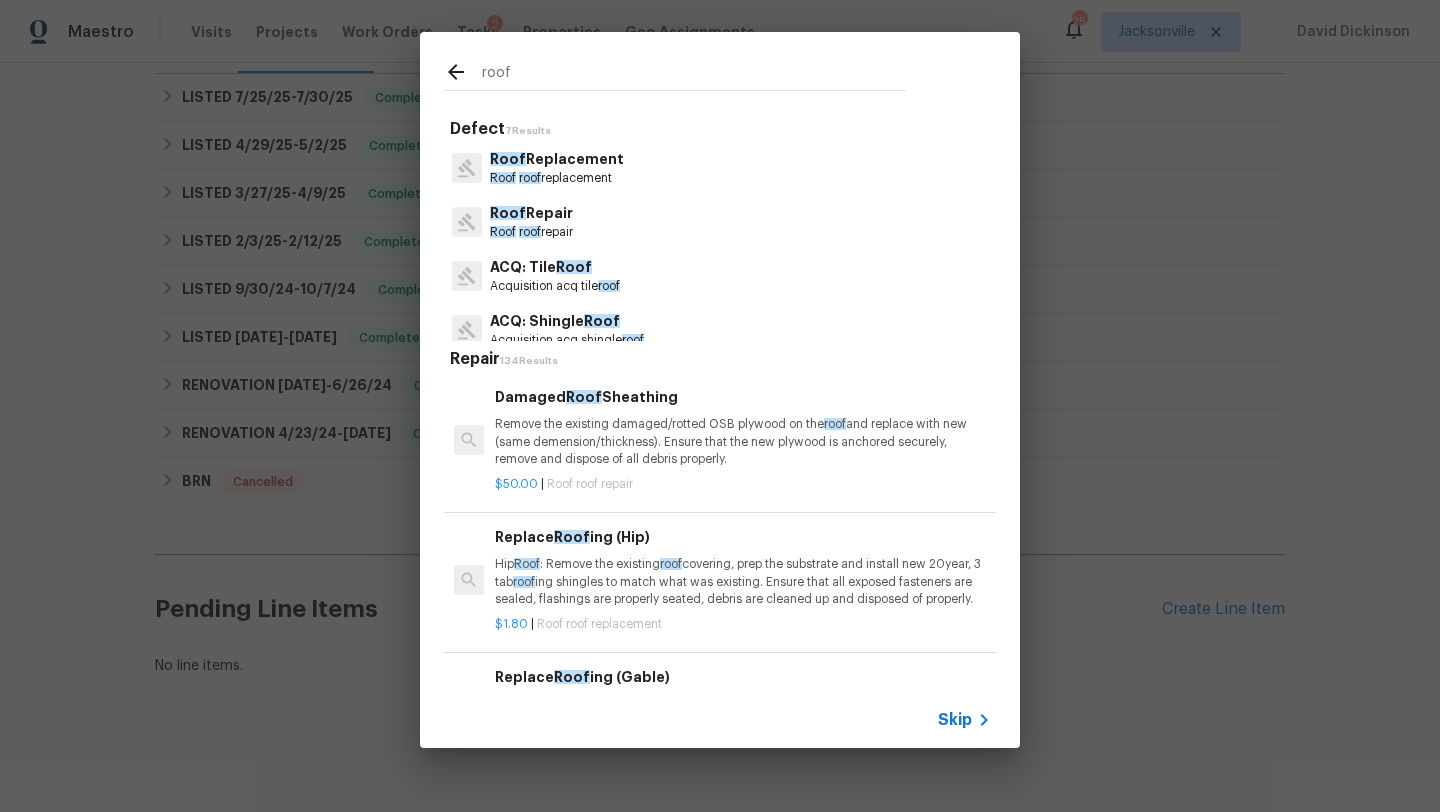 type on "roof" 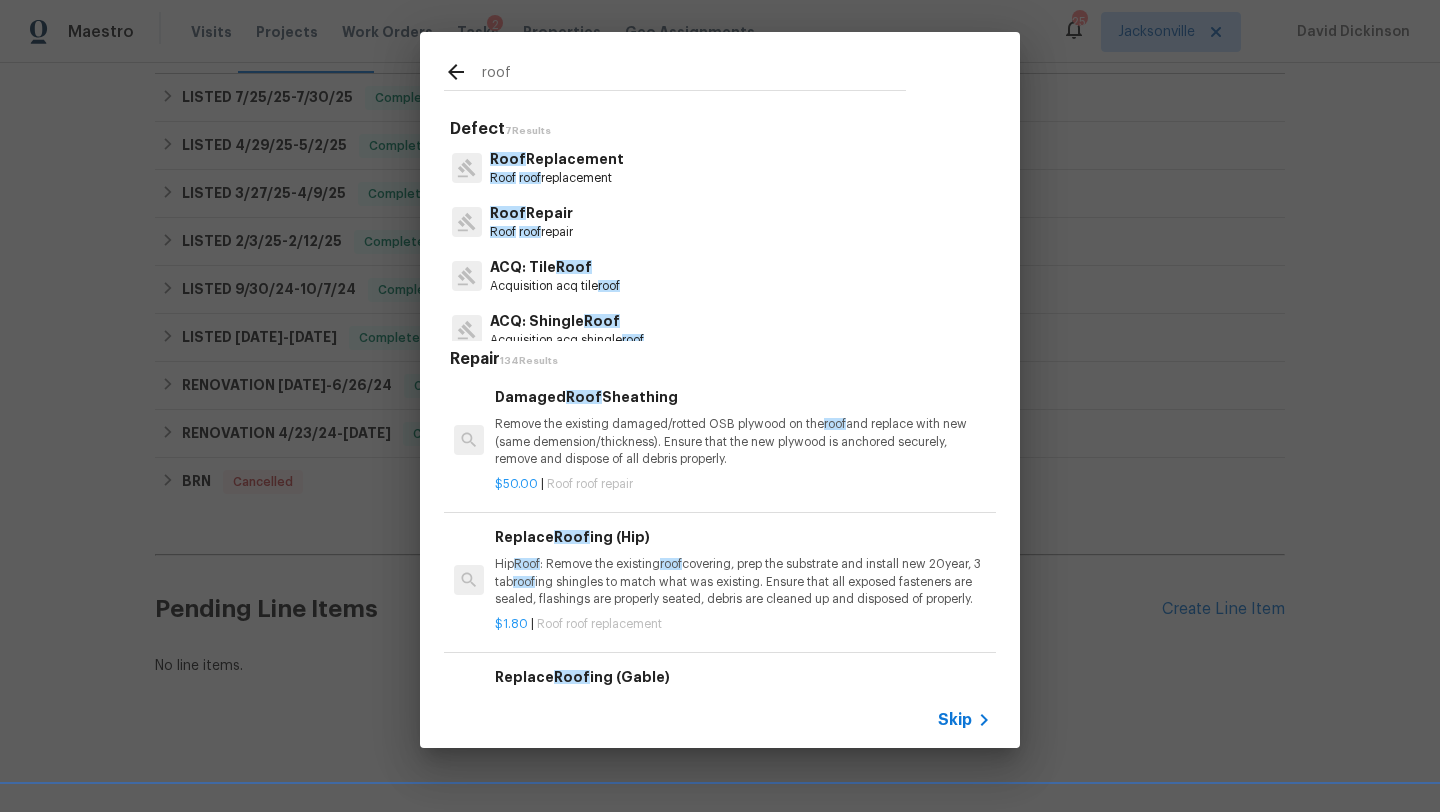click on "Roof  Replacement" at bounding box center (557, 159) 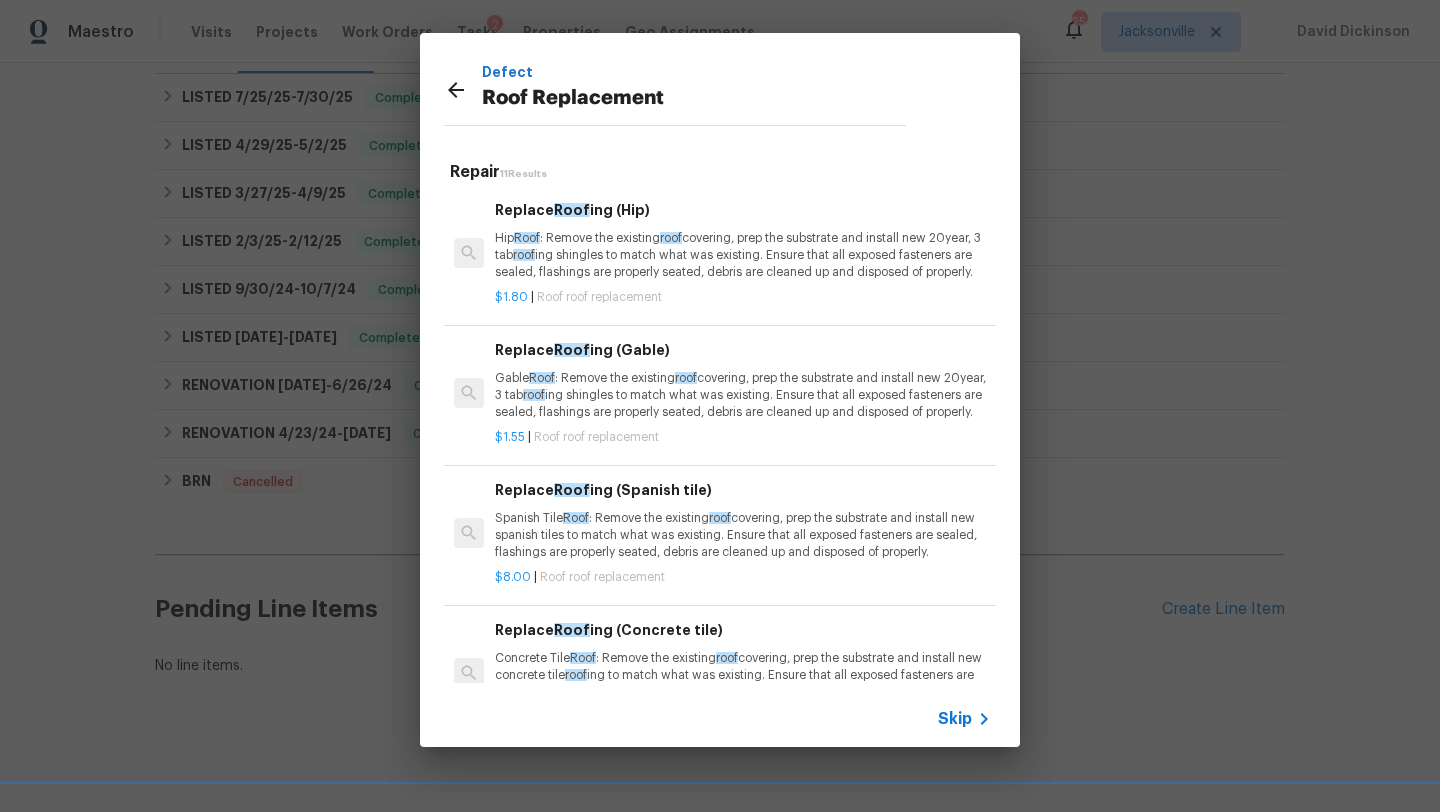 click on "Hip  Roof : Remove the existing  roof  covering, prep the substrate and install new 20year, 3 tab  roof ing shingles to match what was existing. Ensure that all exposed fasteners are sealed, flashings are properly seated, debris are cleaned up and disposed of properly." at bounding box center [743, 255] 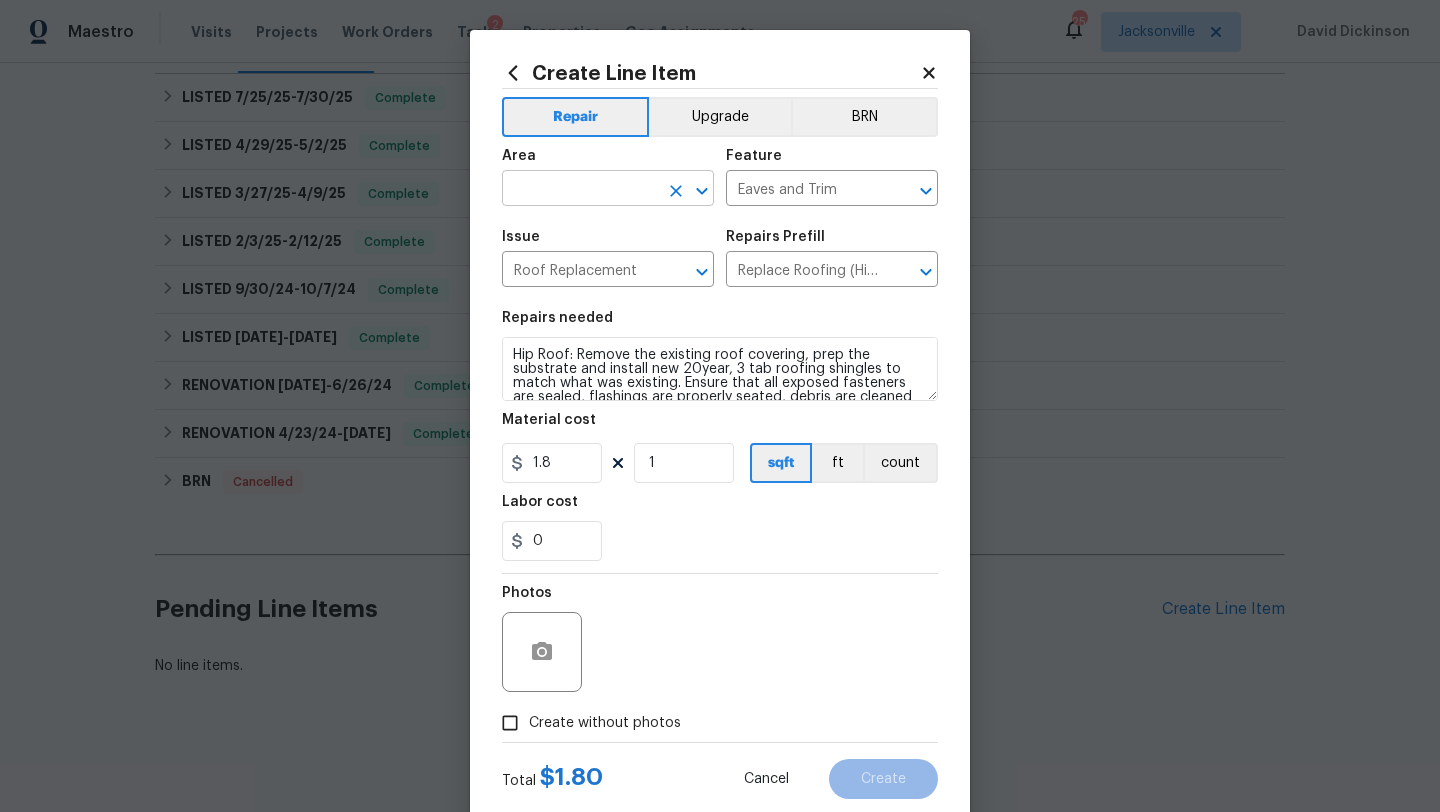 click at bounding box center (580, 190) 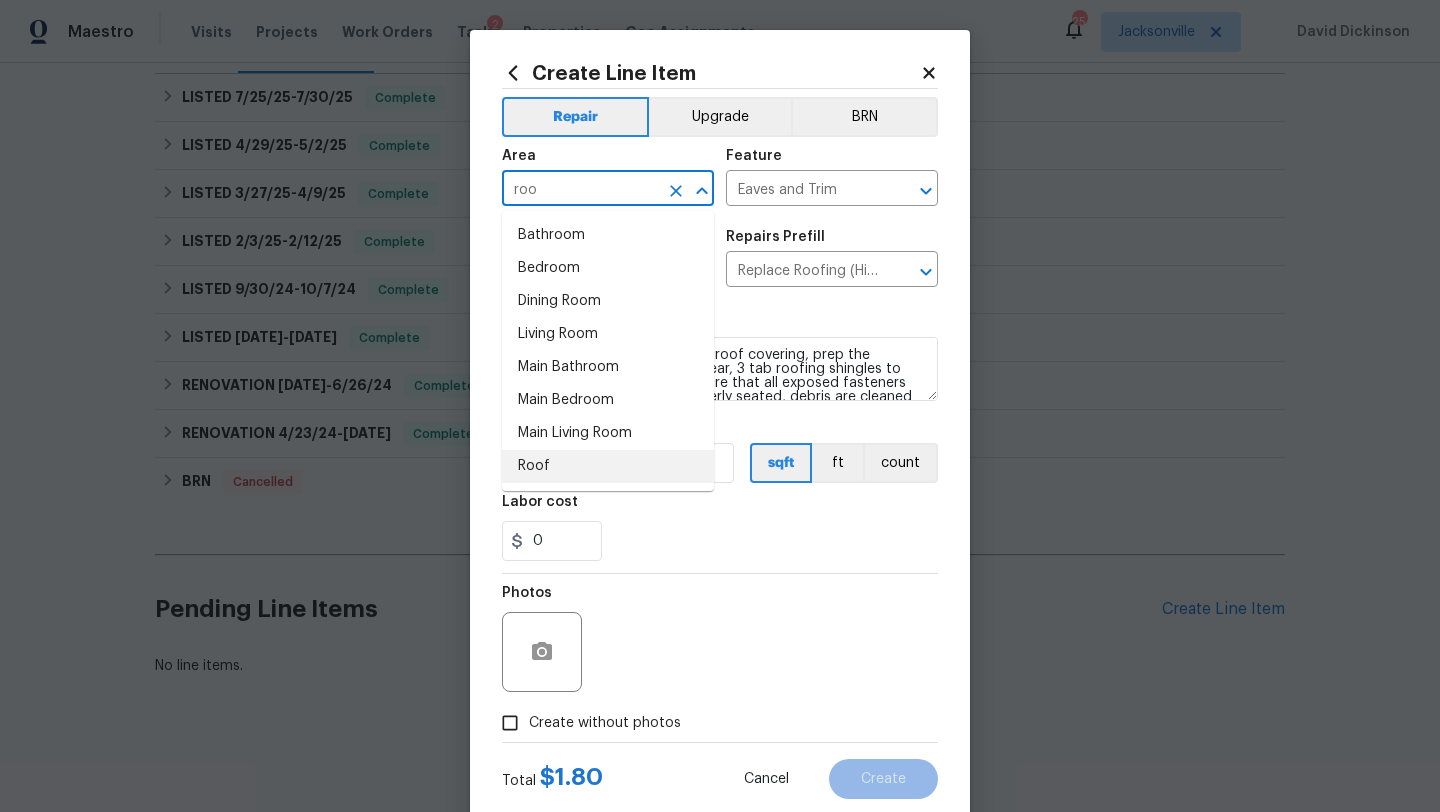 click on "Roof" at bounding box center (608, 466) 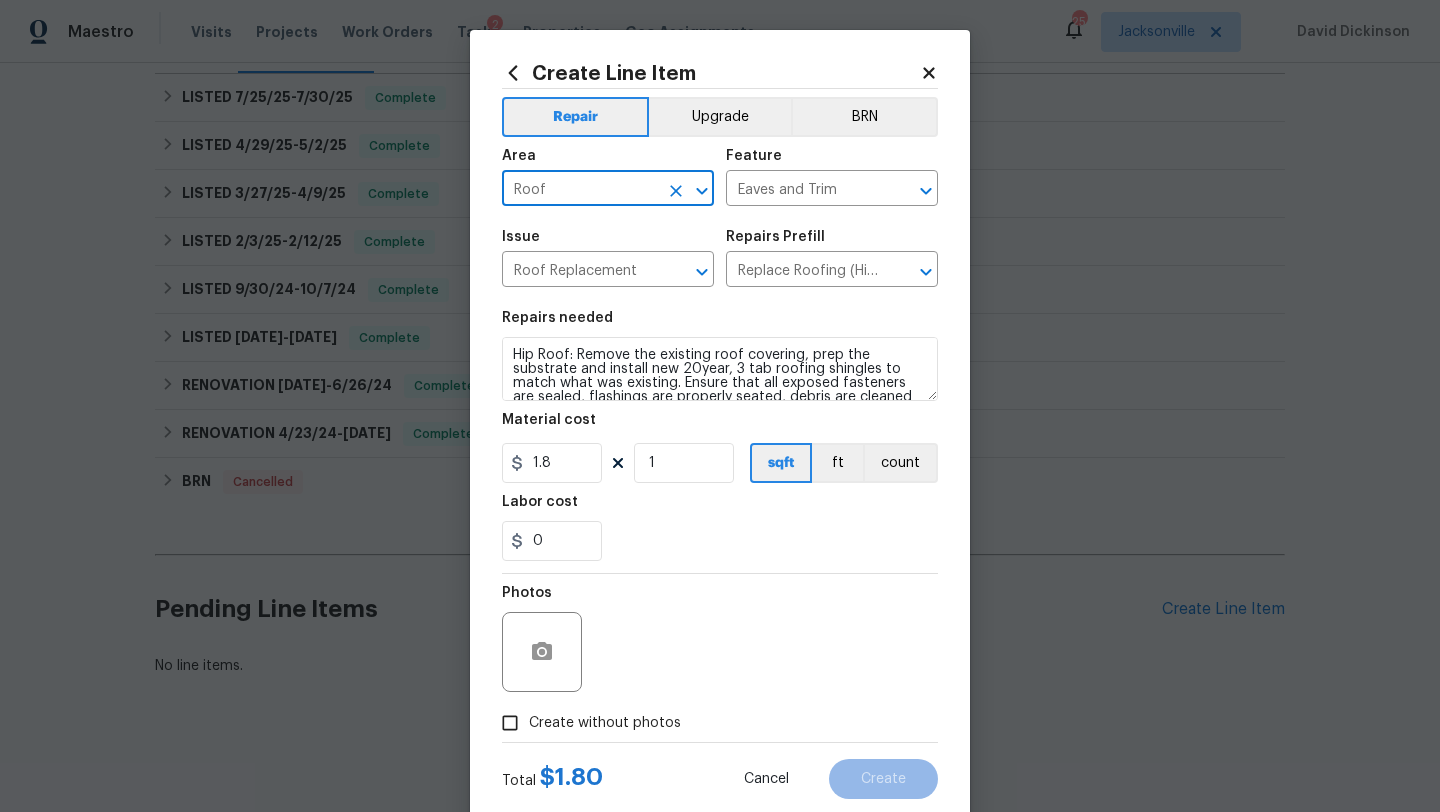 scroll, scrollTop: 50, scrollLeft: 0, axis: vertical 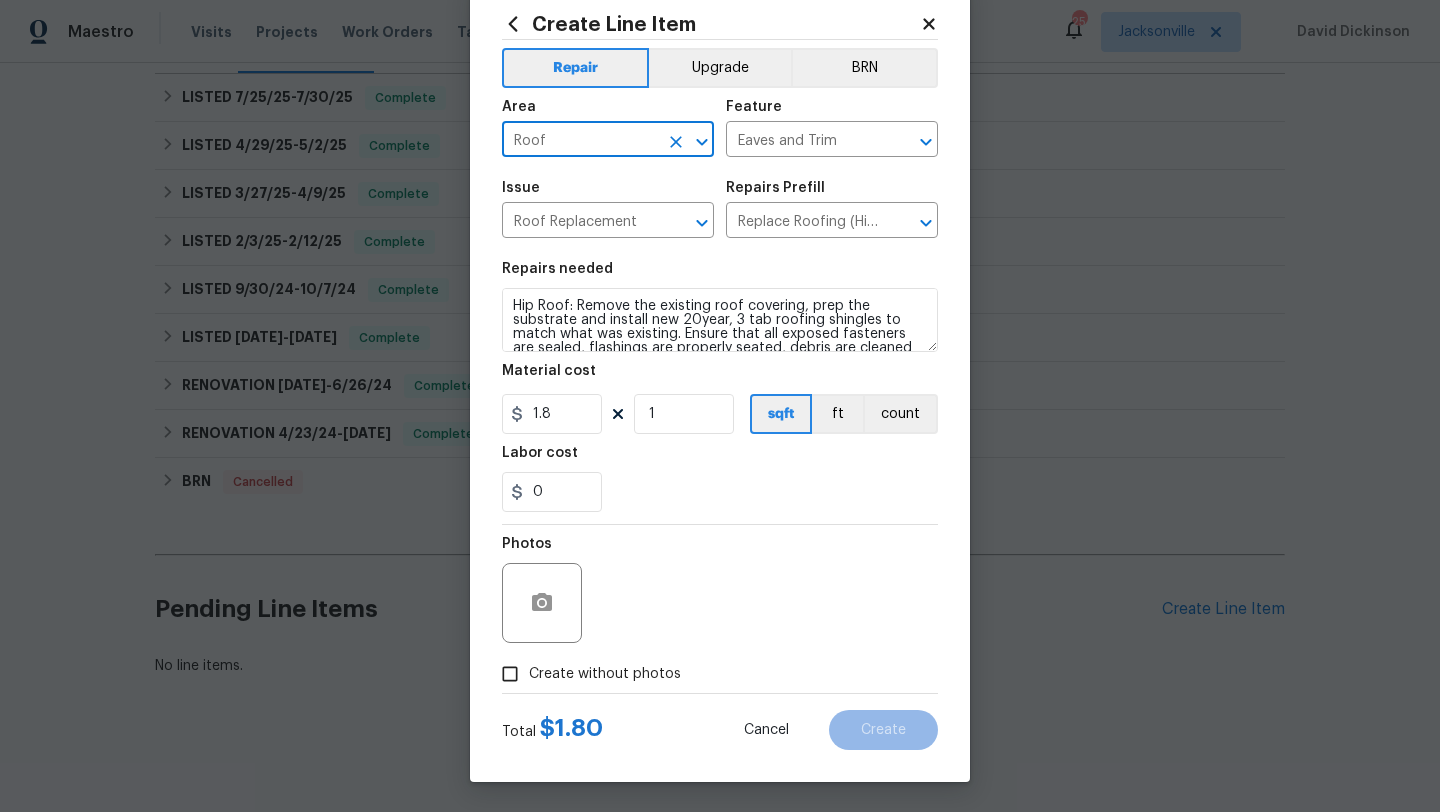 type on "Roof" 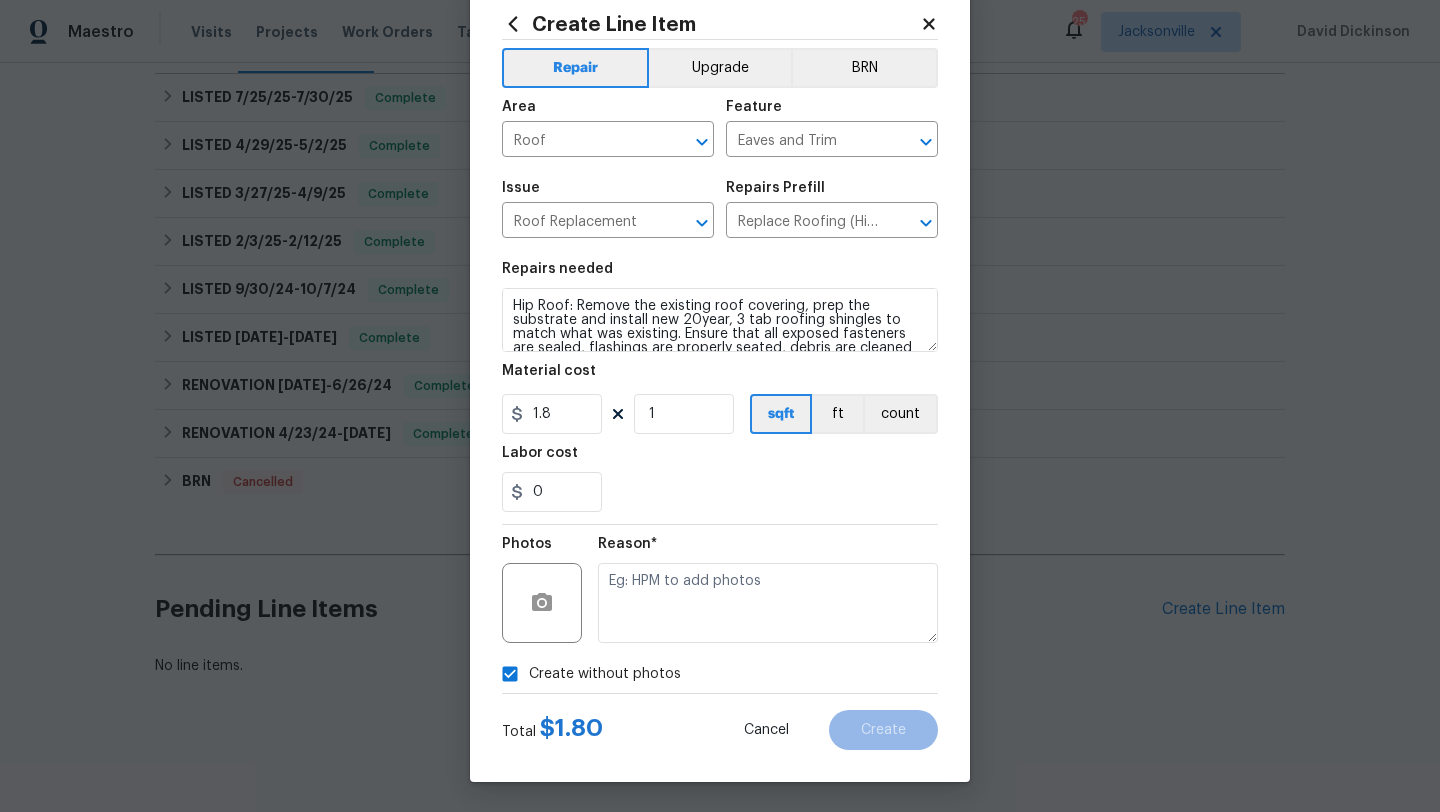 click on "Reason*" at bounding box center (768, 550) 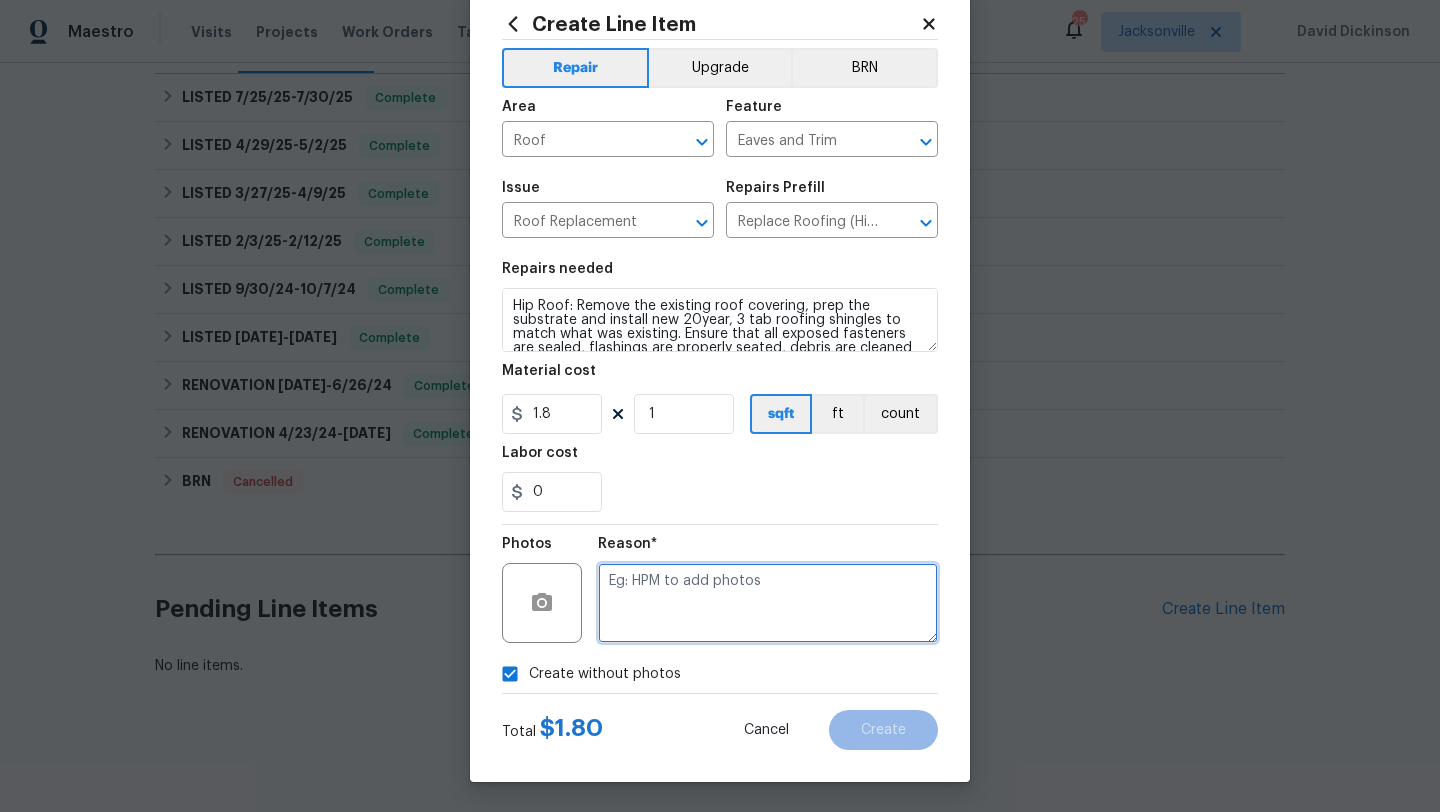 click at bounding box center (768, 603) 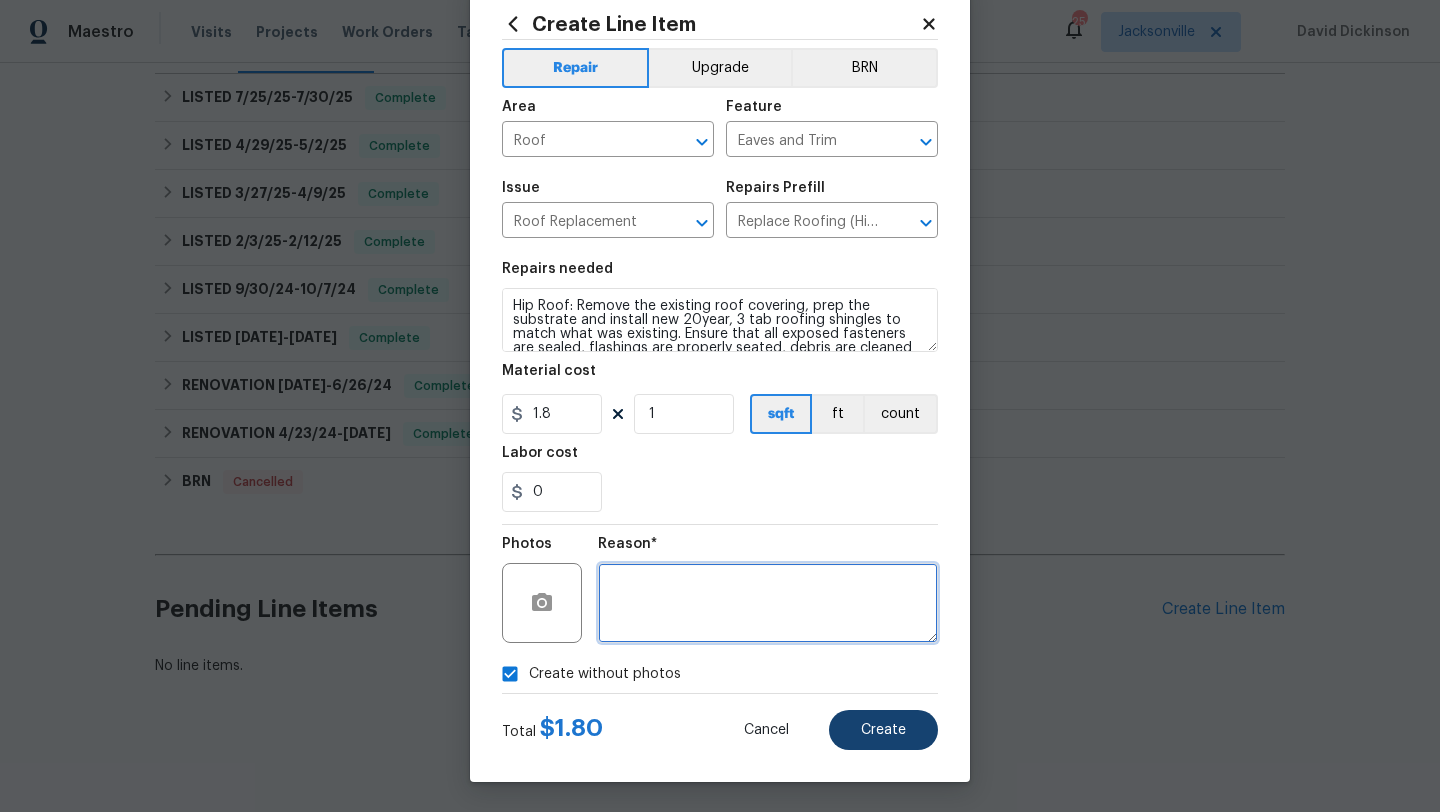 type 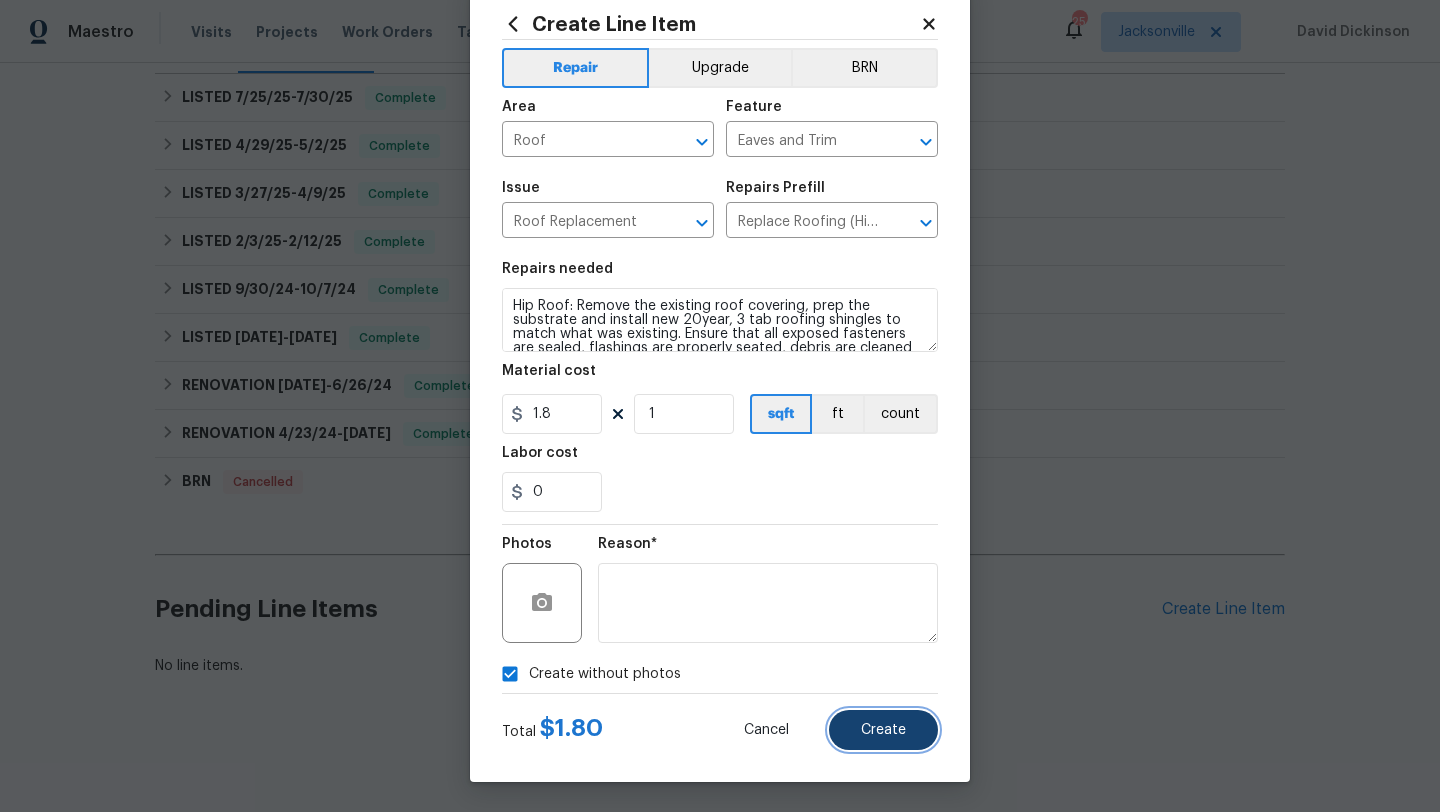click on "Create" at bounding box center [883, 730] 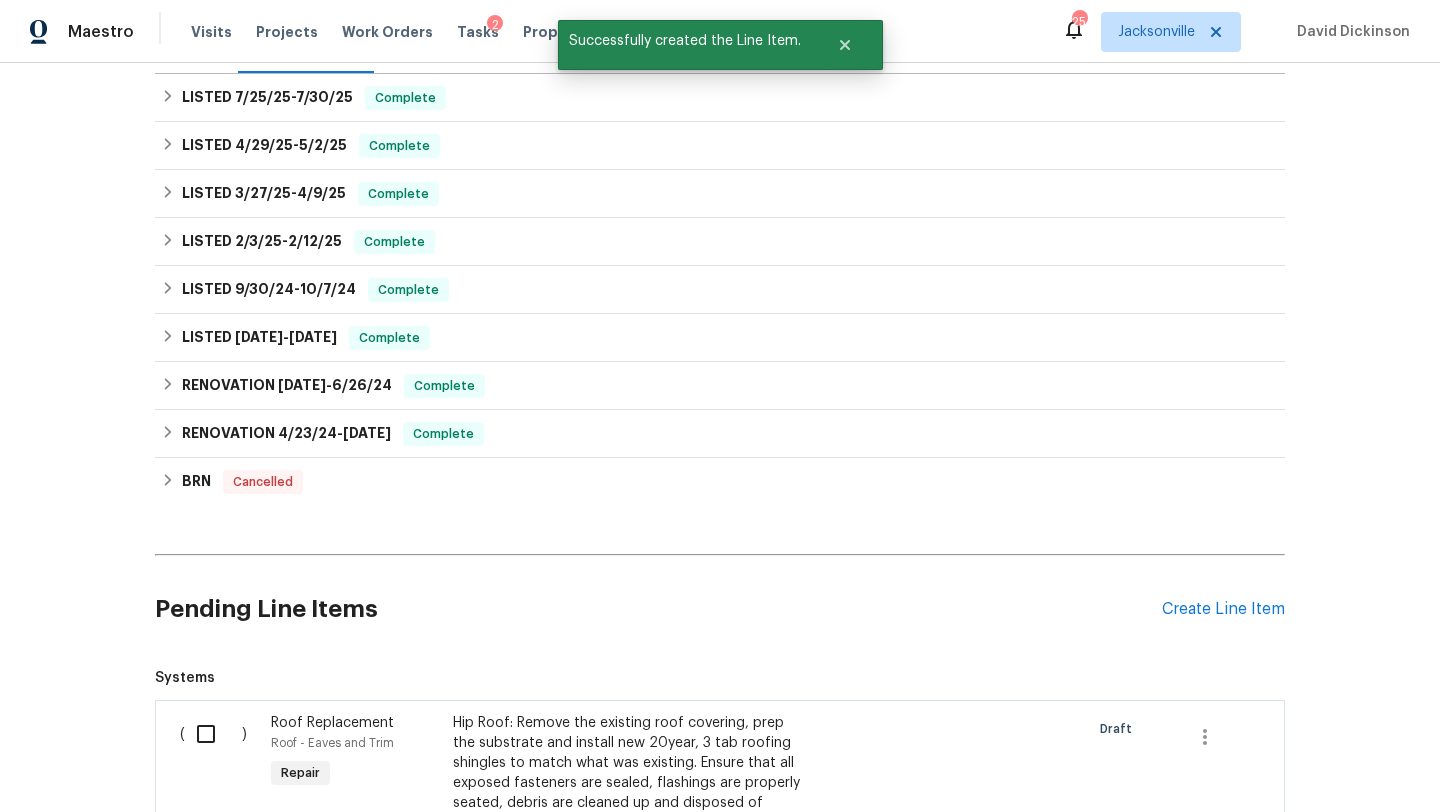 scroll, scrollTop: 424, scrollLeft: 0, axis: vertical 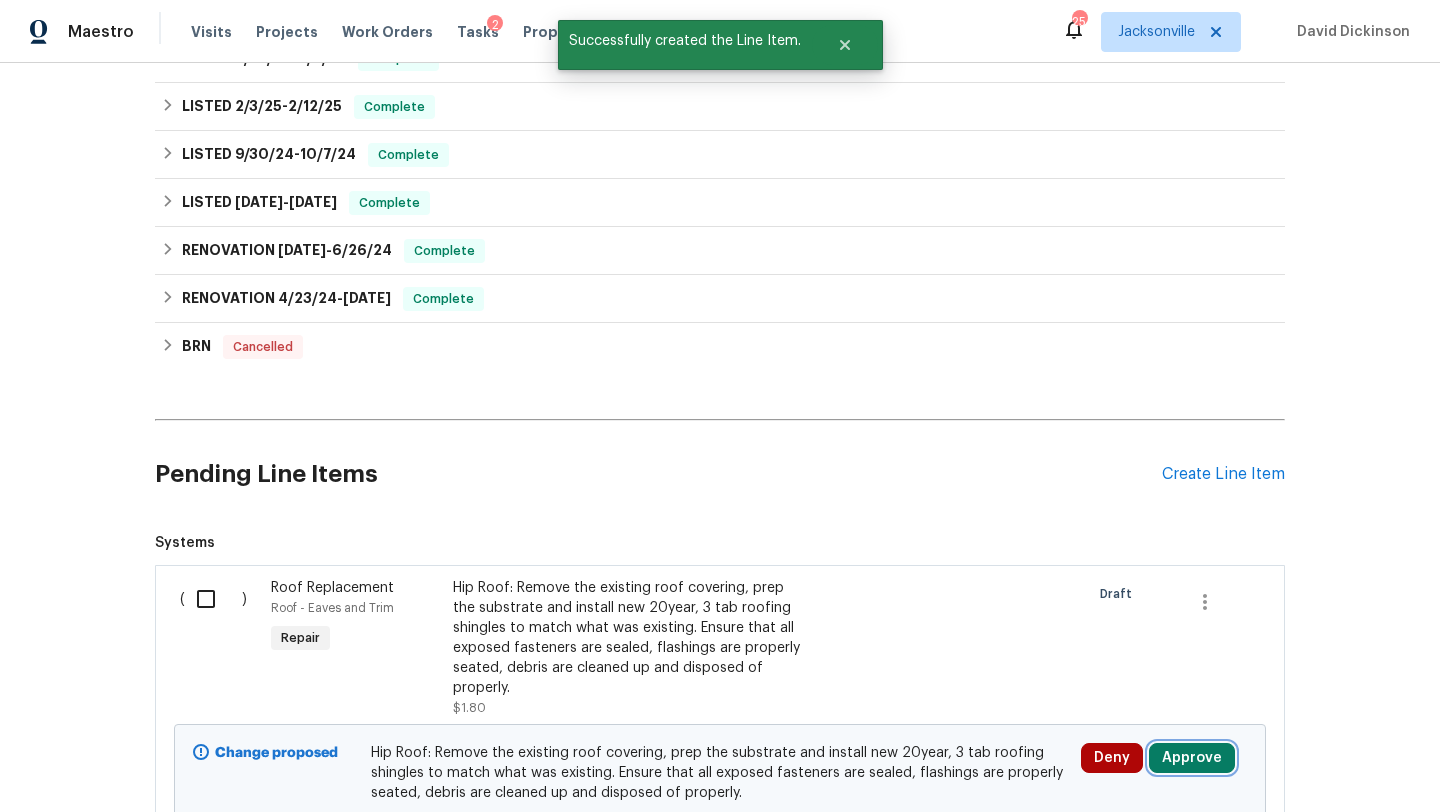 click on "Approve" at bounding box center [1192, 758] 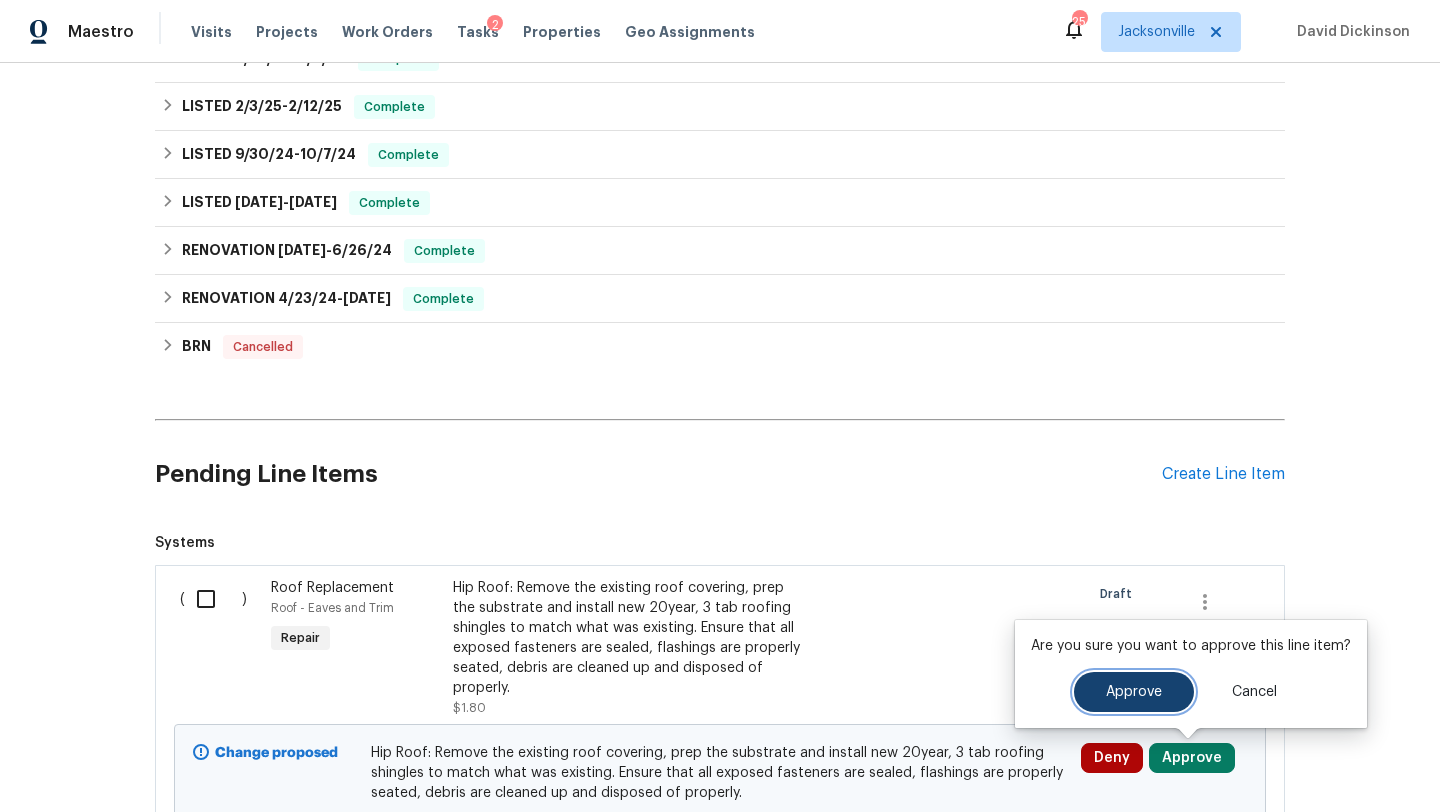 click on "Approve" at bounding box center [1134, 692] 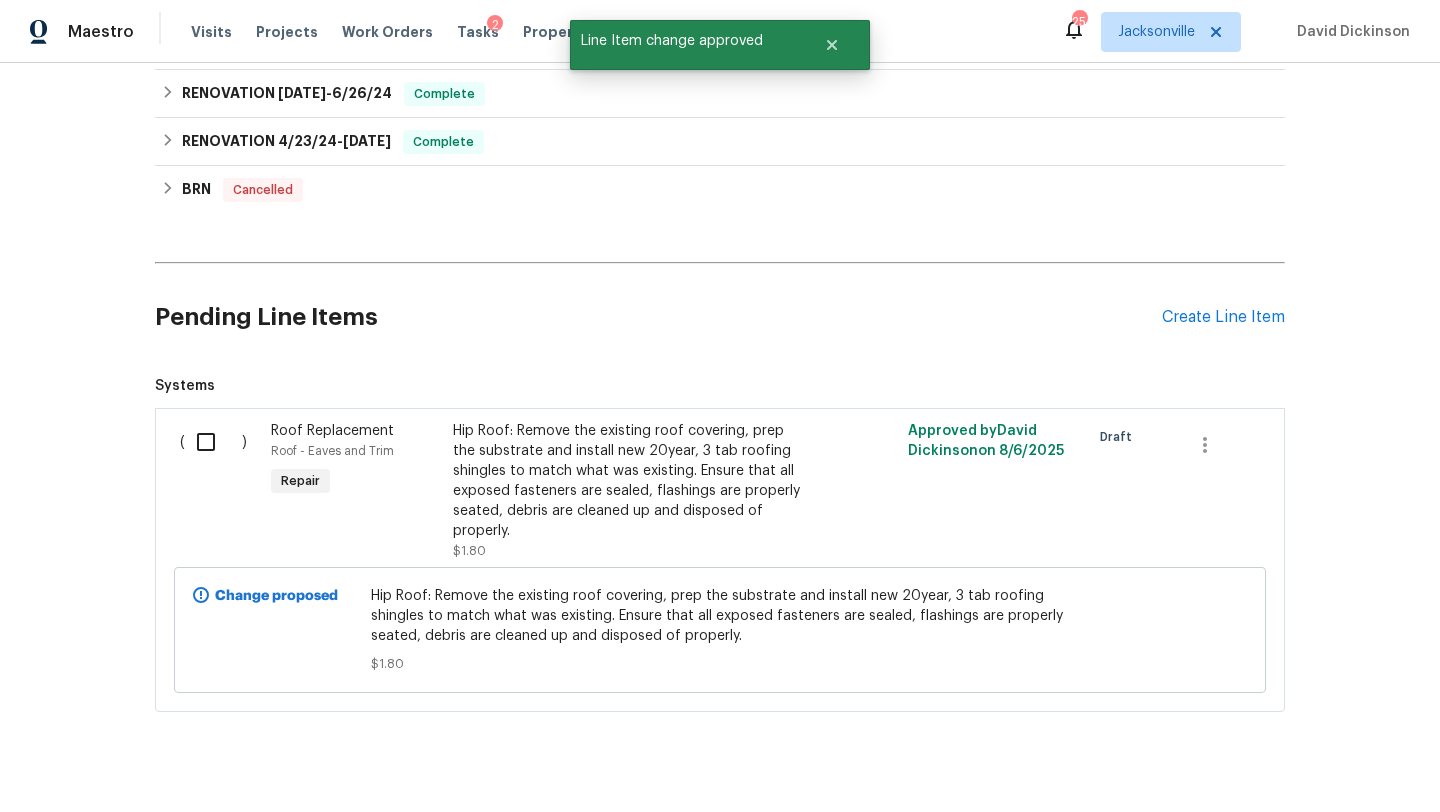 scroll, scrollTop: 617, scrollLeft: 0, axis: vertical 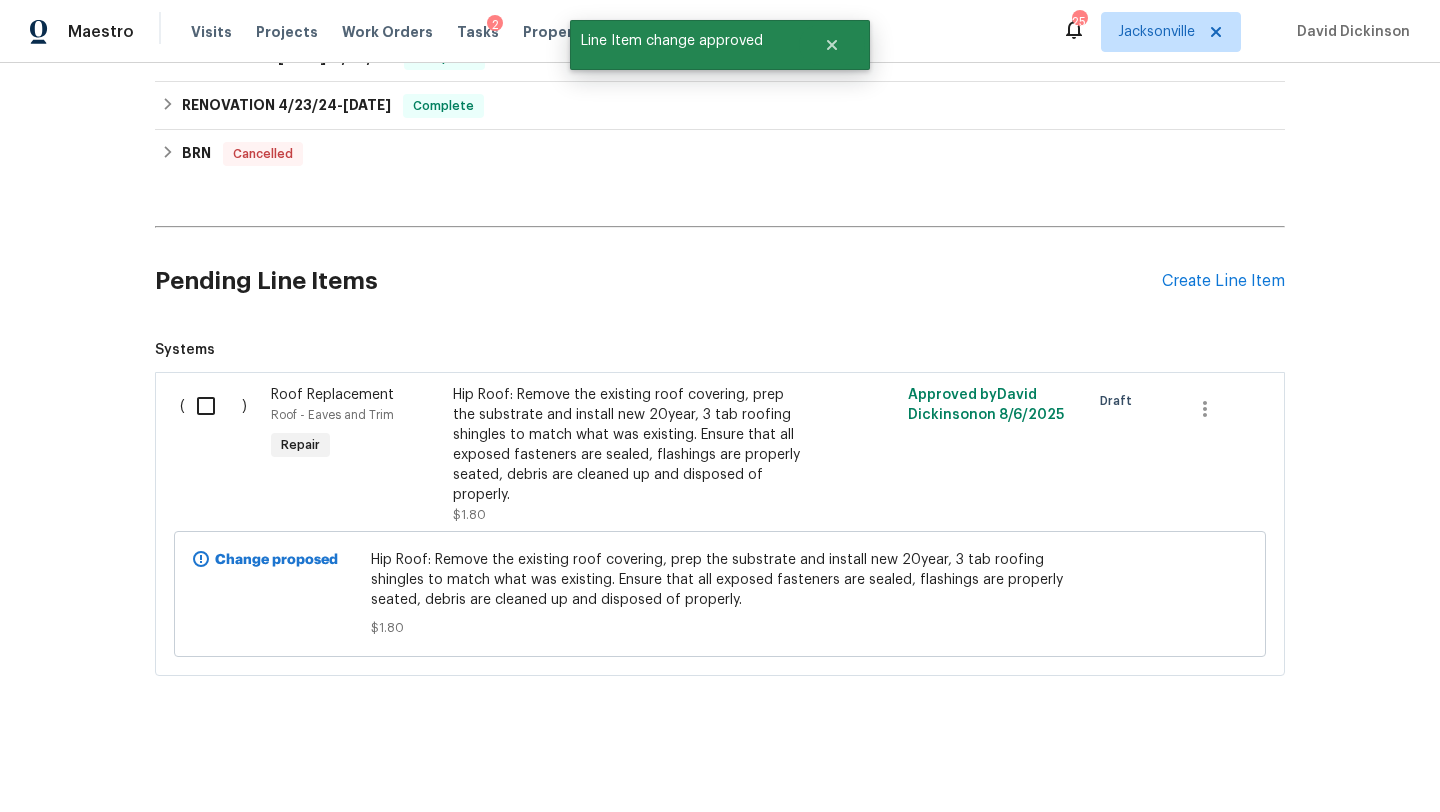 click at bounding box center [213, 406] 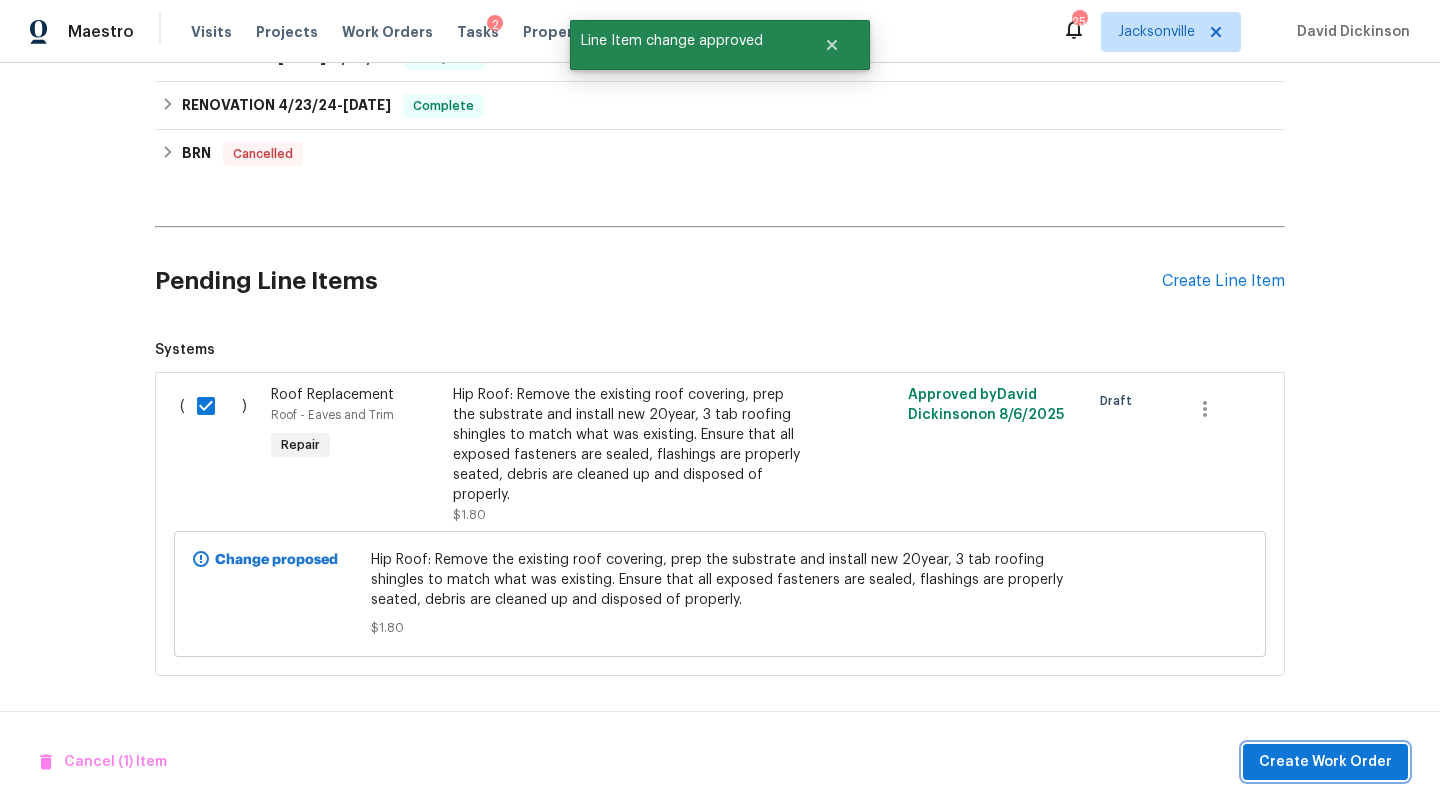 click on "Create Work Order" at bounding box center [1325, 762] 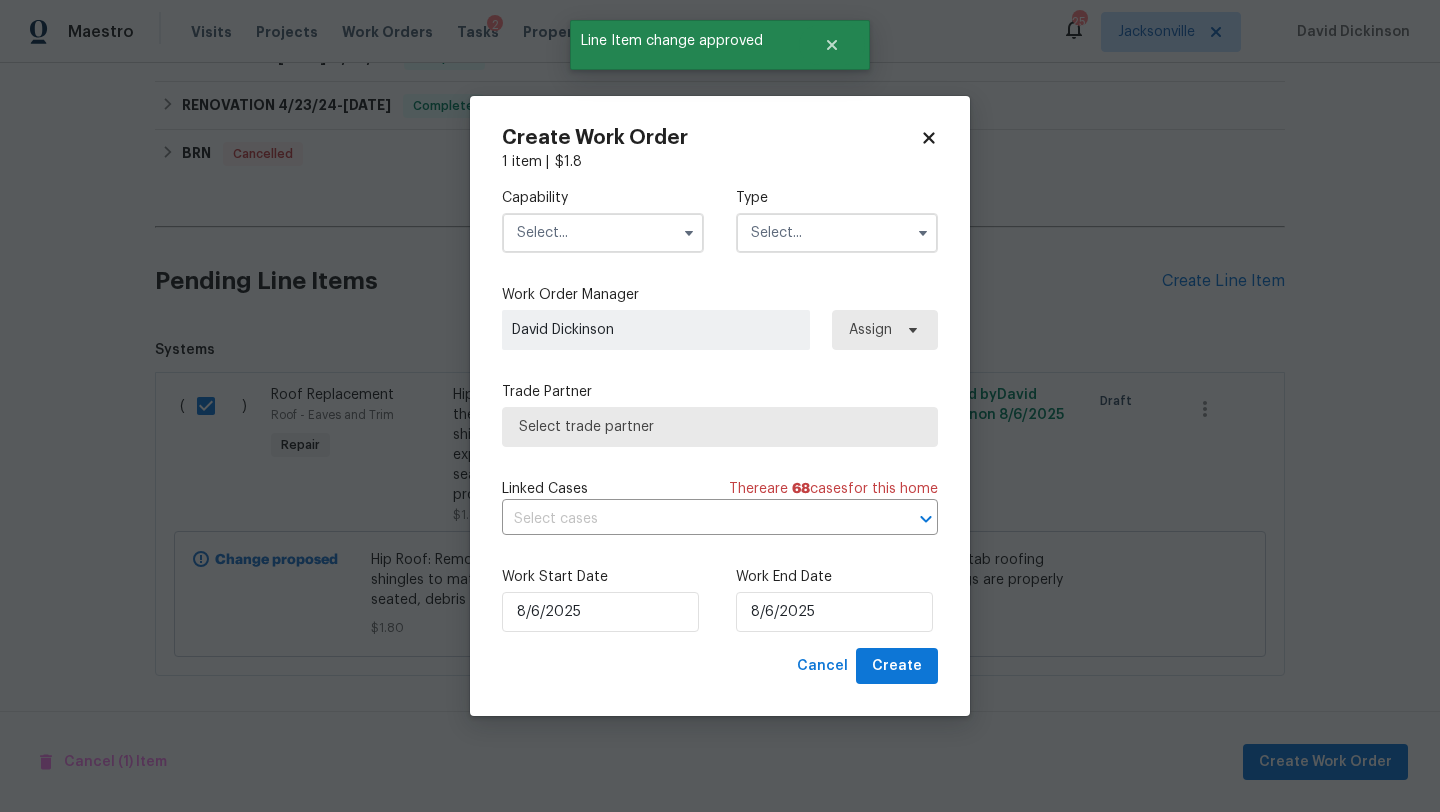 click at bounding box center (603, 233) 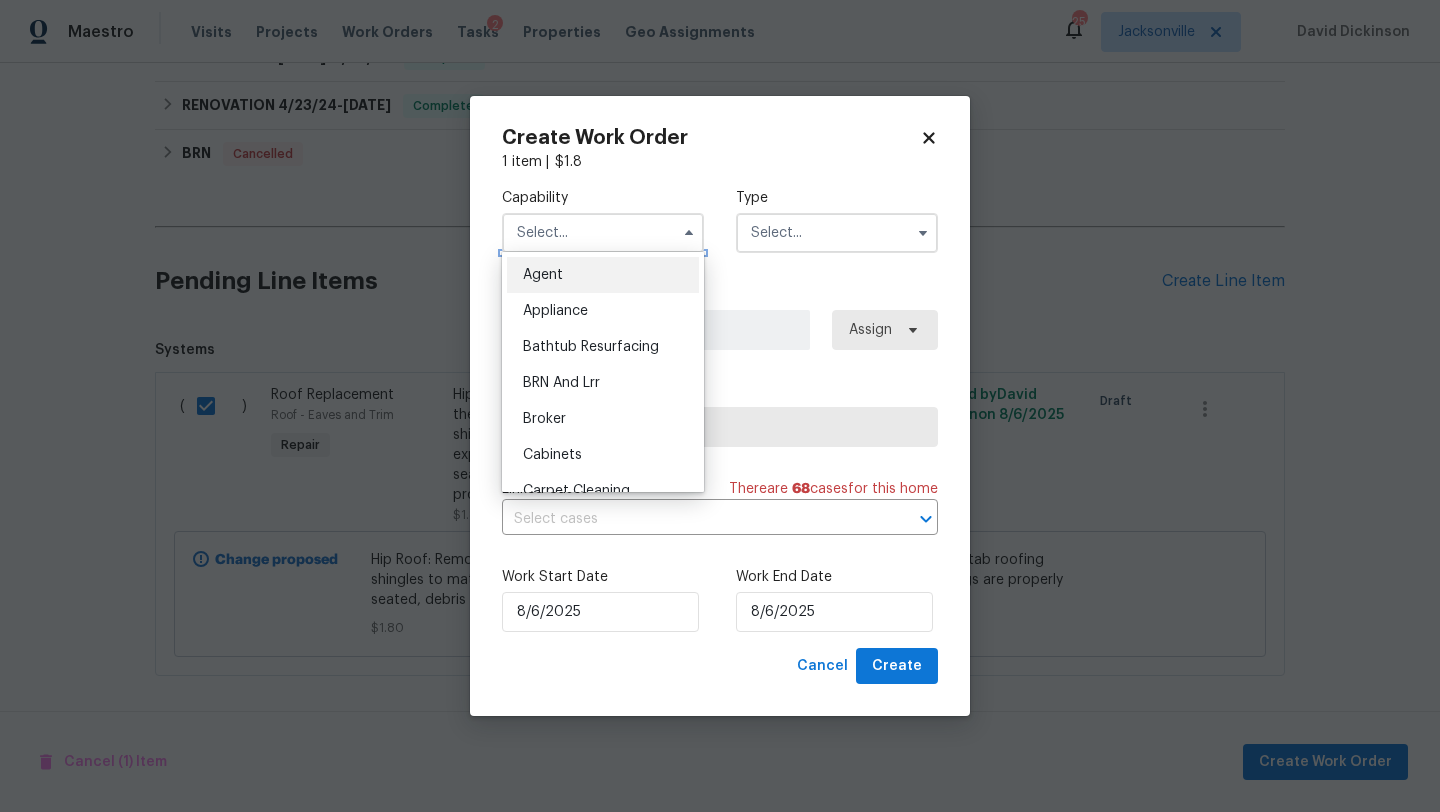 click at bounding box center [603, 233] 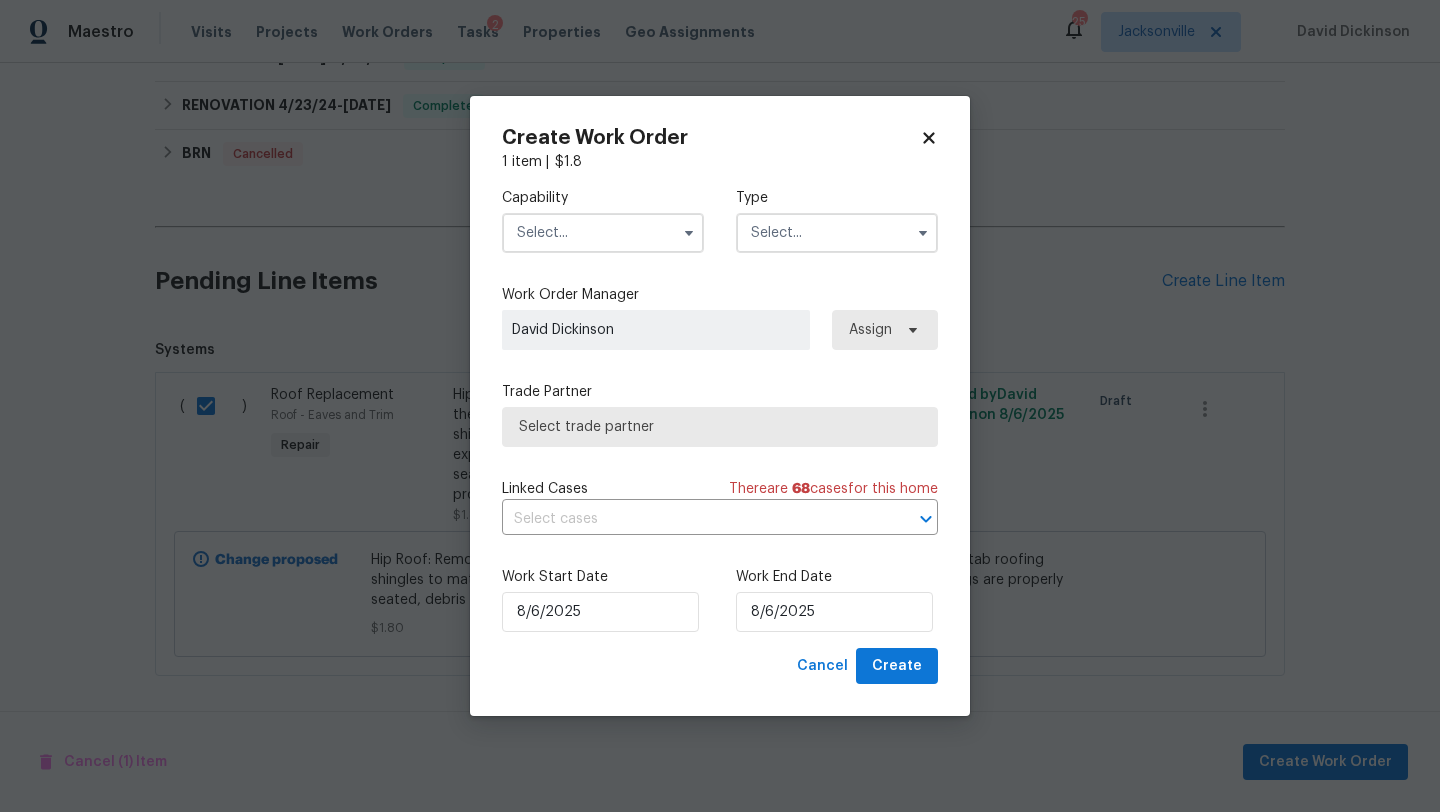 click at bounding box center (603, 233) 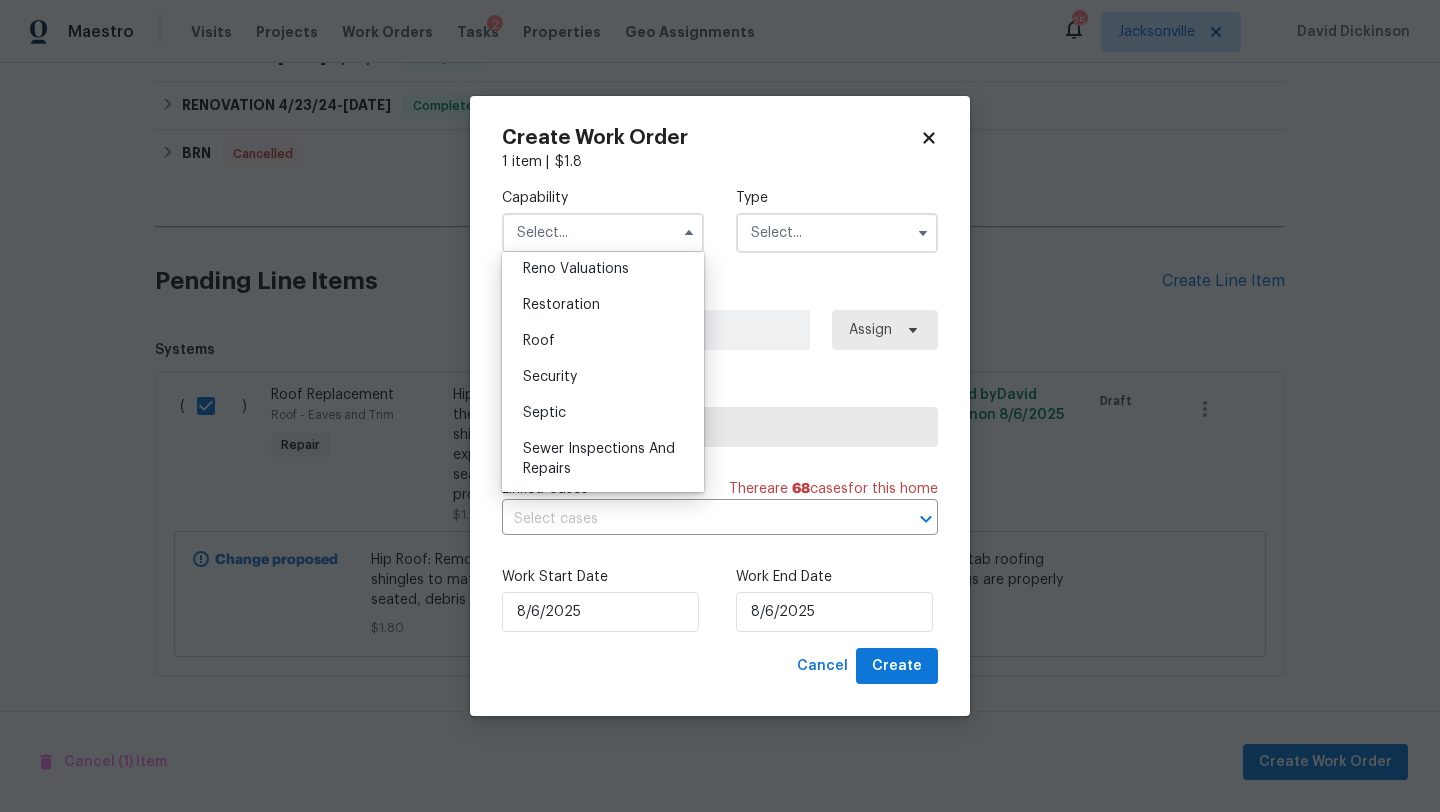 scroll, scrollTop: 1979, scrollLeft: 0, axis: vertical 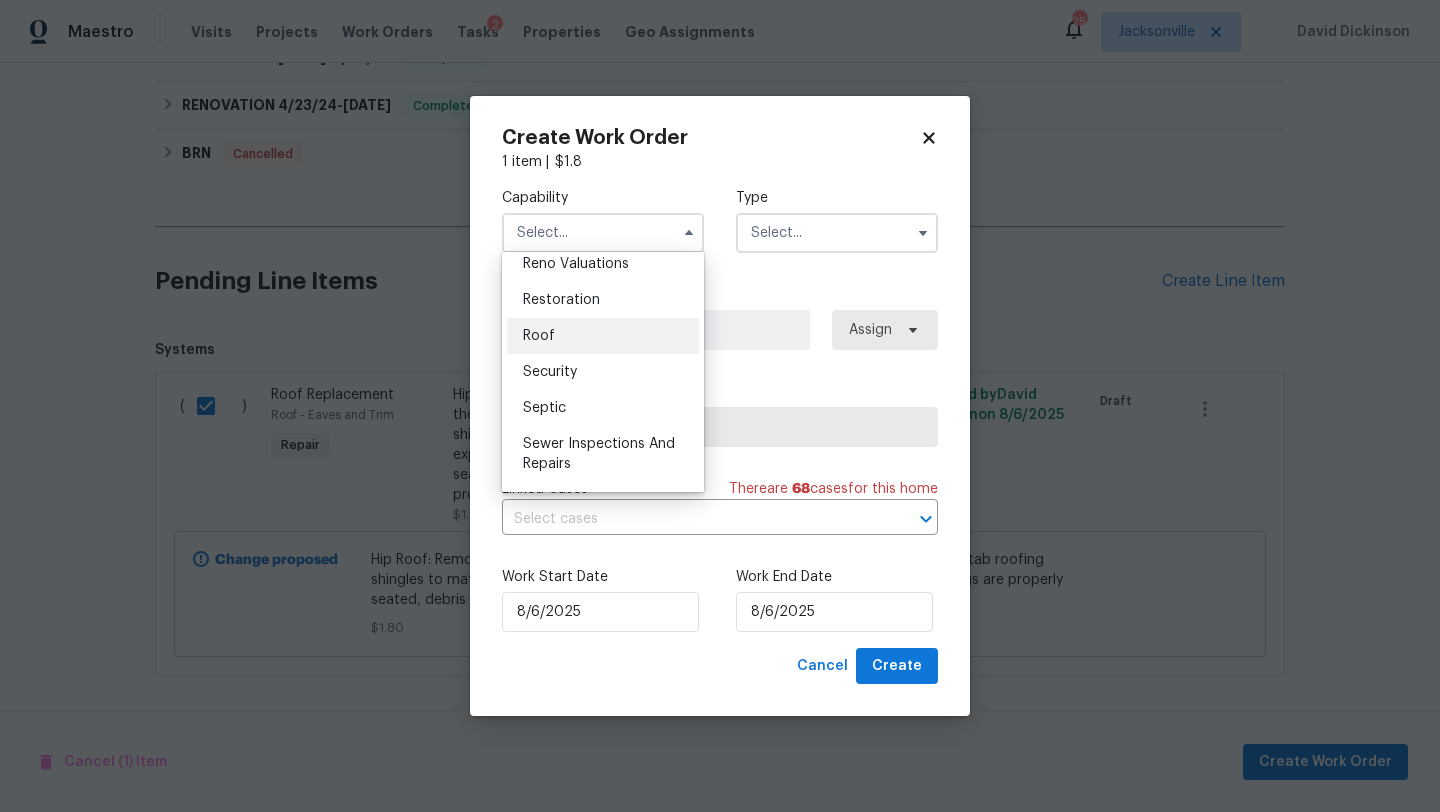 click on "Roof" at bounding box center [603, 336] 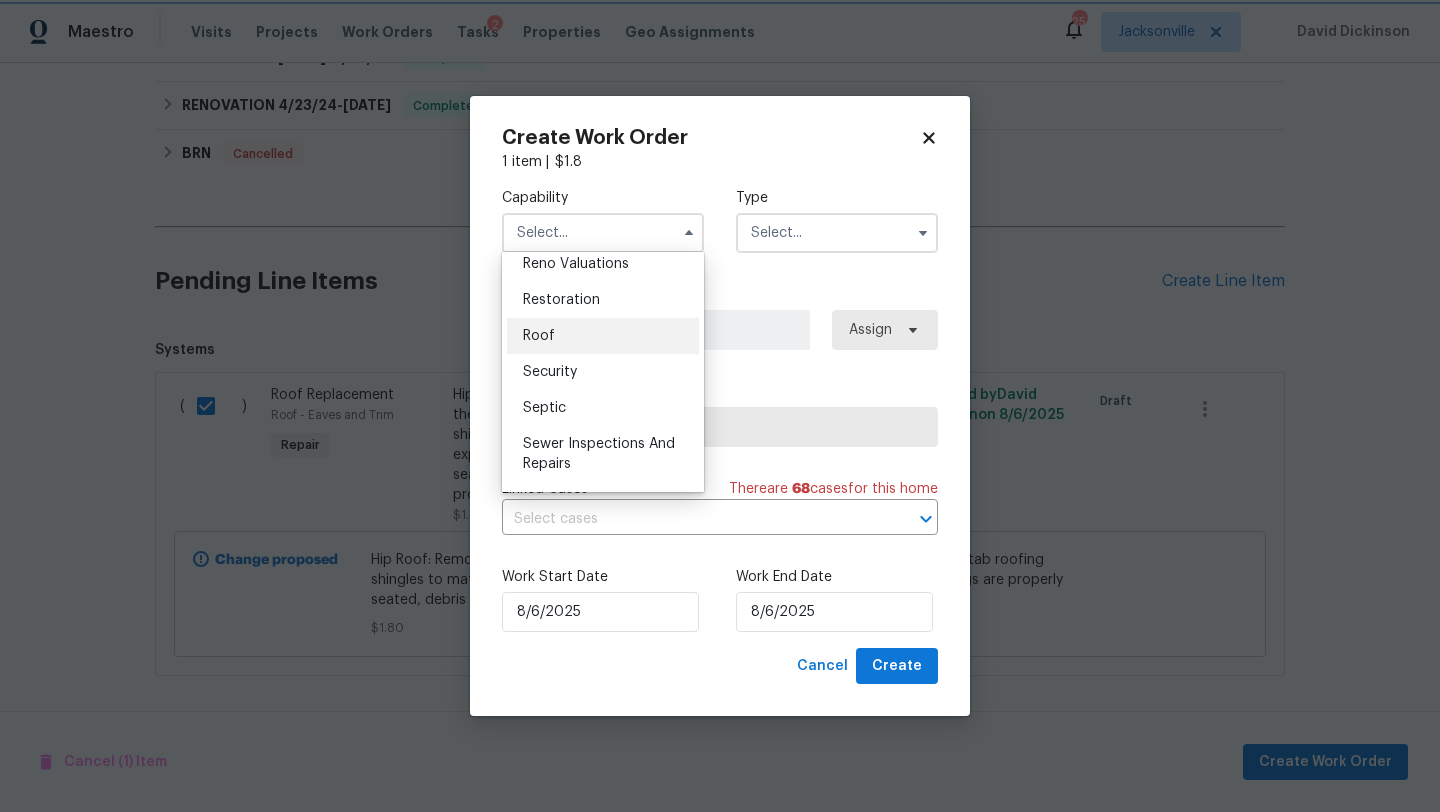 type on "Roof" 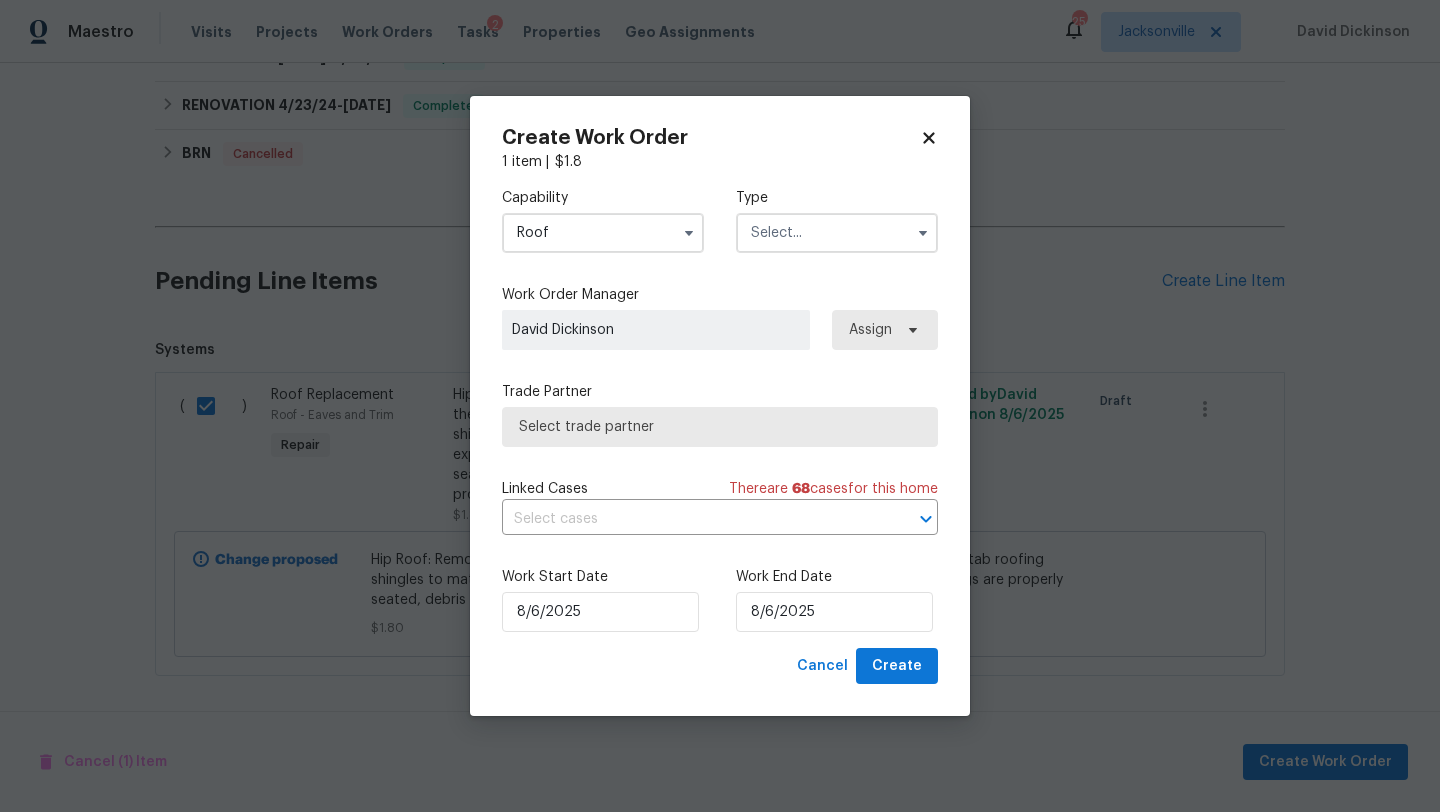click at bounding box center [837, 233] 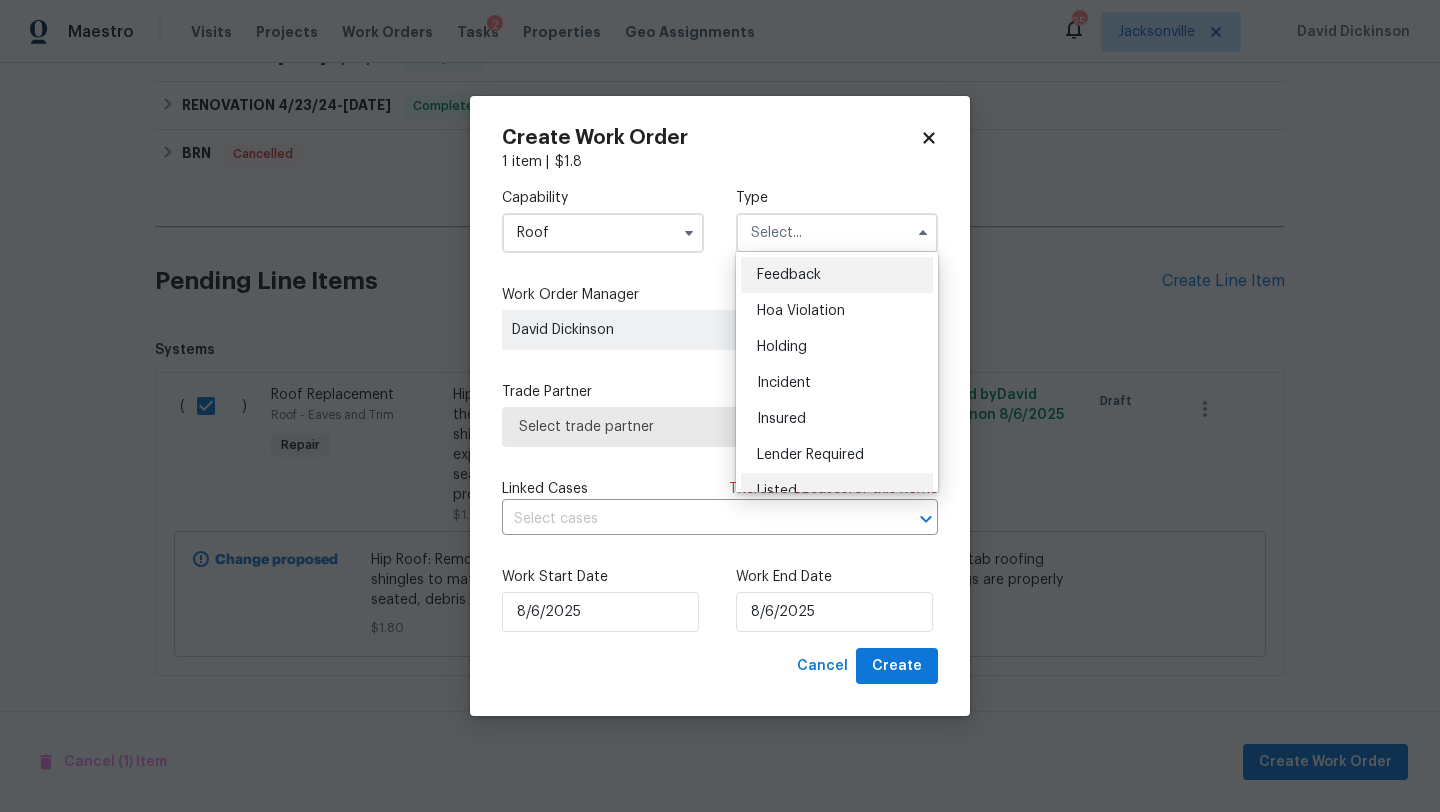 click on "Listed" at bounding box center [837, 491] 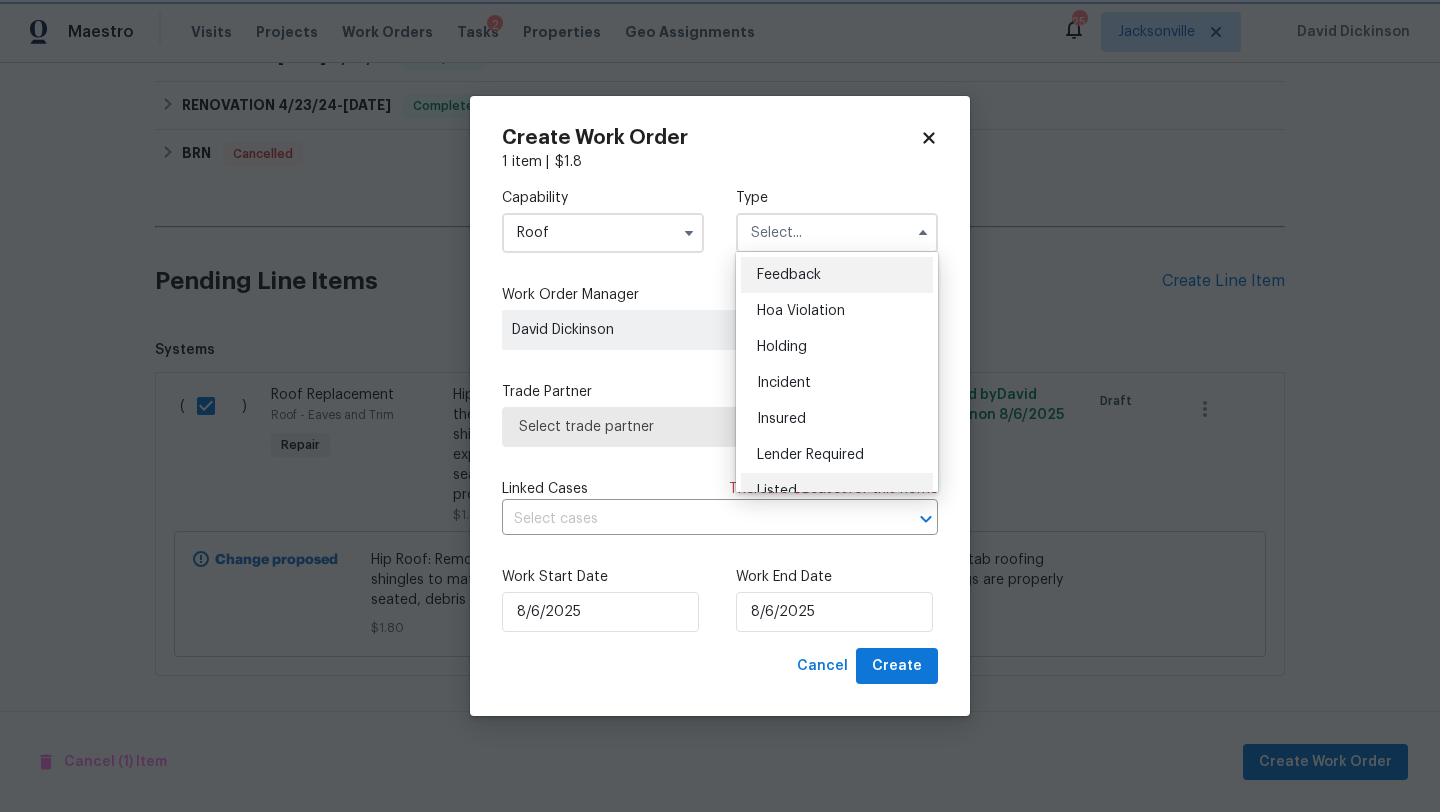 type on "Listed" 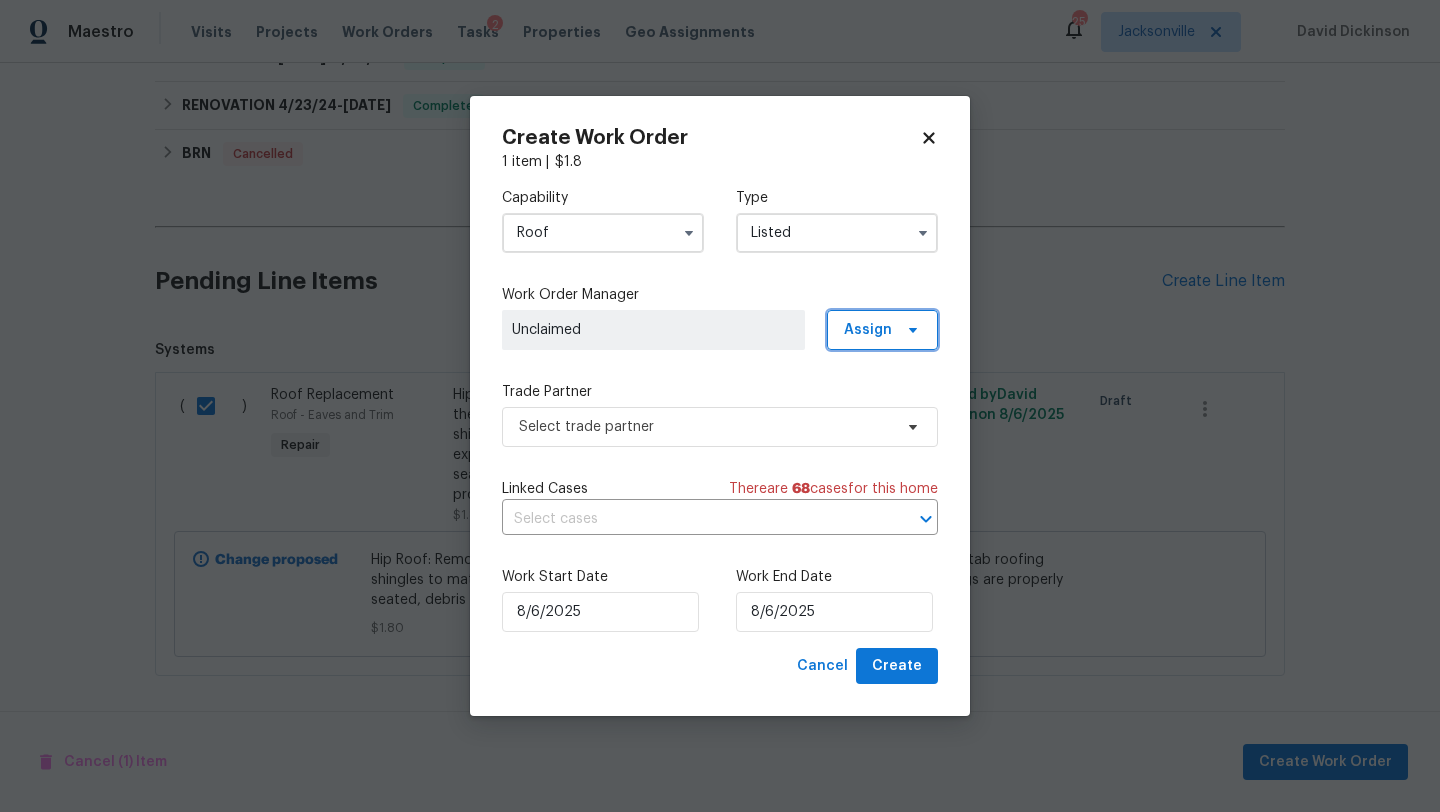 click on "Assign" at bounding box center [882, 330] 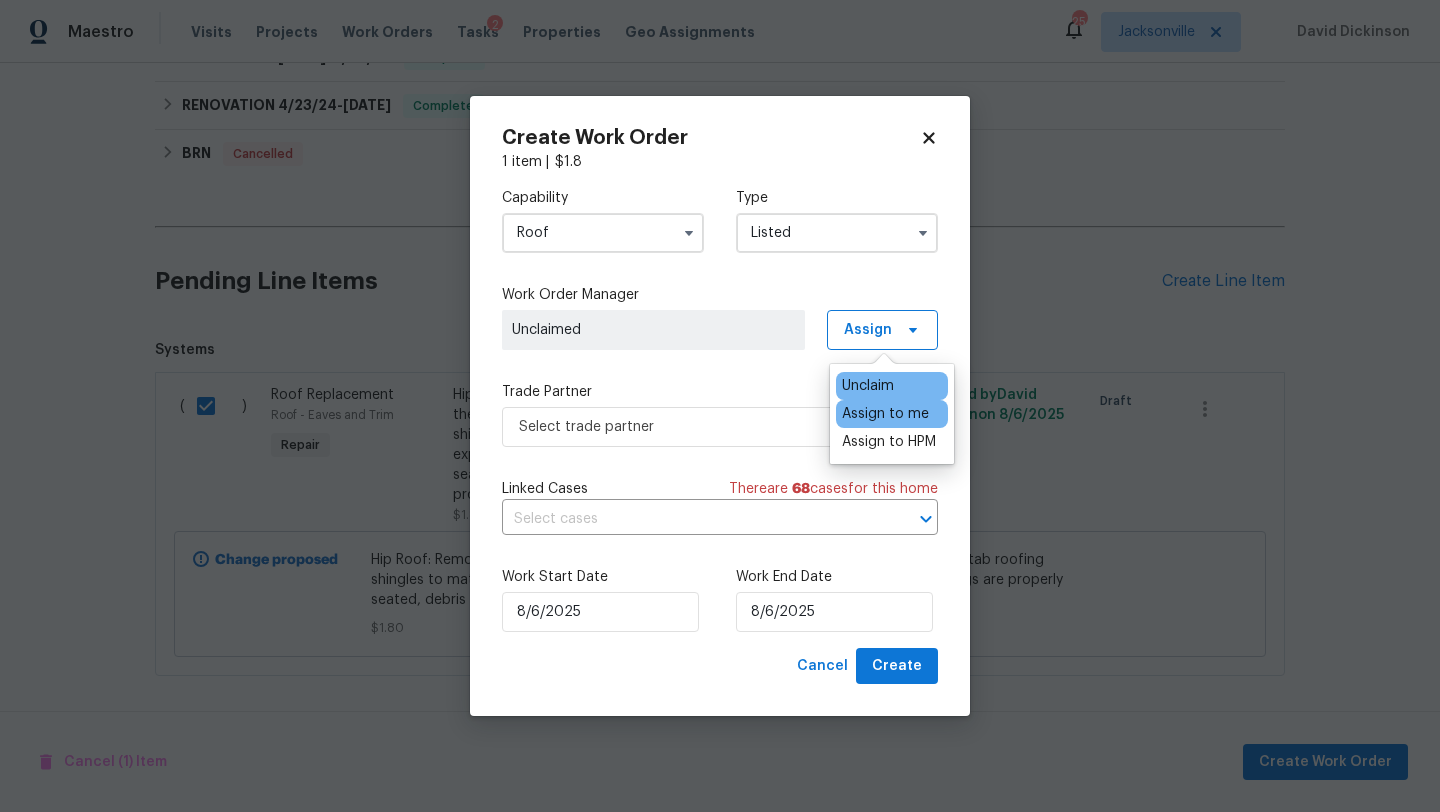 click on "Assign to me" at bounding box center [885, 414] 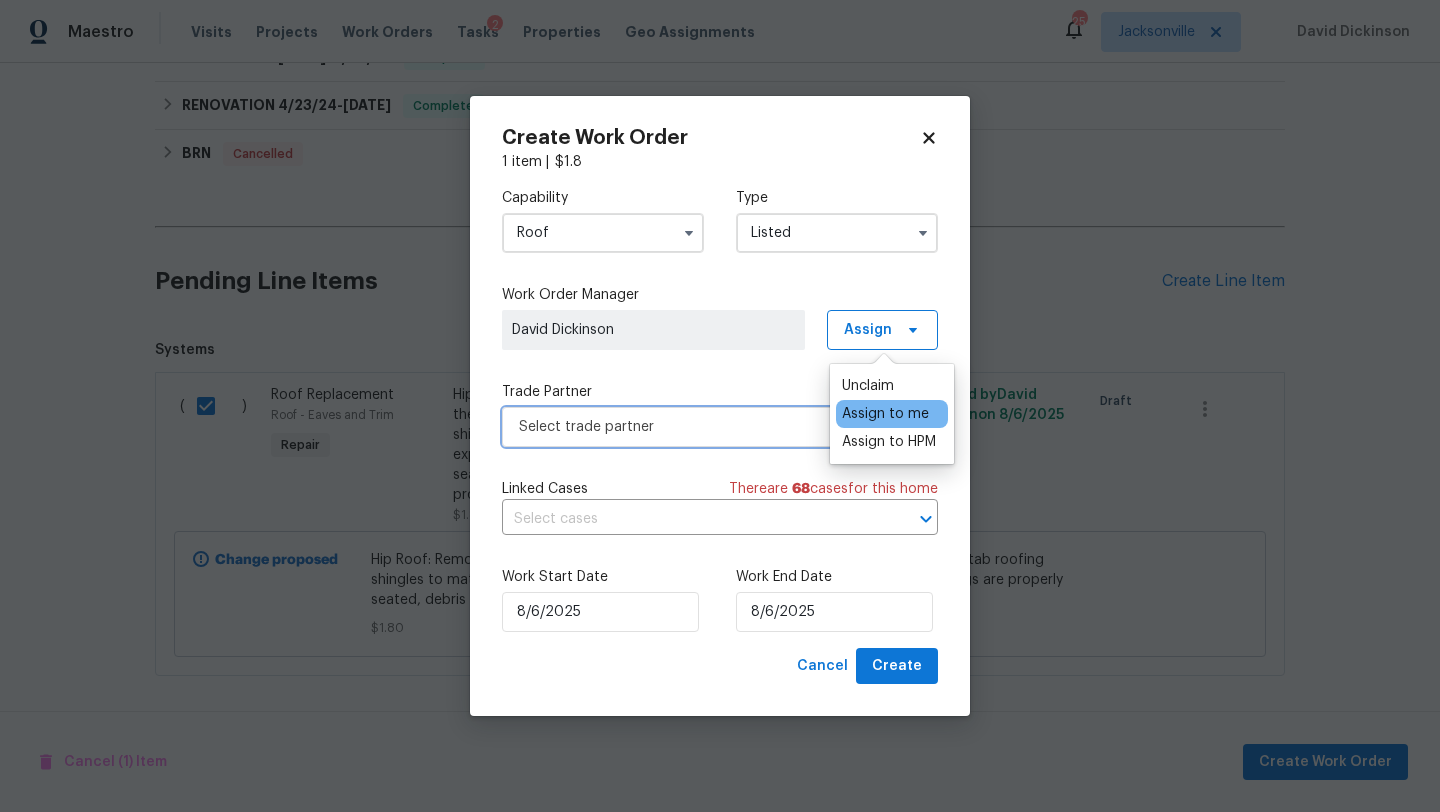click on "Select trade partner" at bounding box center (705, 427) 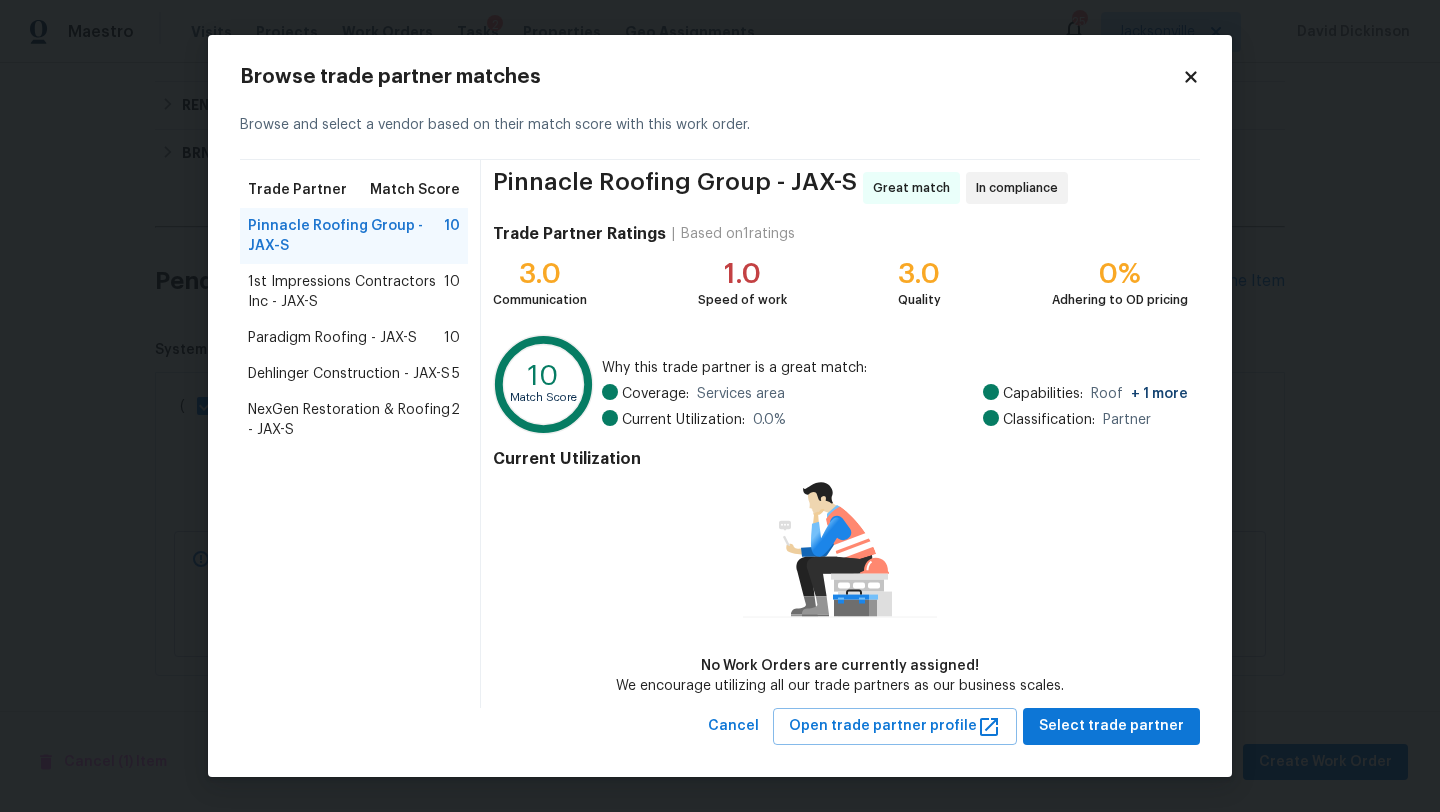 click on "Paradigm Roofing - JAX-S" at bounding box center [332, 338] 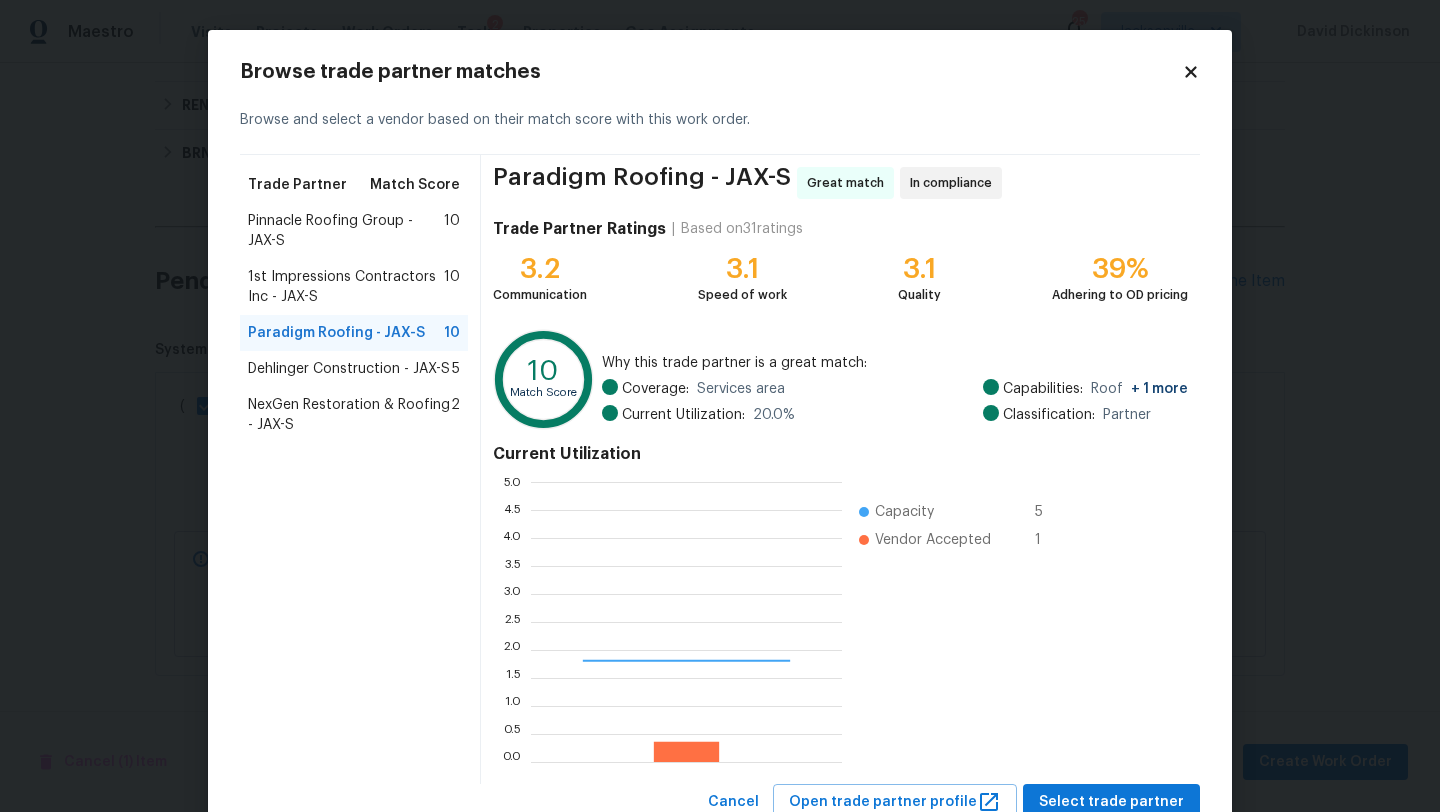 scroll, scrollTop: 2, scrollLeft: 1, axis: both 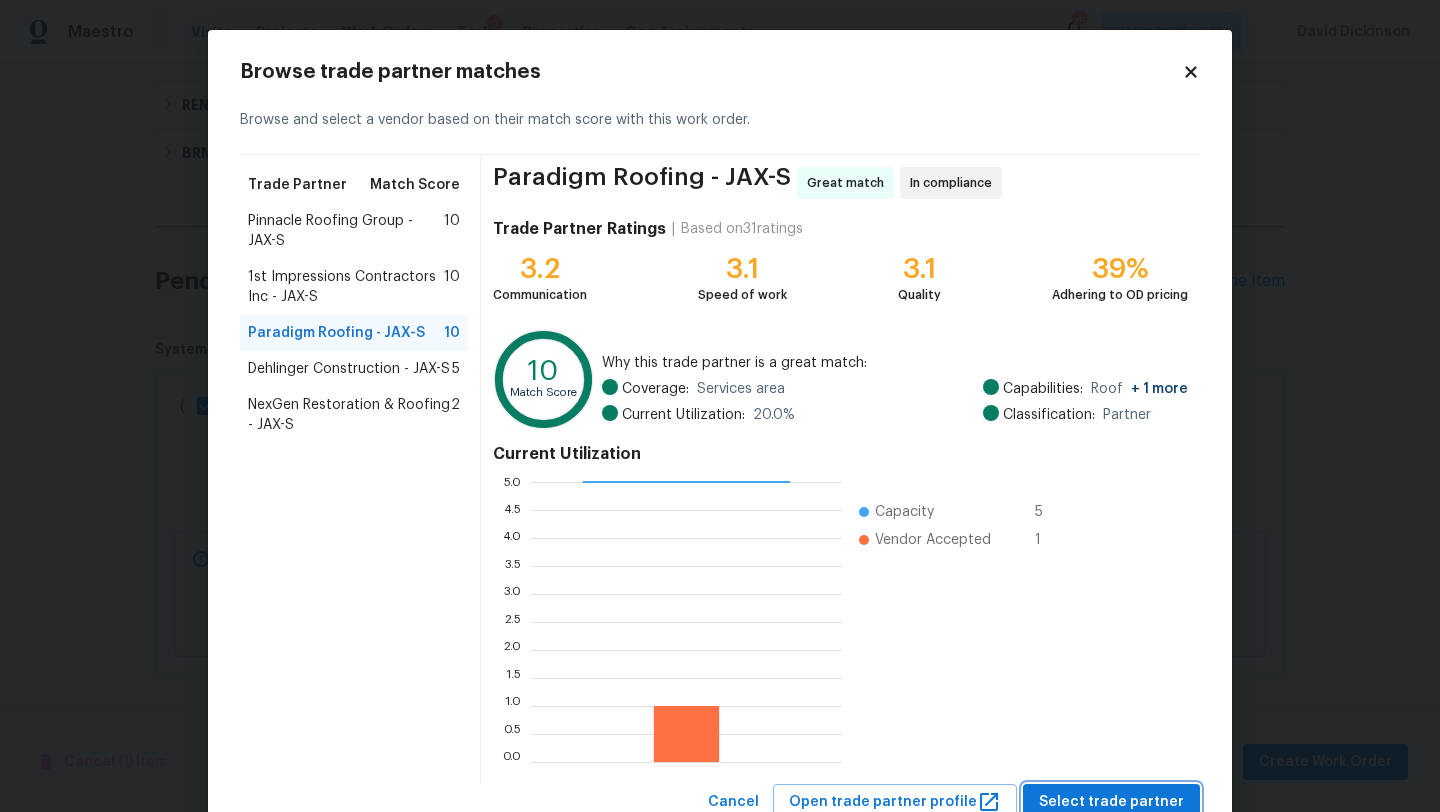 click on "Select trade partner" at bounding box center [1111, 802] 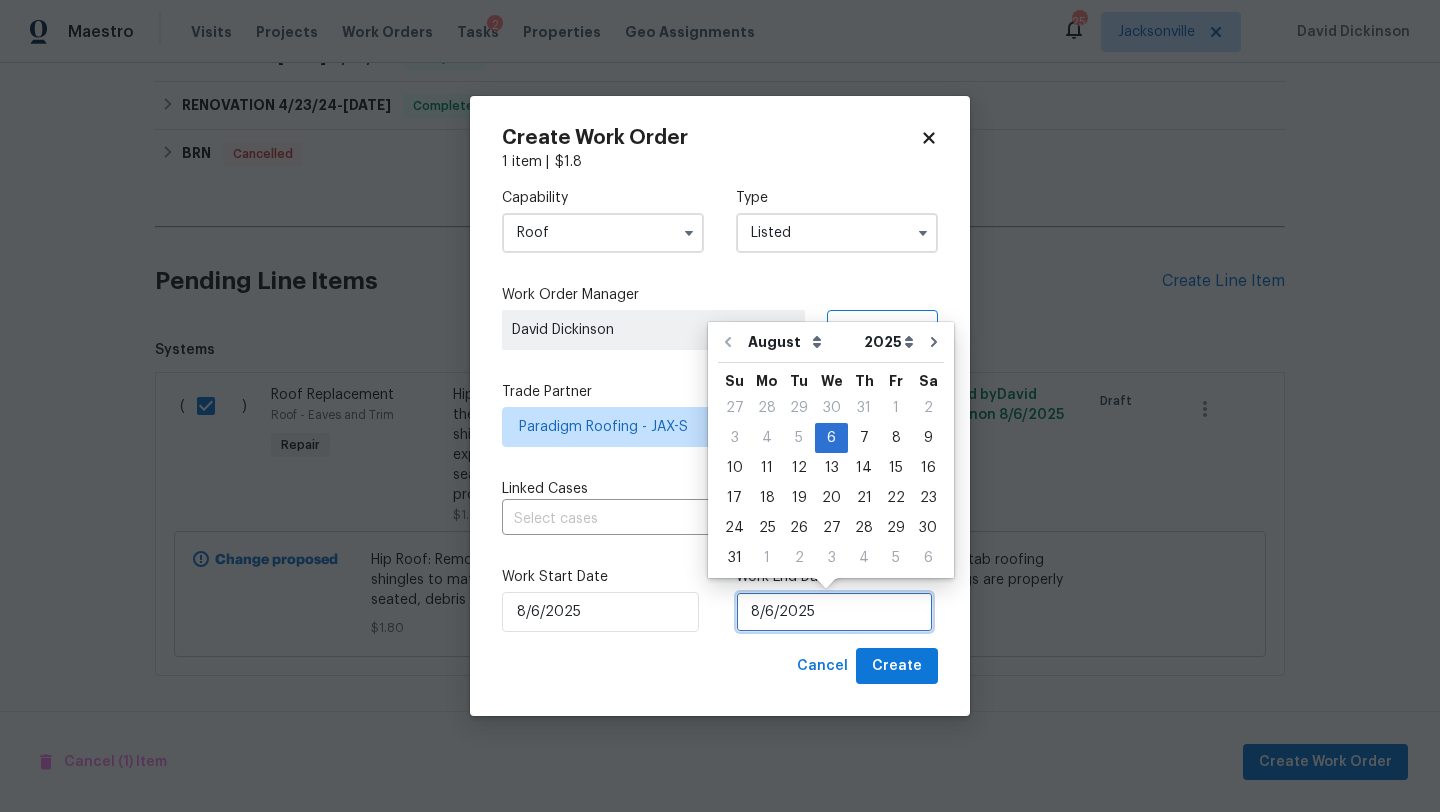 click on "8/6/2025" at bounding box center [834, 612] 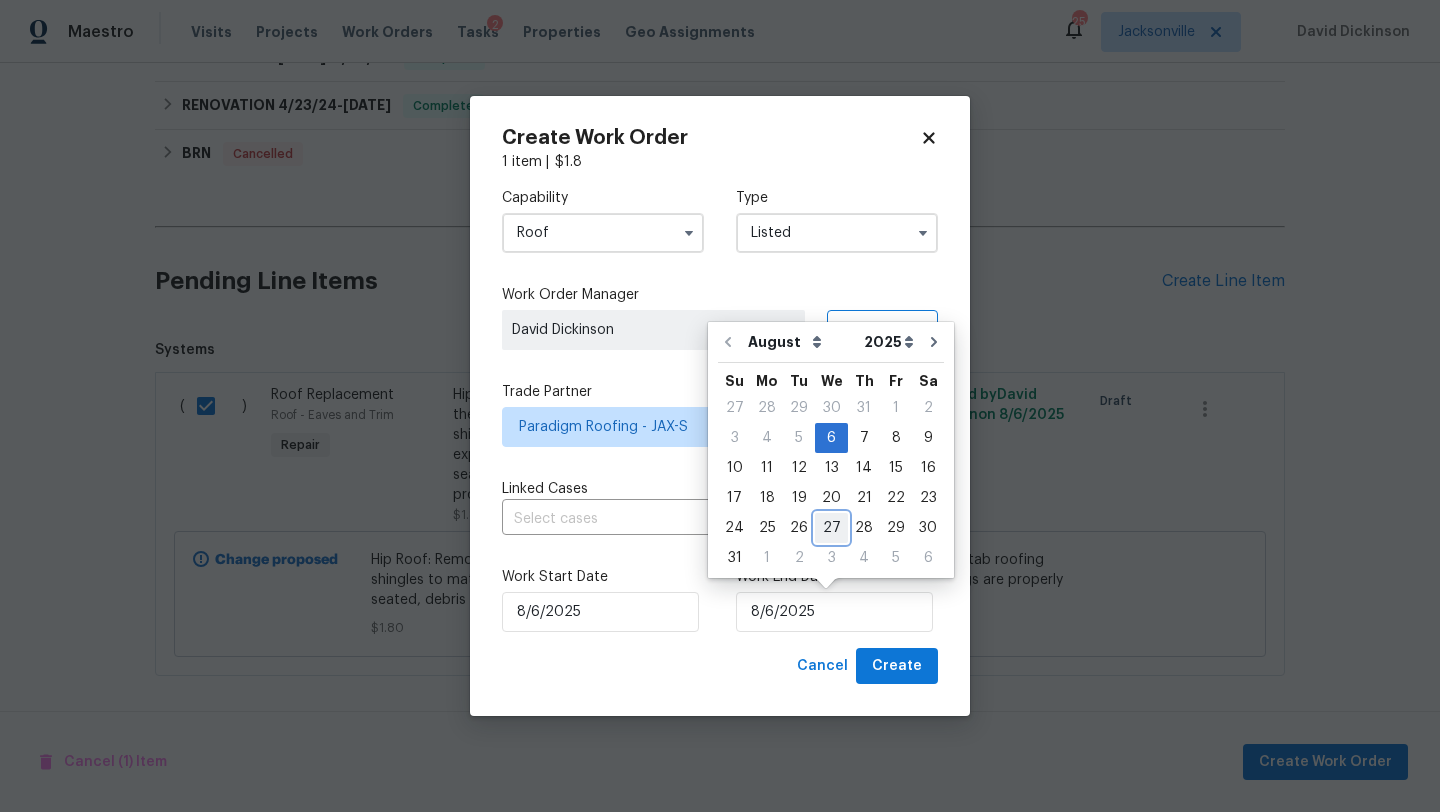 click on "27" at bounding box center [831, 528] 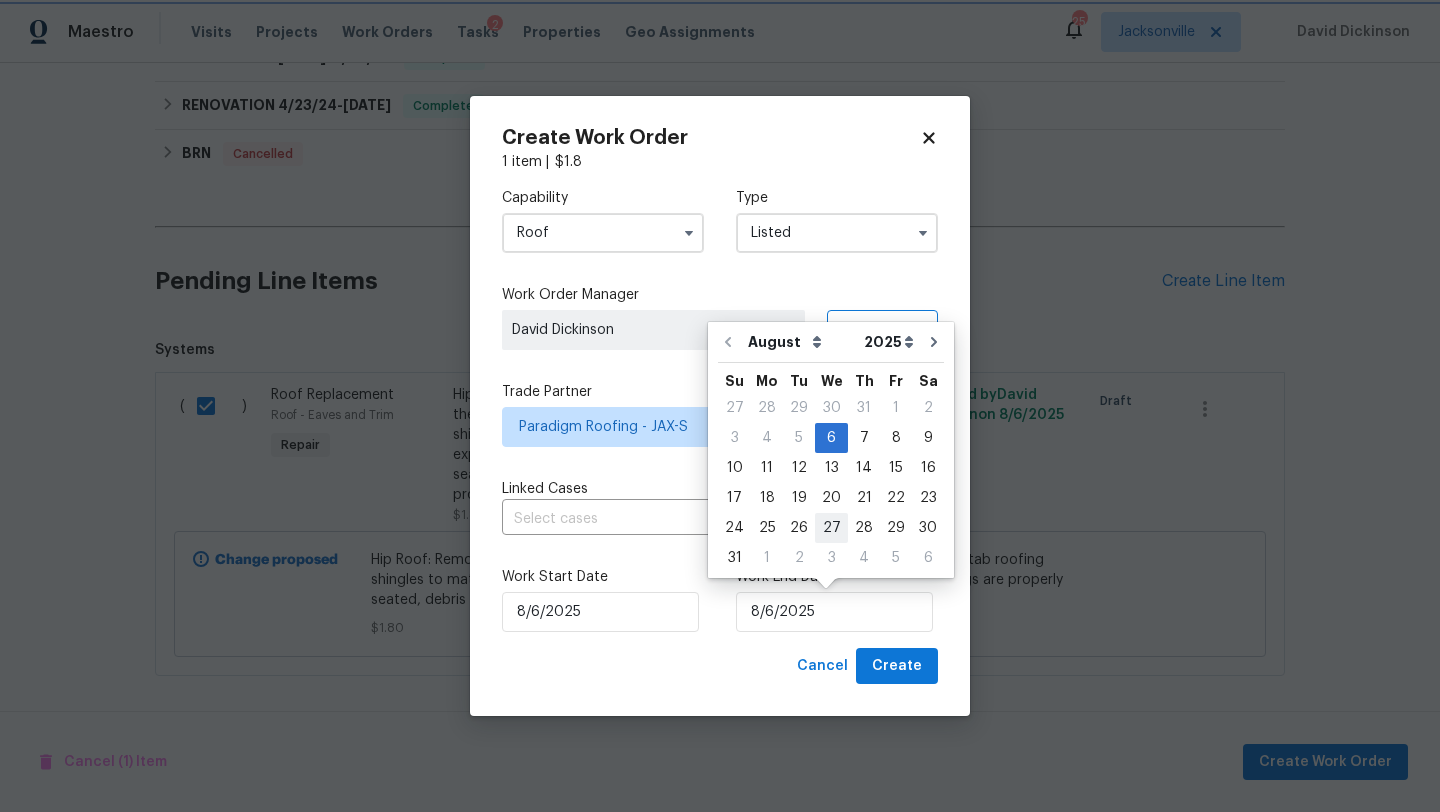 type on "[DATE]" 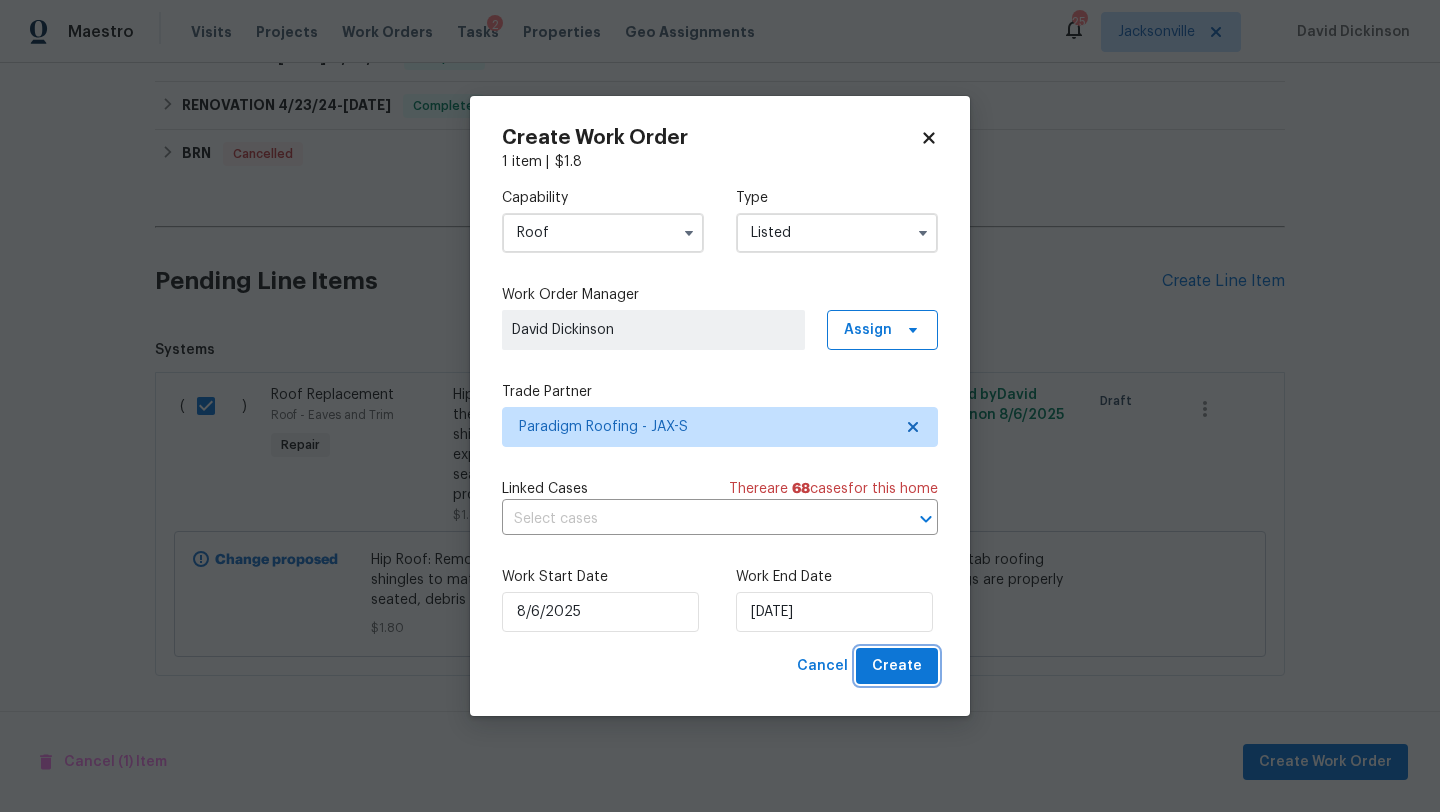 click on "Create" at bounding box center [897, 666] 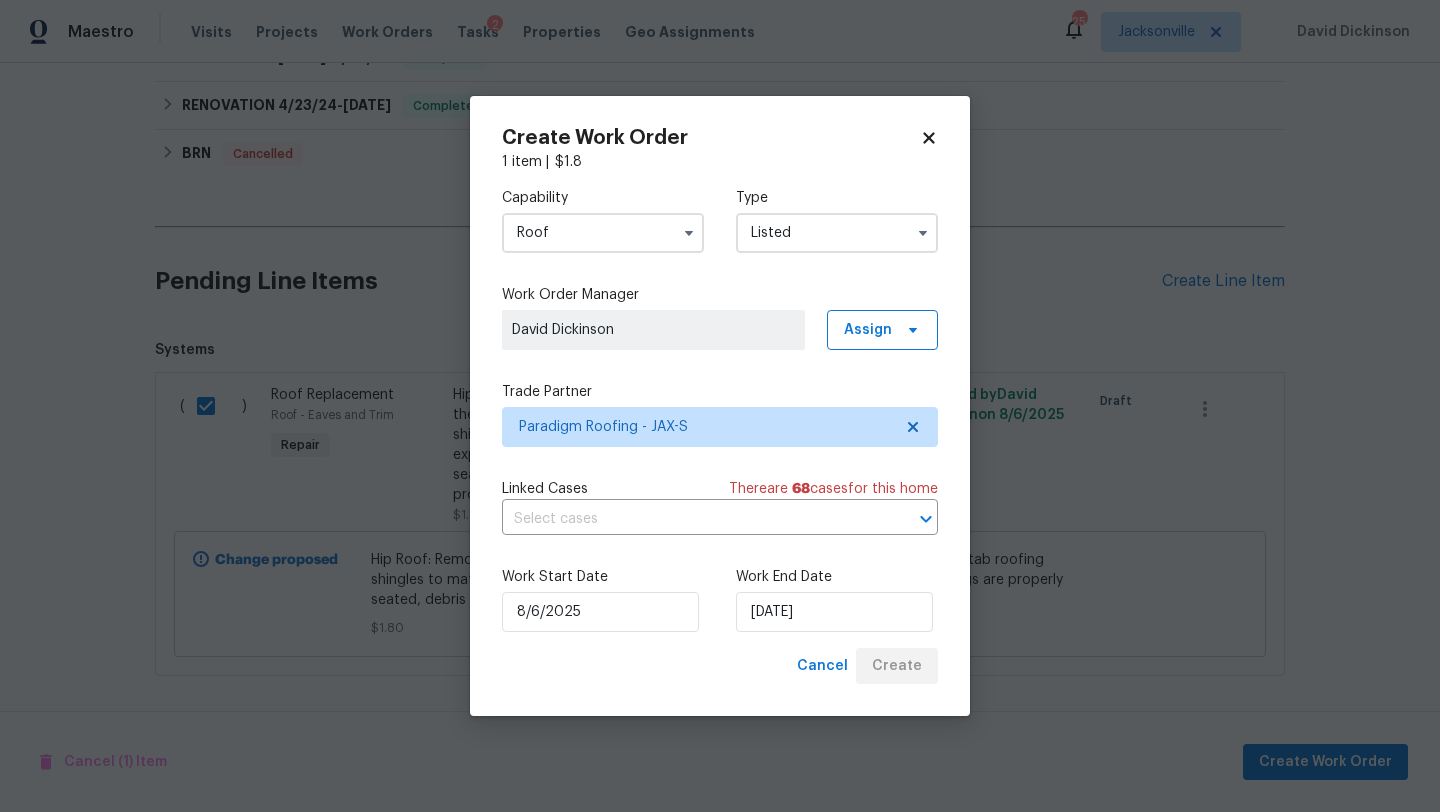 checkbox on "false" 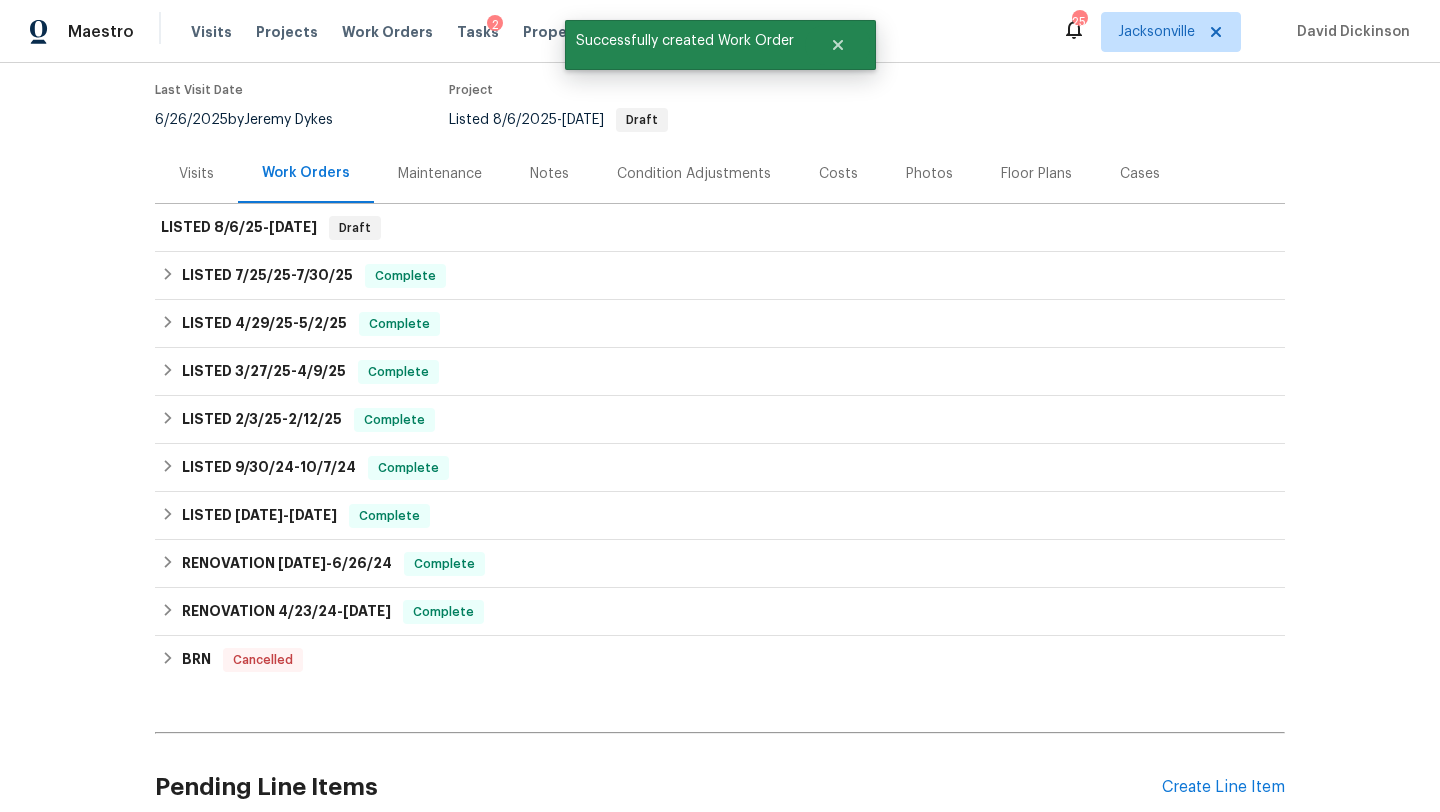 scroll, scrollTop: 169, scrollLeft: 0, axis: vertical 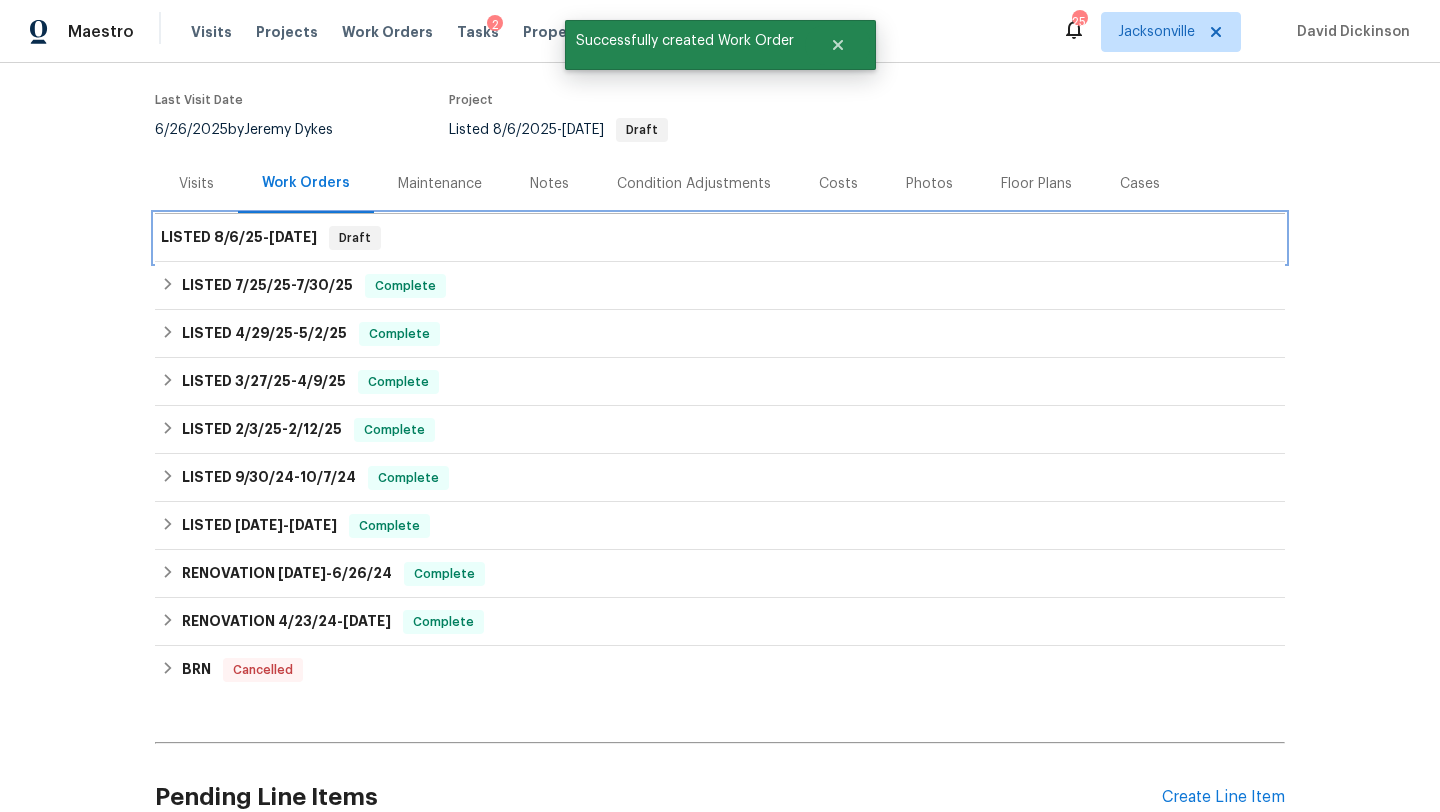 click on "LISTED   8/6/25  -  8/27/25 Draft" at bounding box center [720, 238] 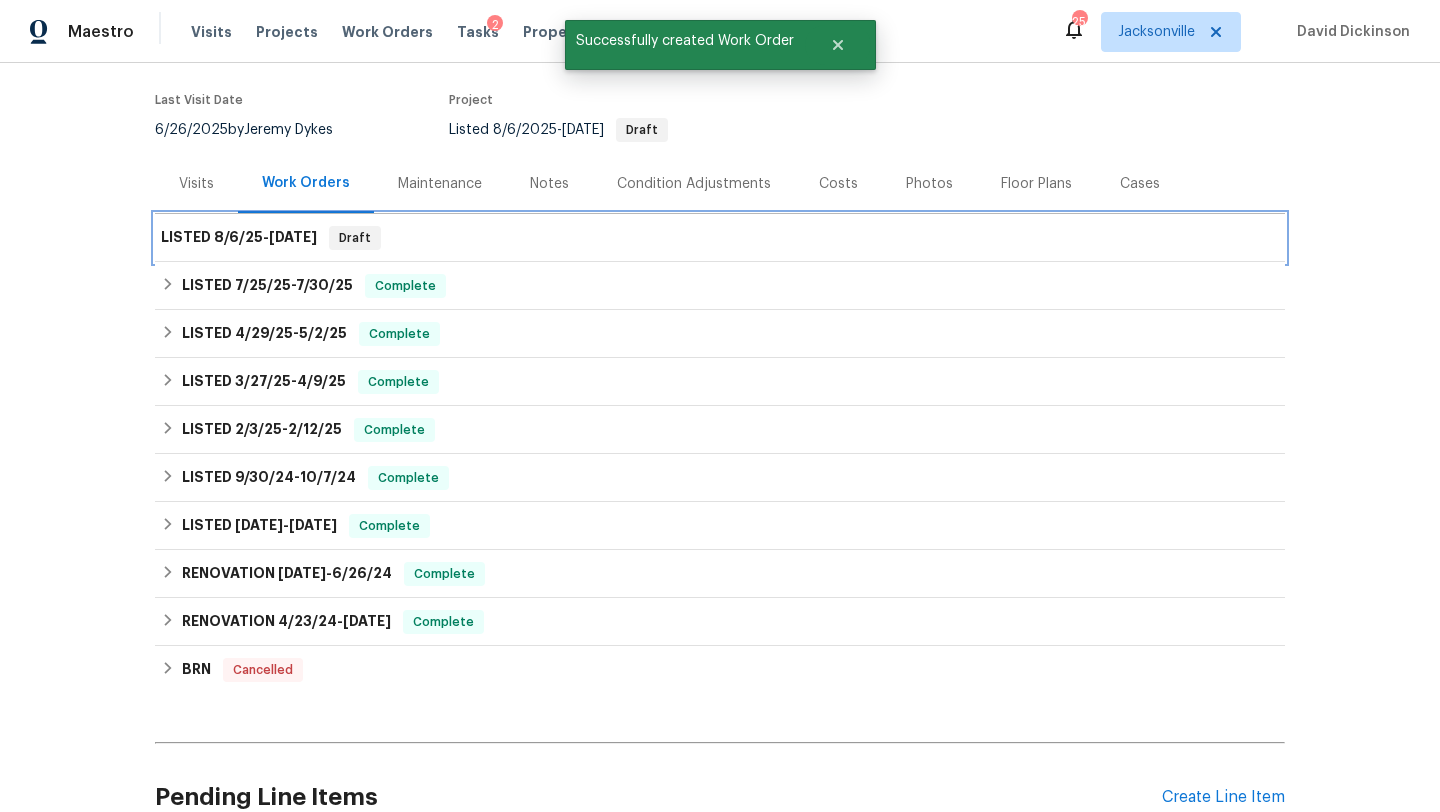 click on "[DATE]" at bounding box center (293, 237) 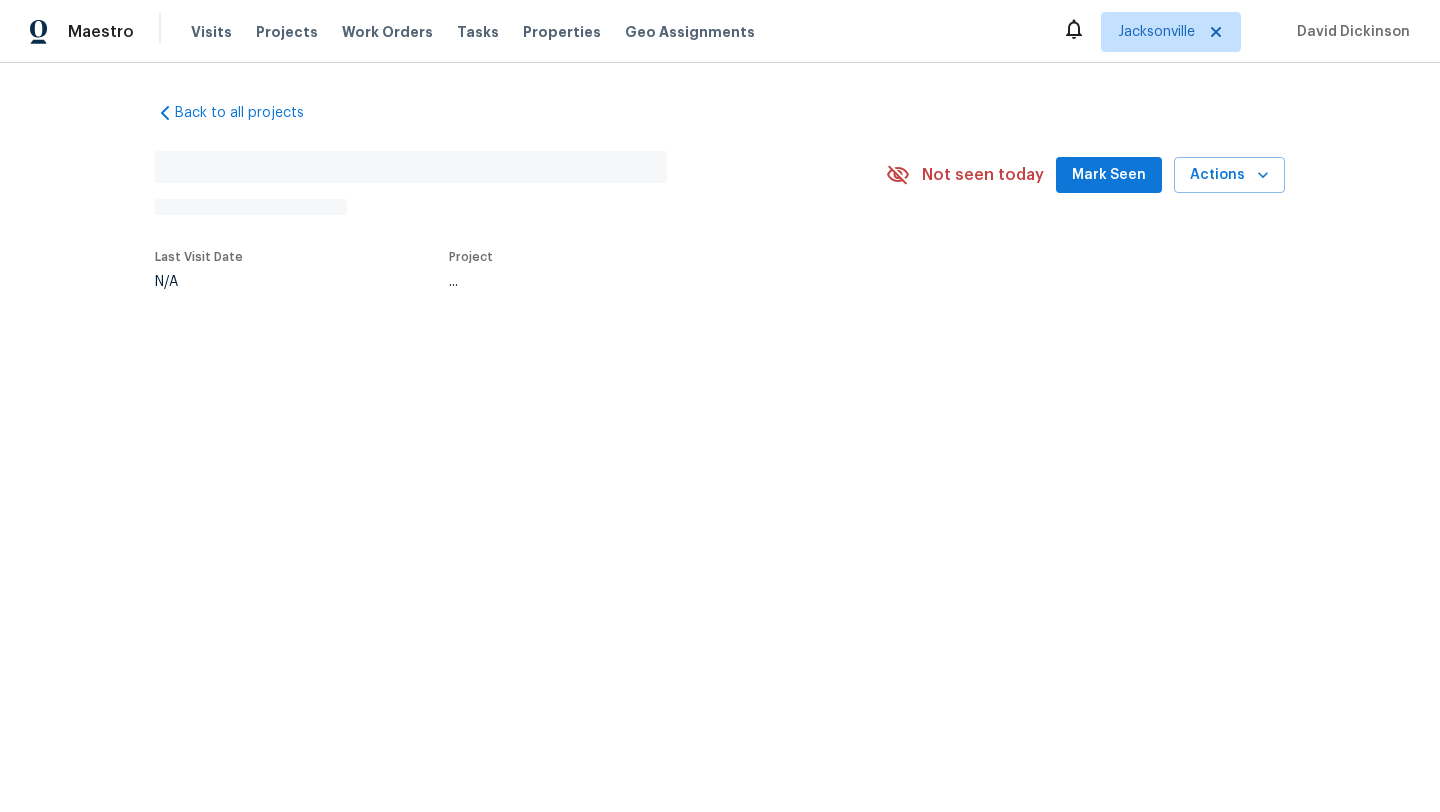 scroll, scrollTop: 0, scrollLeft: 0, axis: both 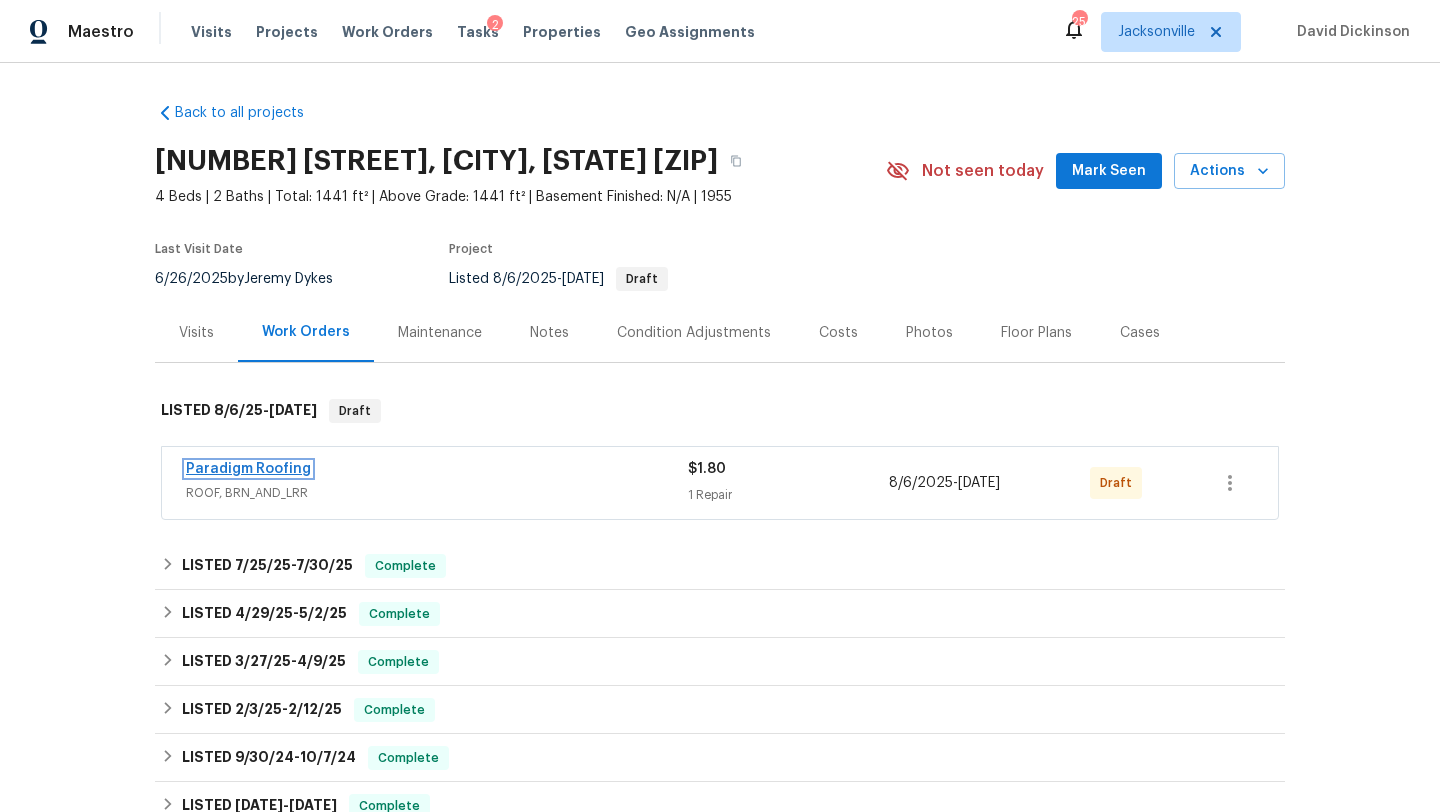 click on "Paradigm Roofing" at bounding box center (248, 469) 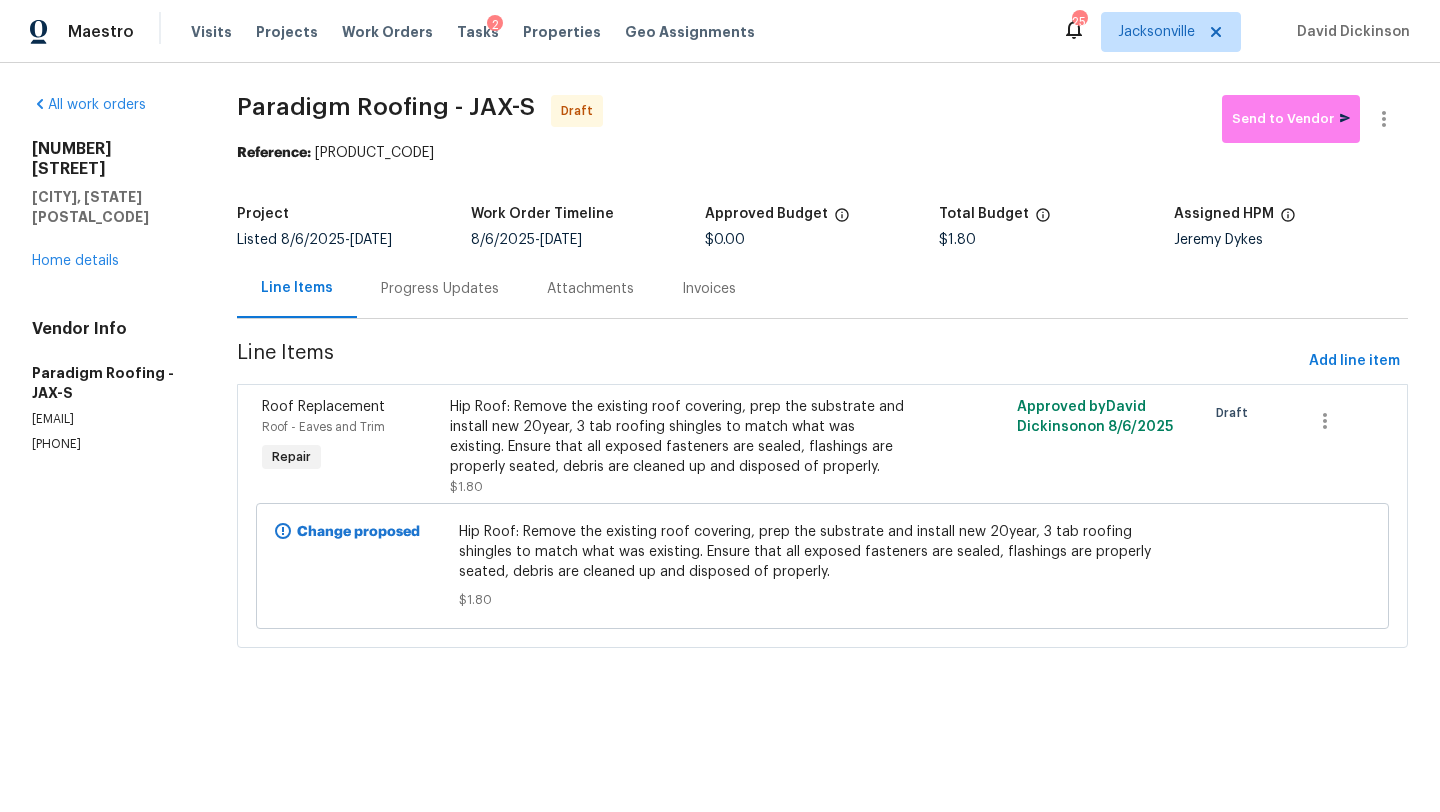 click on "Progress Updates" at bounding box center [440, 289] 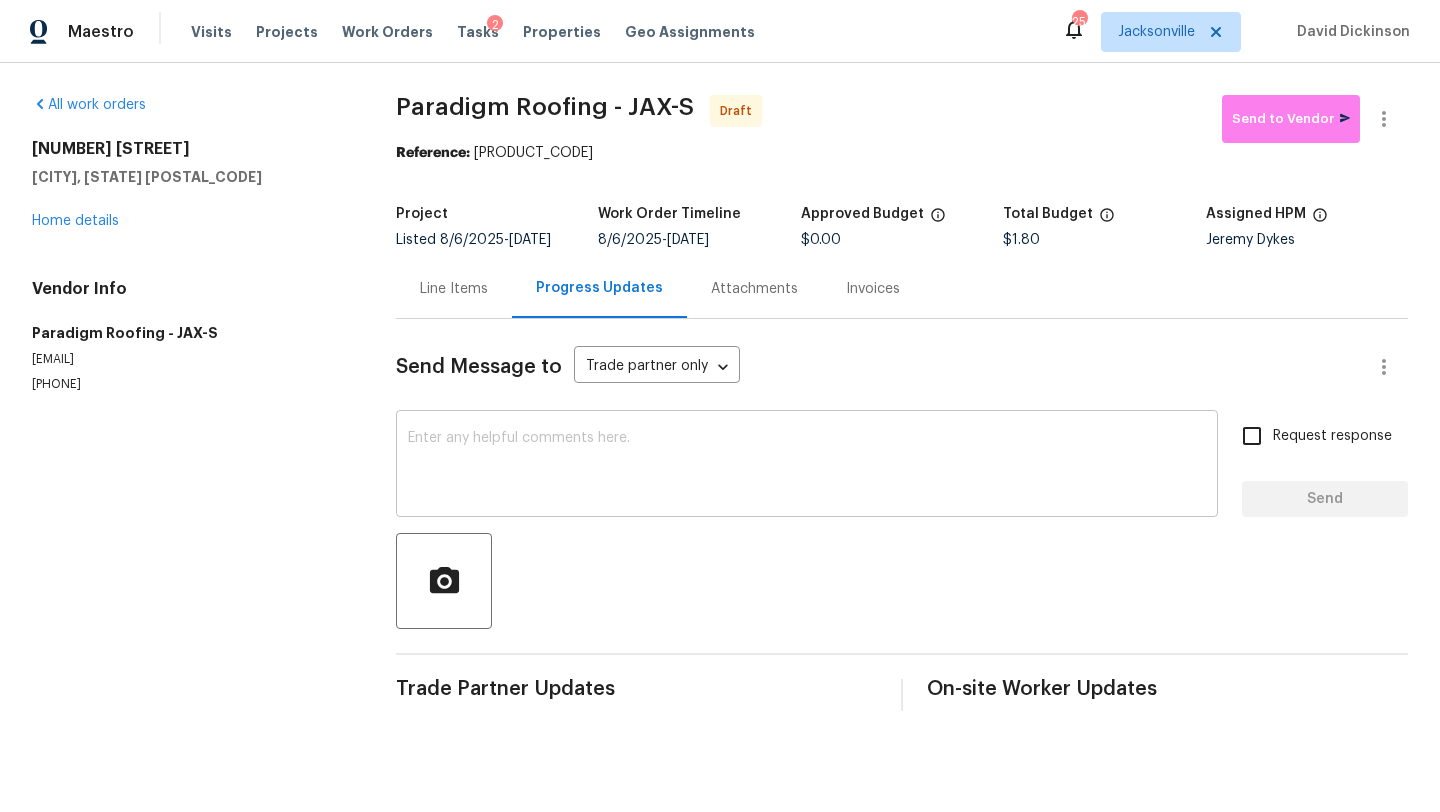 click on "x ​" at bounding box center [807, 466] 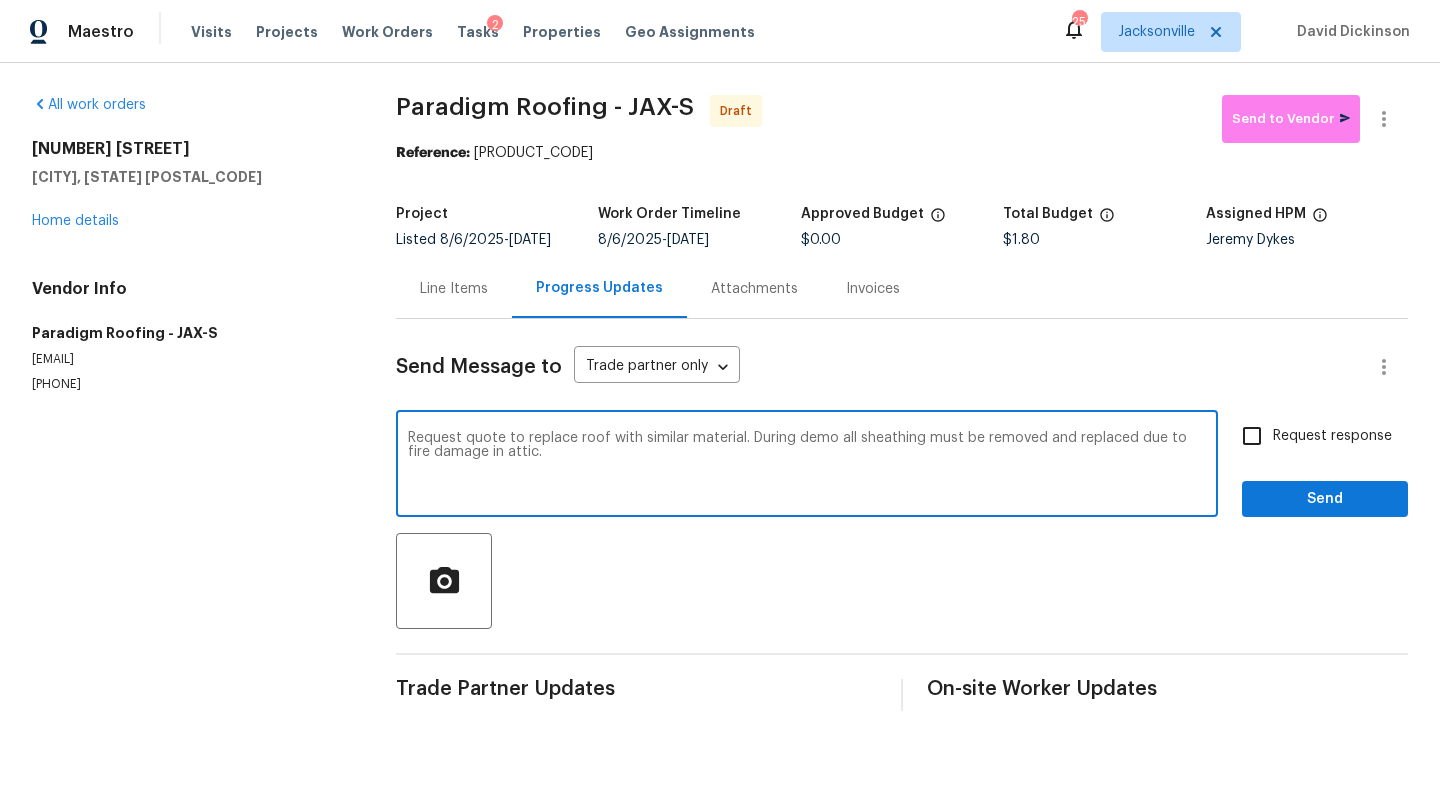 type on "Request quote to replace roof with similar material. During demo all sheathing must be removed and replaced due to fire damage in attic." 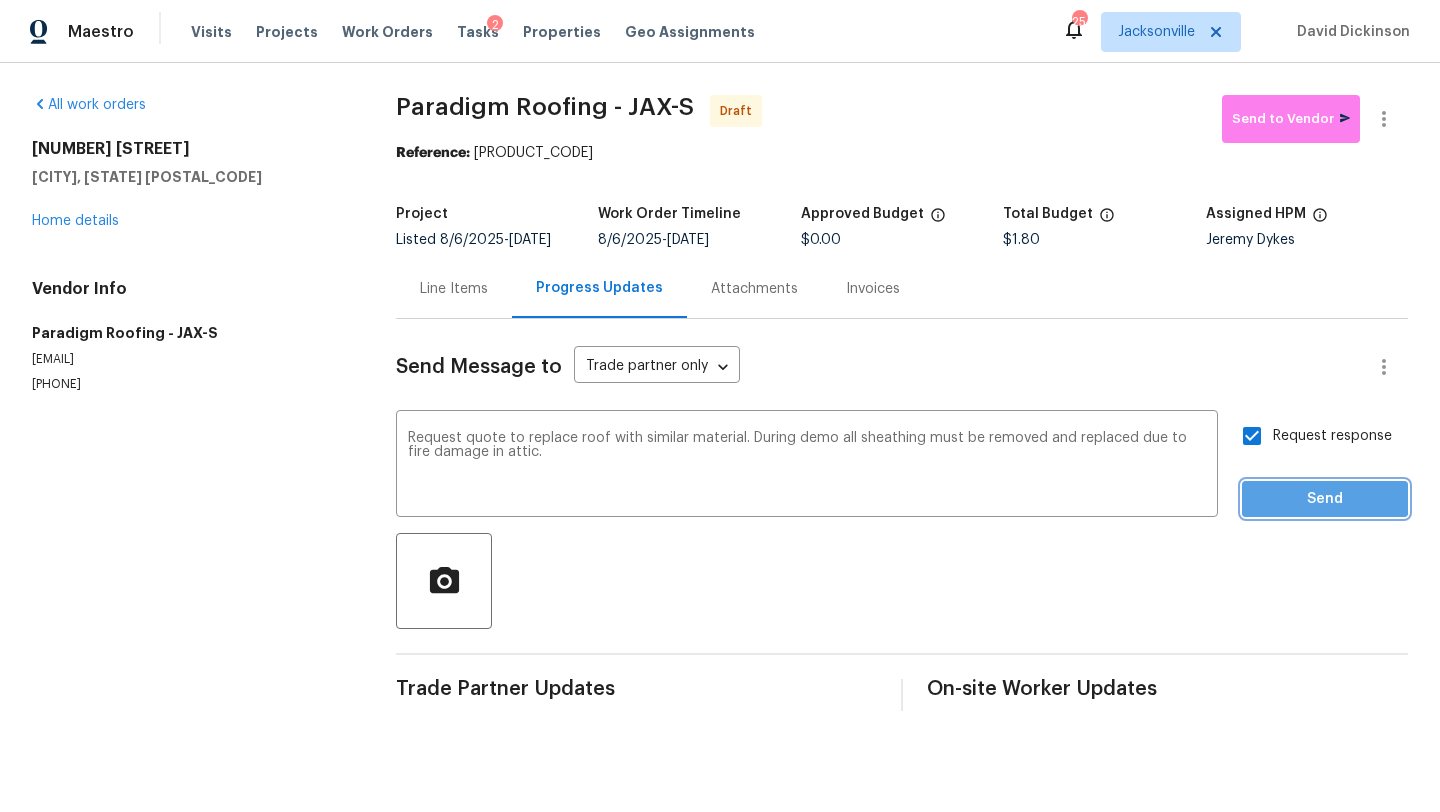 click on "Send" at bounding box center [1325, 499] 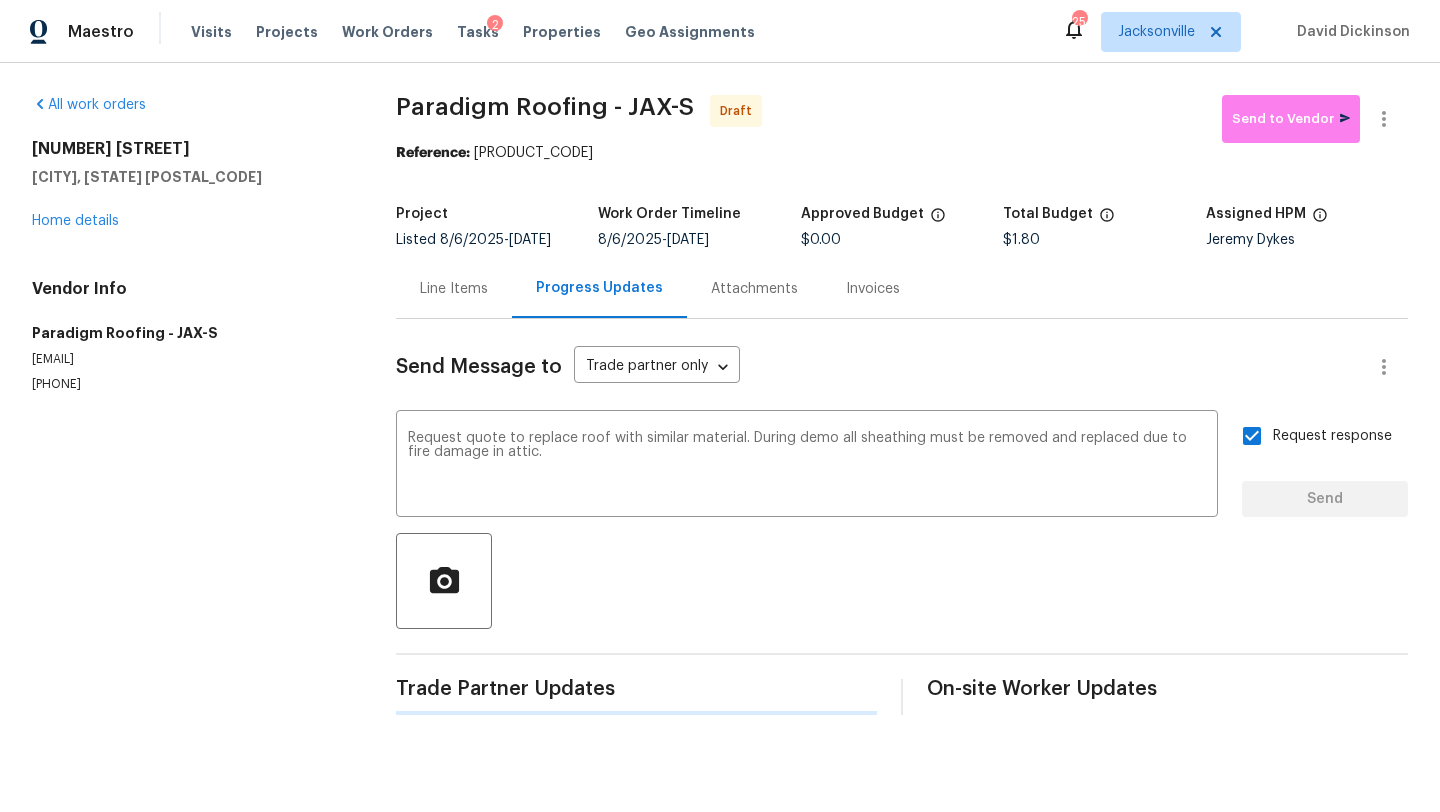 type 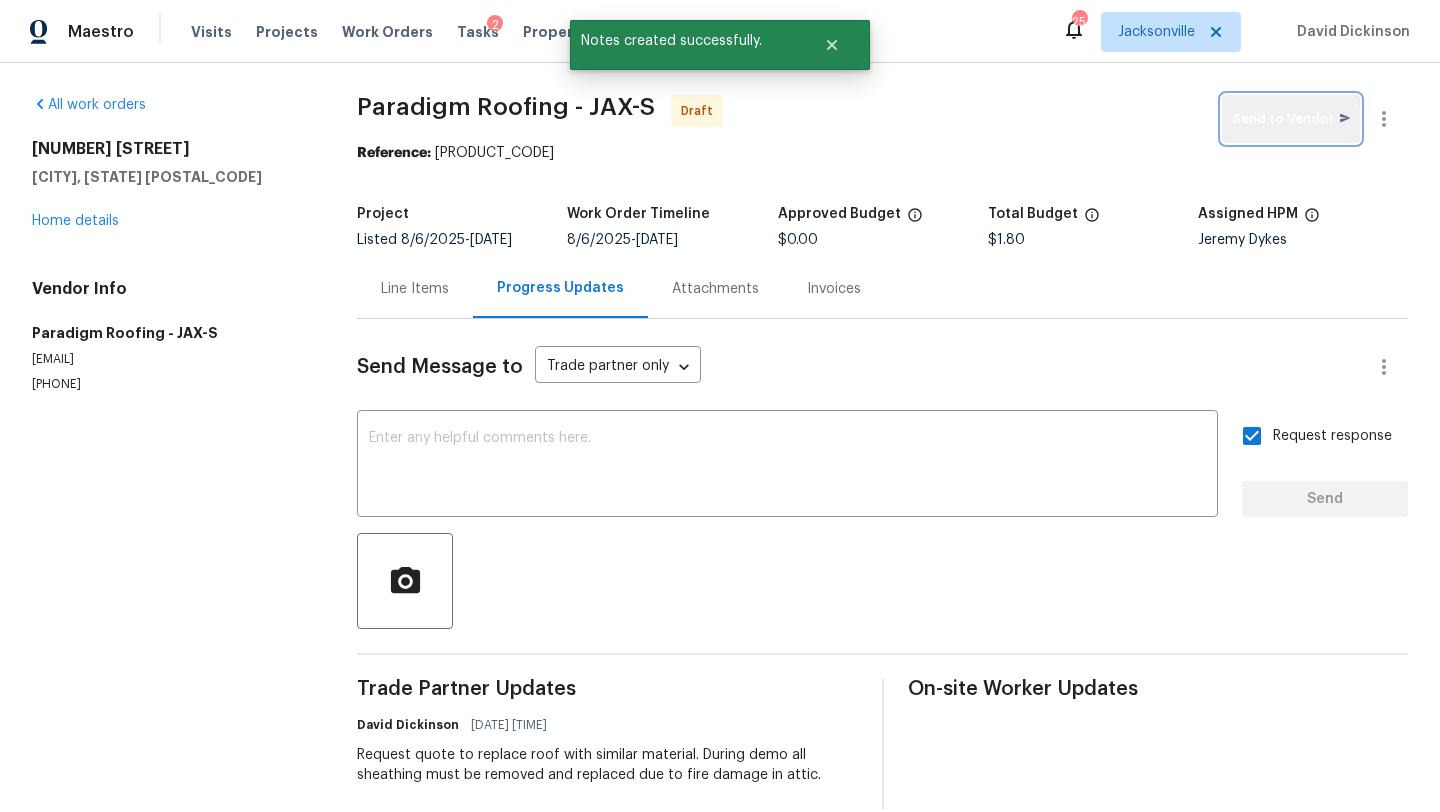 click on "Send to Vendor" at bounding box center (1291, 119) 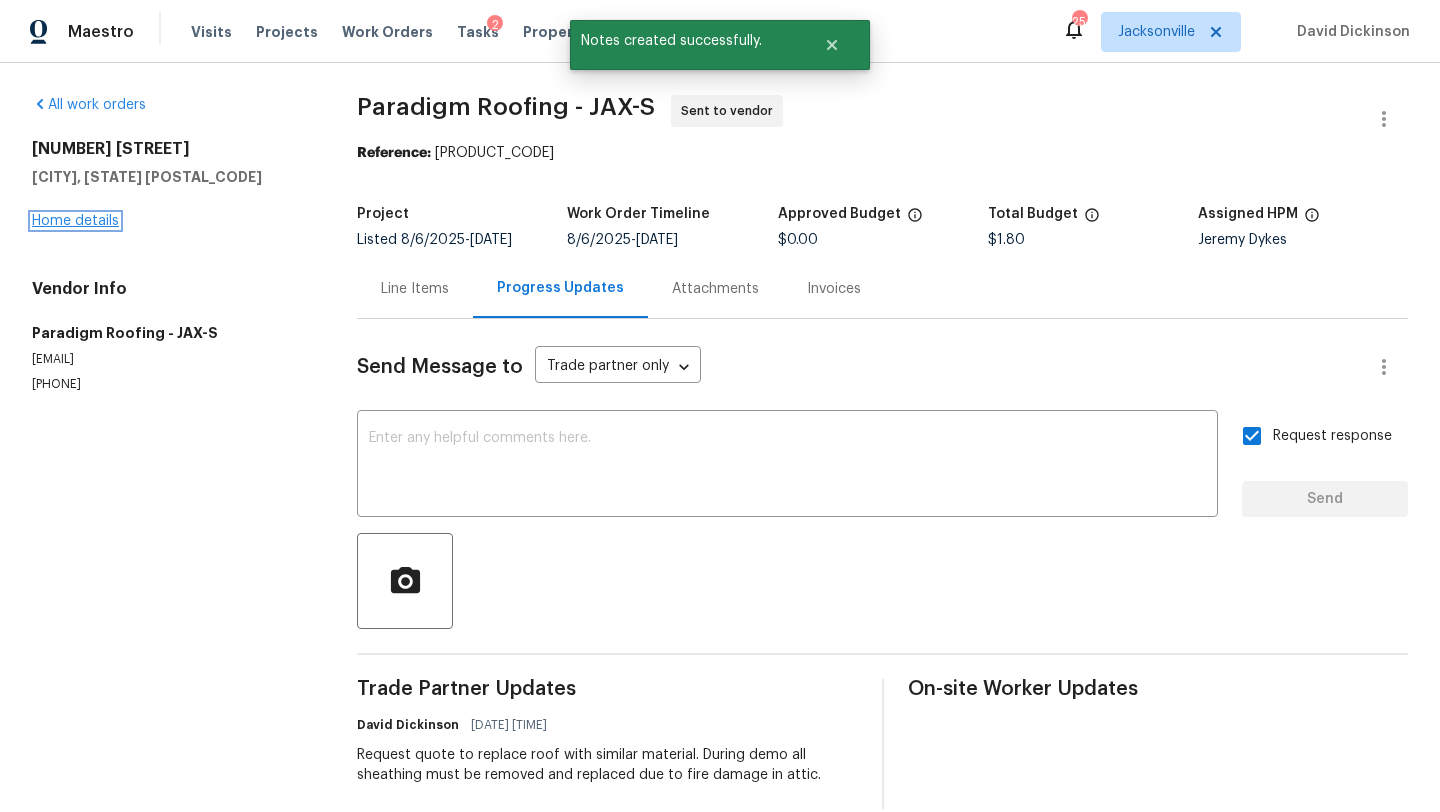 click on "Home details" at bounding box center (75, 221) 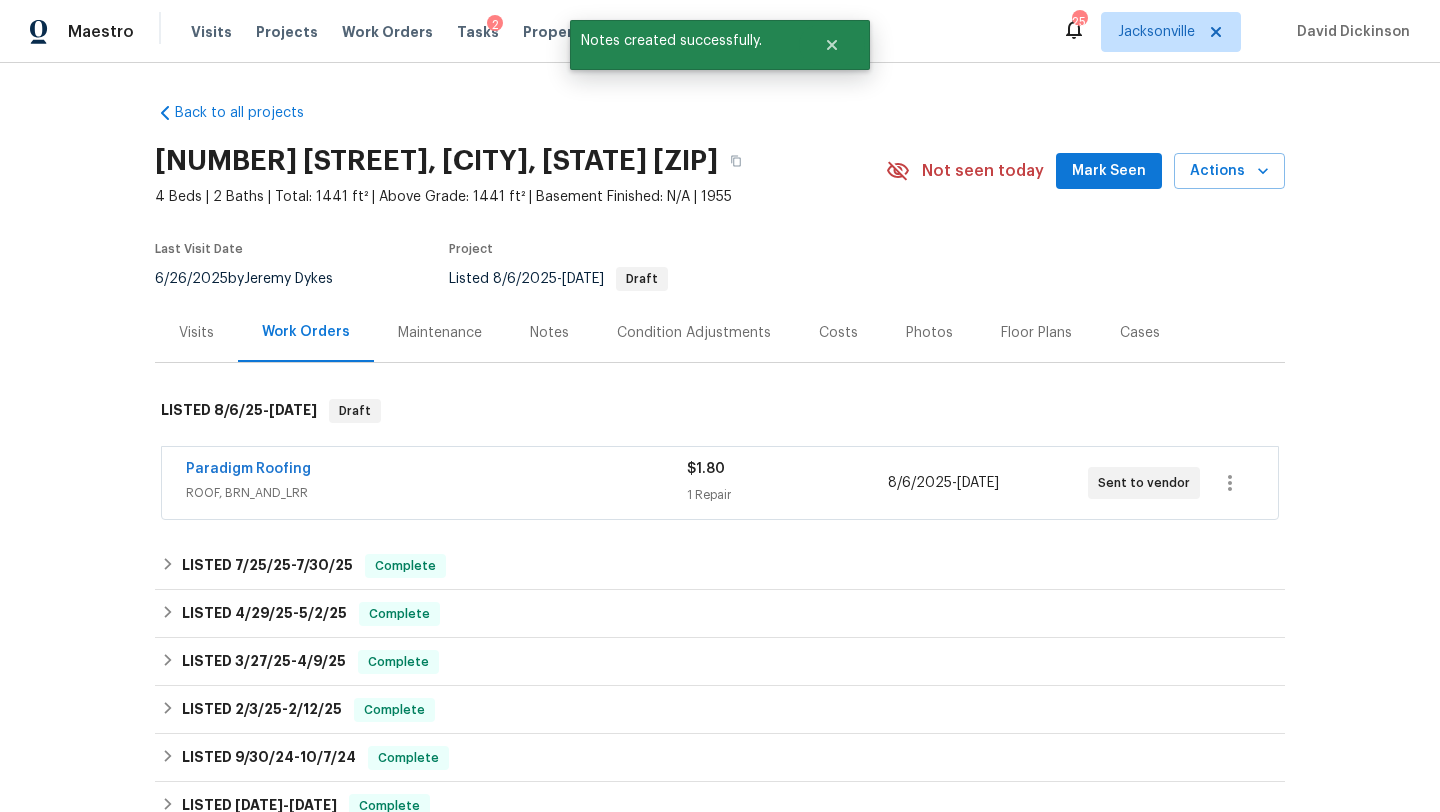 scroll, scrollTop: 468, scrollLeft: 0, axis: vertical 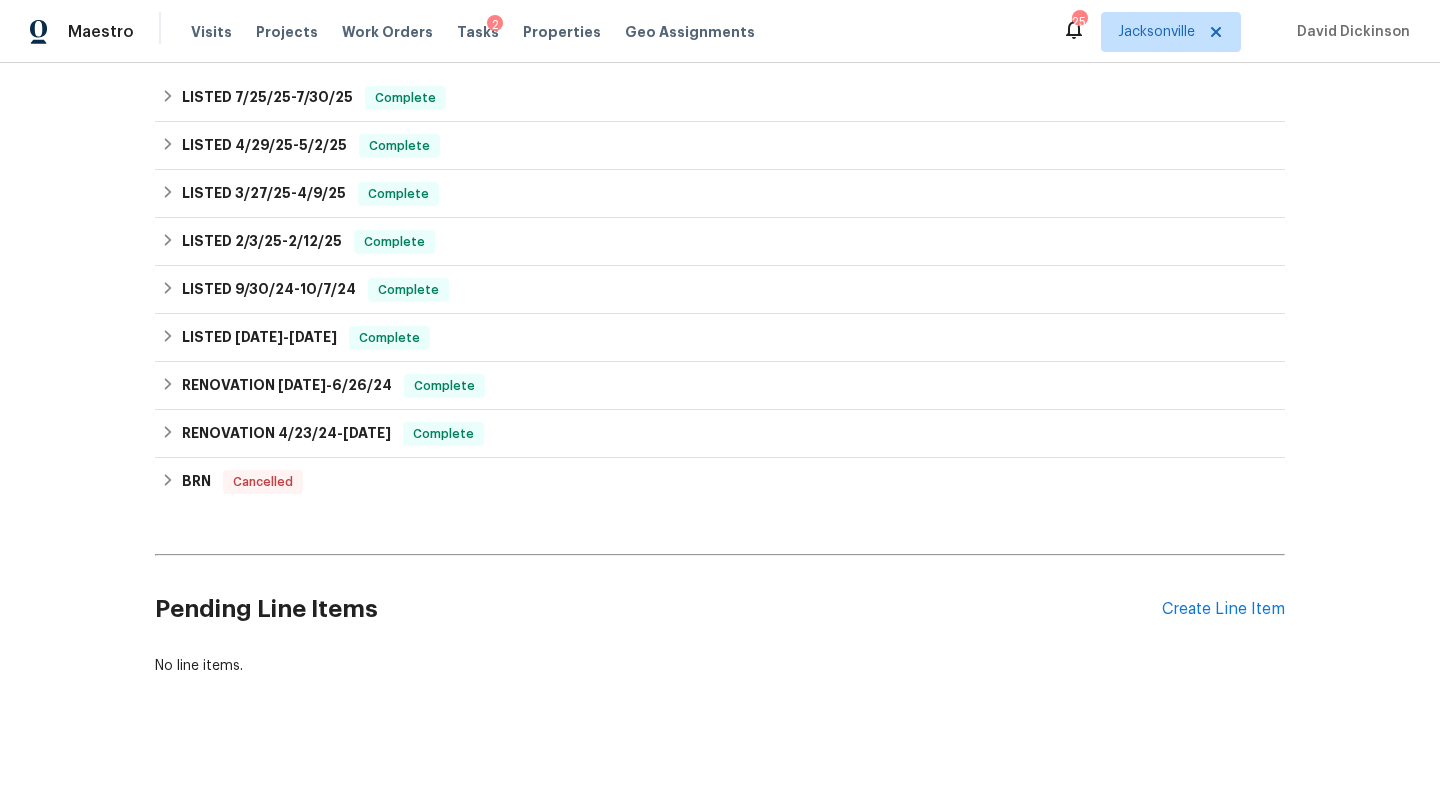 click on "Pending Line Items Create Line Item" at bounding box center (720, 609) 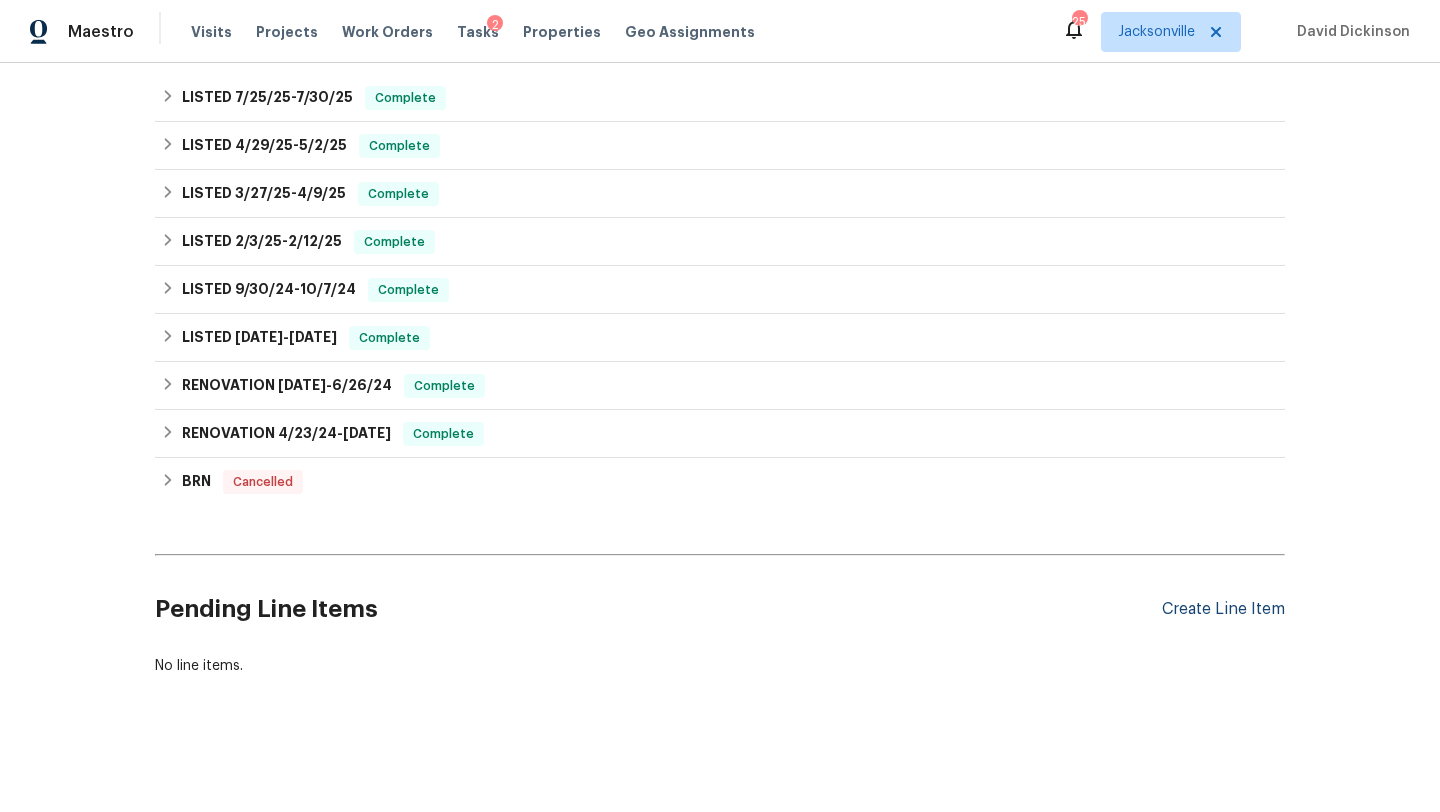 click on "Create Line Item" at bounding box center [1223, 609] 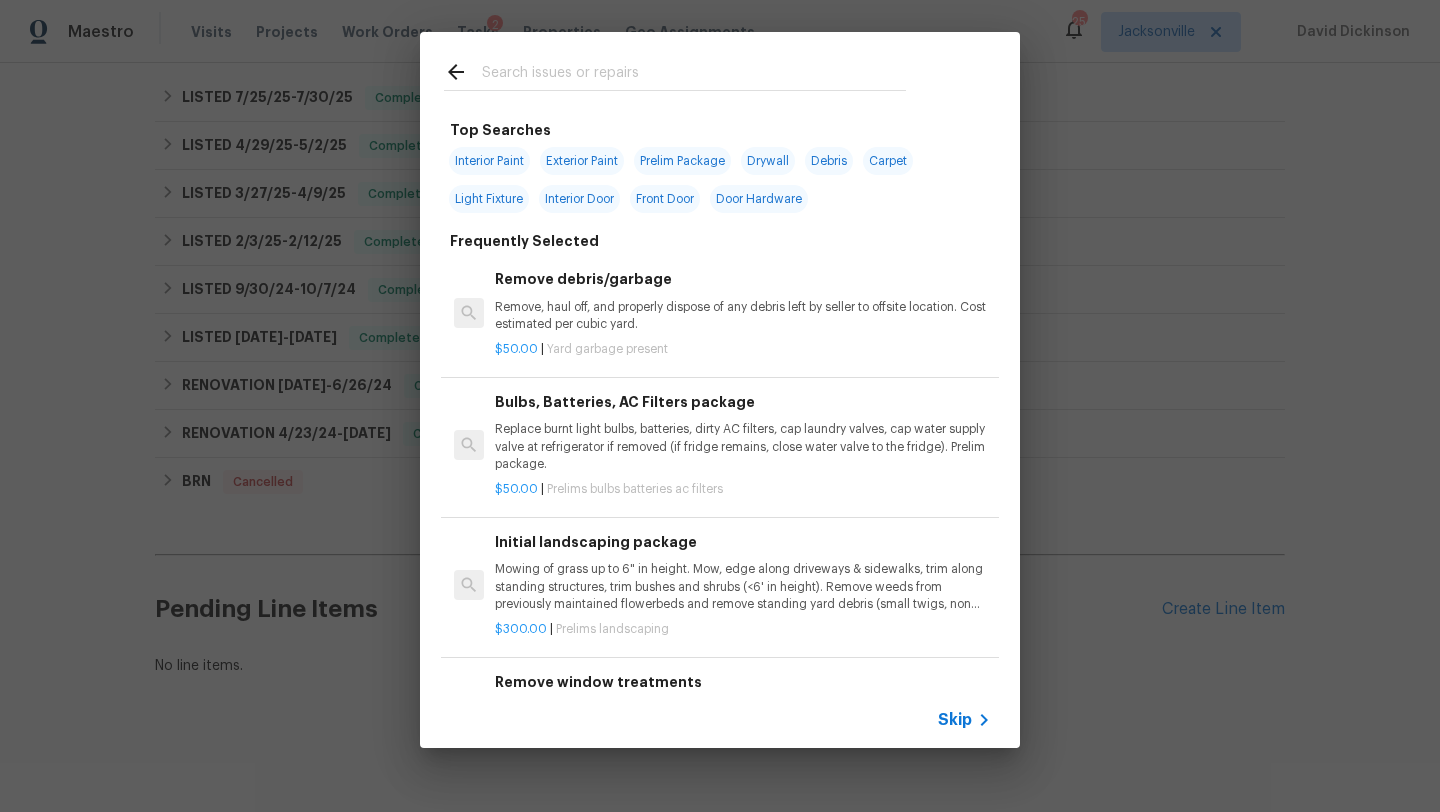 click at bounding box center (694, 75) 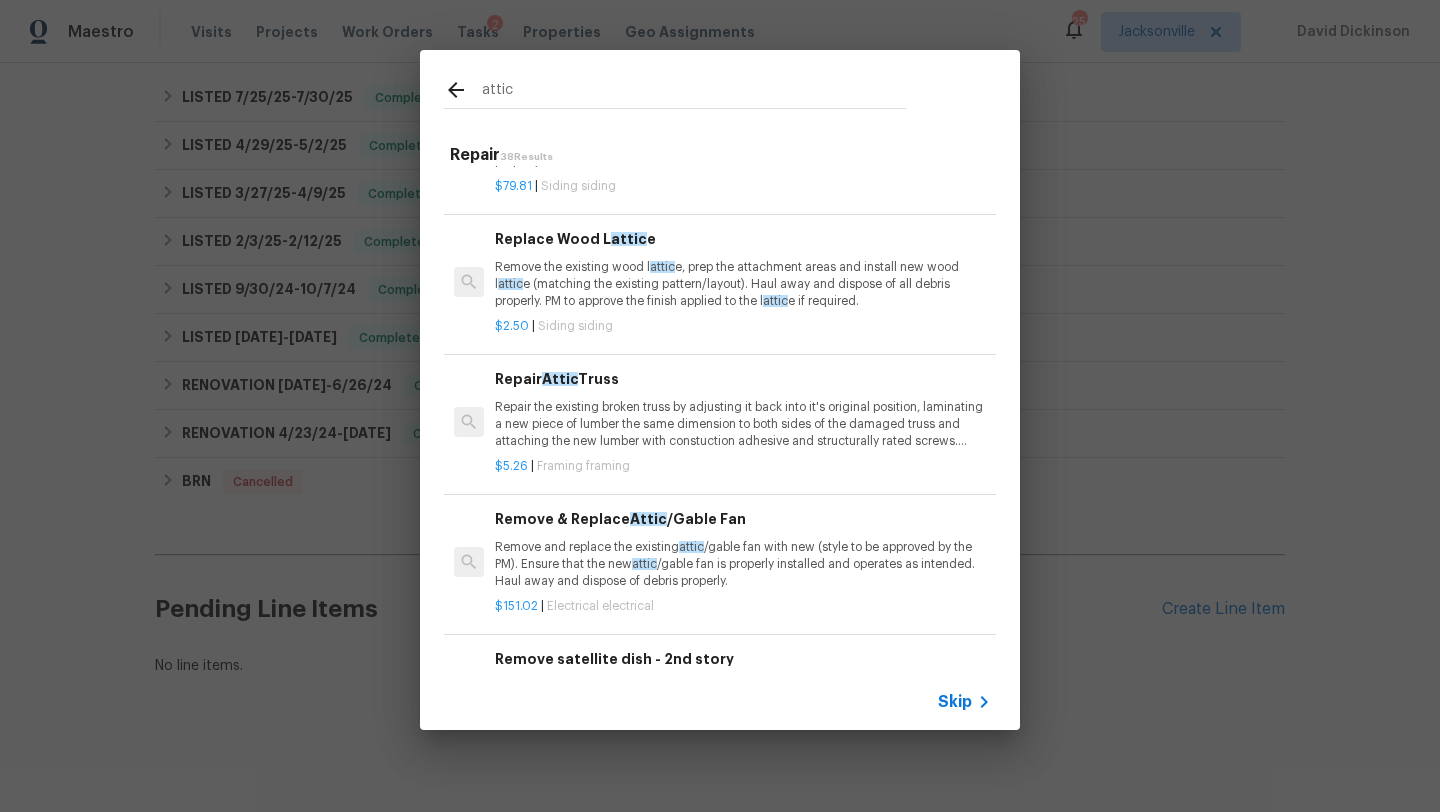 scroll, scrollTop: 106, scrollLeft: 0, axis: vertical 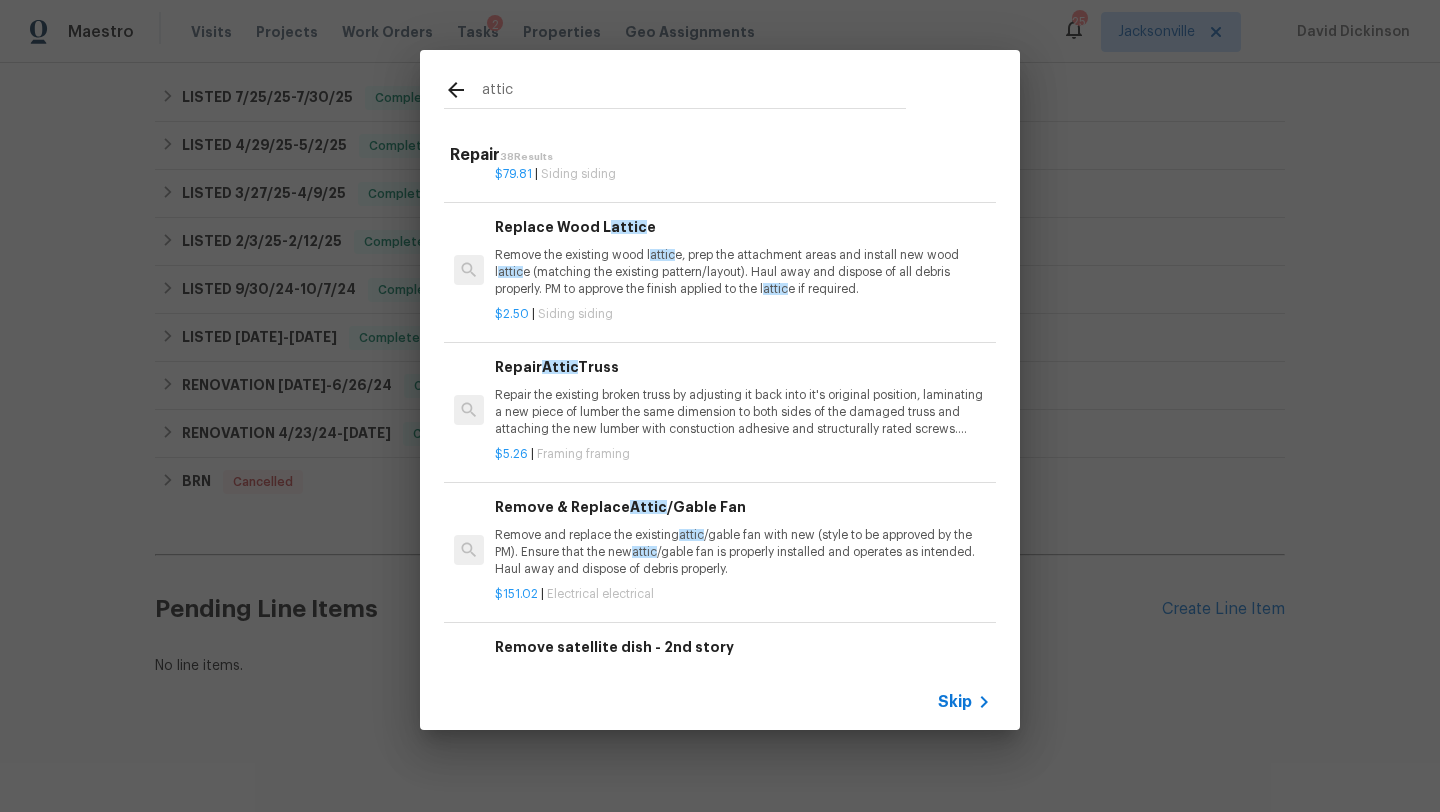 type on "attic" 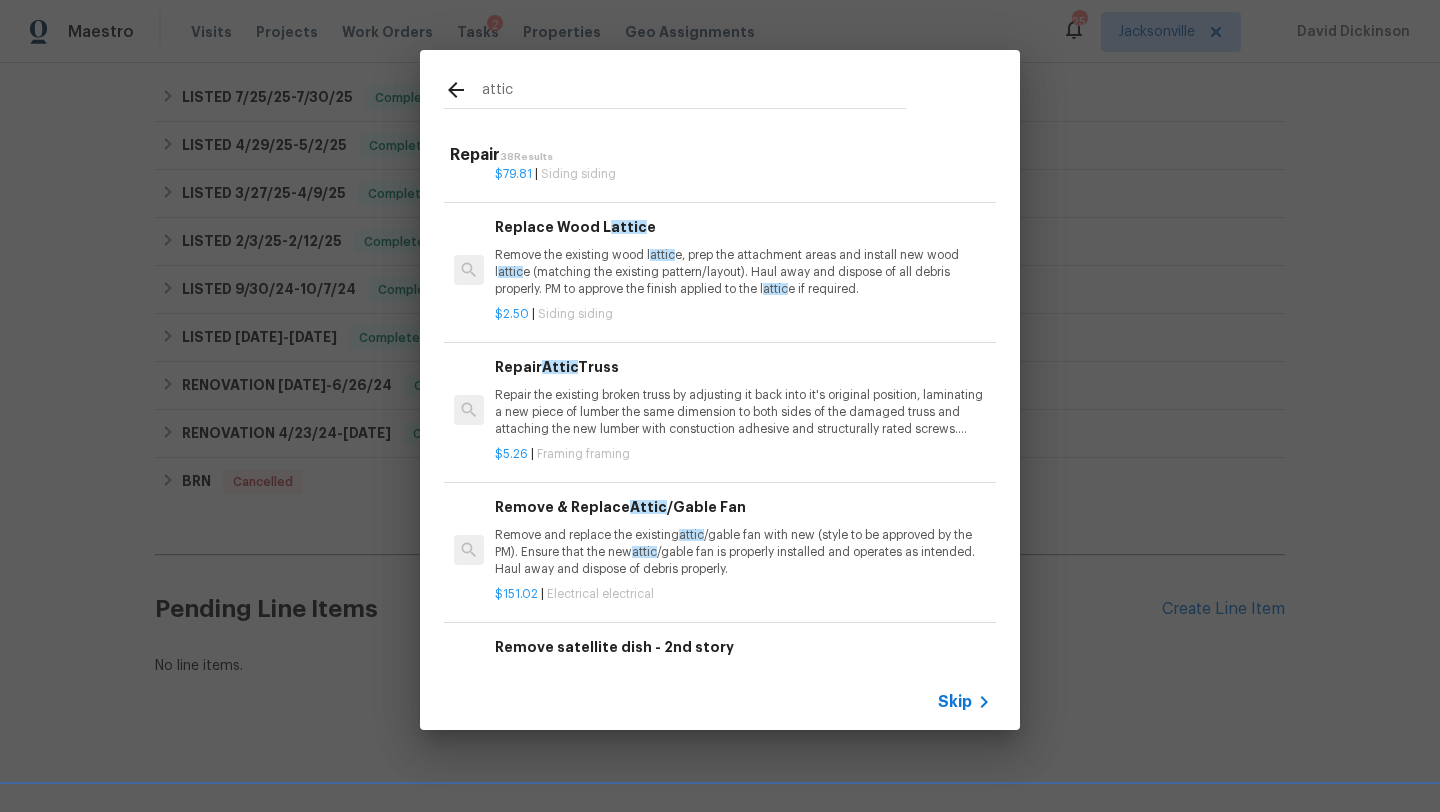 click on "Repair the existing broken truss by adjusting it back into it's original position, laminating a new piece of lumber the same dimension to both sides of the damaged truss and attaching the new lumber with constuction adhesive and structurally rated screws. Ensure that the truss reinforcements extend at lease 2ft past on either side of the damage." at bounding box center [743, 412] 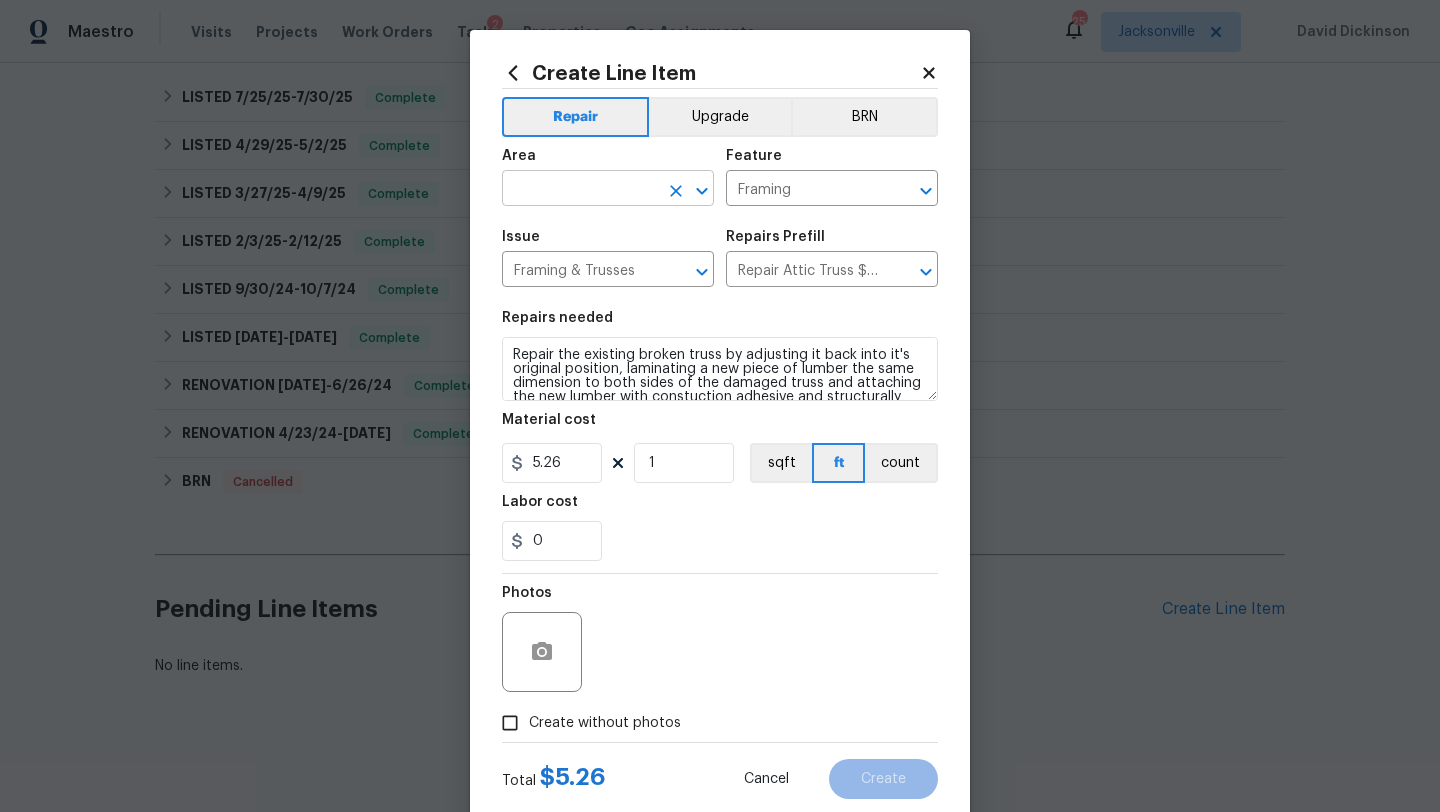 click at bounding box center [580, 190] 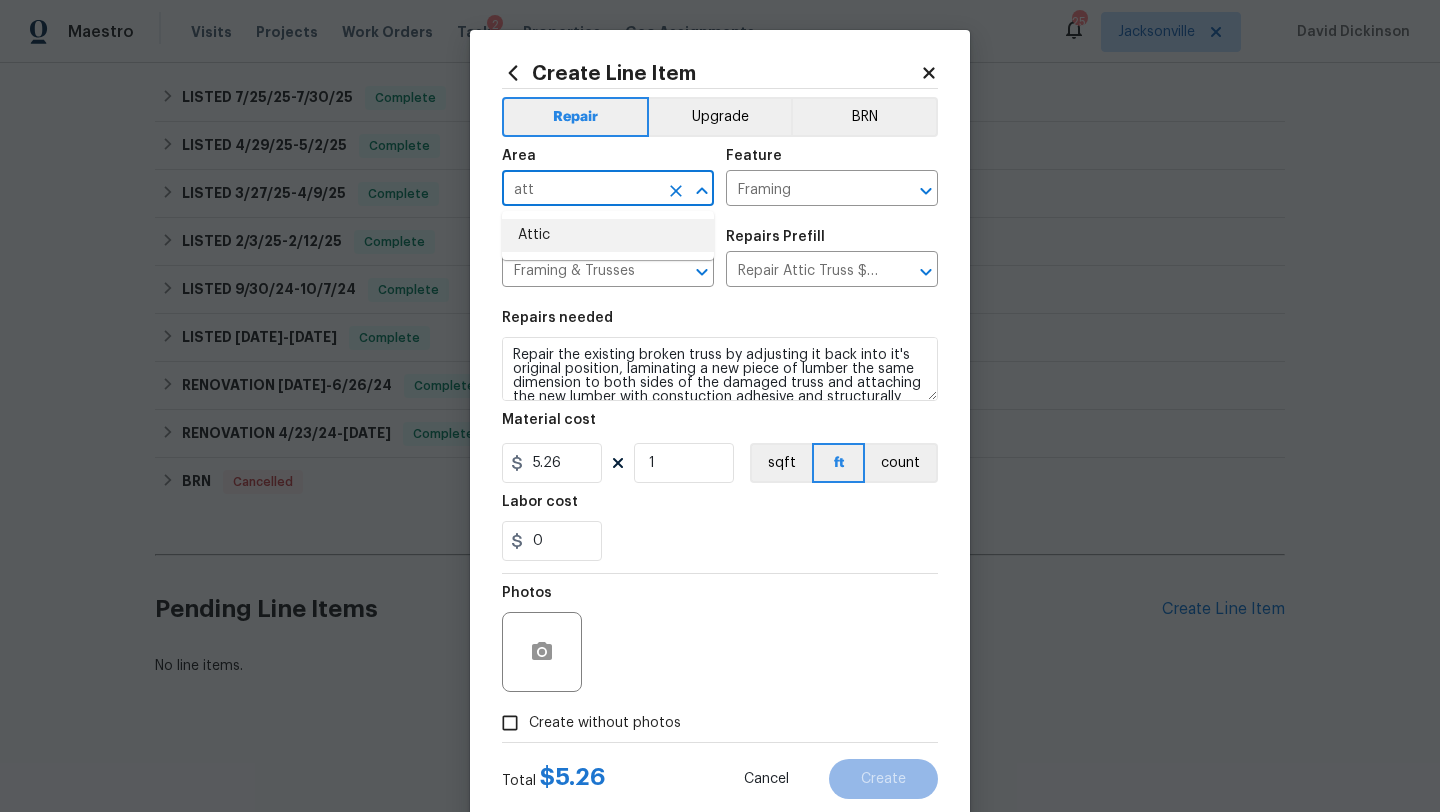 click on "Attic" at bounding box center [608, 235] 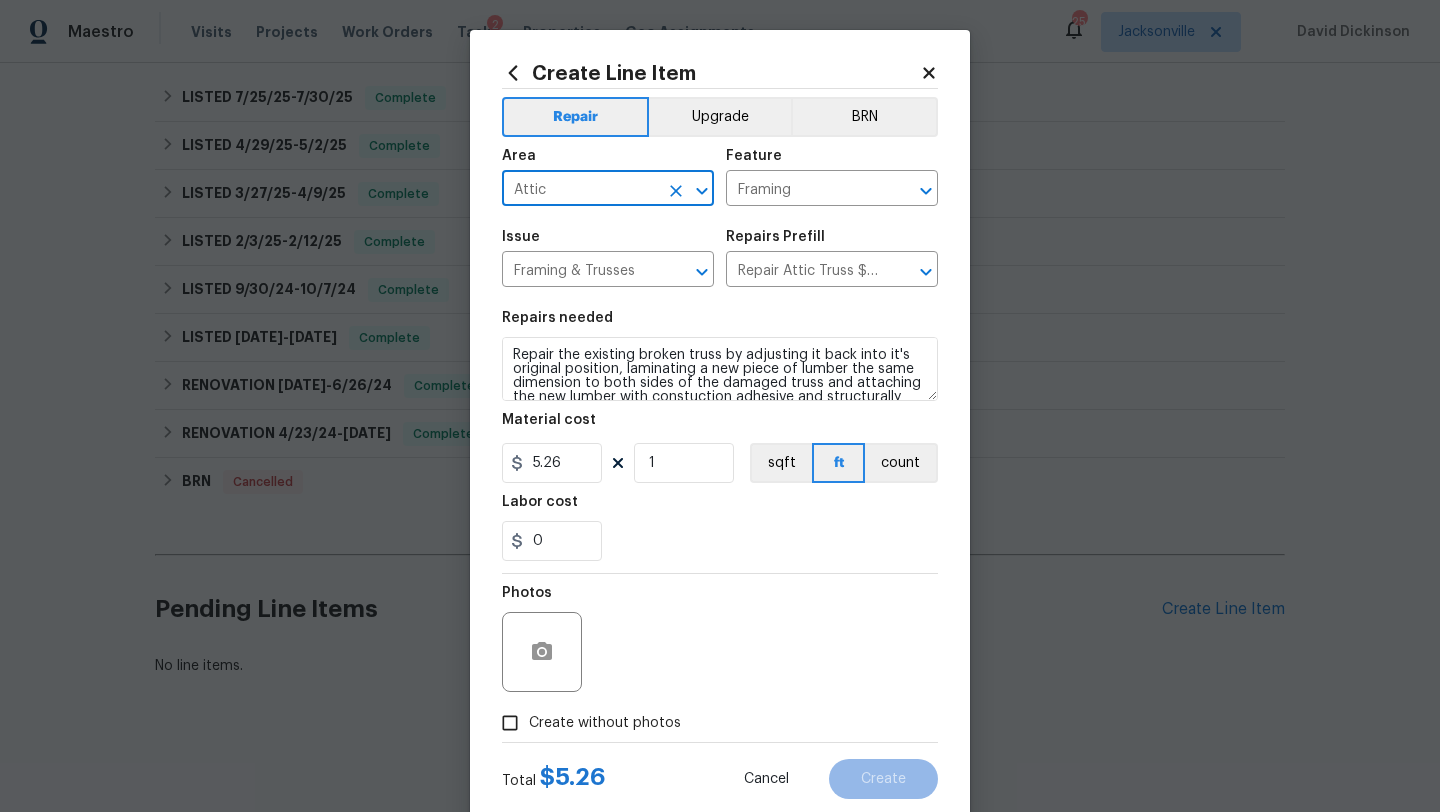 type on "Attic" 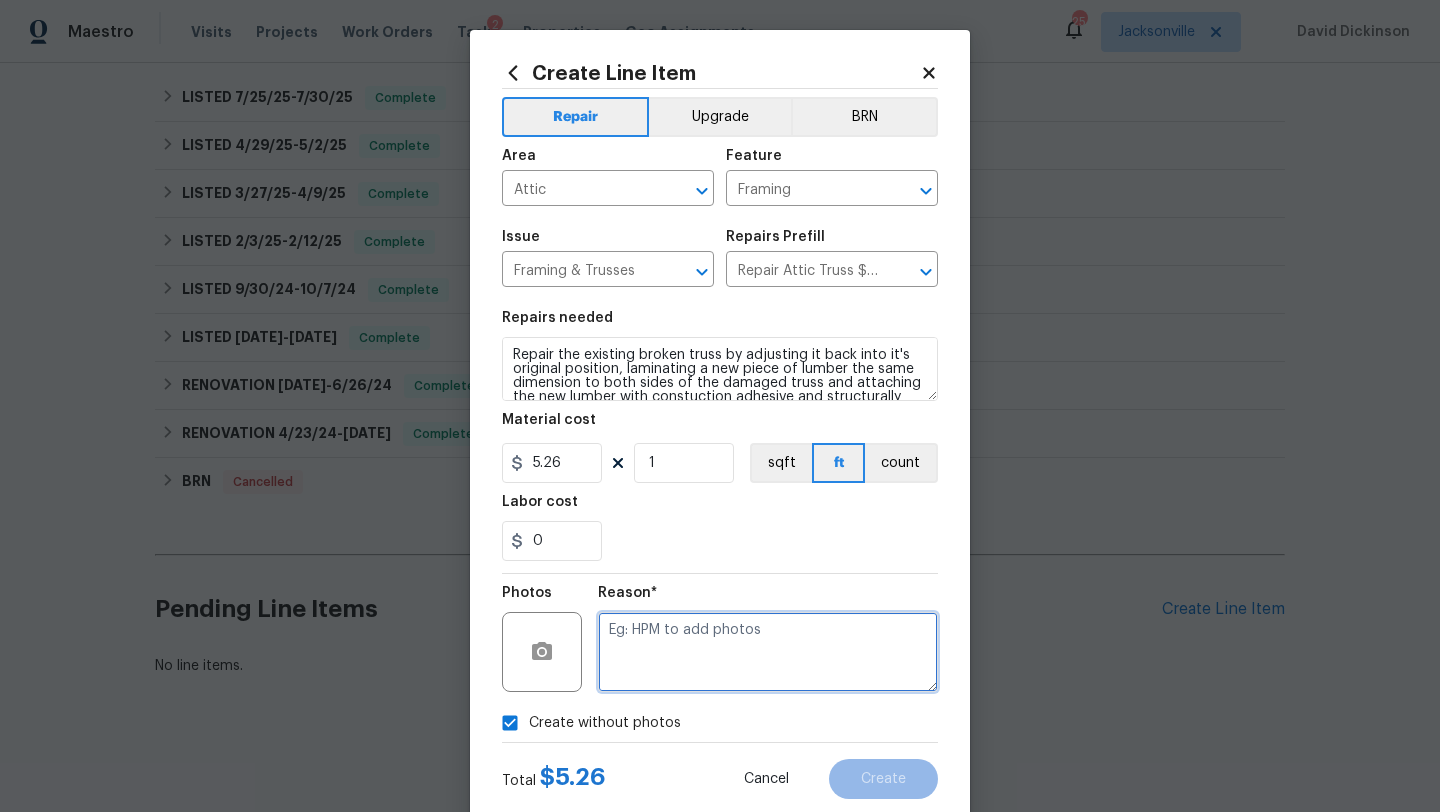 click at bounding box center [768, 652] 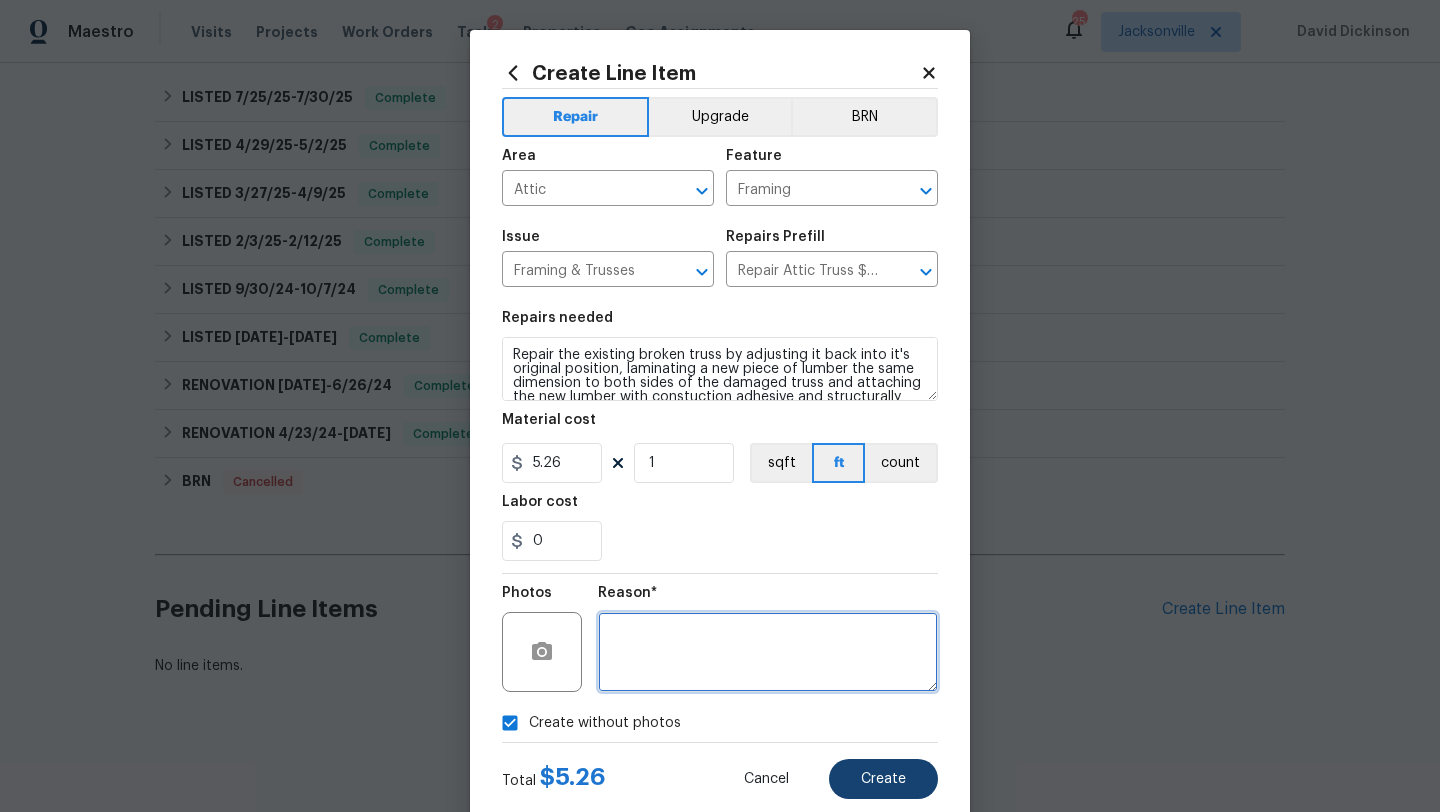 type 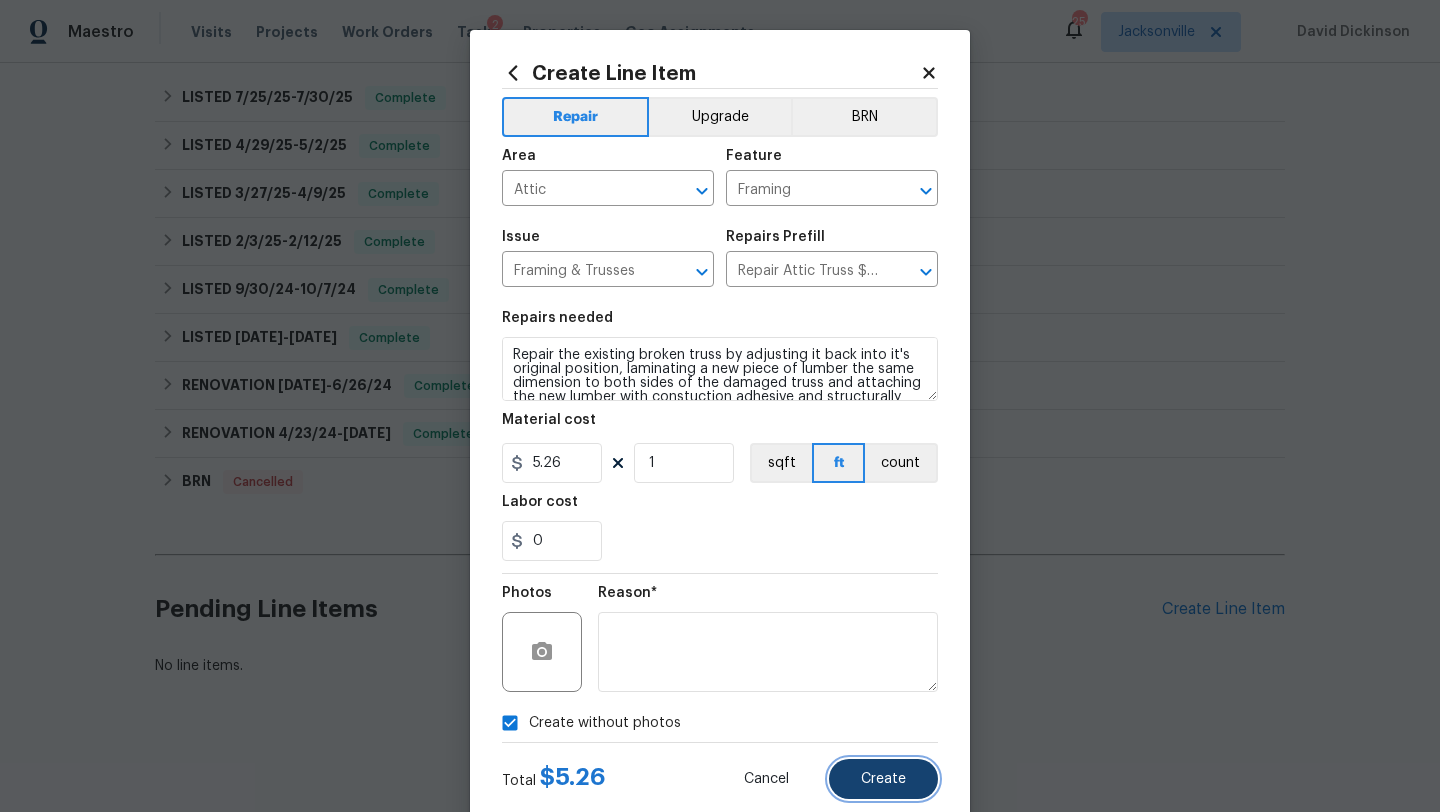 click on "Create" at bounding box center [883, 779] 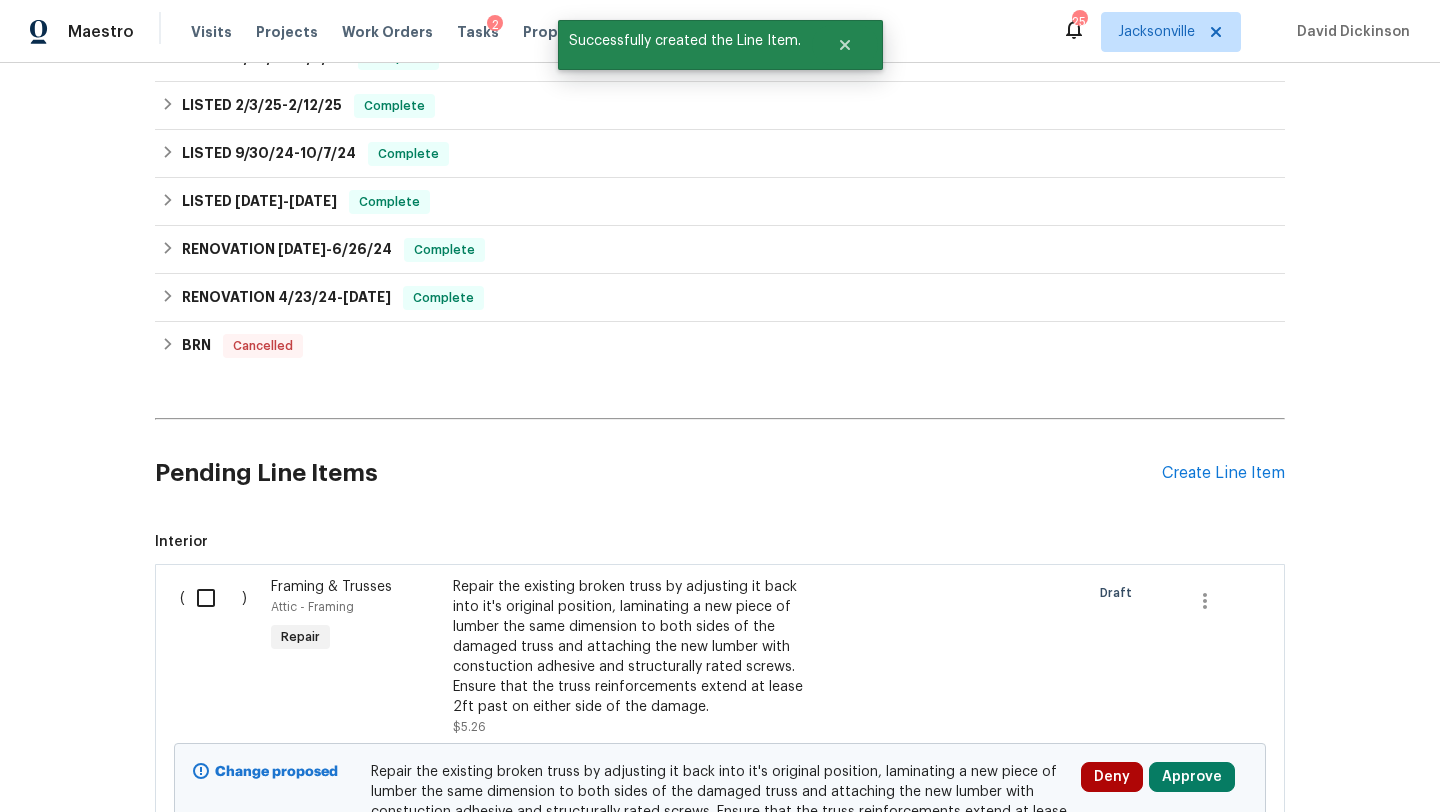 scroll, scrollTop: 607, scrollLeft: 0, axis: vertical 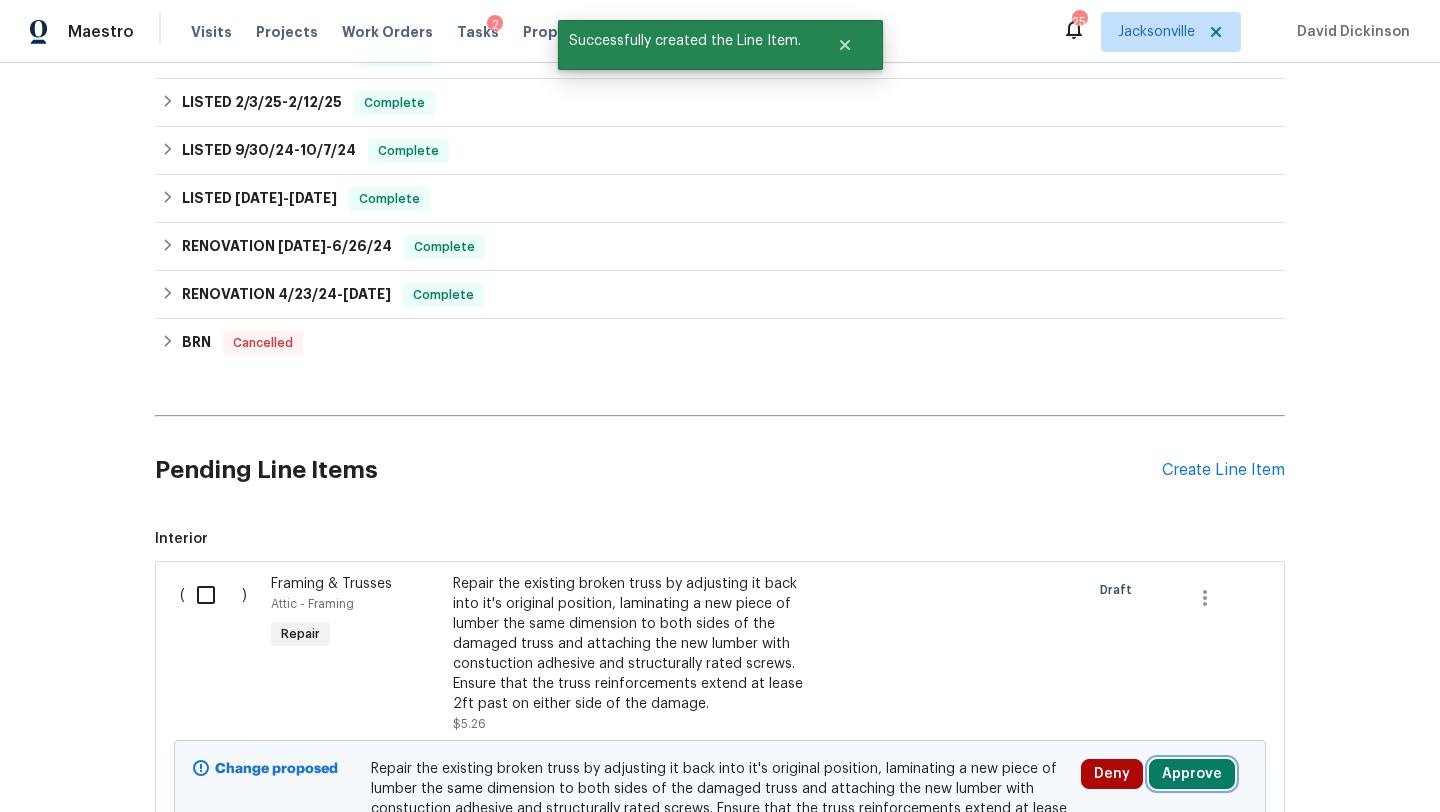 click on "Approve" at bounding box center [1192, 774] 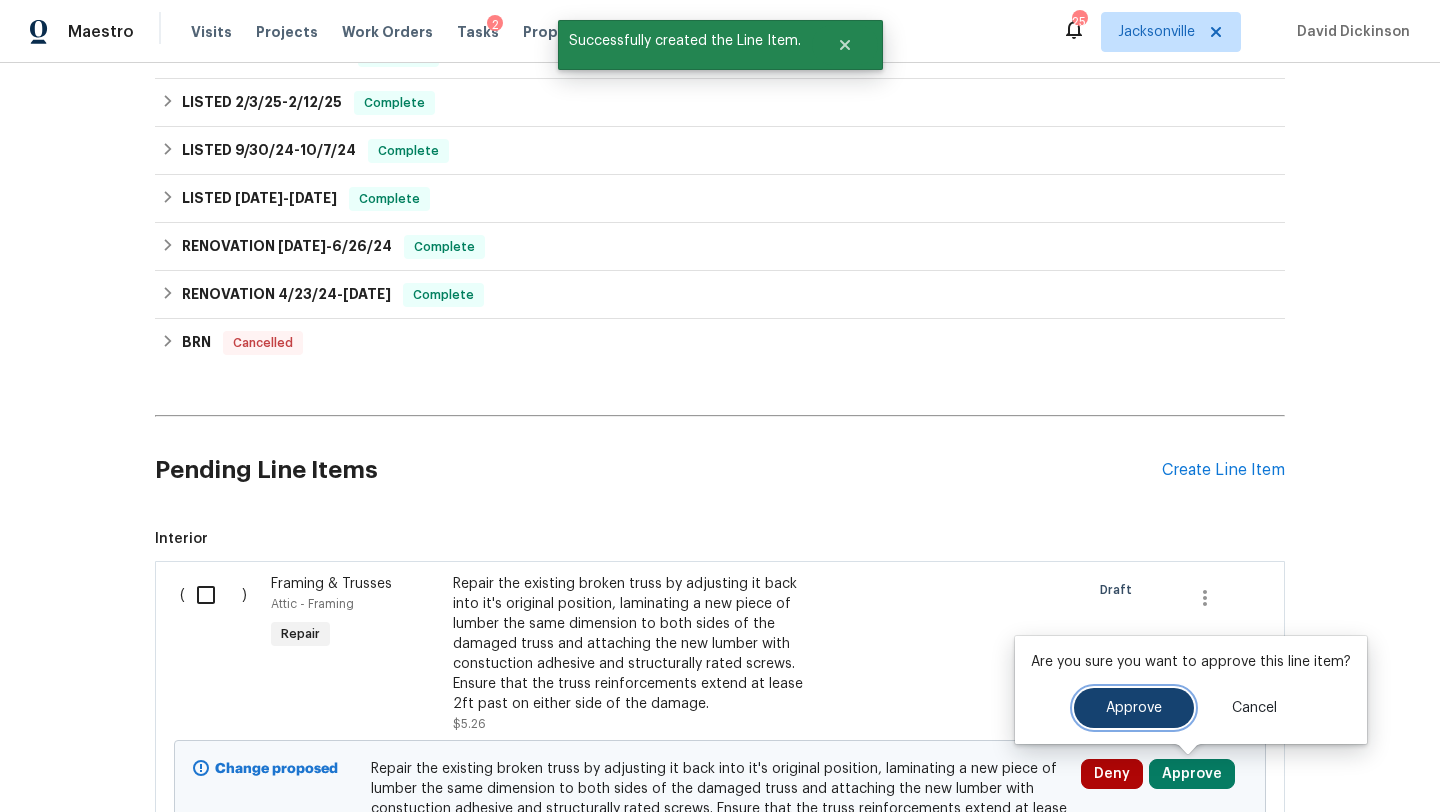 click on "Approve" at bounding box center [1134, 708] 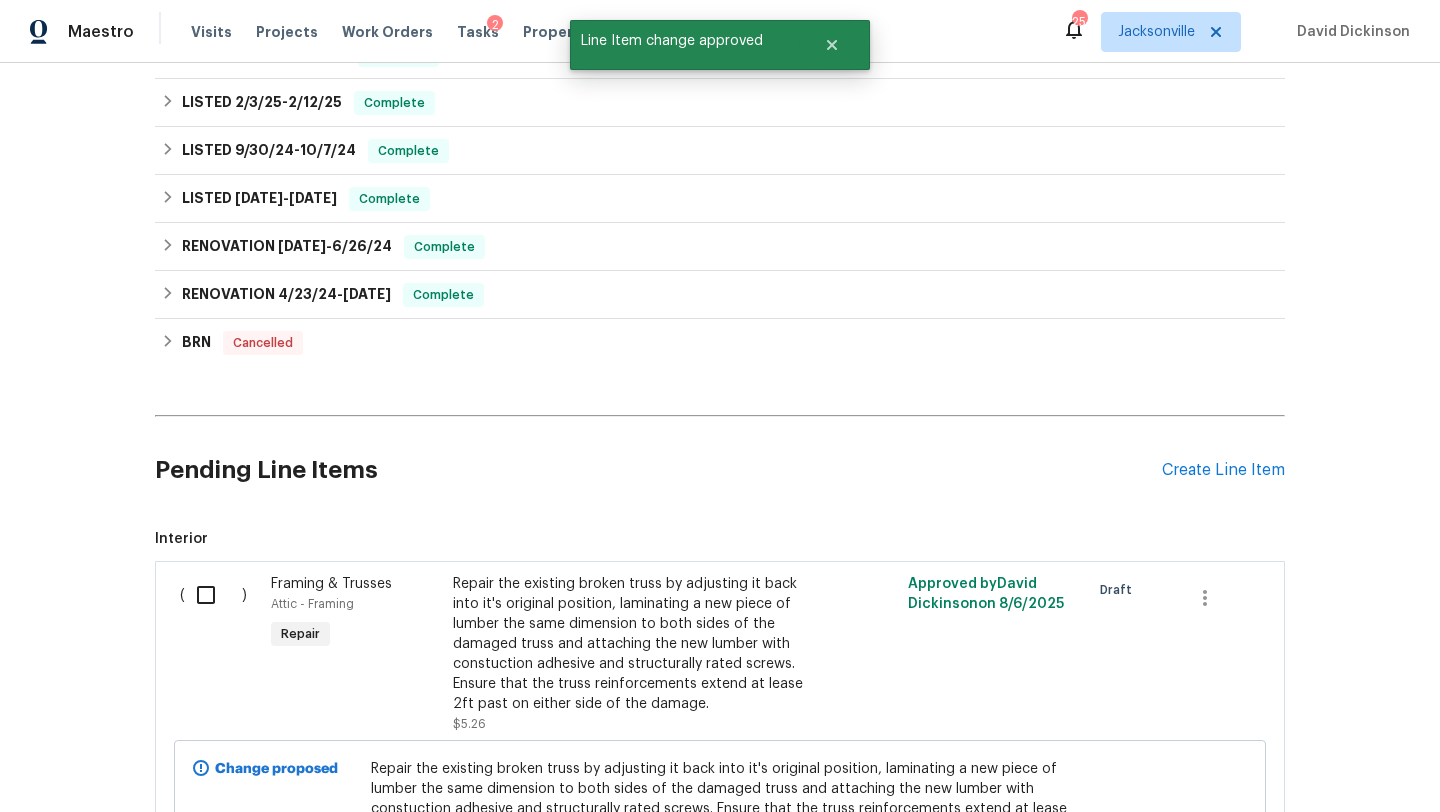 click at bounding box center (213, 595) 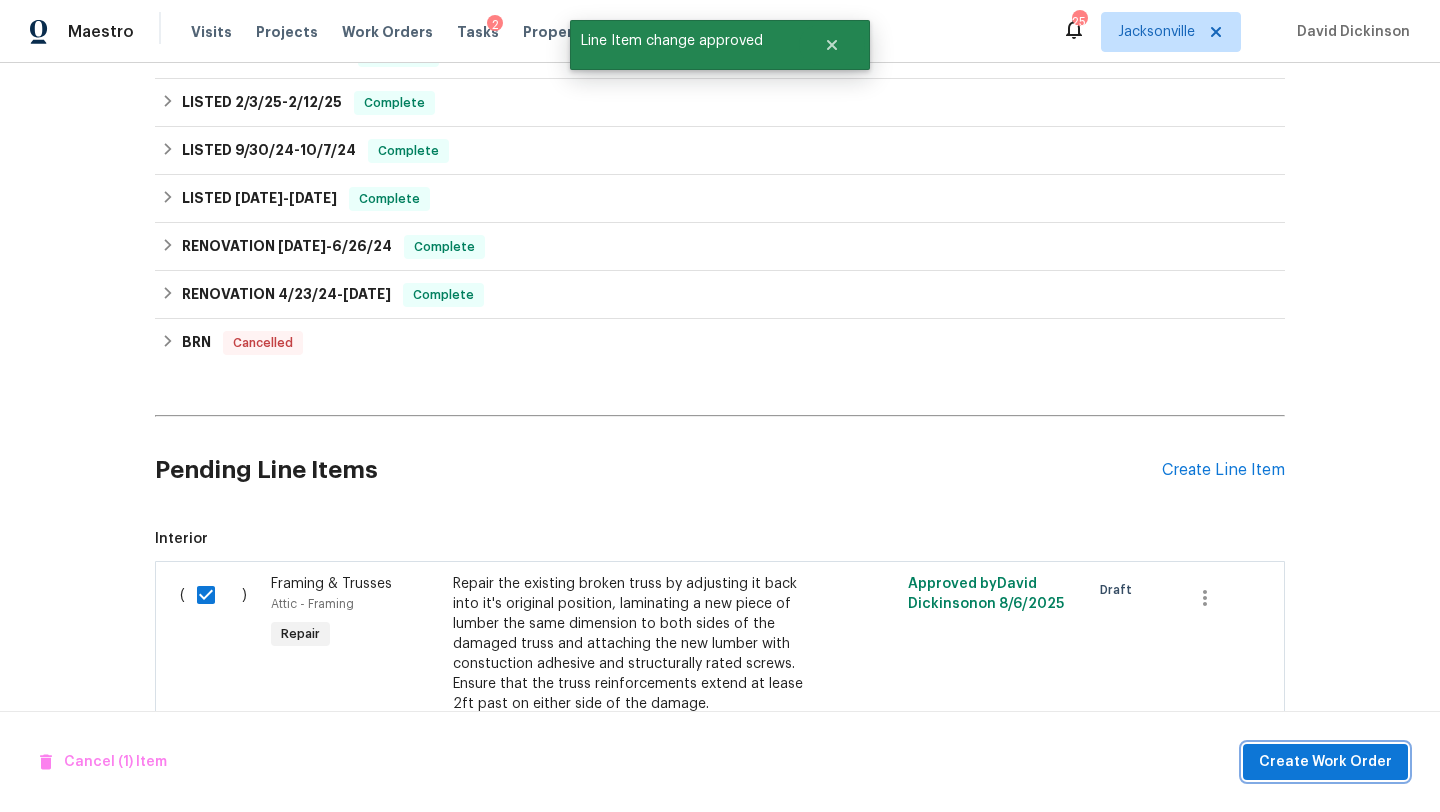 click on "Create Work Order" at bounding box center [1325, 762] 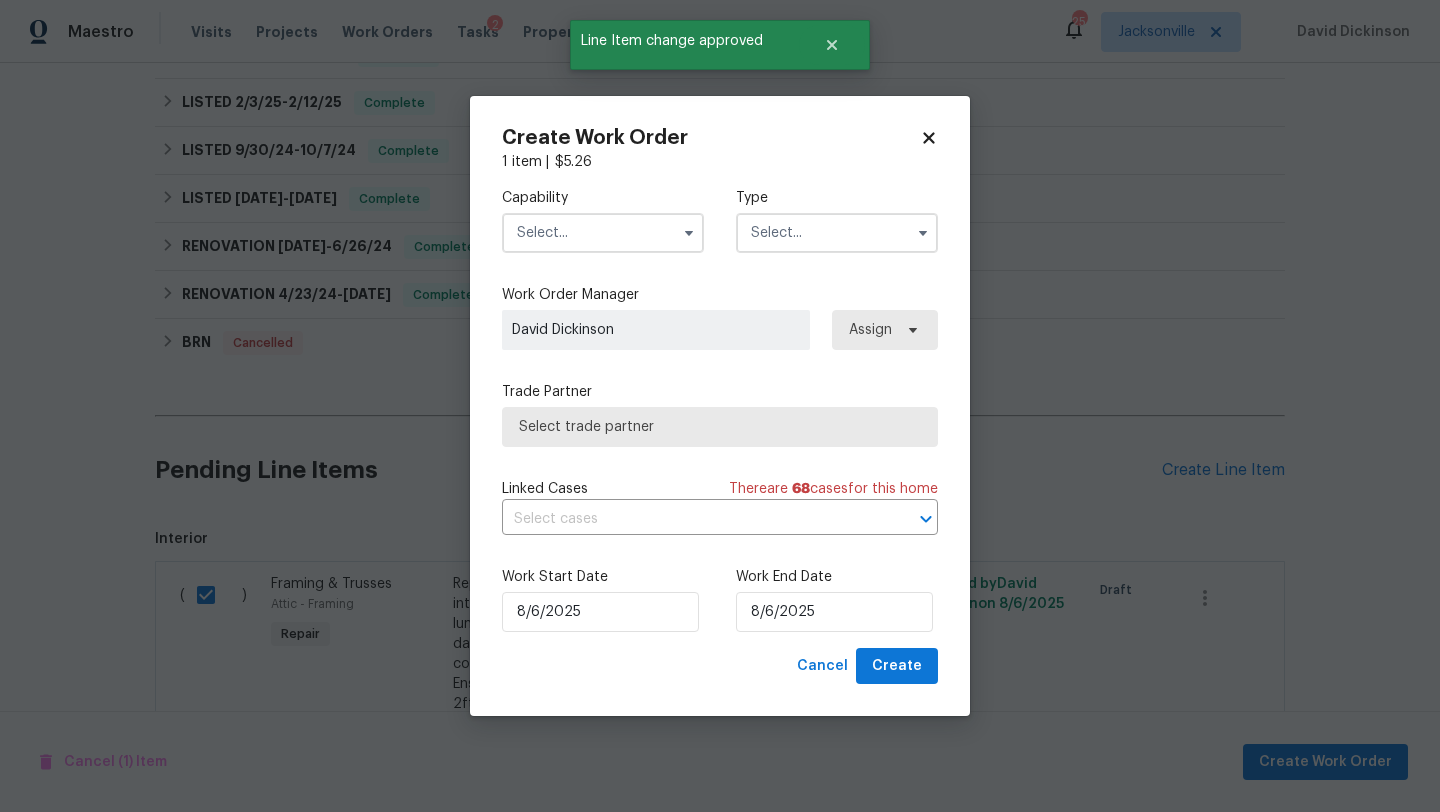 click at bounding box center (603, 233) 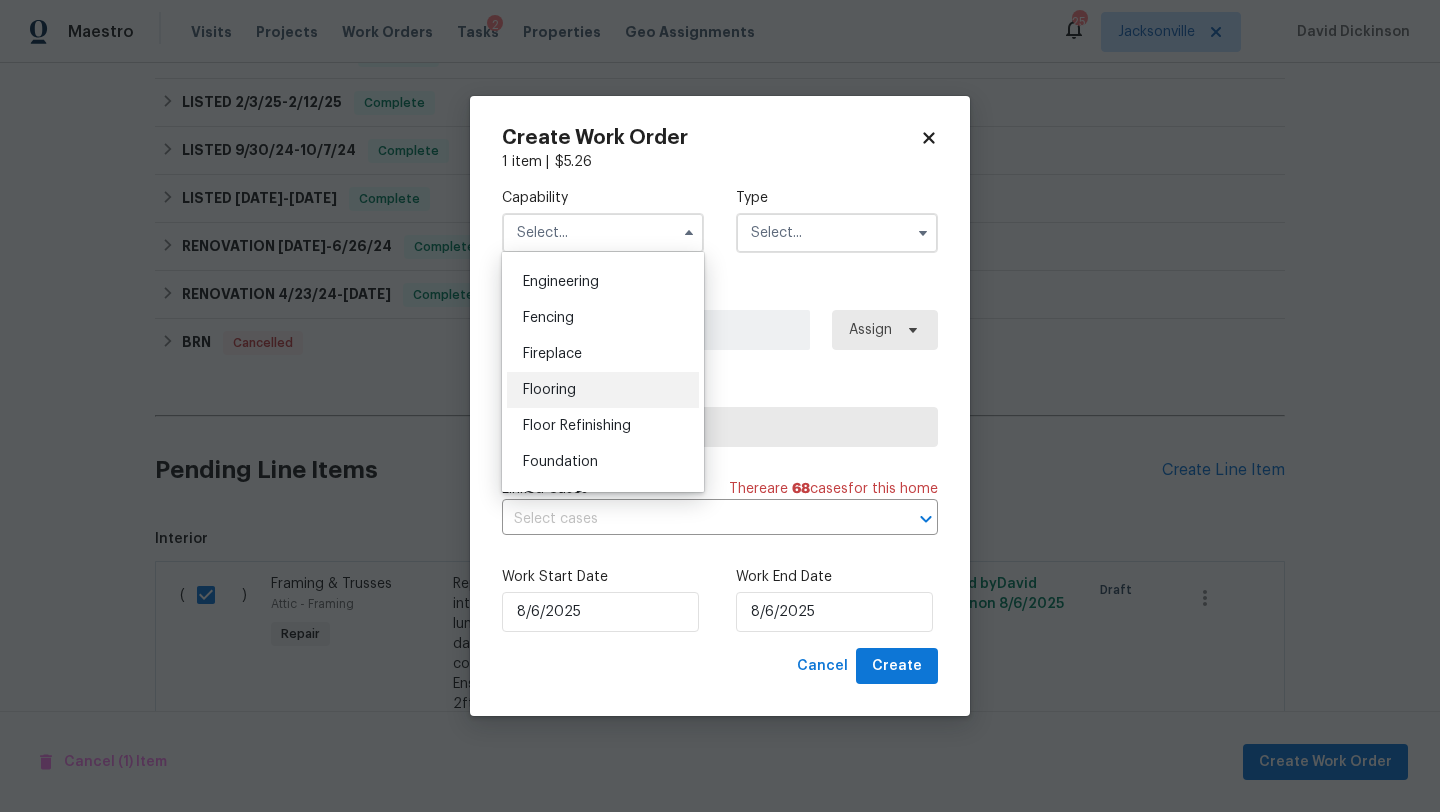 scroll, scrollTop: 666, scrollLeft: 0, axis: vertical 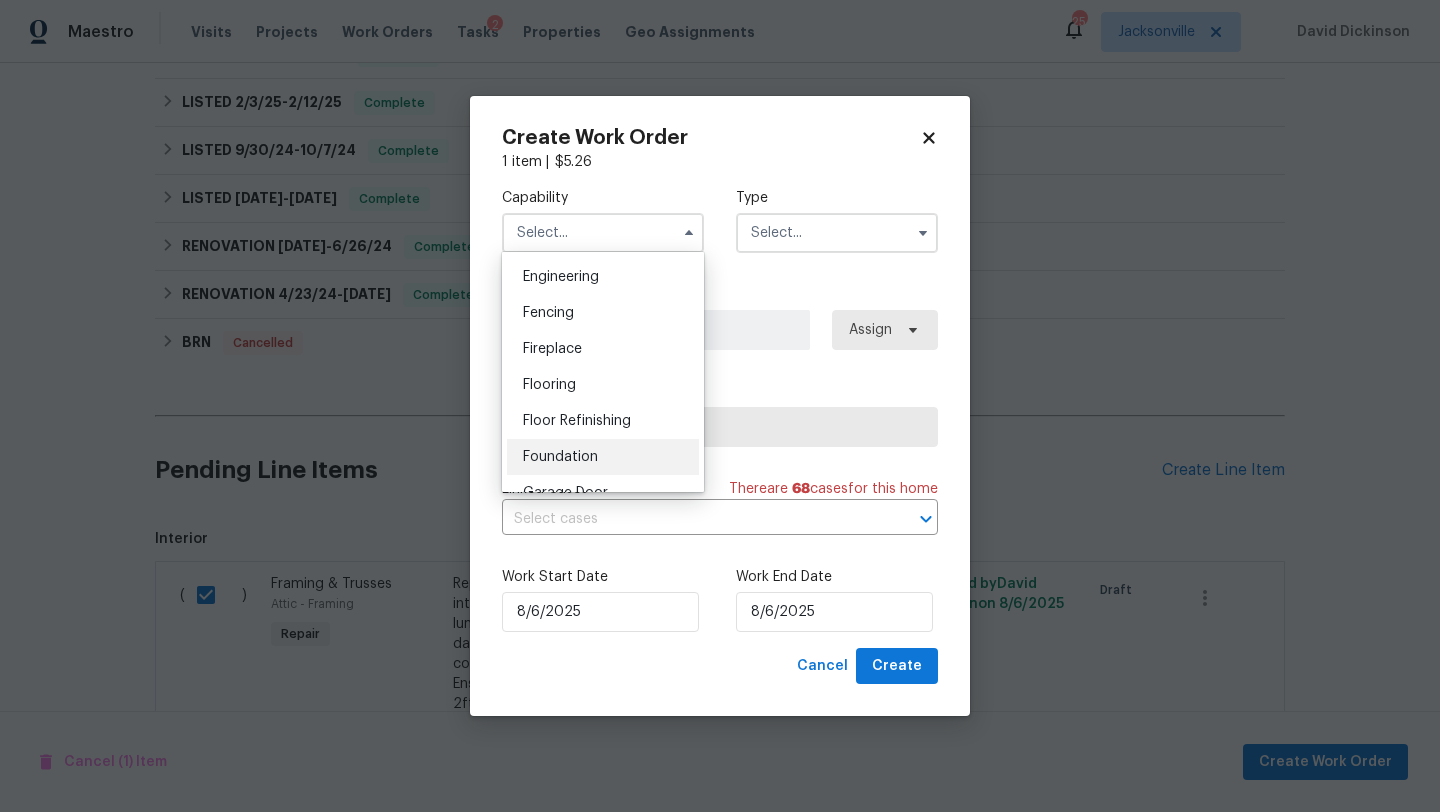 click on "Foundation" at bounding box center [603, 457] 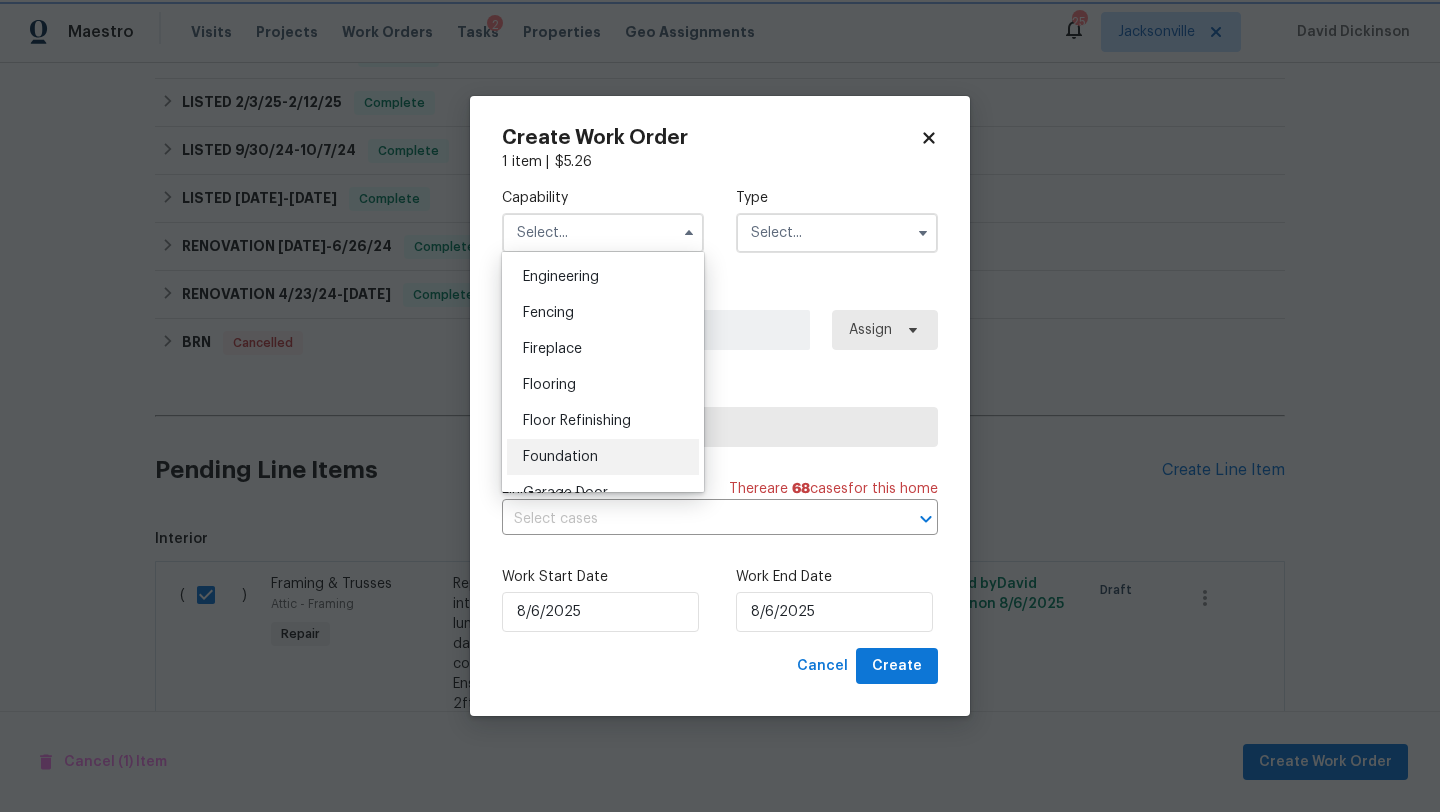 type on "Foundation" 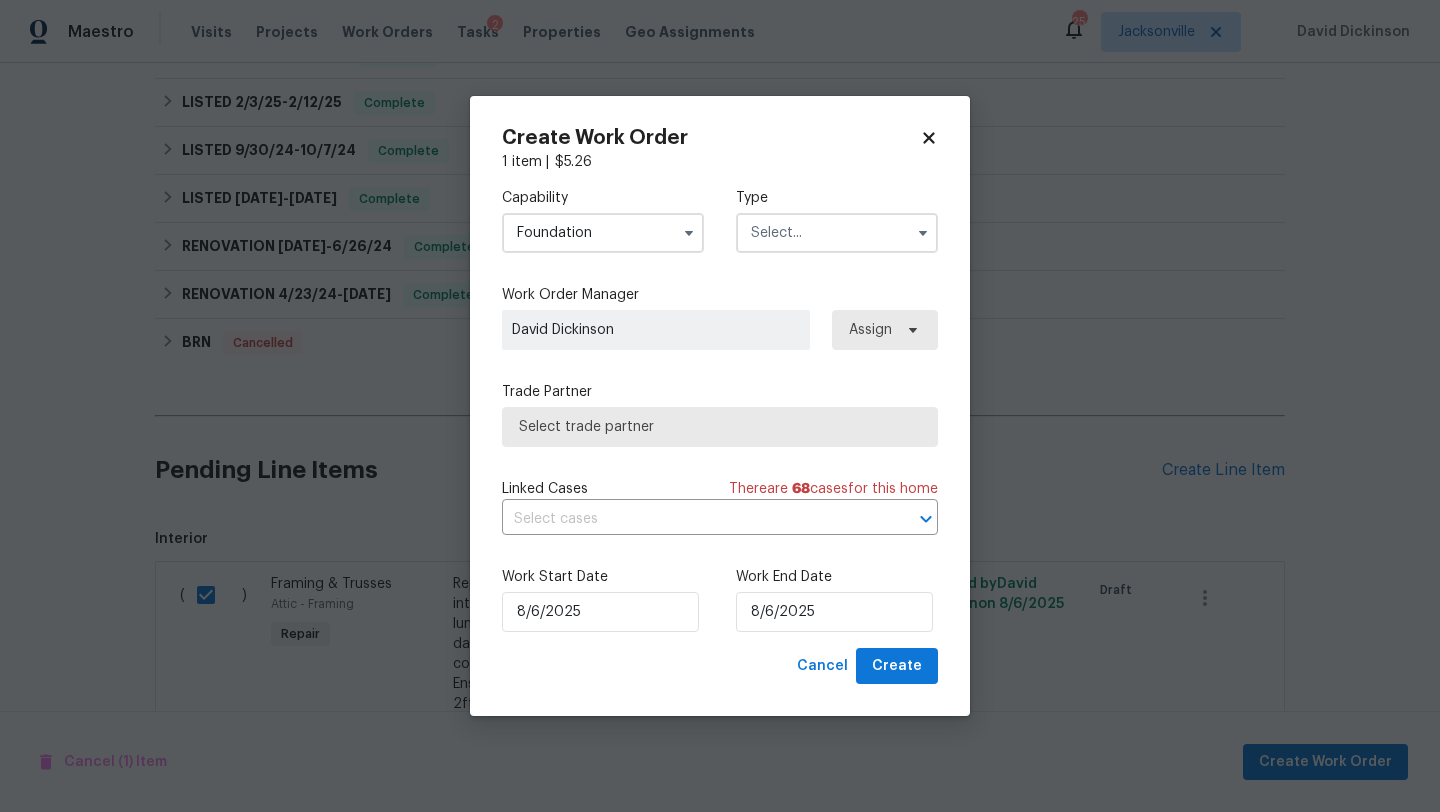 click at bounding box center (837, 233) 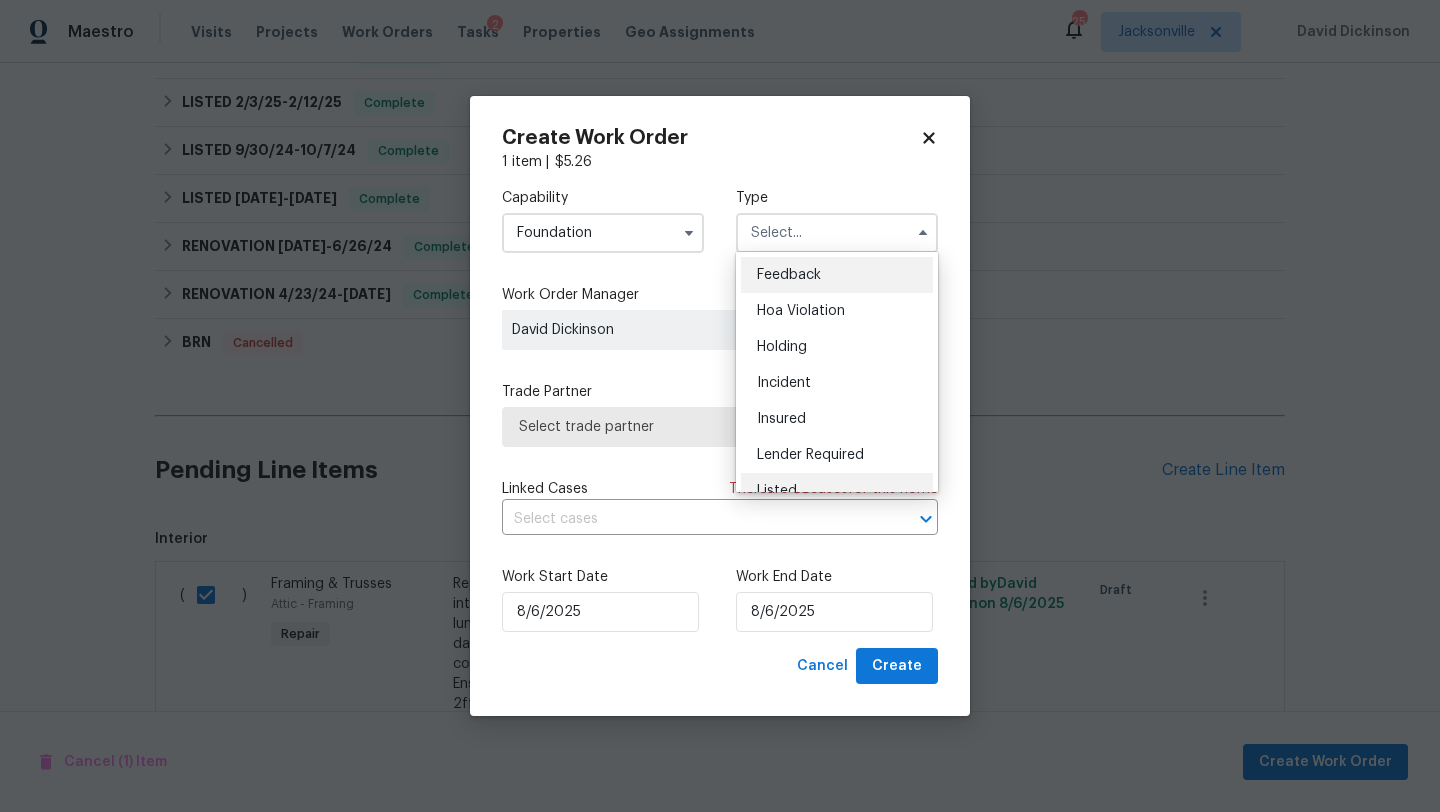 click on "Listed" at bounding box center (837, 491) 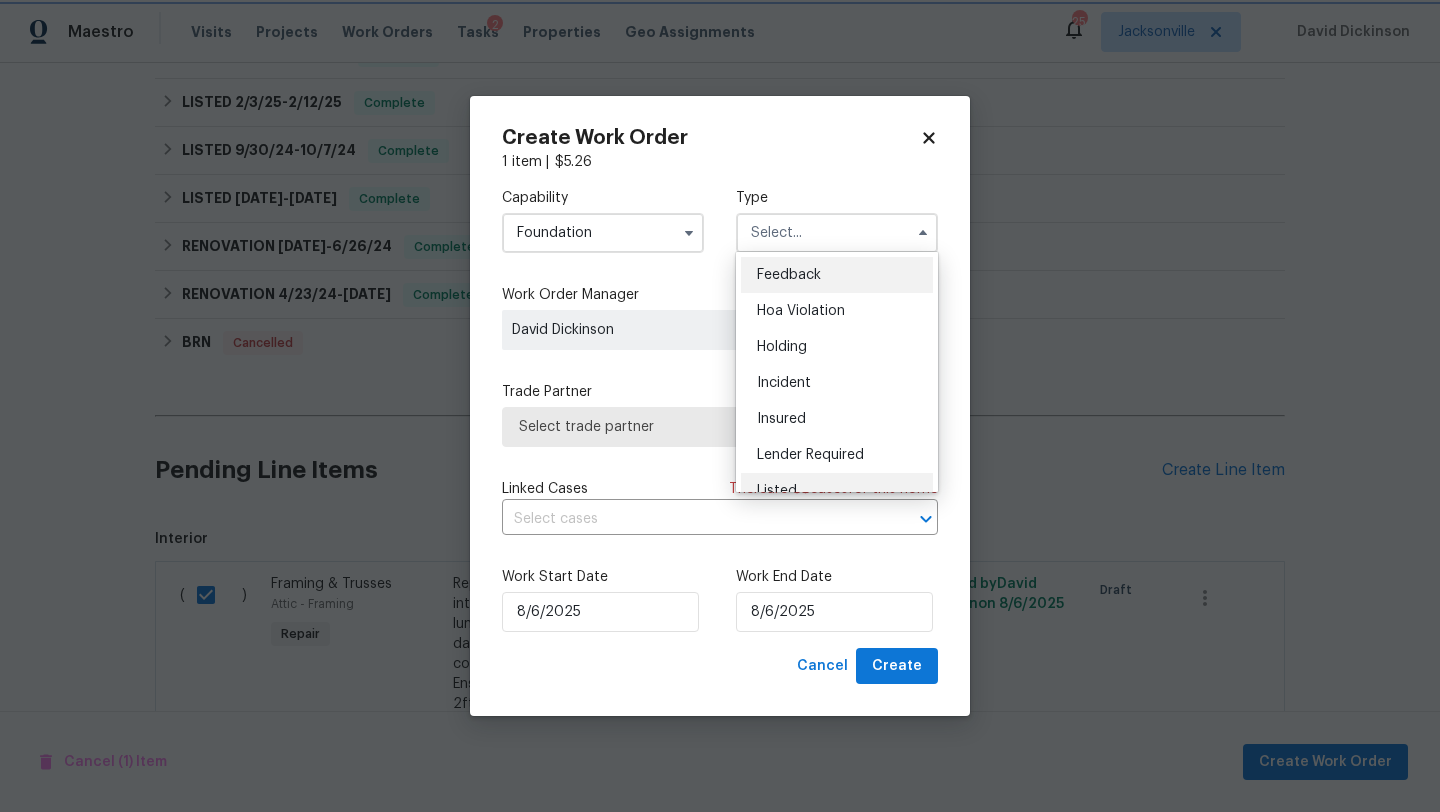 type on "Listed" 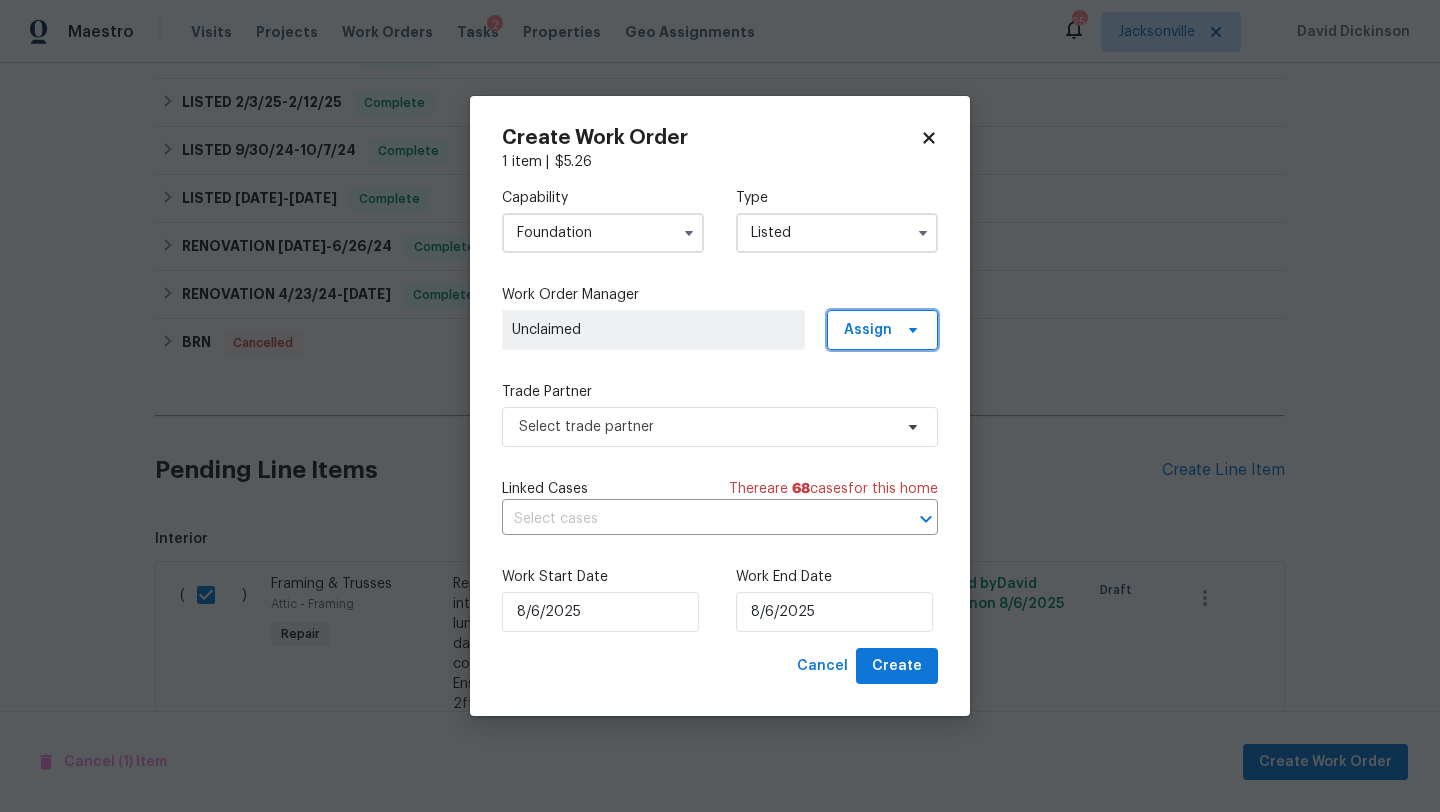 click on "Assign" at bounding box center [868, 330] 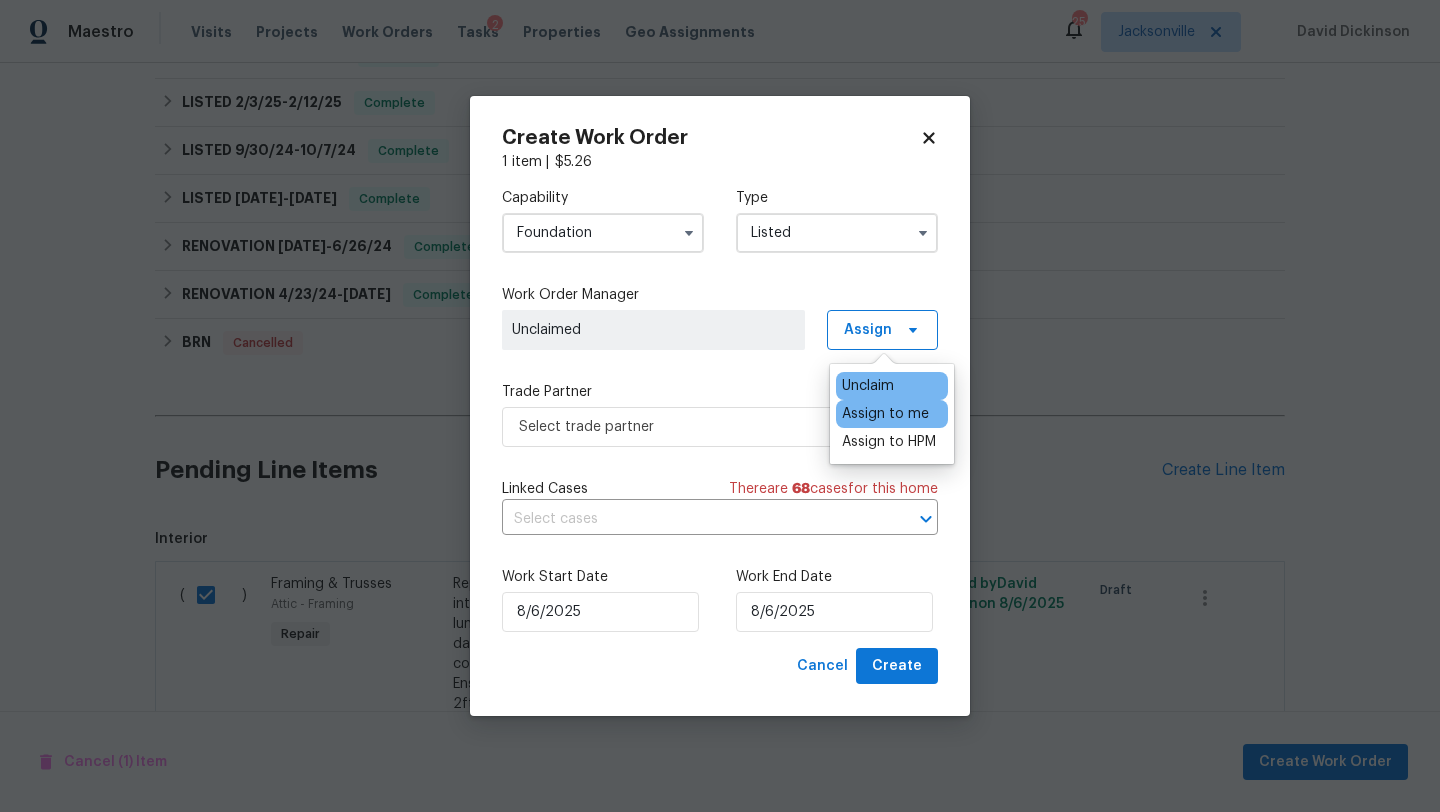 click on "Assign to me" at bounding box center (885, 414) 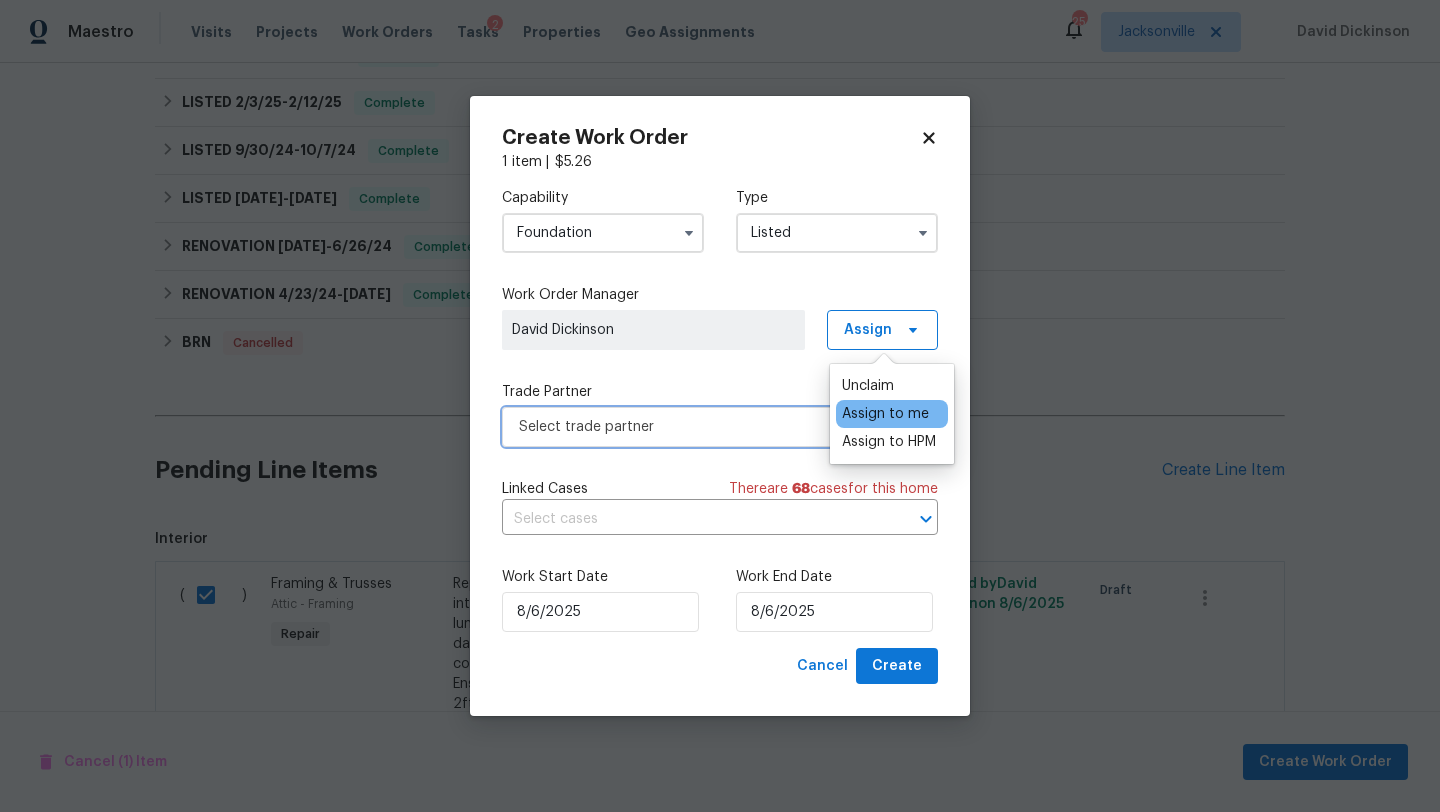 click on "Select trade partner" at bounding box center (720, 427) 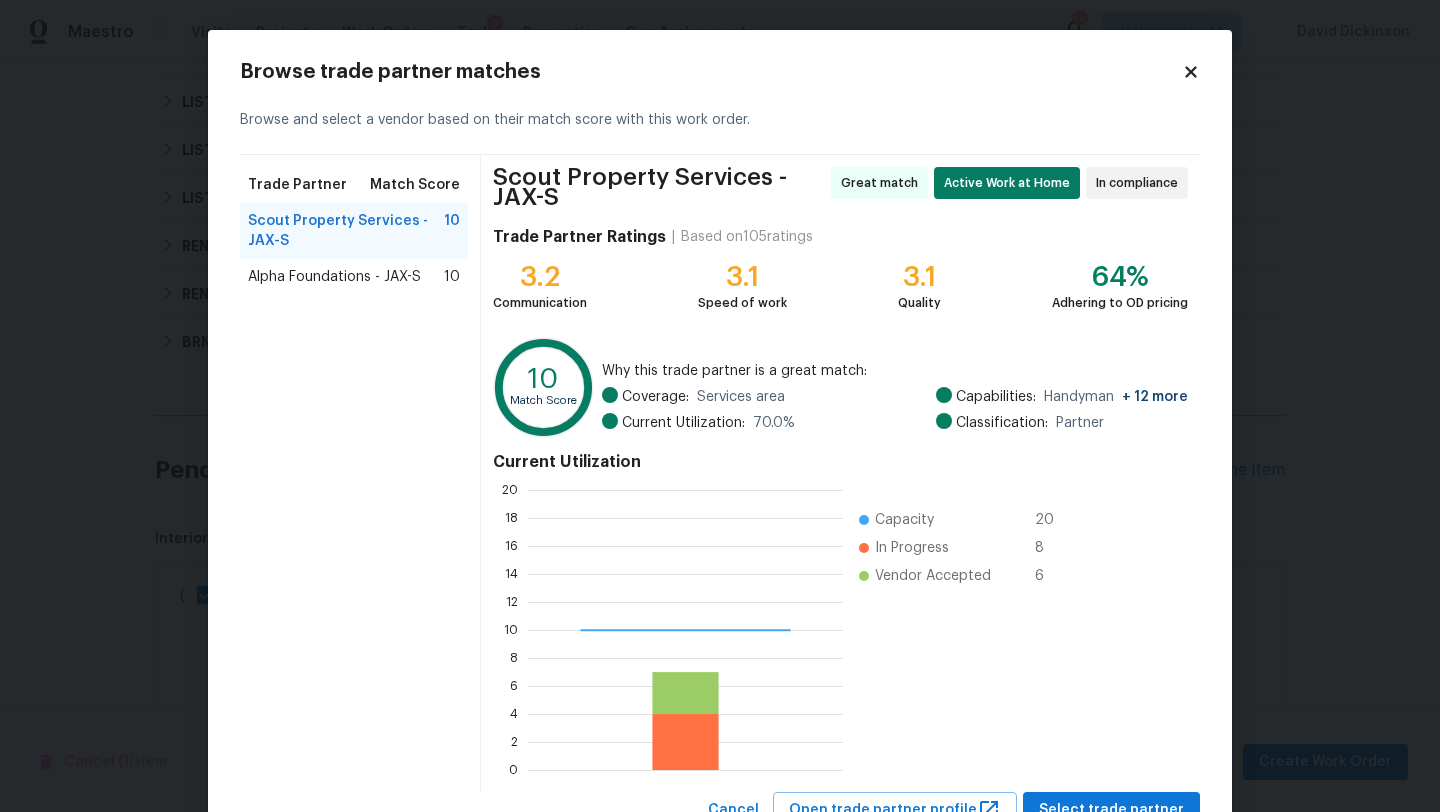 scroll, scrollTop: 2, scrollLeft: 1, axis: both 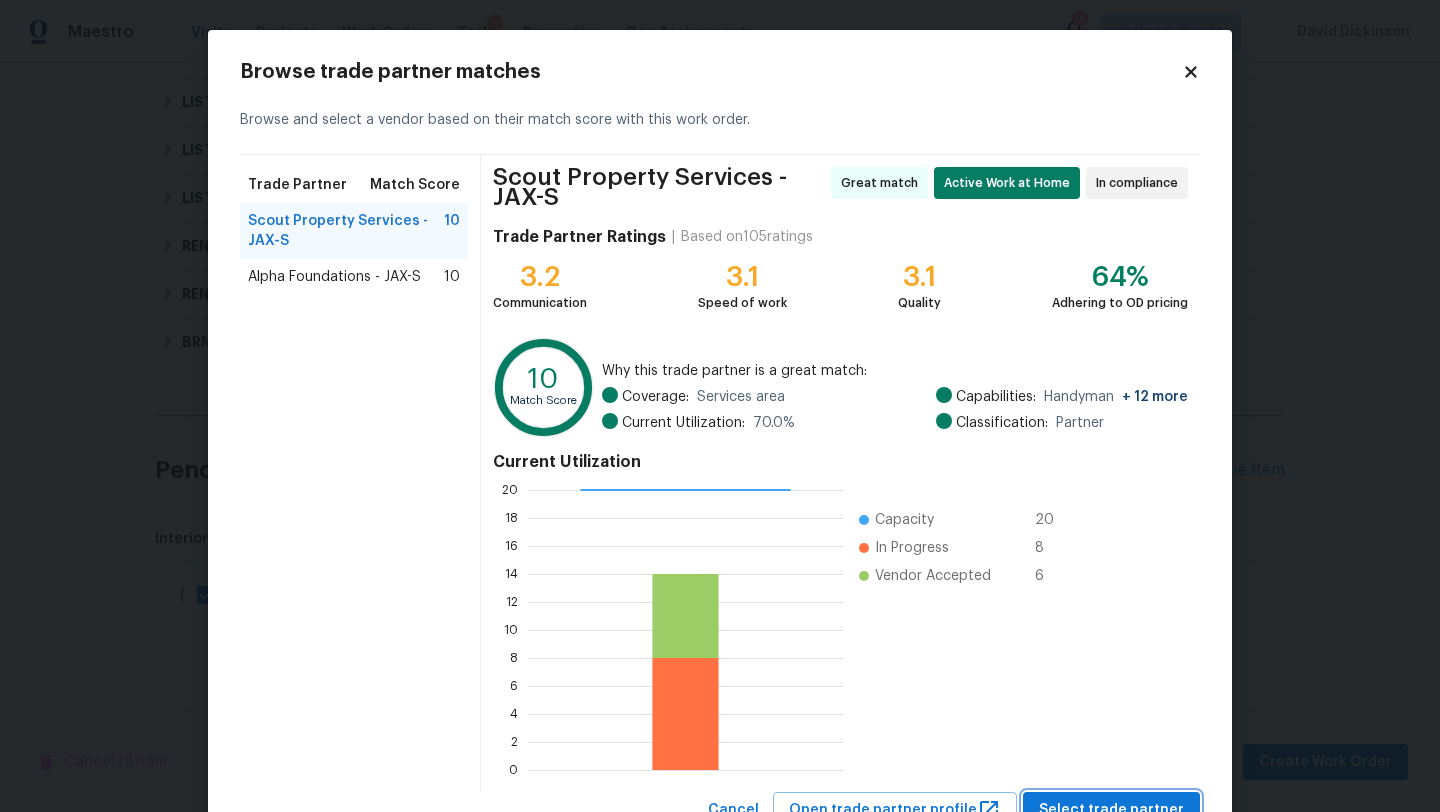 click on "Select trade partner" at bounding box center (1111, 810) 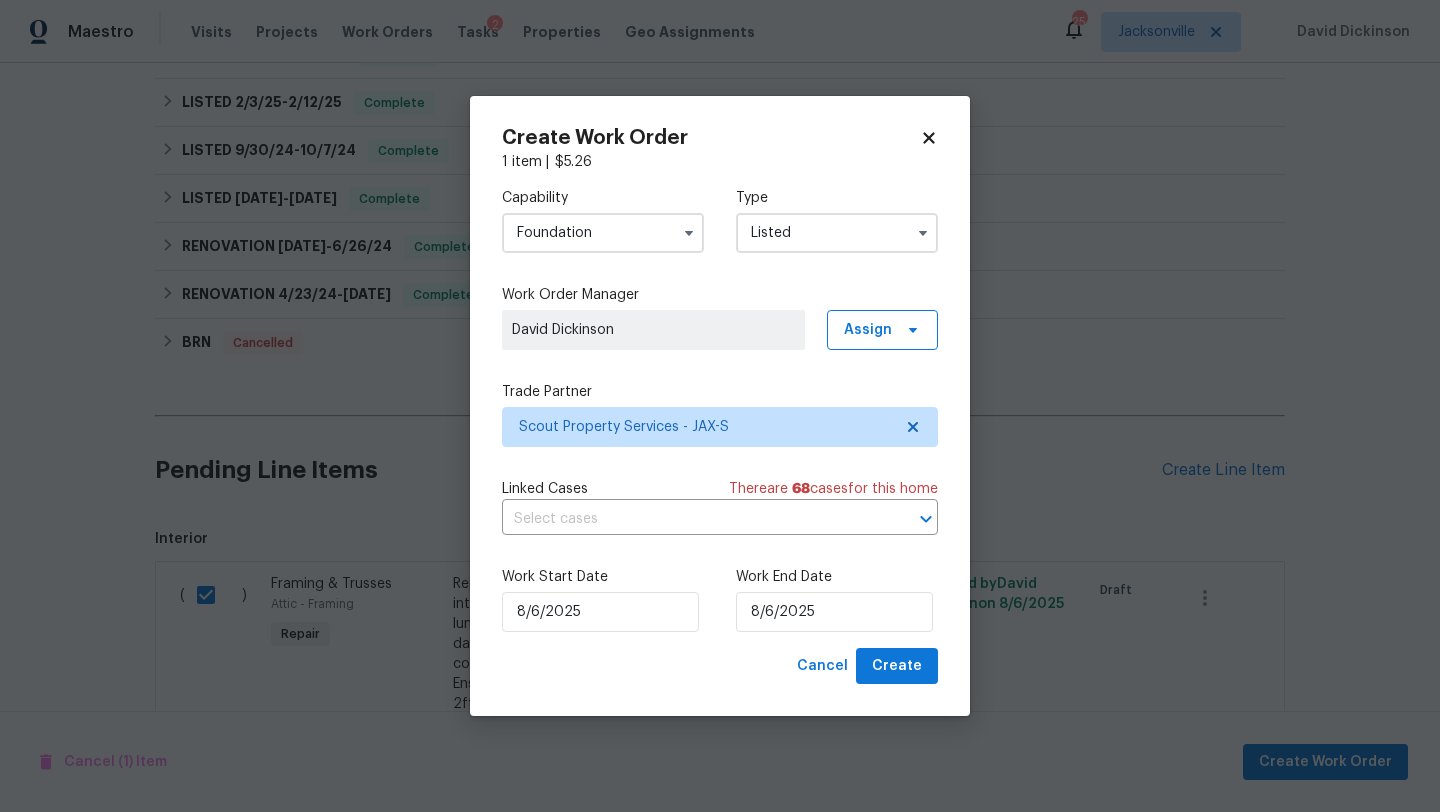 click on "Work Start Date   [DATE] Work End Date   [DATE]" at bounding box center [720, 599] 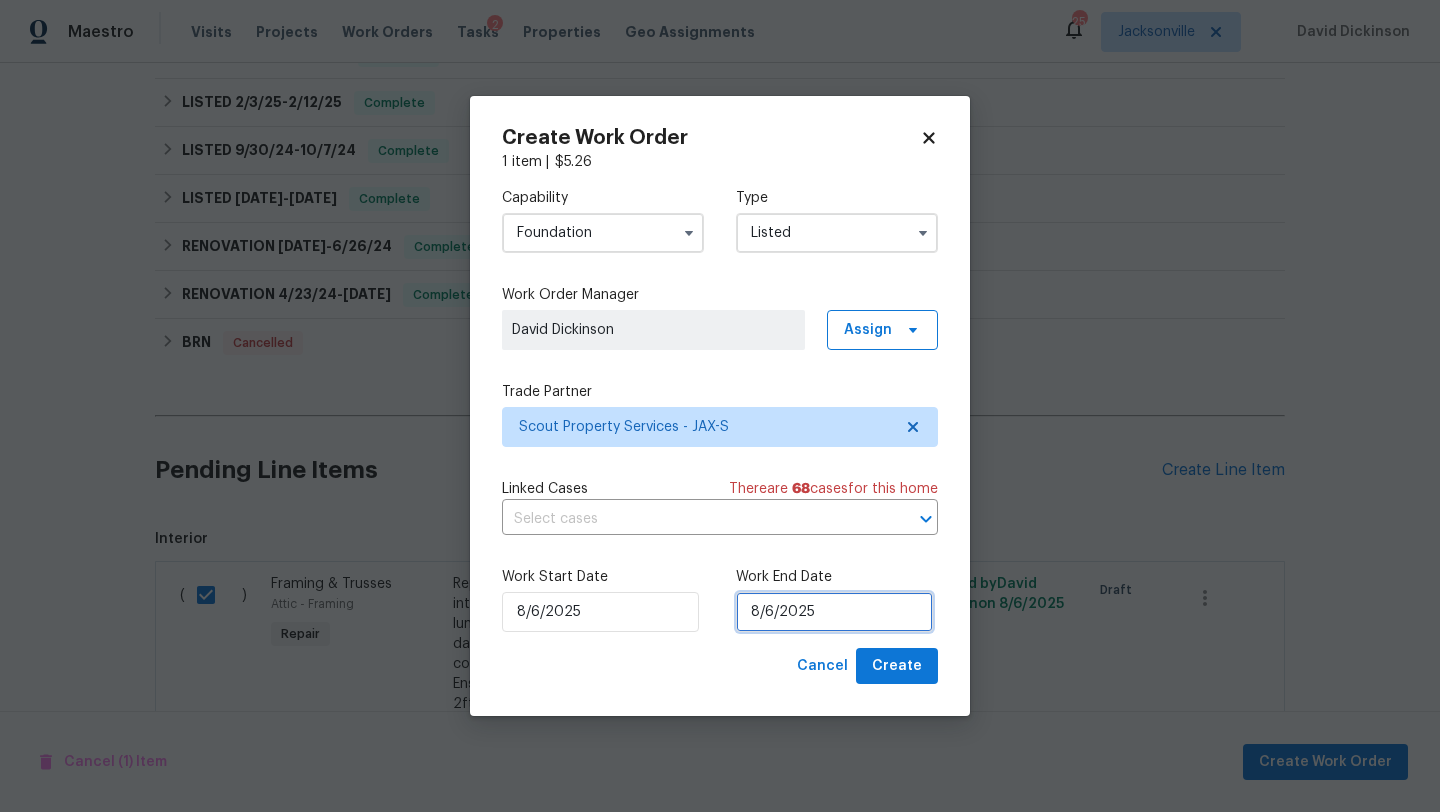 click on "8/6/2025" at bounding box center [834, 612] 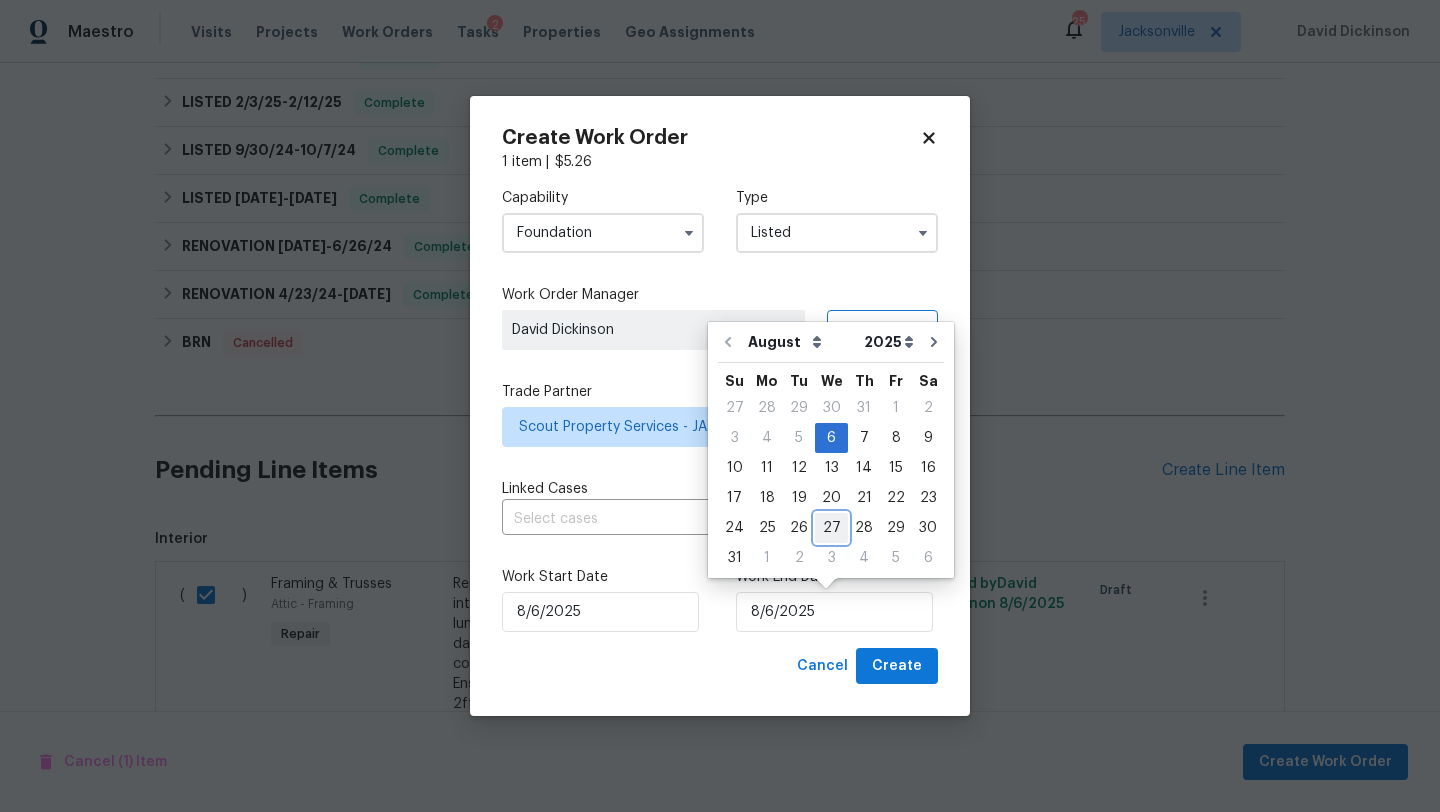 click on "27" at bounding box center [831, 528] 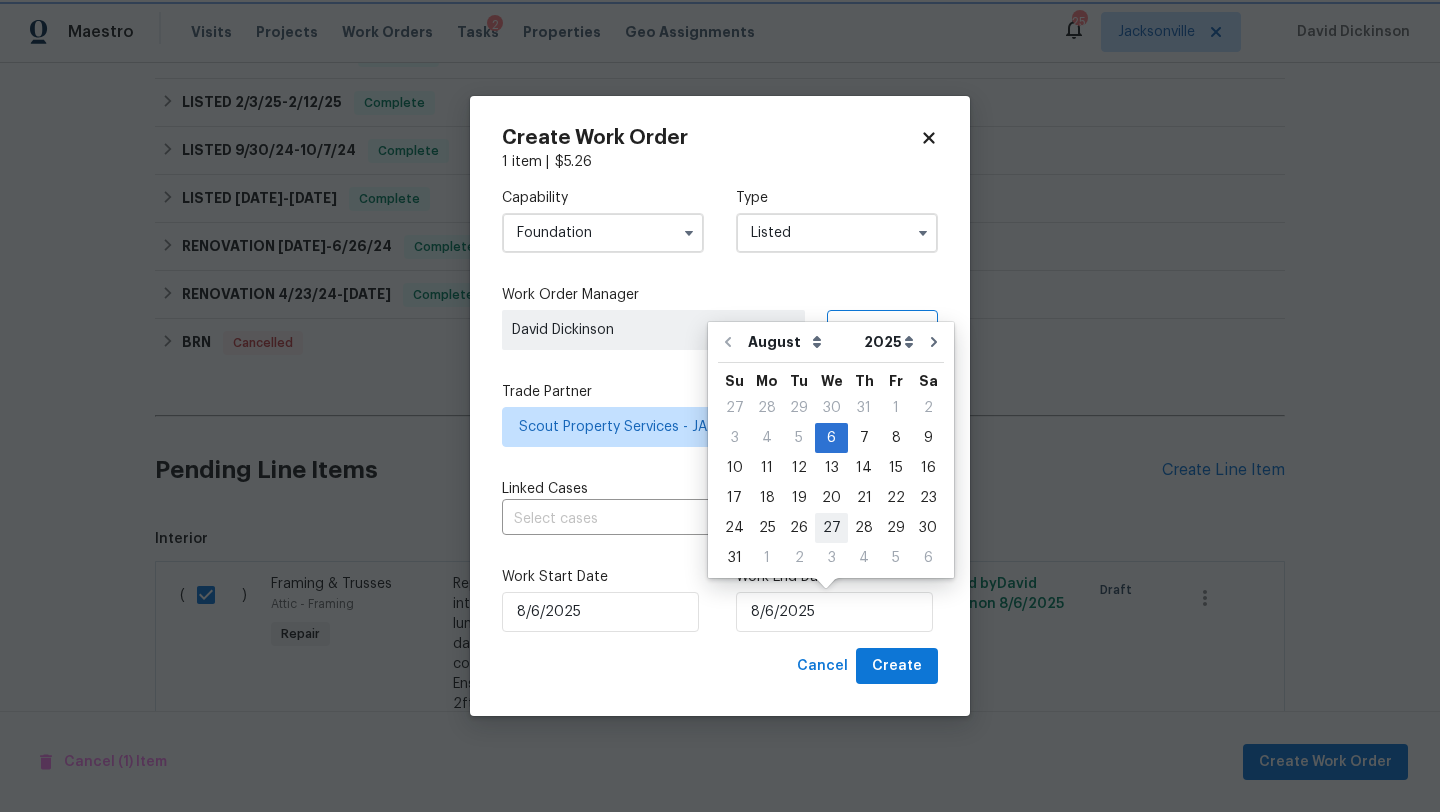 type on "[DATE]" 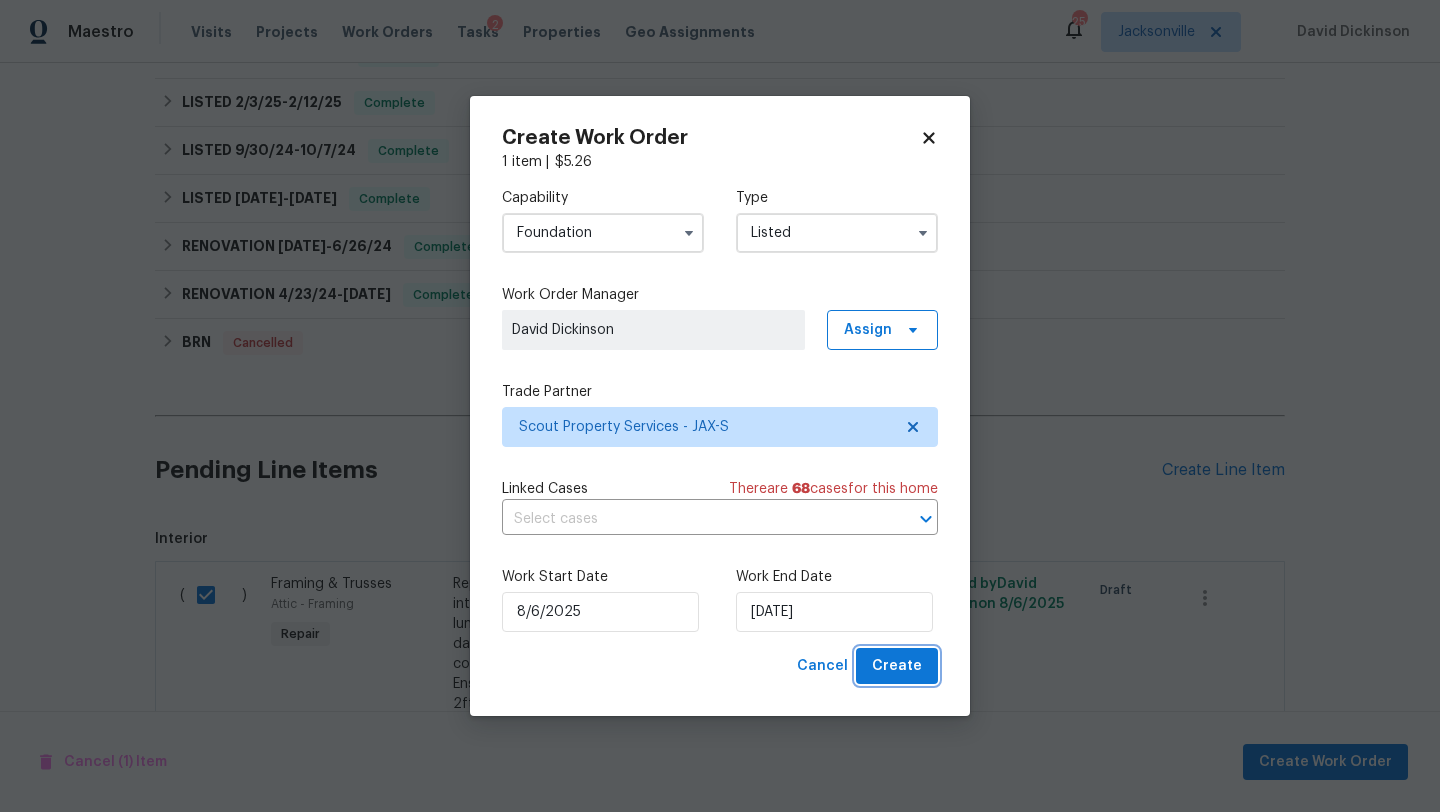 click on "Create" at bounding box center [897, 666] 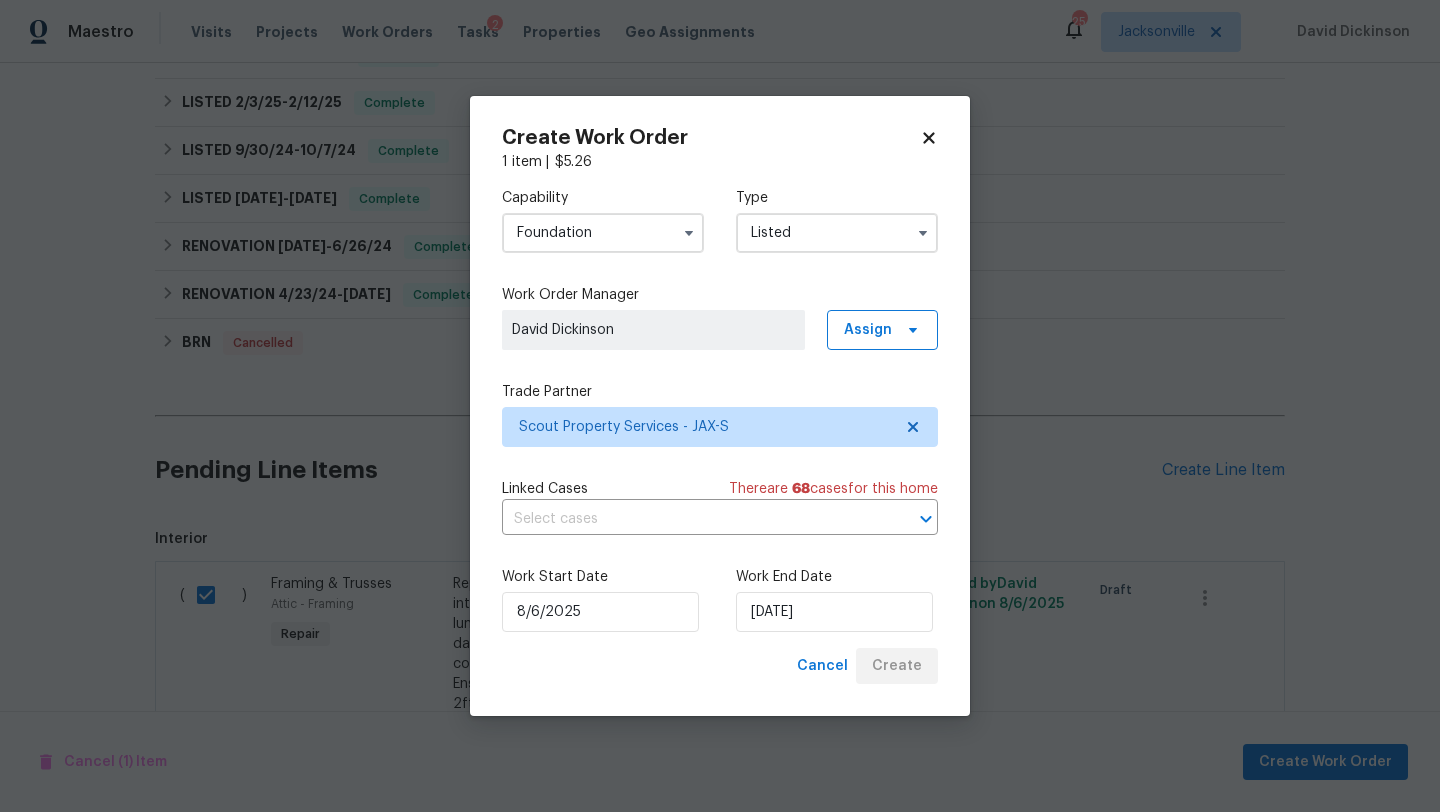 checkbox on "false" 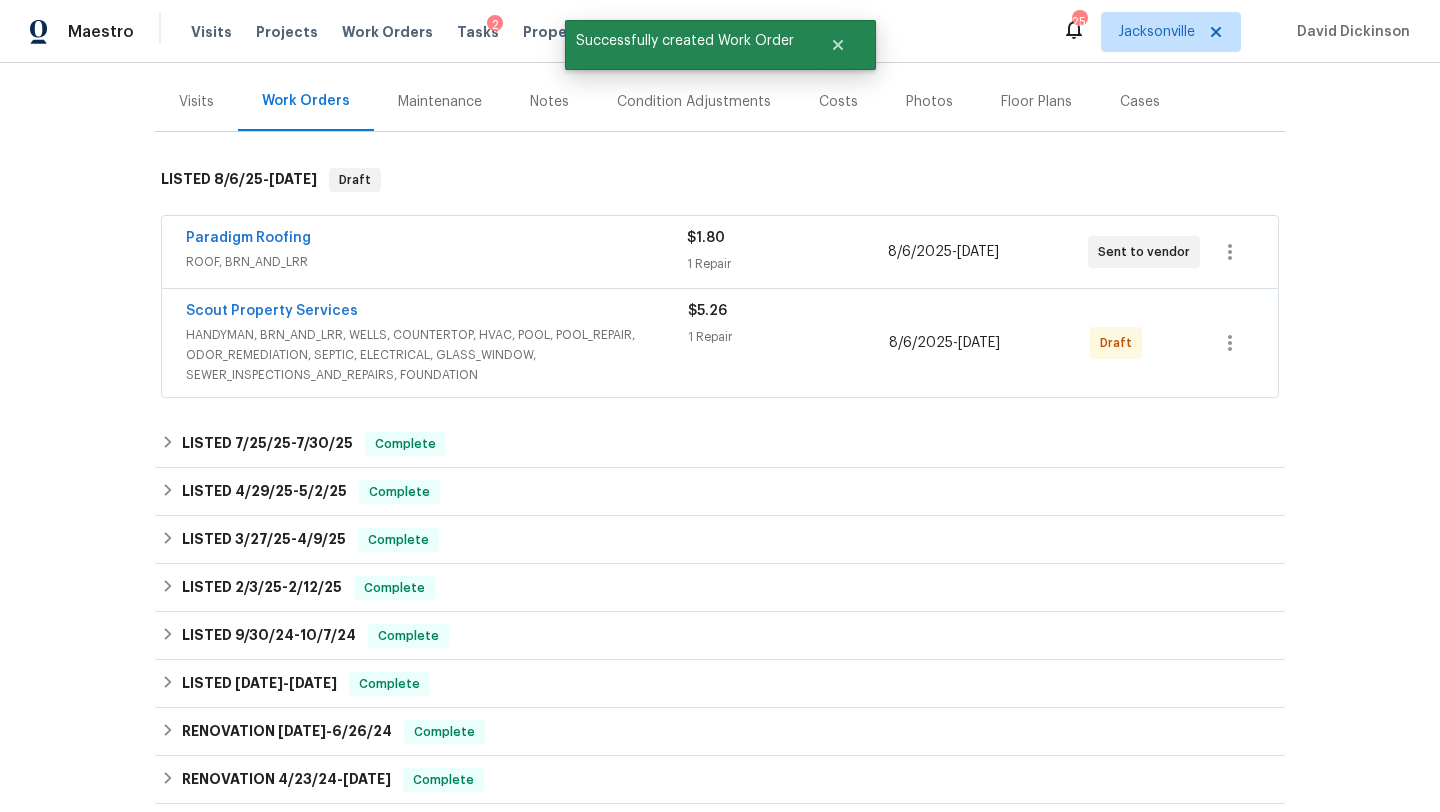 scroll, scrollTop: 205, scrollLeft: 0, axis: vertical 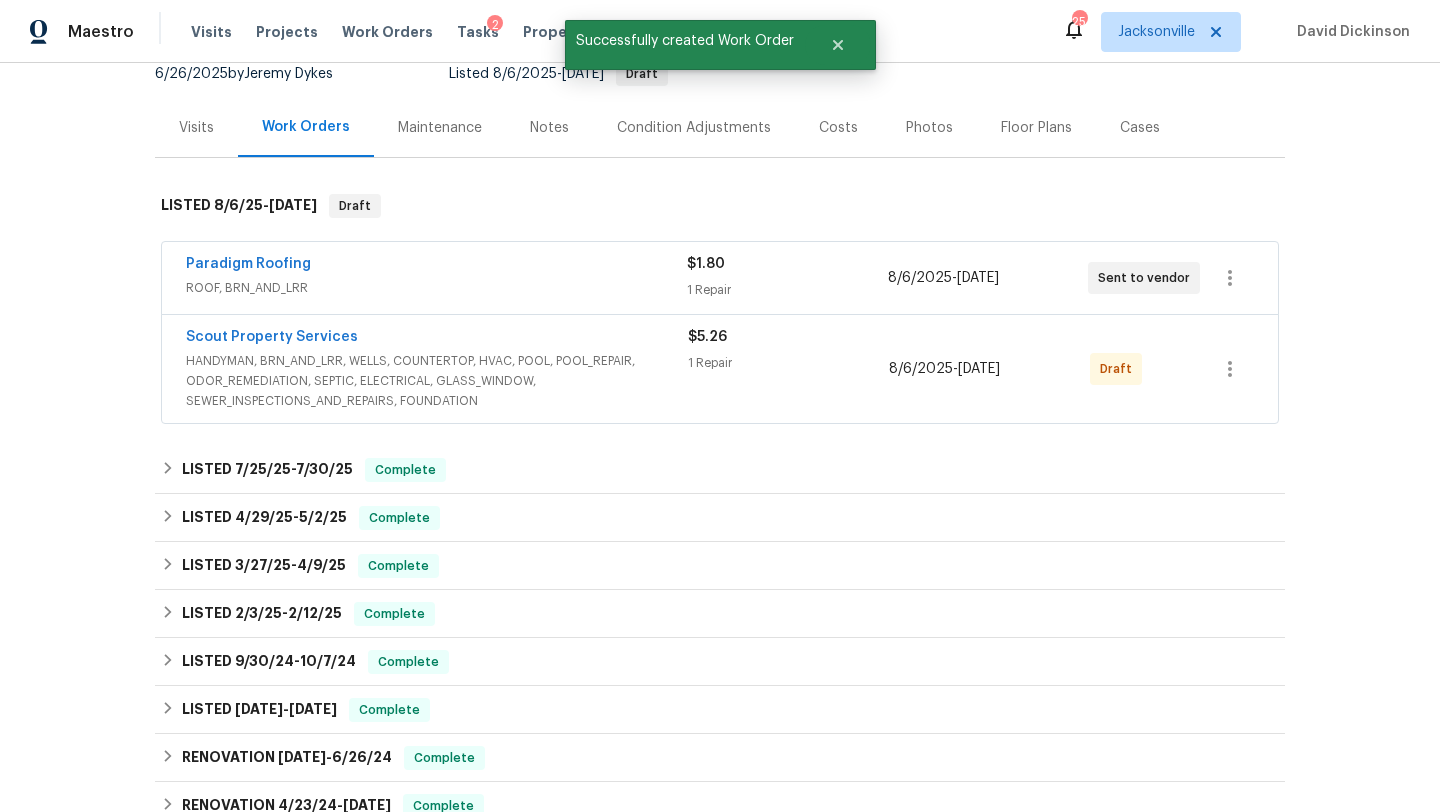 click on "Scout Property Services HANDYMAN, BRN_AND_LRR, WELLS, COUNTERTOP, HVAC, POOL, POOL_REPAIR, ODOR_REMEDIATION, SEPTIC, ELECTRICAL, GLASS_WINDOW, SEWER_INSPECTIONS_AND_REPAIRS, FOUNDATION $5.26 1 Repair [DATE]  -  [DATE] Draft" at bounding box center (720, 369) 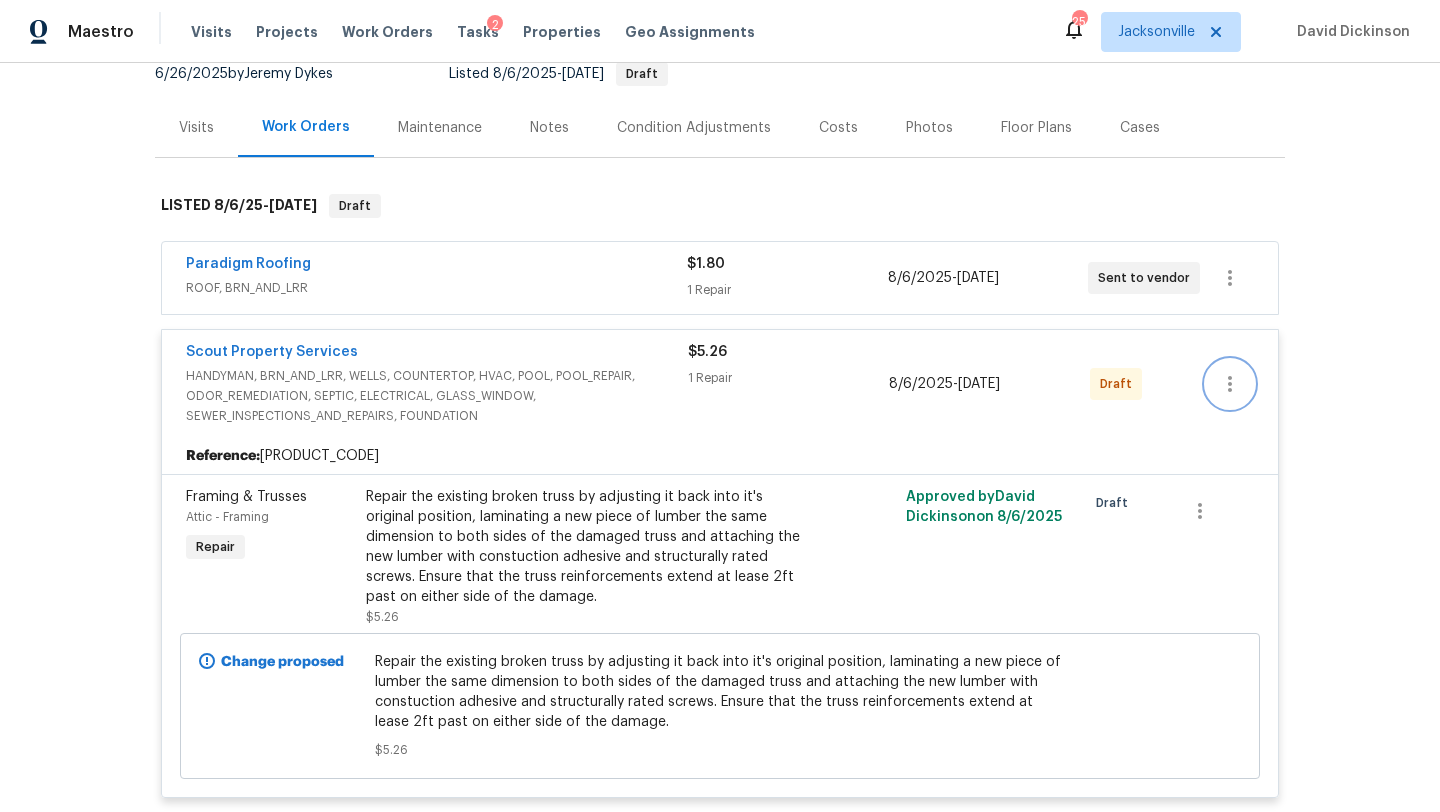 click at bounding box center (1230, 384) 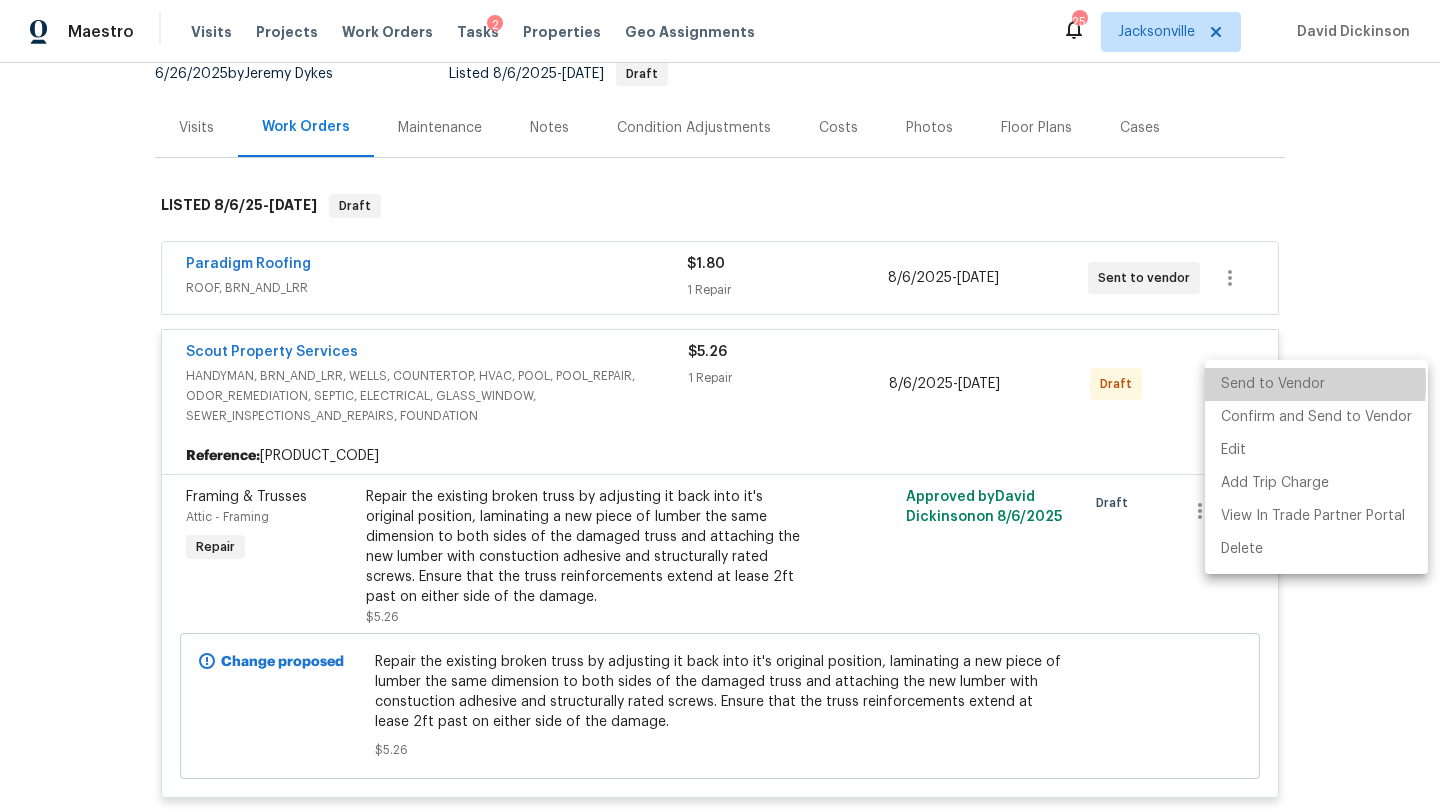 click on "Send to Vendor" at bounding box center (1316, 384) 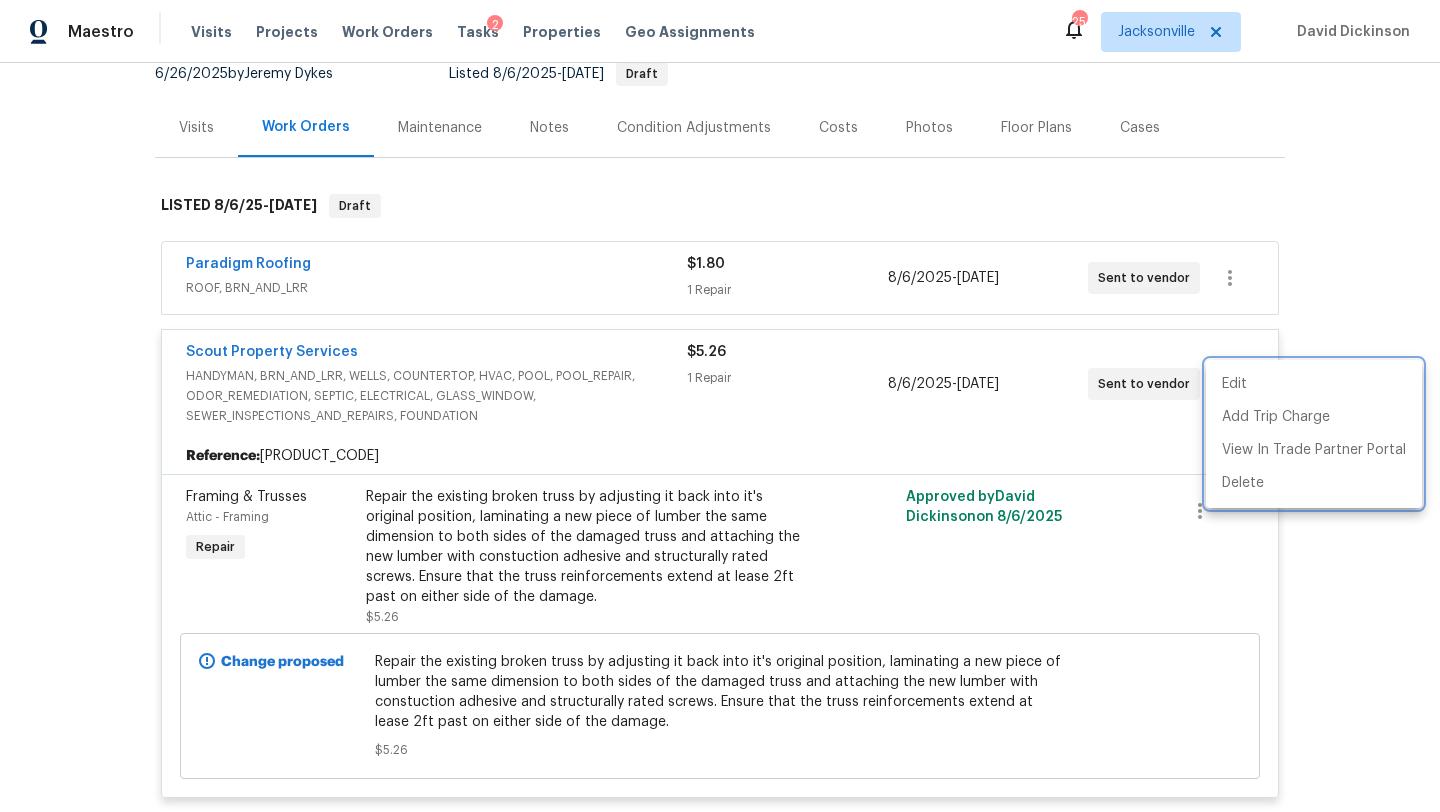 click at bounding box center (720, 406) 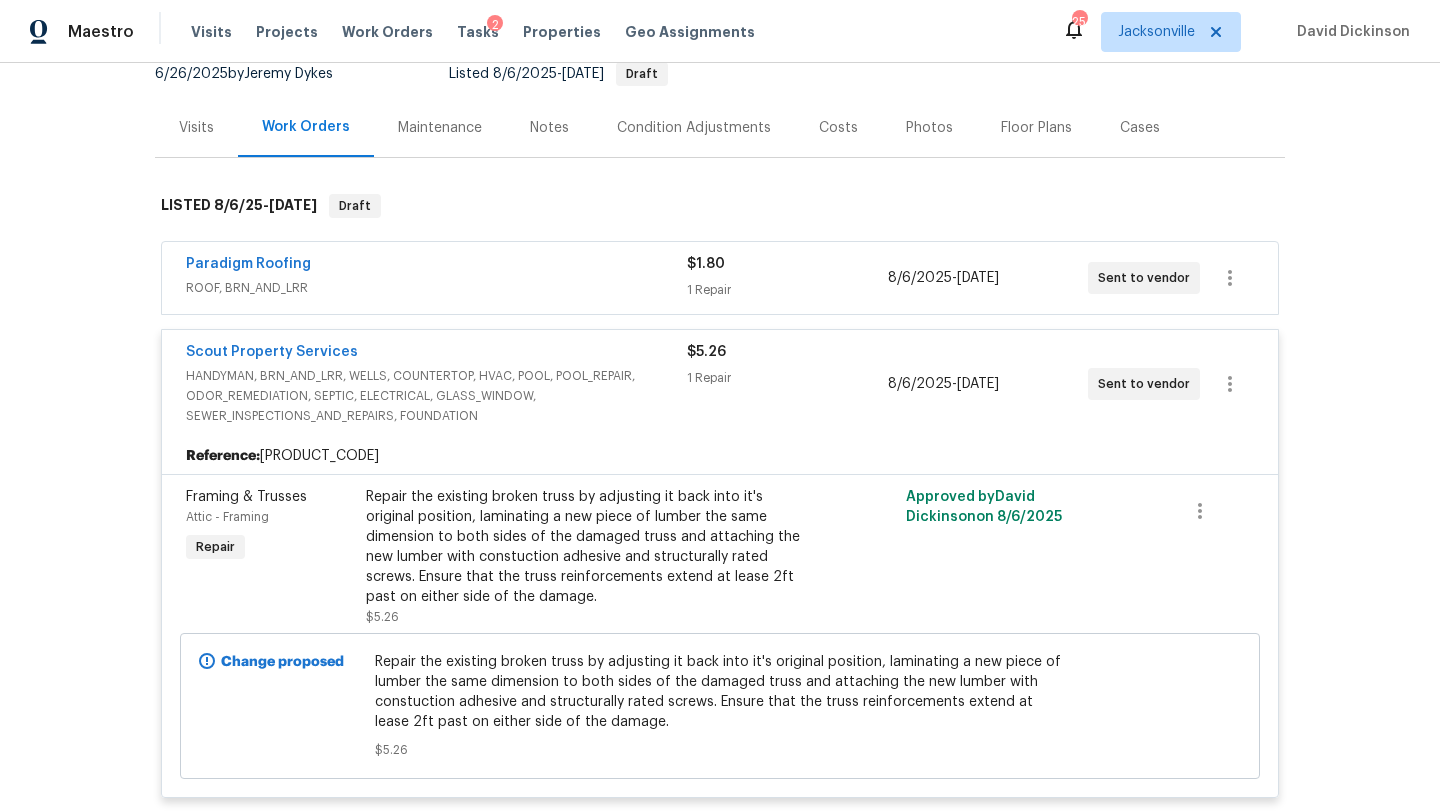 click on "Scout Property Services" at bounding box center [436, 354] 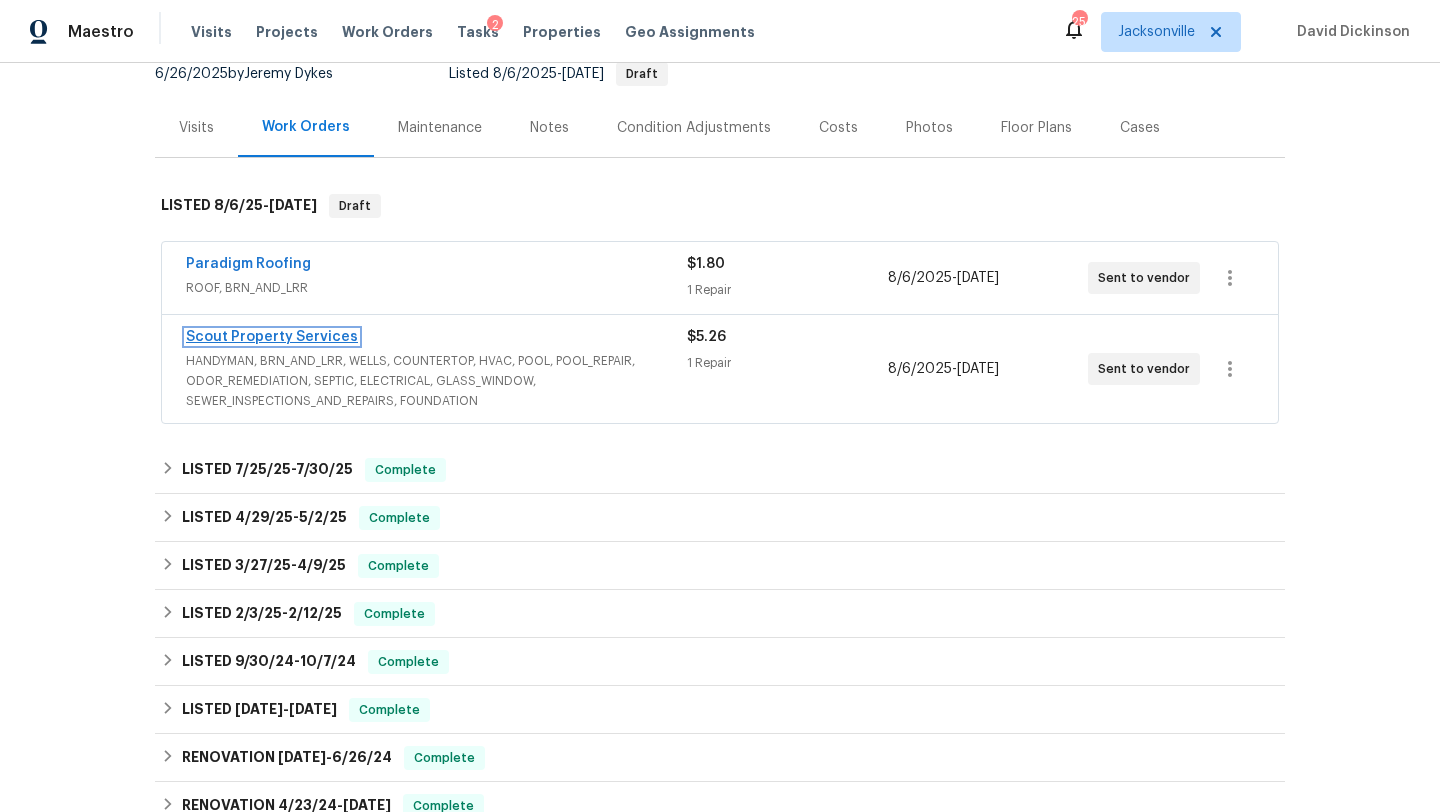 click on "Scout Property Services" at bounding box center [272, 337] 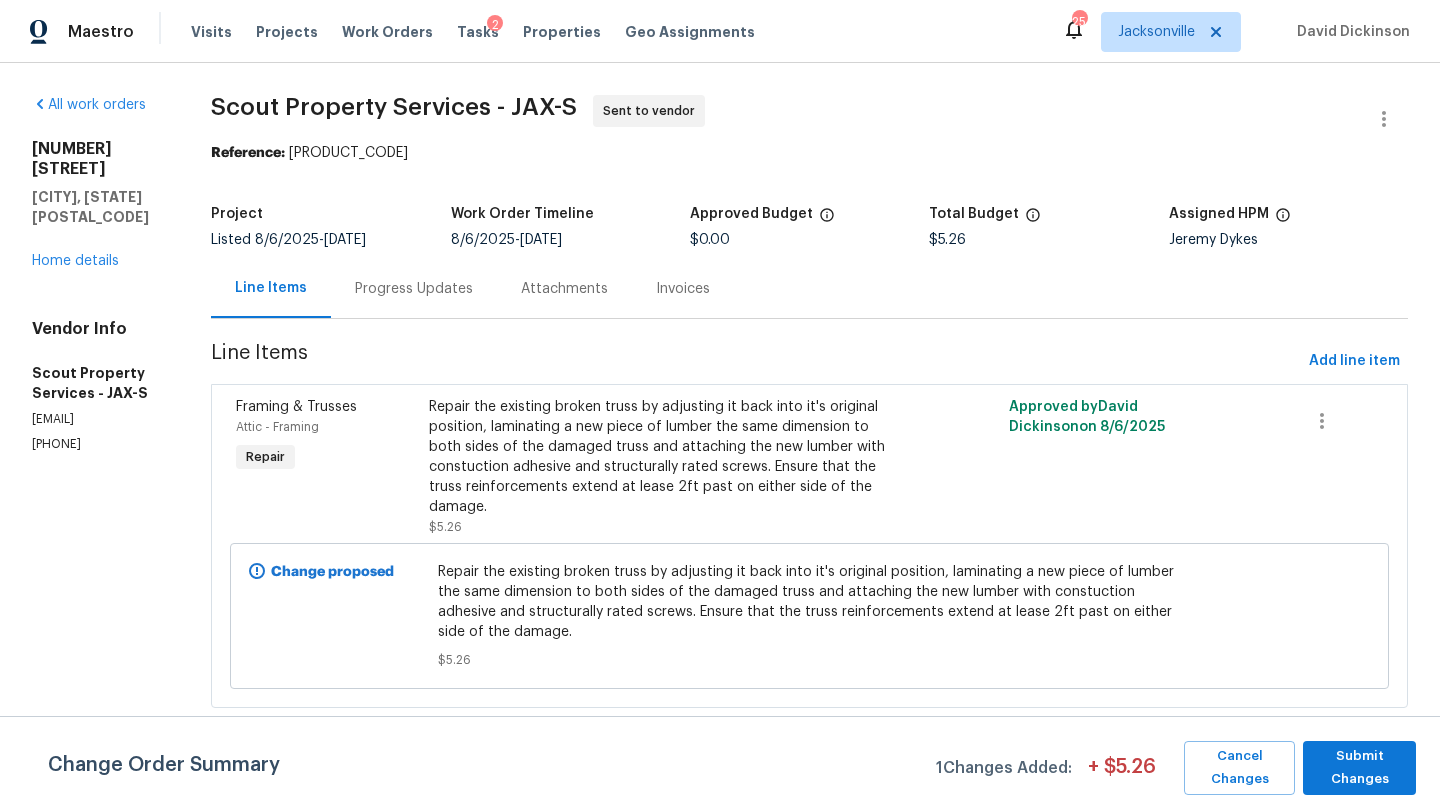 click on "Progress Updates" at bounding box center [414, 289] 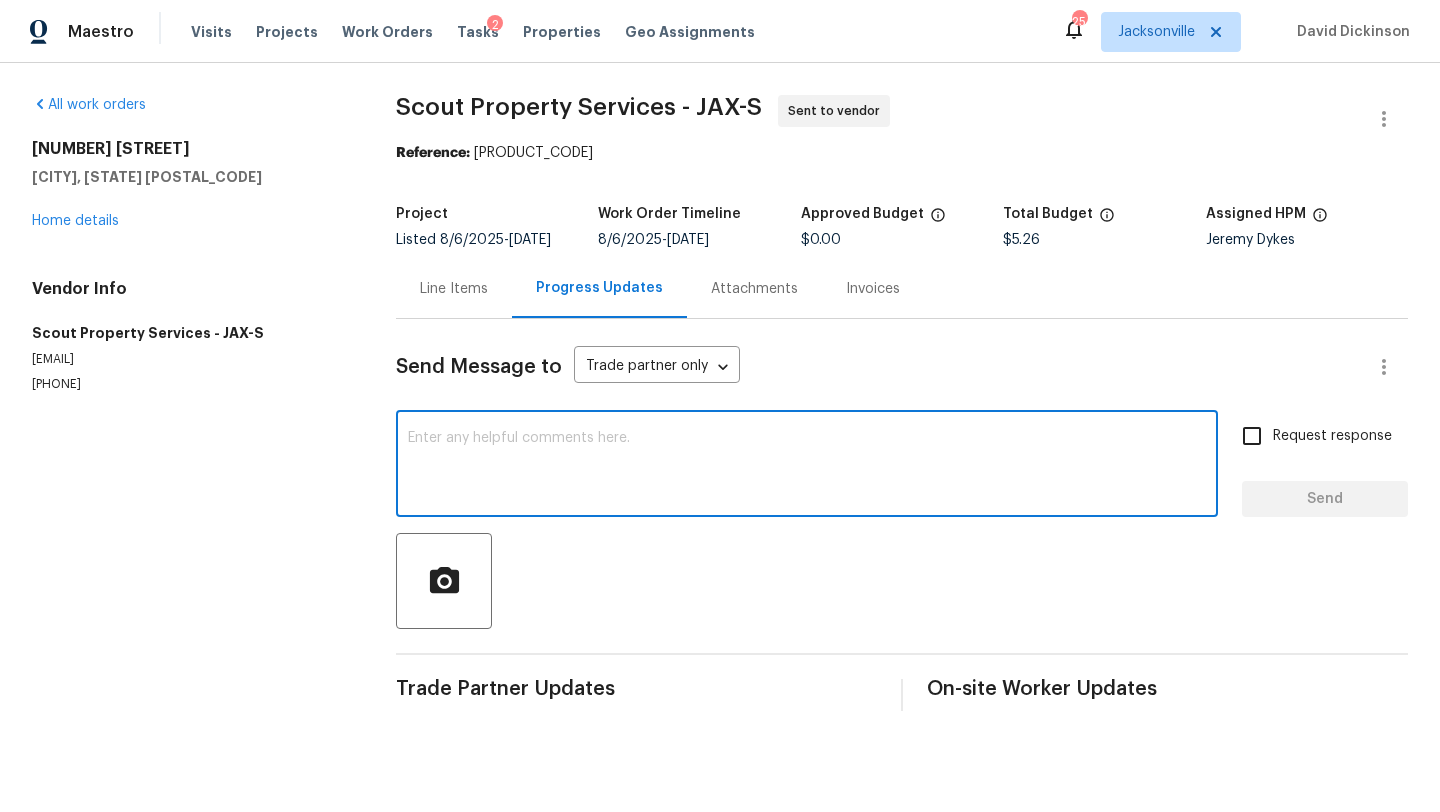 click at bounding box center (807, 466) 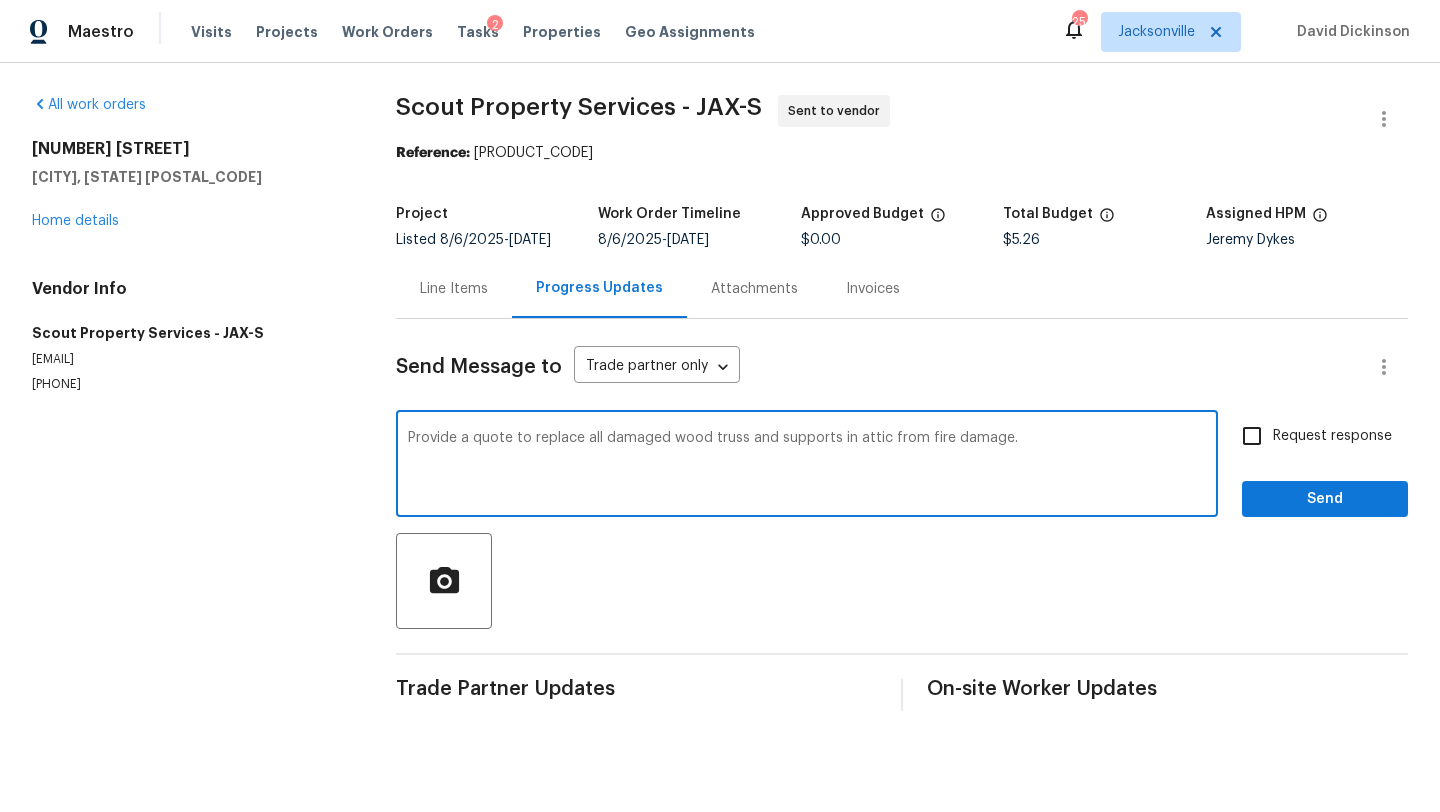 type on "Provide a quote to replace all damaged wood truss and supports in attic from fire damage." 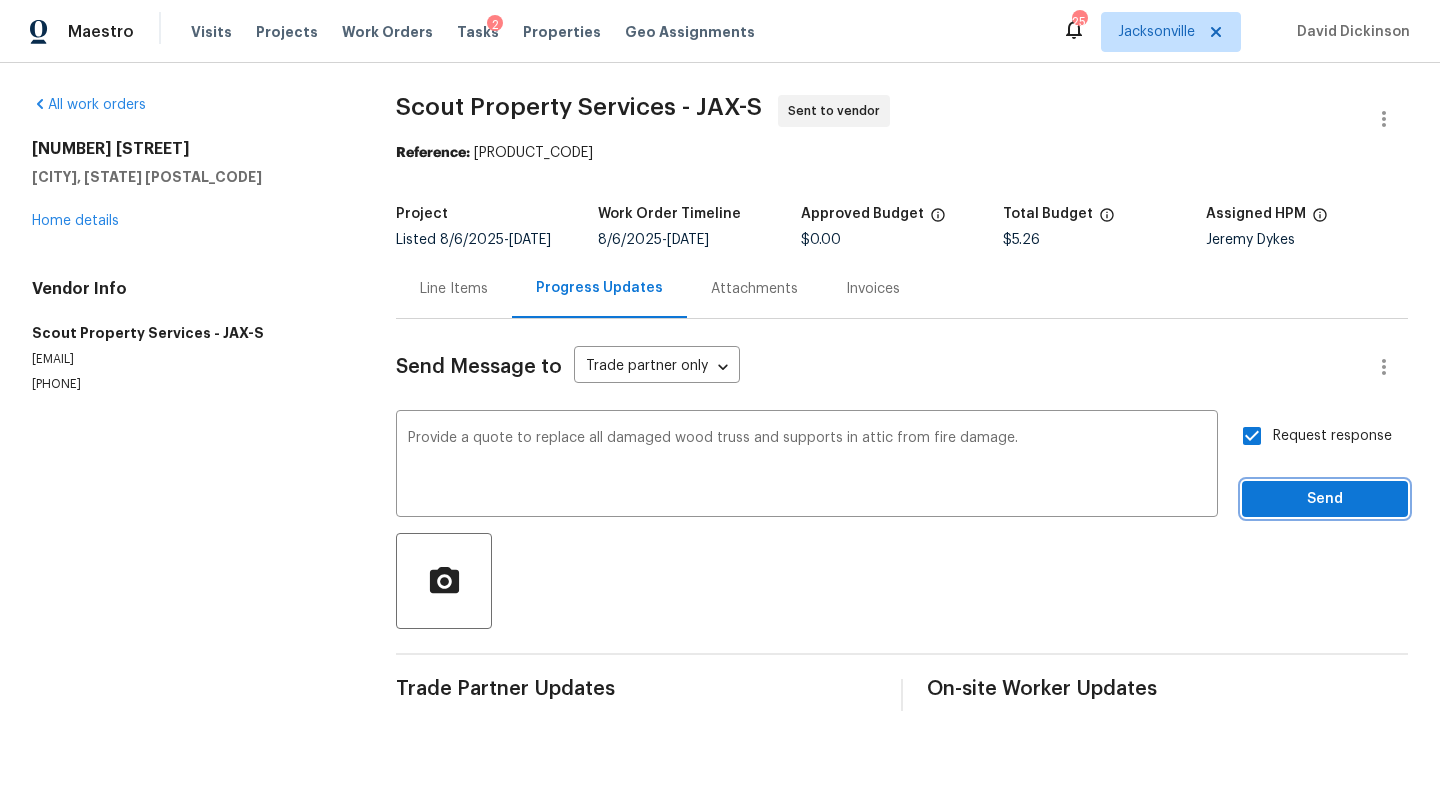 click on "Send" at bounding box center (1325, 499) 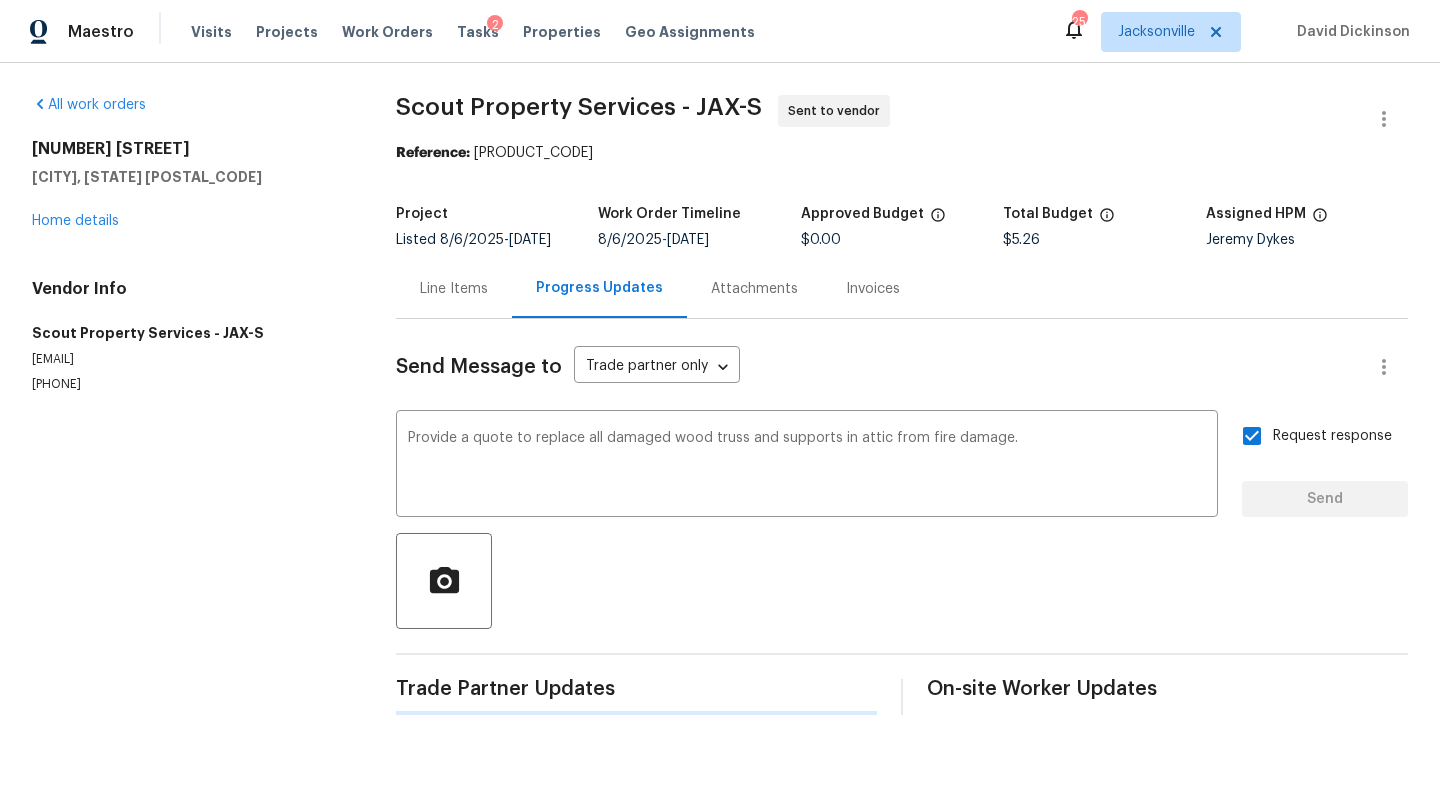 type 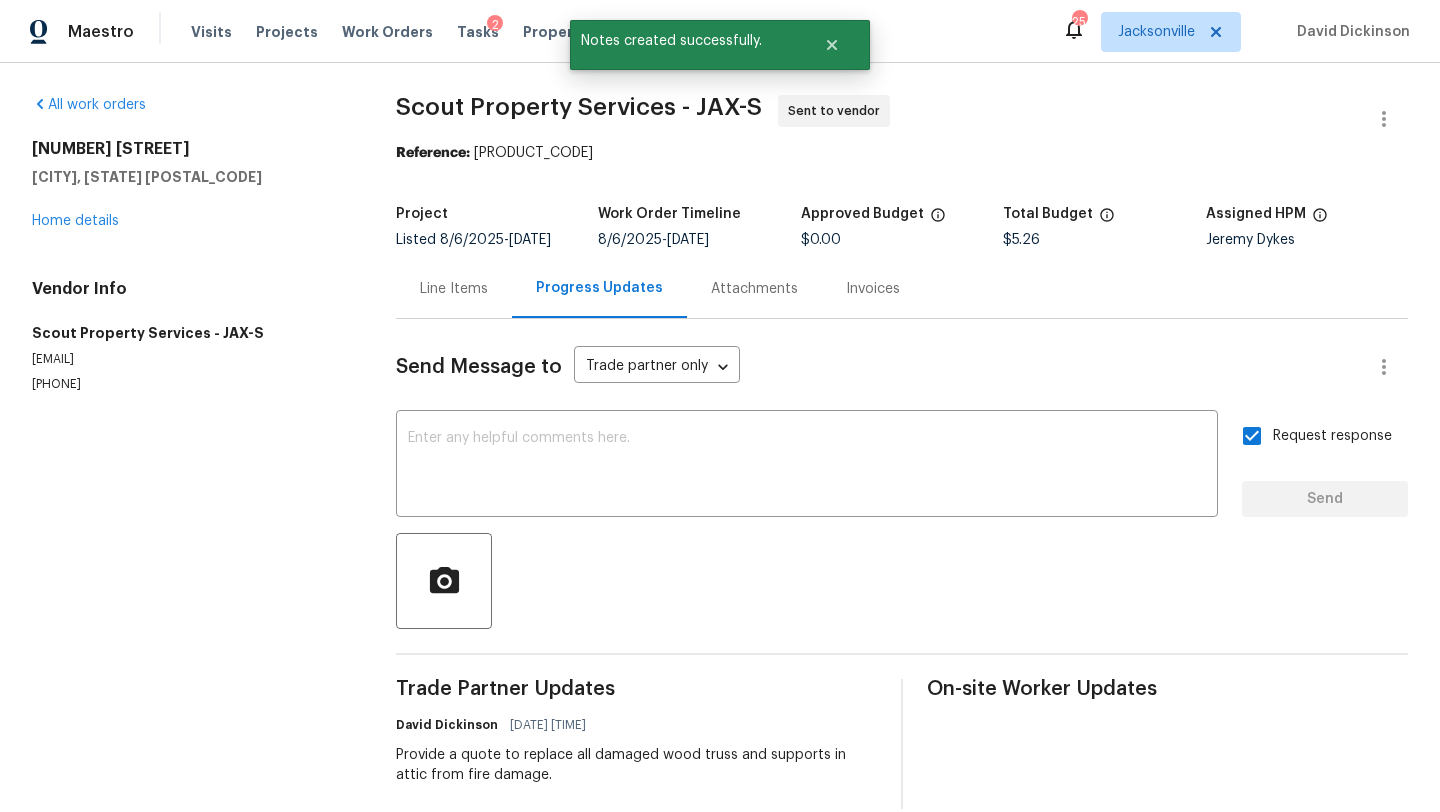 click on "Line Items" at bounding box center [454, 289] 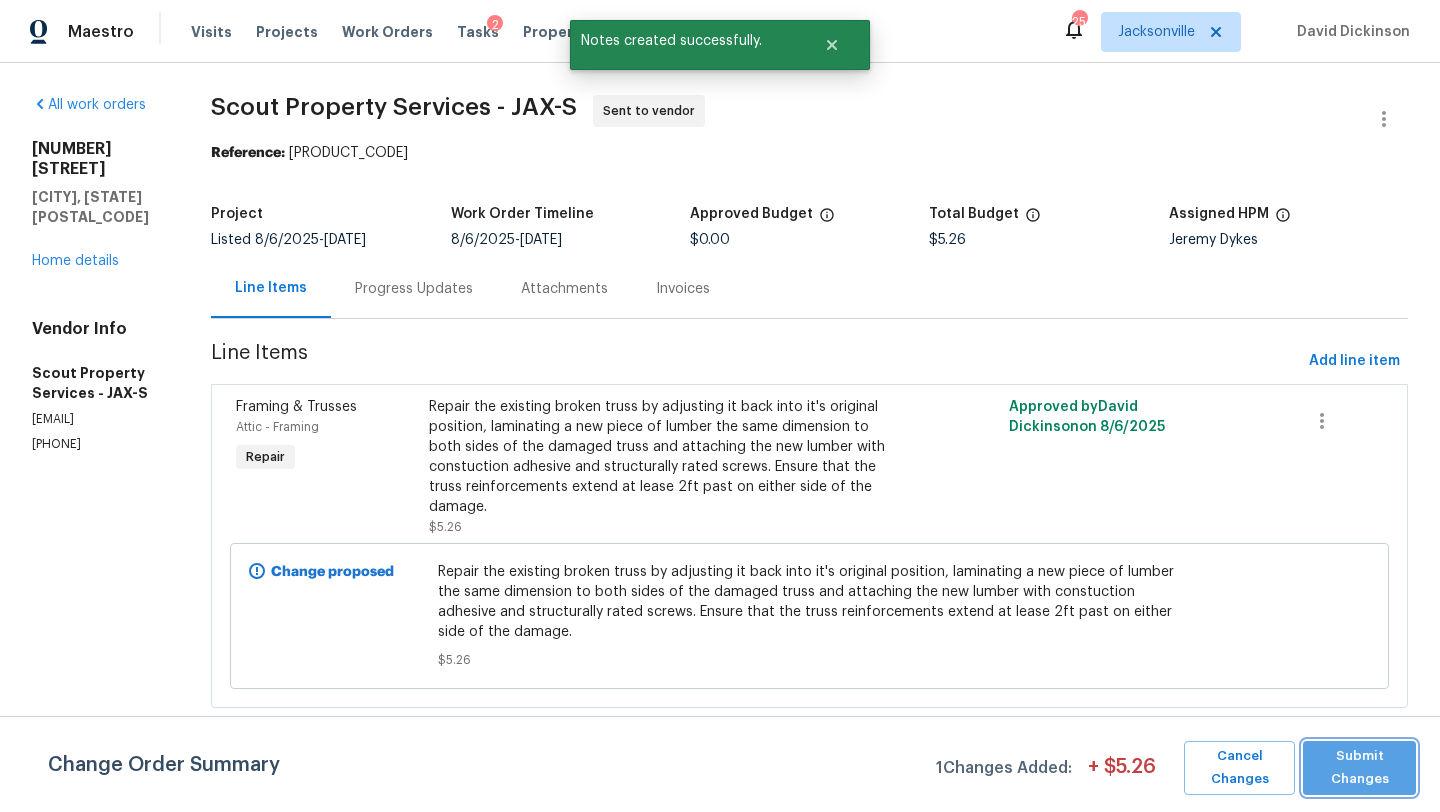 click on "Submit Changes" at bounding box center [1359, 768] 